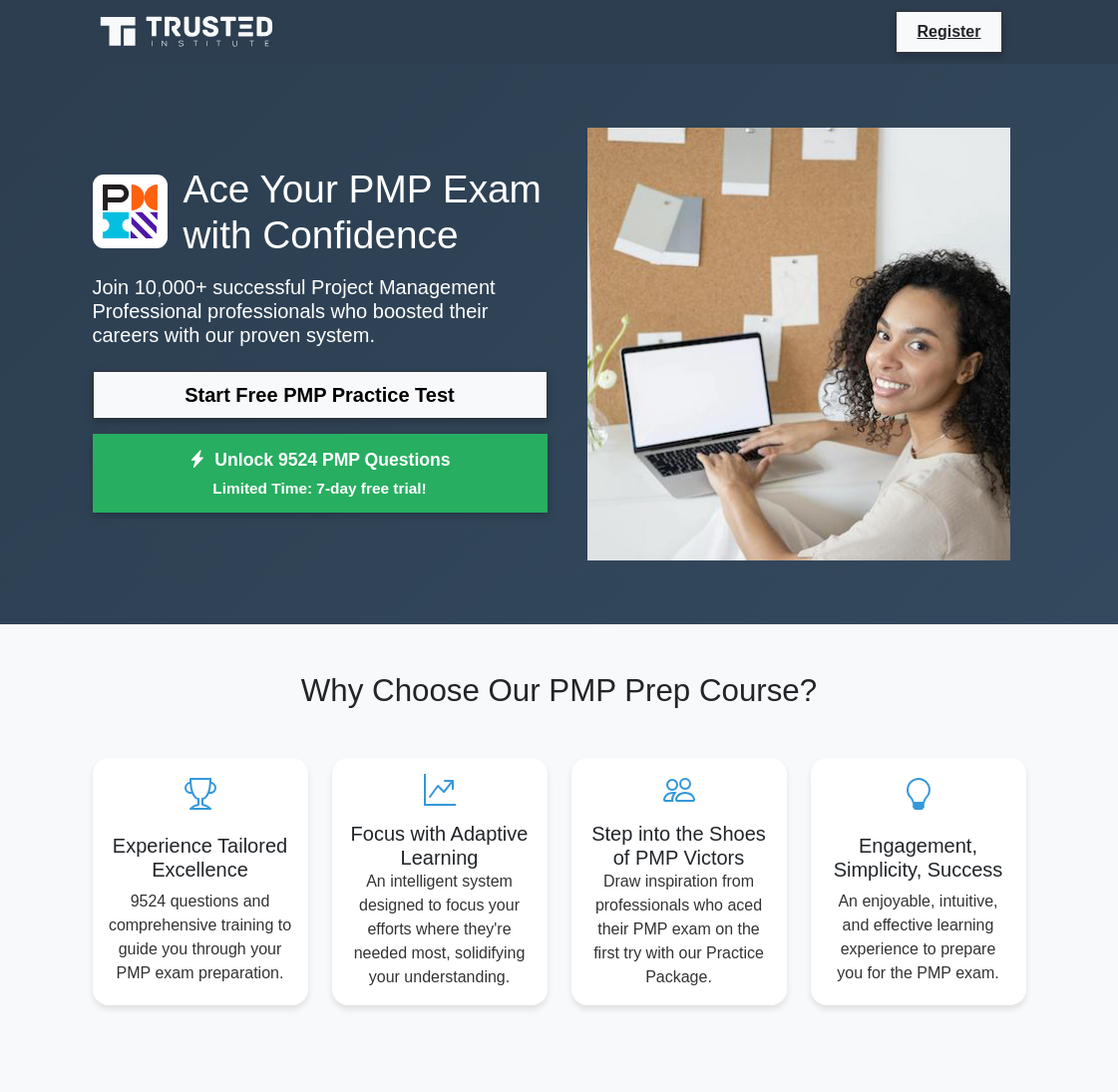scroll, scrollTop: 0, scrollLeft: 0, axis: both 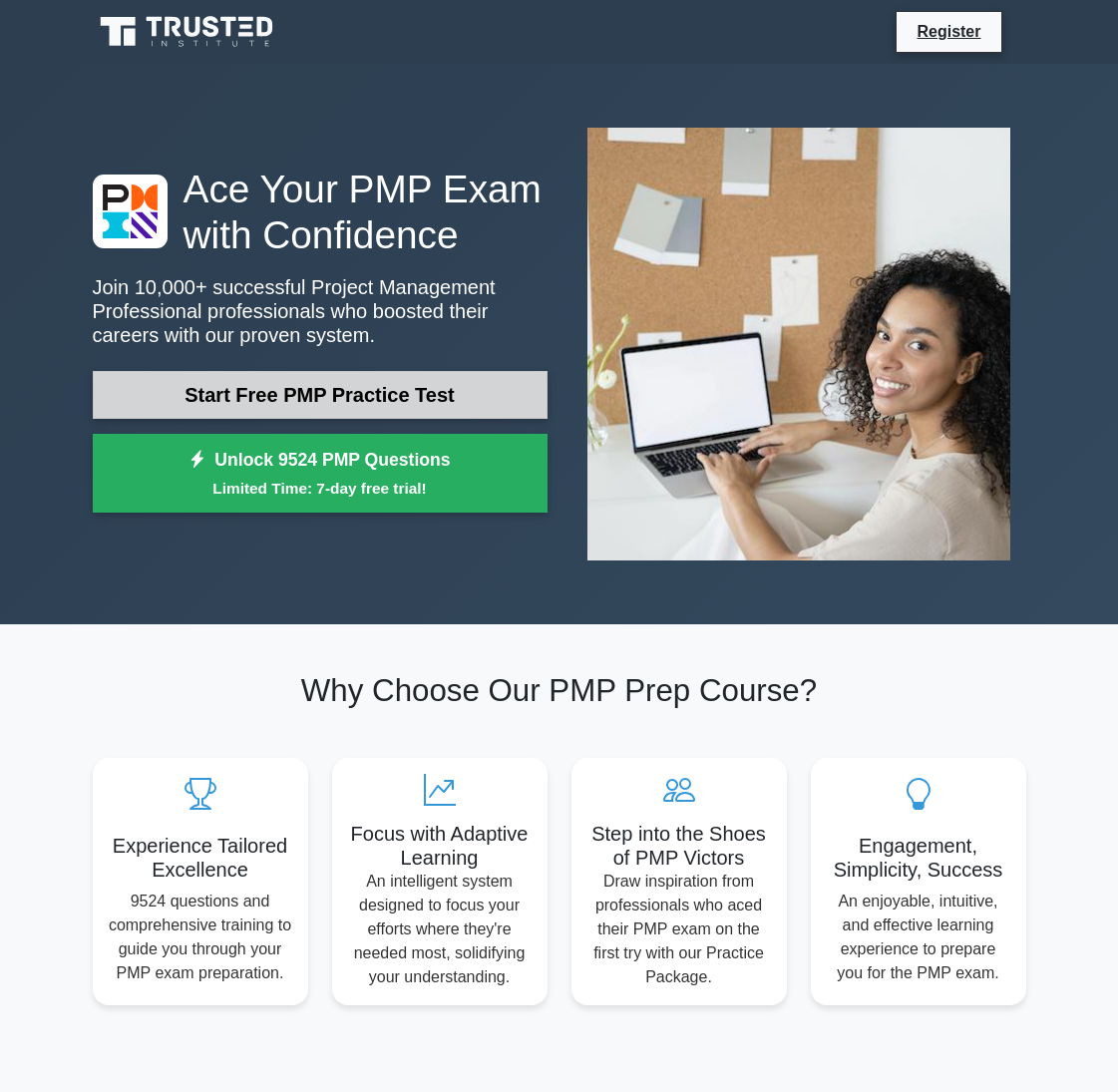 click on "Start Free PMP Practice Test" at bounding box center [320, 395] 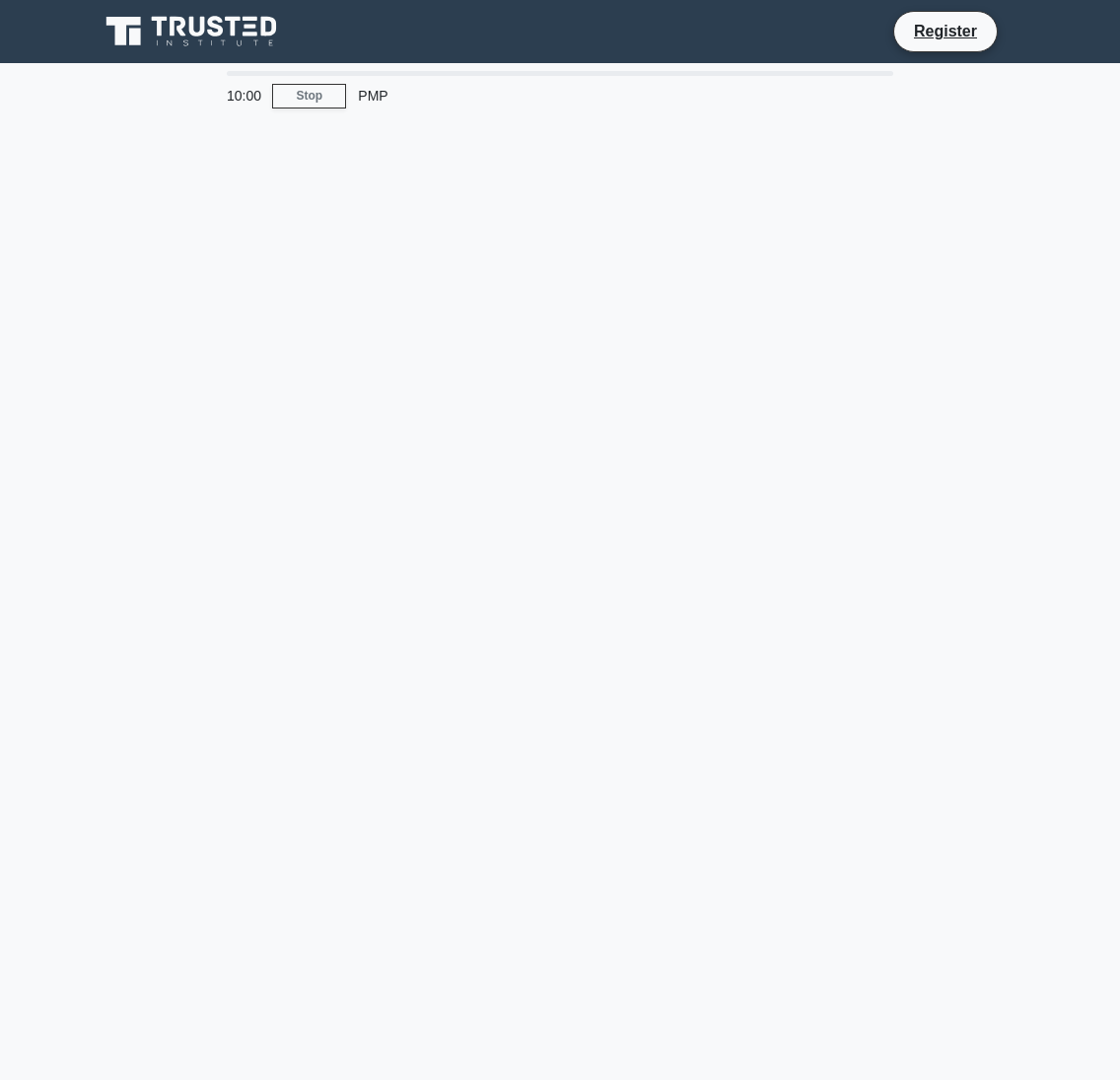 scroll, scrollTop: 0, scrollLeft: 0, axis: both 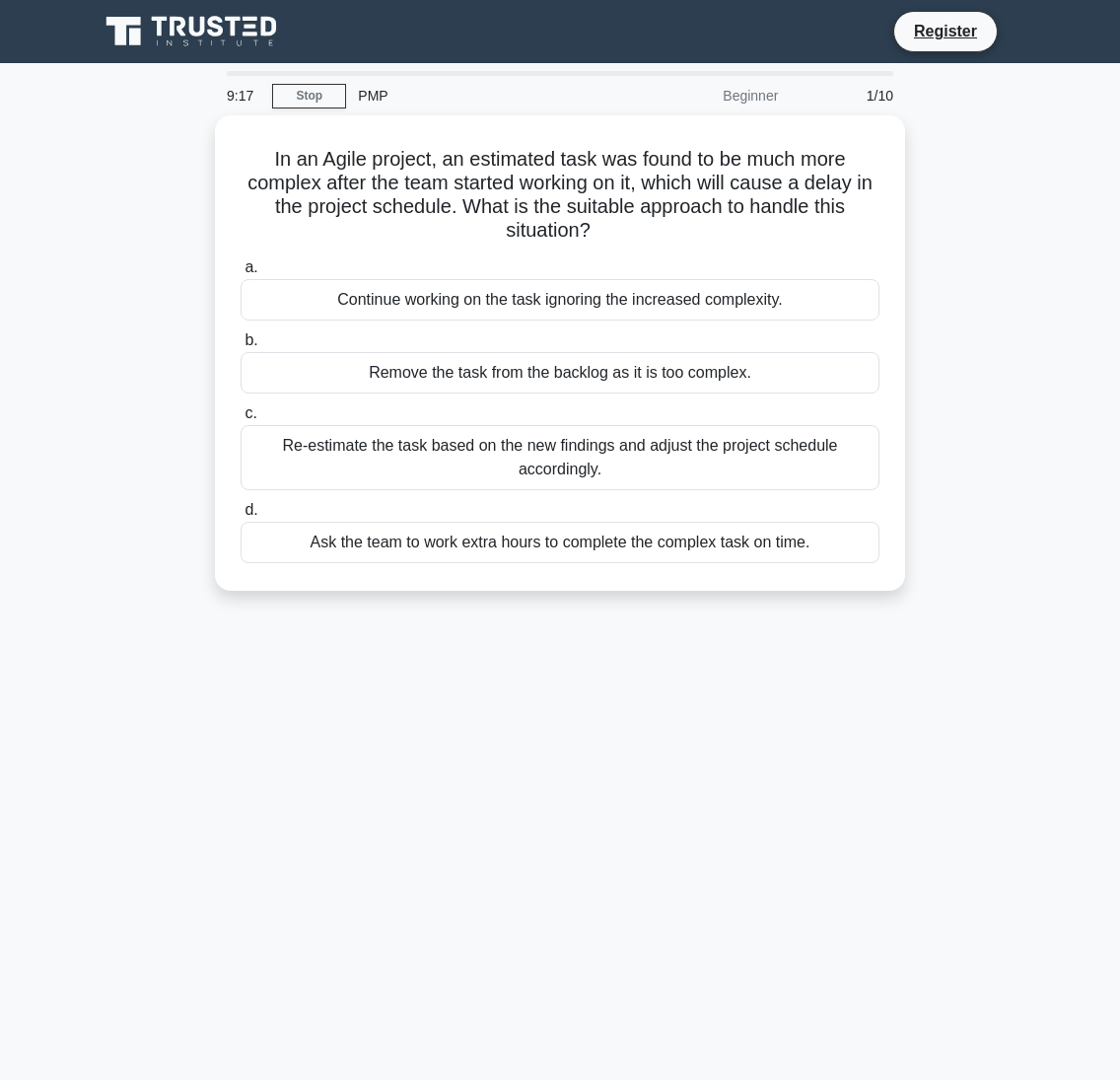 drag, startPoint x: 541, startPoint y: 756, endPoint x: 545, endPoint y: 744, distance: 12.649111 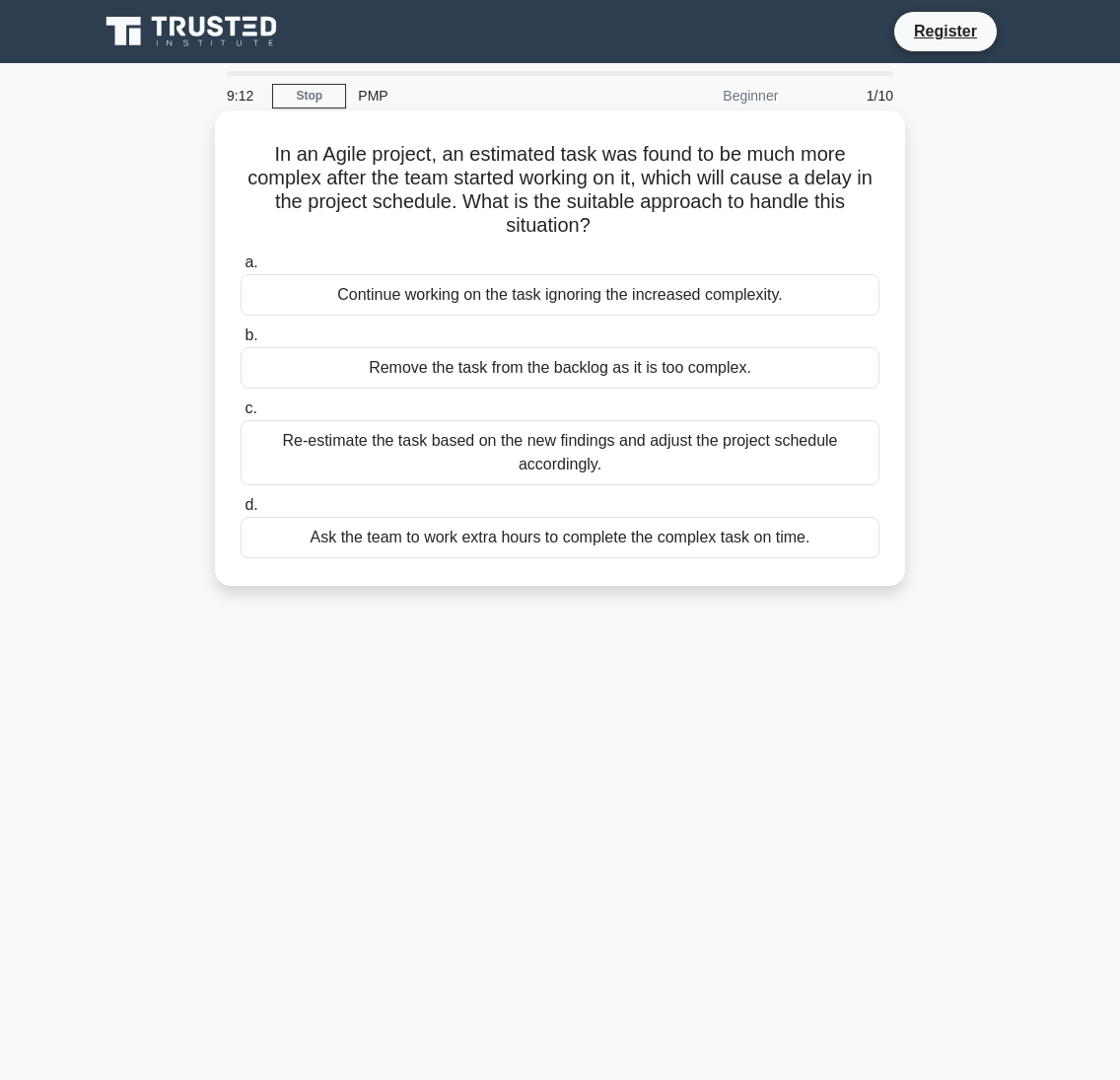 click on "Ask the team to work extra hours to complete the complex task on time." at bounding box center [560, 538] 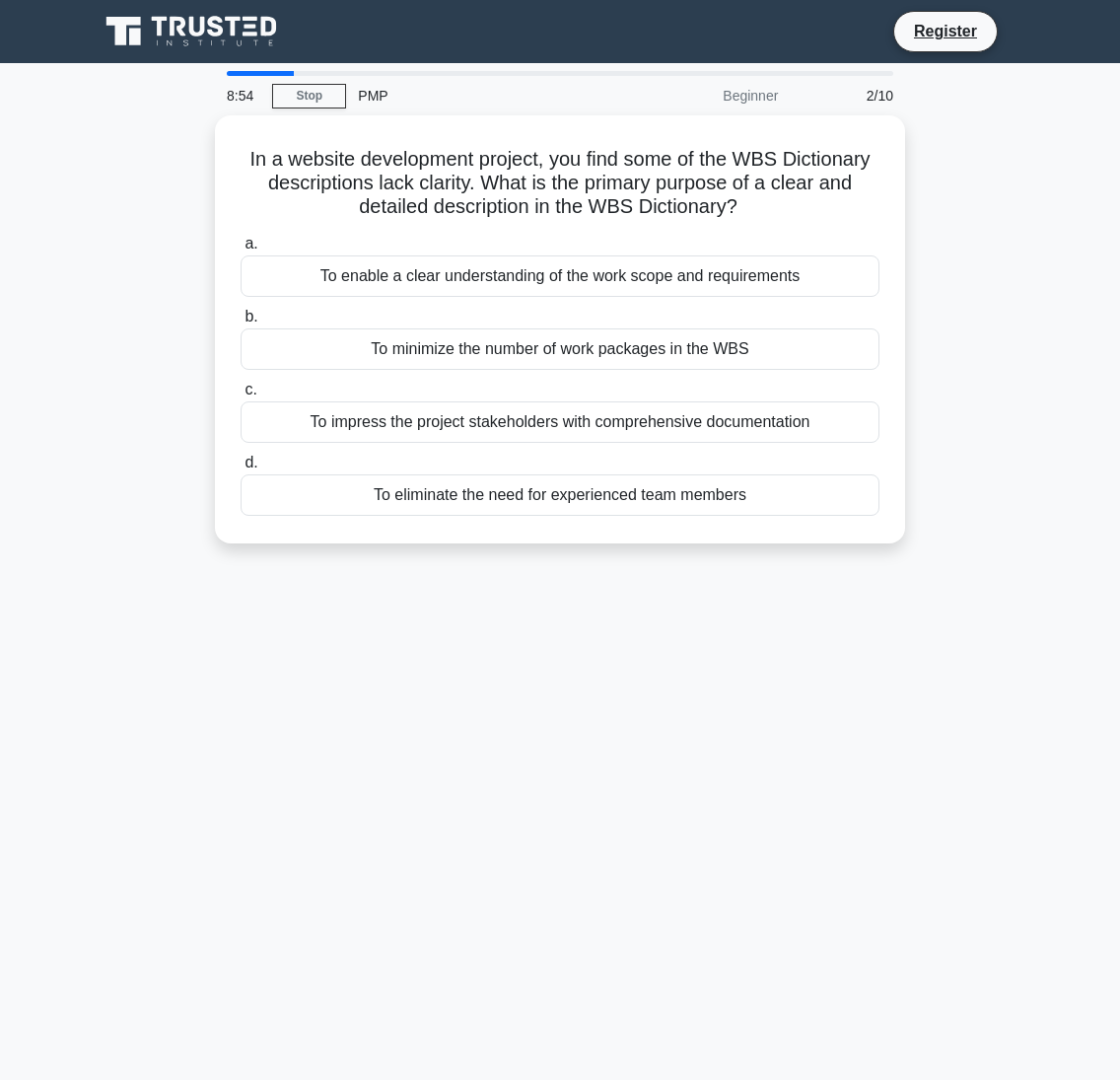 click on "8:54
Stop
PMP
Beginner
2/10
In a website development project, you find some of the WBS Dictionary descriptions lack clarity. What is the primary purpose of a clear and detailed description in the WBS Dictionary?
.spinner_0XTQ{transform-origin:center;animation:spinner_y6GP .75s linear infinite}@keyframes spinner_y6GP{100%{transform:rotate(360deg)}}
a.
b. c. d." at bounding box center [560, 564] 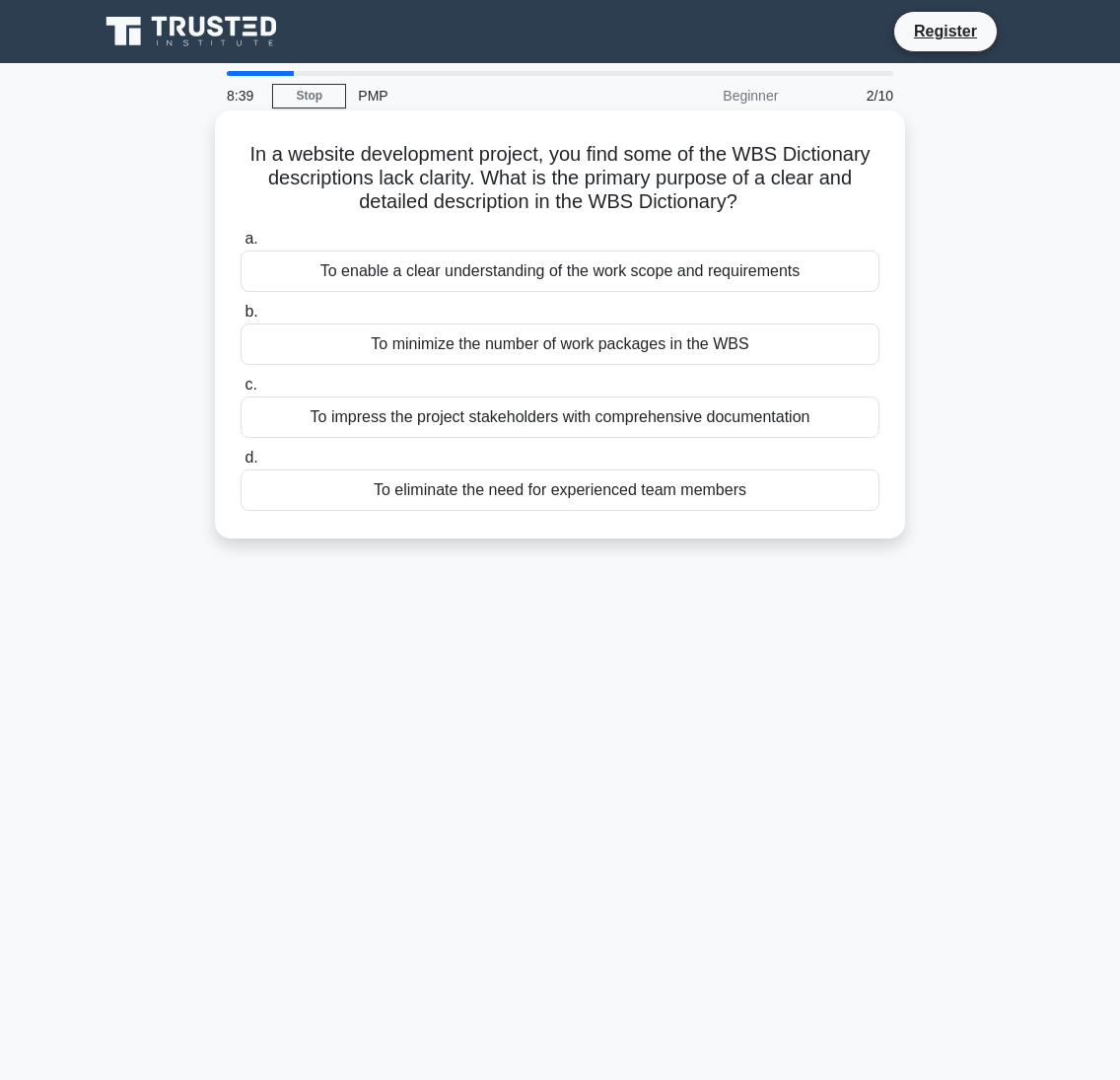 click on "To impress the project stakeholders with comprehensive documentation" at bounding box center [560, 417] 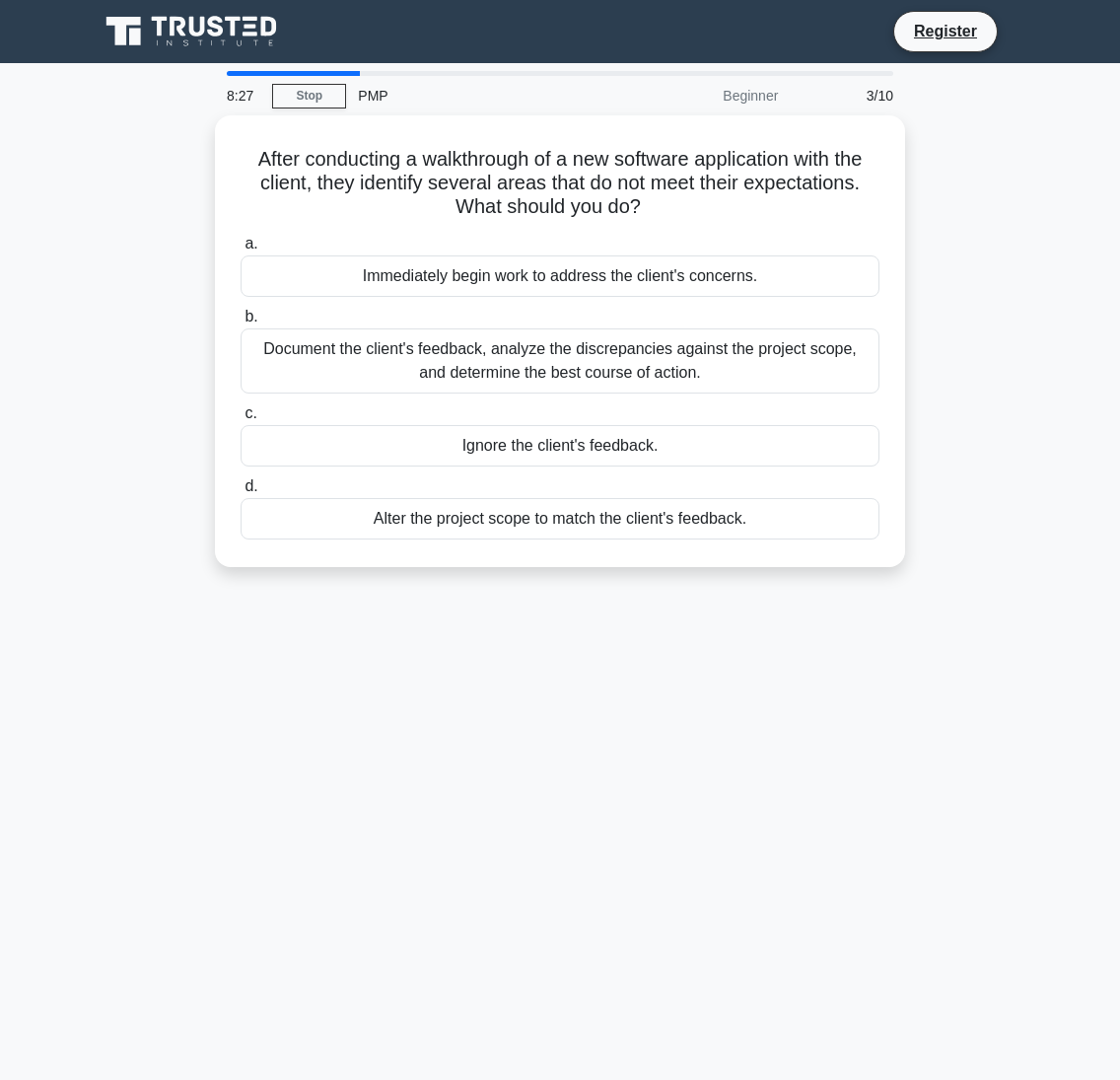 click on "8:27
Stop
PMP
Beginner
3/10
After conducting a walkthrough of a new software application with the client, they identify several areas that do not meet their expectations. What should you do?
.spinner_0XTQ{transform-origin:center;animation:spinner_y6GP .75s linear infinite}@keyframes spinner_y6GP{100%{transform:rotate(360deg)}}
a.
b. c. d." at bounding box center (560, 564) 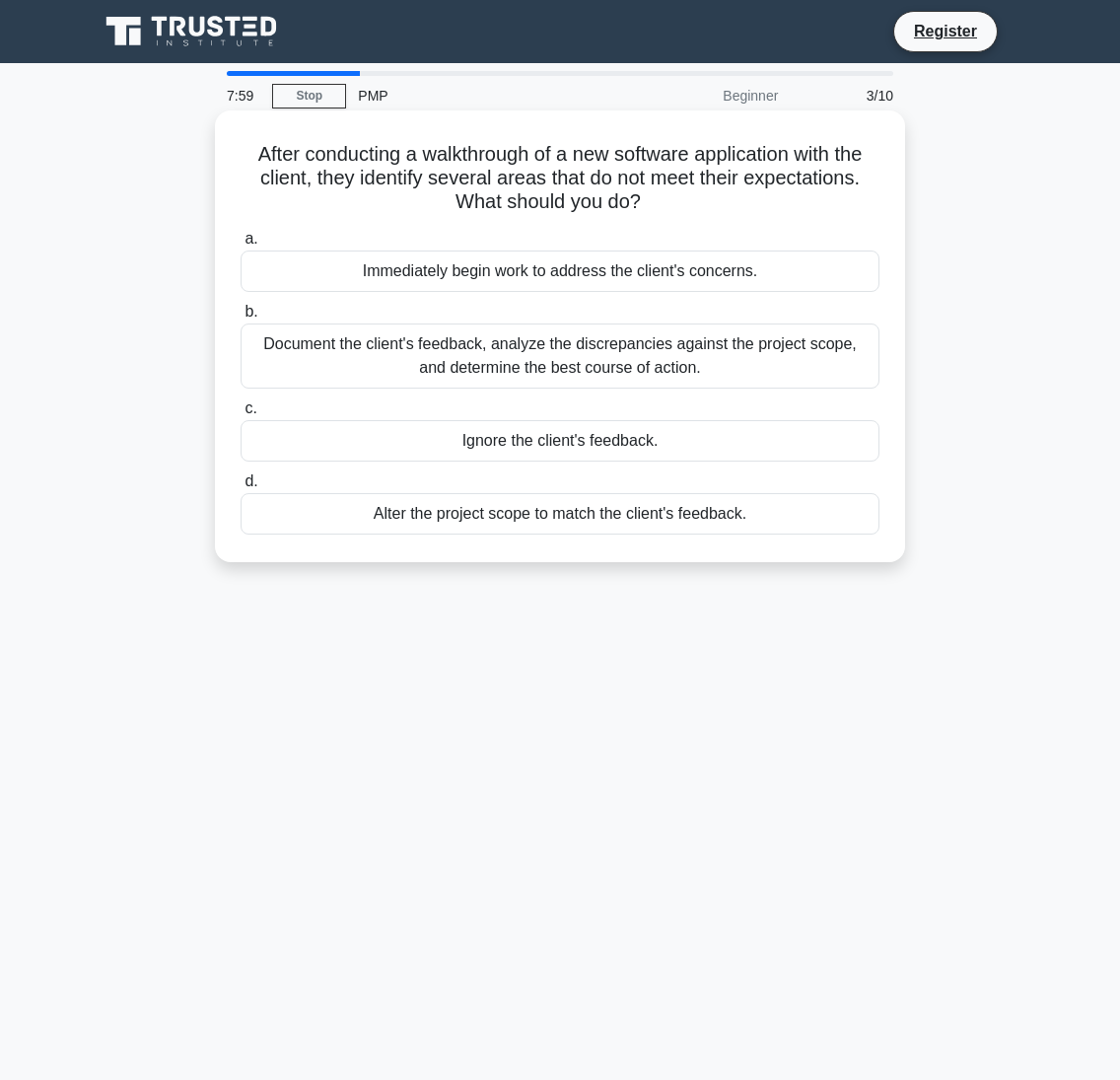 click on "Document the client's feedback, analyze the discrepancies against the project scope, and determine the best course of action." at bounding box center [560, 356] 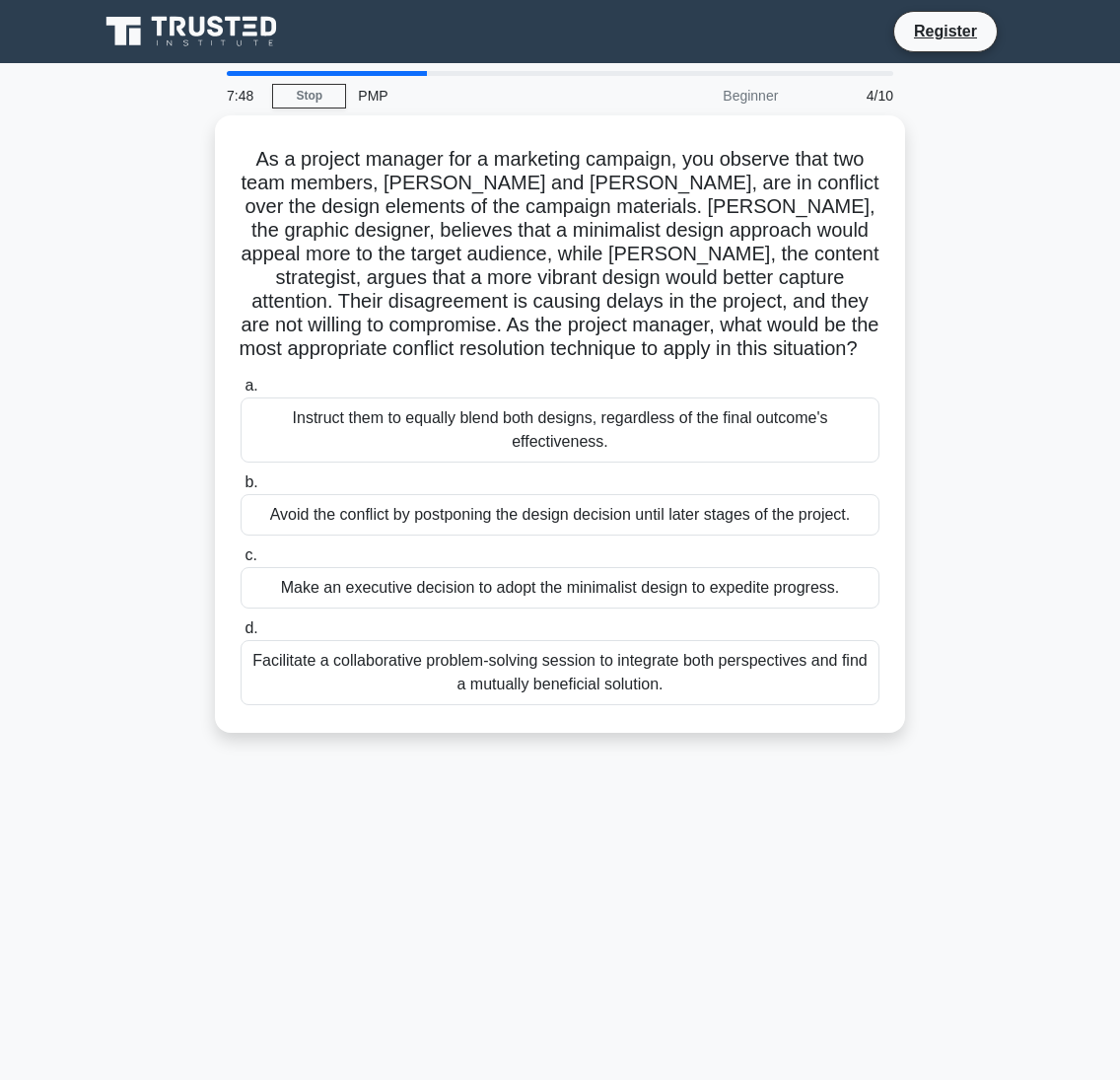 click on "7:48
Stop
PMP
Beginner
4/10
As a project manager for a marketing campaign, you observe that two team members, Alex and Jamie, are in conflict over the design elements of the campaign materials. Alex, the graphic designer, believes that a minimalist design approach would appeal more to the target audience, while Jamie, the content strategist, argues that a more vibrant design would better capture attention. Their disagreement is causing delays in the project, and they are not willing to compromise. As the project manager, what would be the most appropriate conflict resolution technique to apply in this situation?
.spinner_0XTQ{transform-origin:center;animation:spinner_y6GP .75s linear infinite}@keyframes spinner_y6GP{100%{transform:rotate(360deg)}} a. b. c." at bounding box center [560, 564] 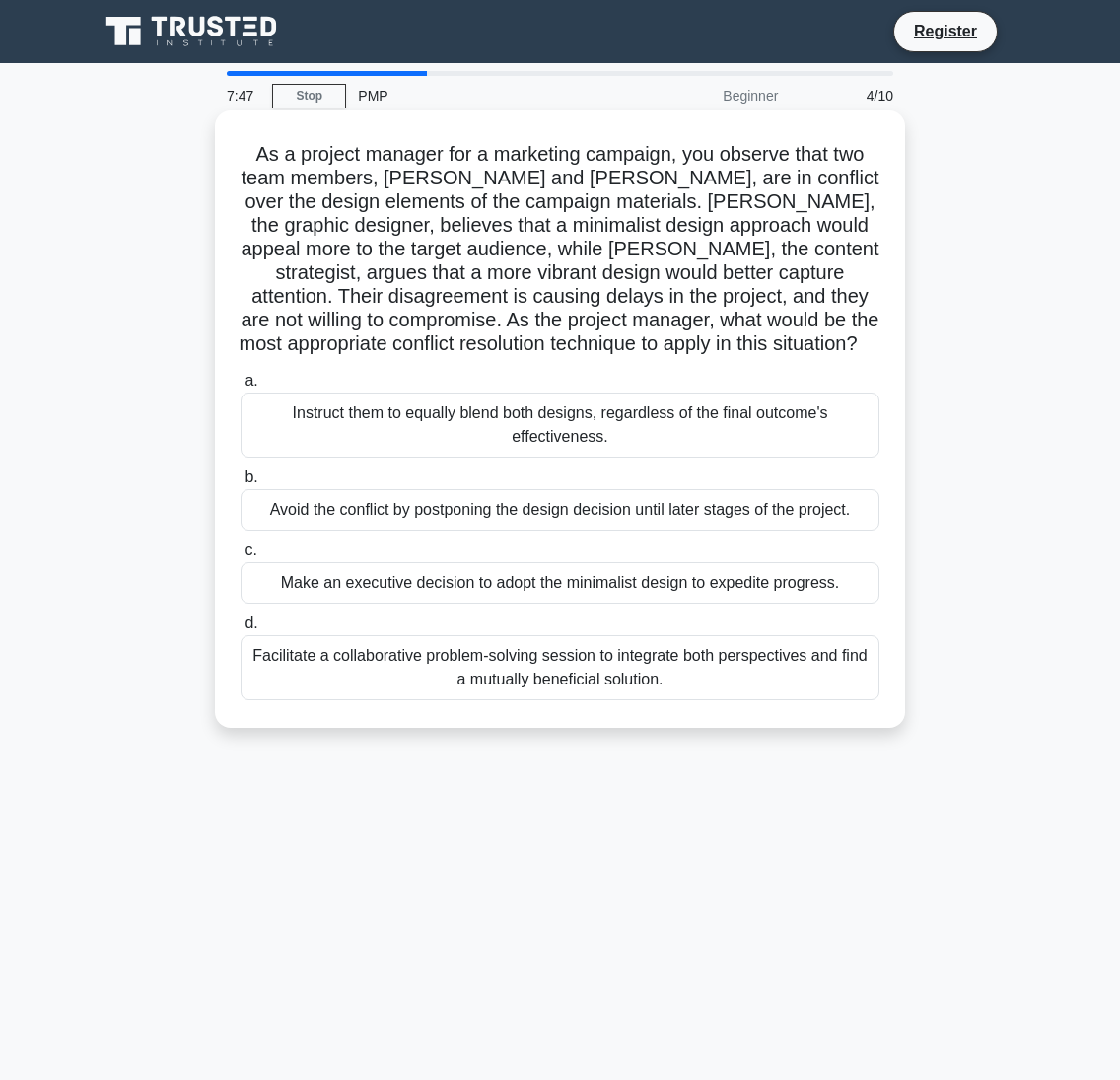 click on "Make an executive decision to adopt the minimalist design to expedite progress." at bounding box center (560, 583) 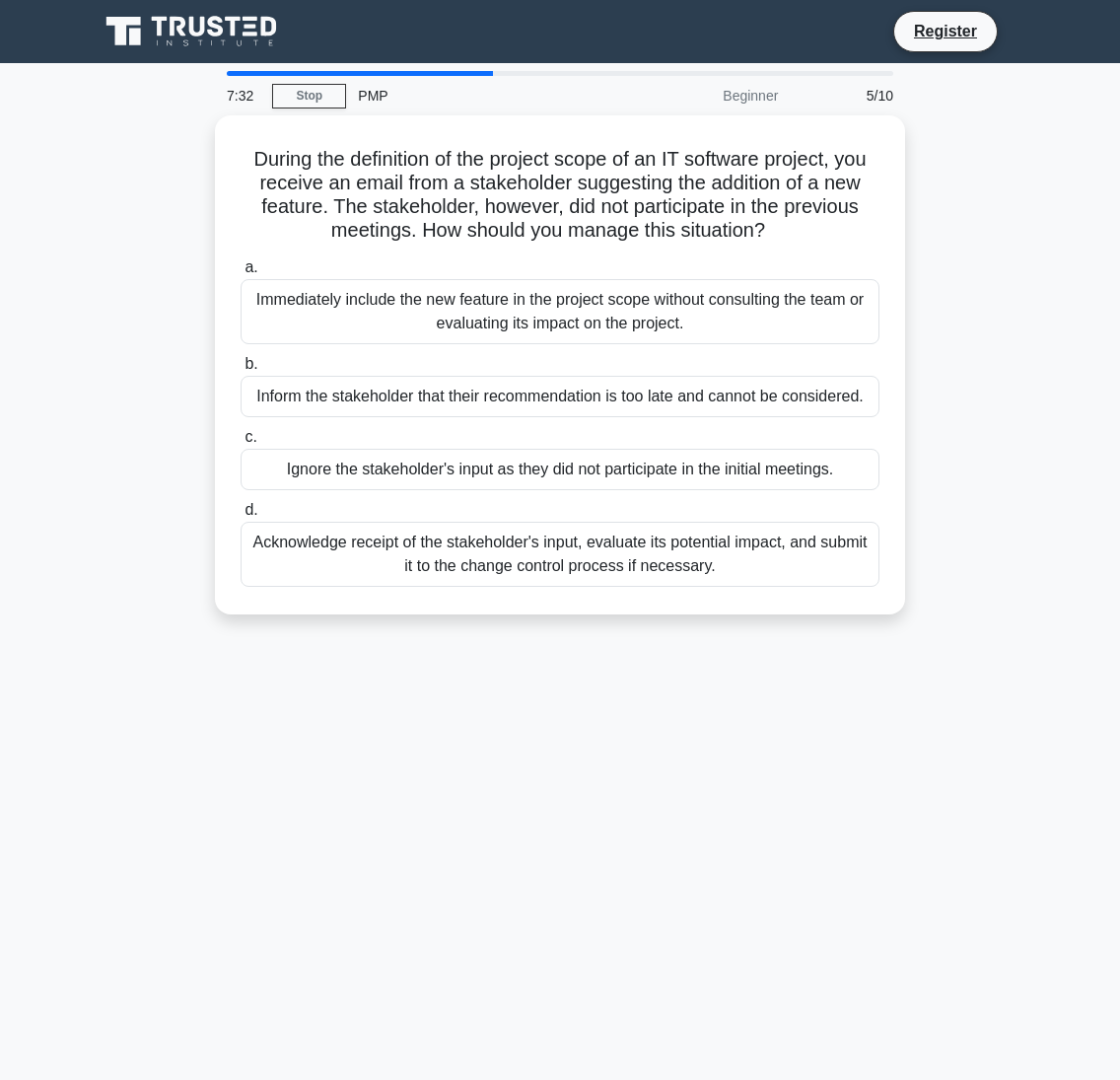 click on "7:32
Stop
PMP
Beginner
5/10
During the definition of the project scope of an IT software project, you receive an email from a stakeholder suggesting the addition of a new feature. The stakeholder, however, did not participate in the previous meetings. How should you manage this situation?
.spinner_0XTQ{transform-origin:center;animation:spinner_y6GP .75s linear infinite}@keyframes spinner_y6GP{100%{transform:rotate(360deg)}}
a." at bounding box center [560, 564] 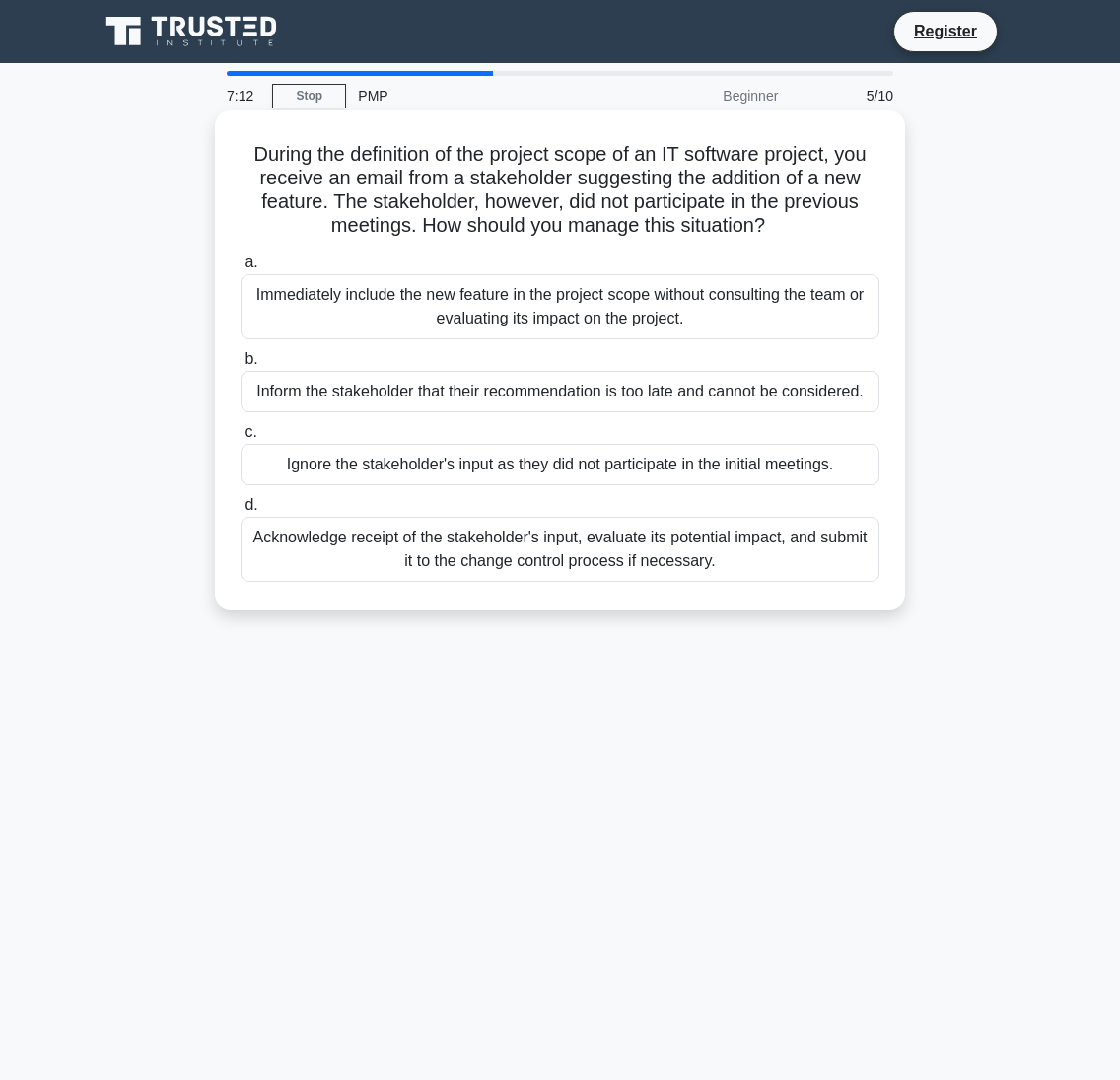 click on "Acknowledge receipt of the stakeholder's input, evaluate its potential impact, and submit it to the change control process if necessary." at bounding box center [560, 549] 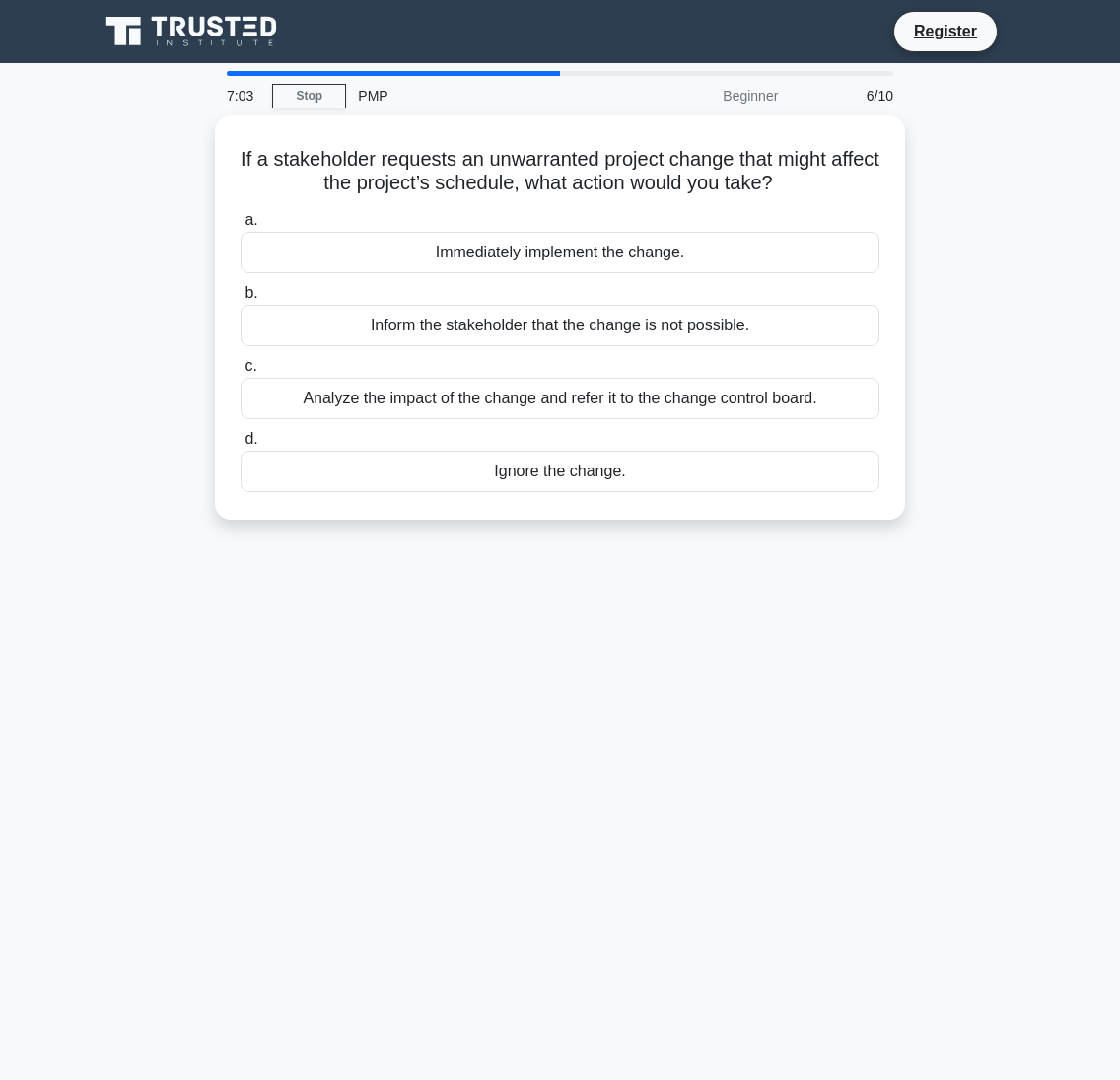 click on "7:03
Stop
PMP
Beginner
6/10
If a stakeholder requests an unwarranted project change that might affect the project’s schedule, what action would you take?
.spinner_0XTQ{transform-origin:center;animation:spinner_y6GP .75s linear infinite}@keyframes spinner_y6GP{100%{transform:rotate(360deg)}}
a.
b. c. d." at bounding box center (560, 564) 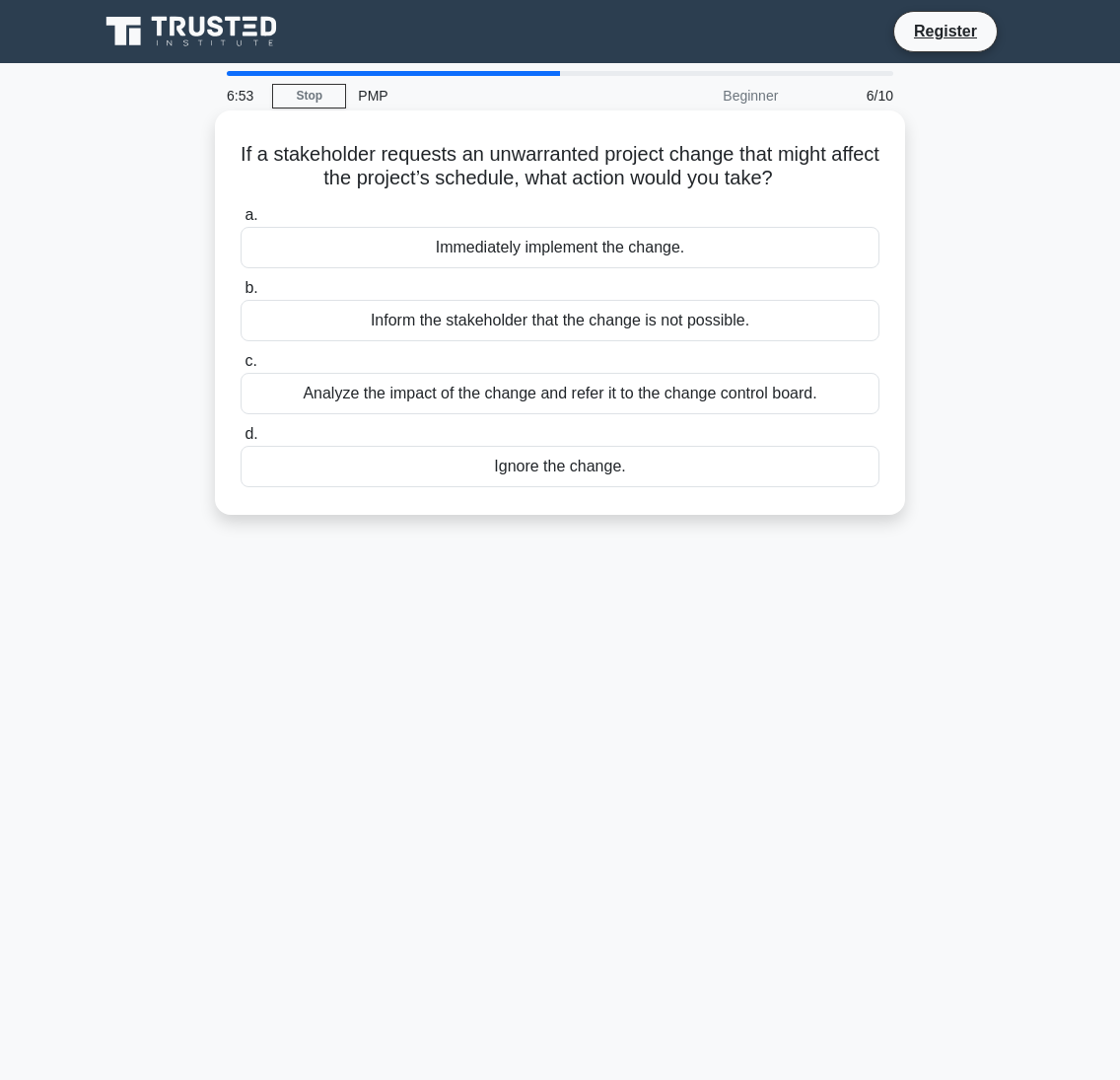 click on "Inform the stakeholder that the change is not possible." at bounding box center [560, 321] 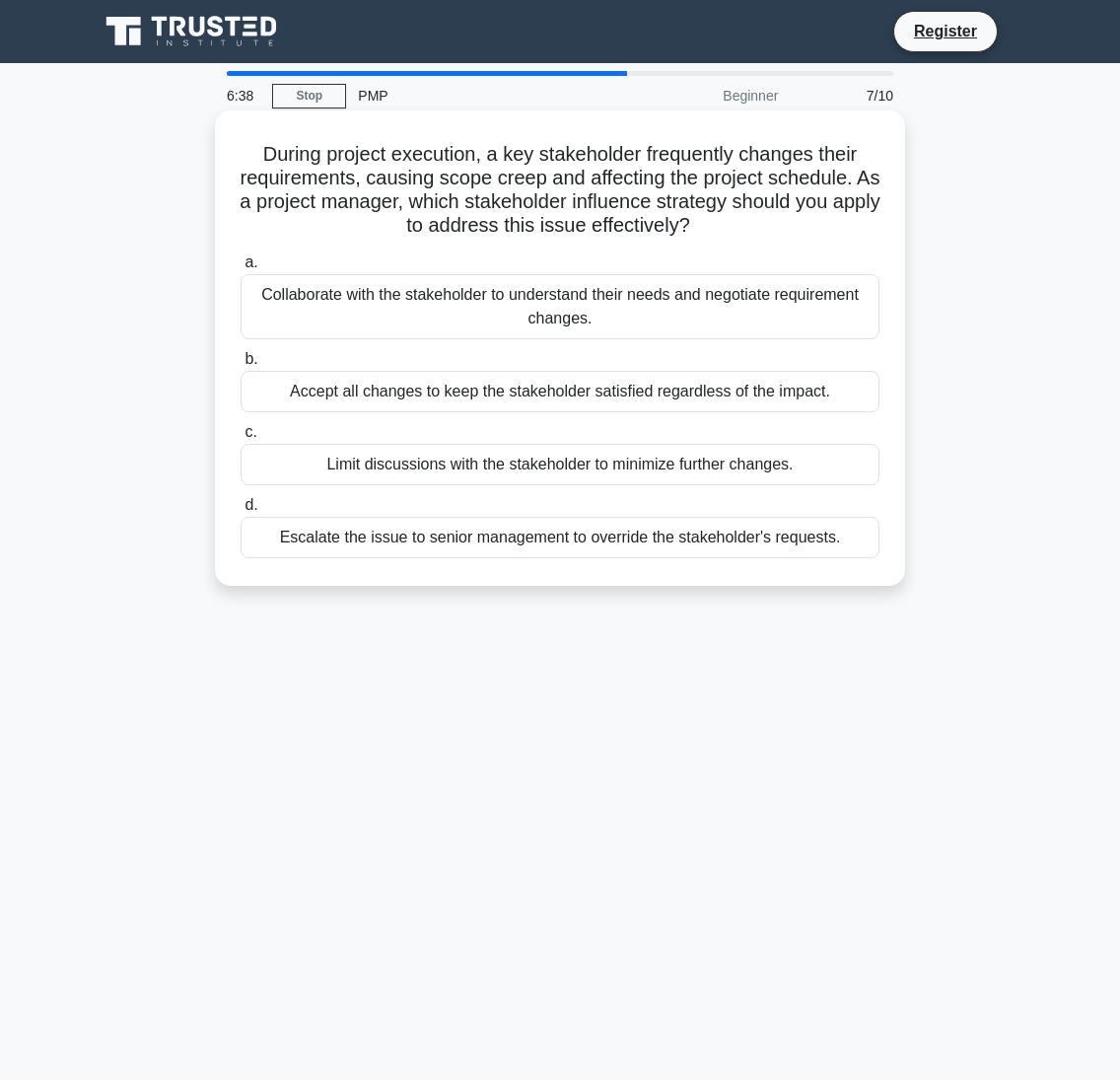 click on "Limit discussions with the stakeholder to minimize further changes." at bounding box center (560, 465) 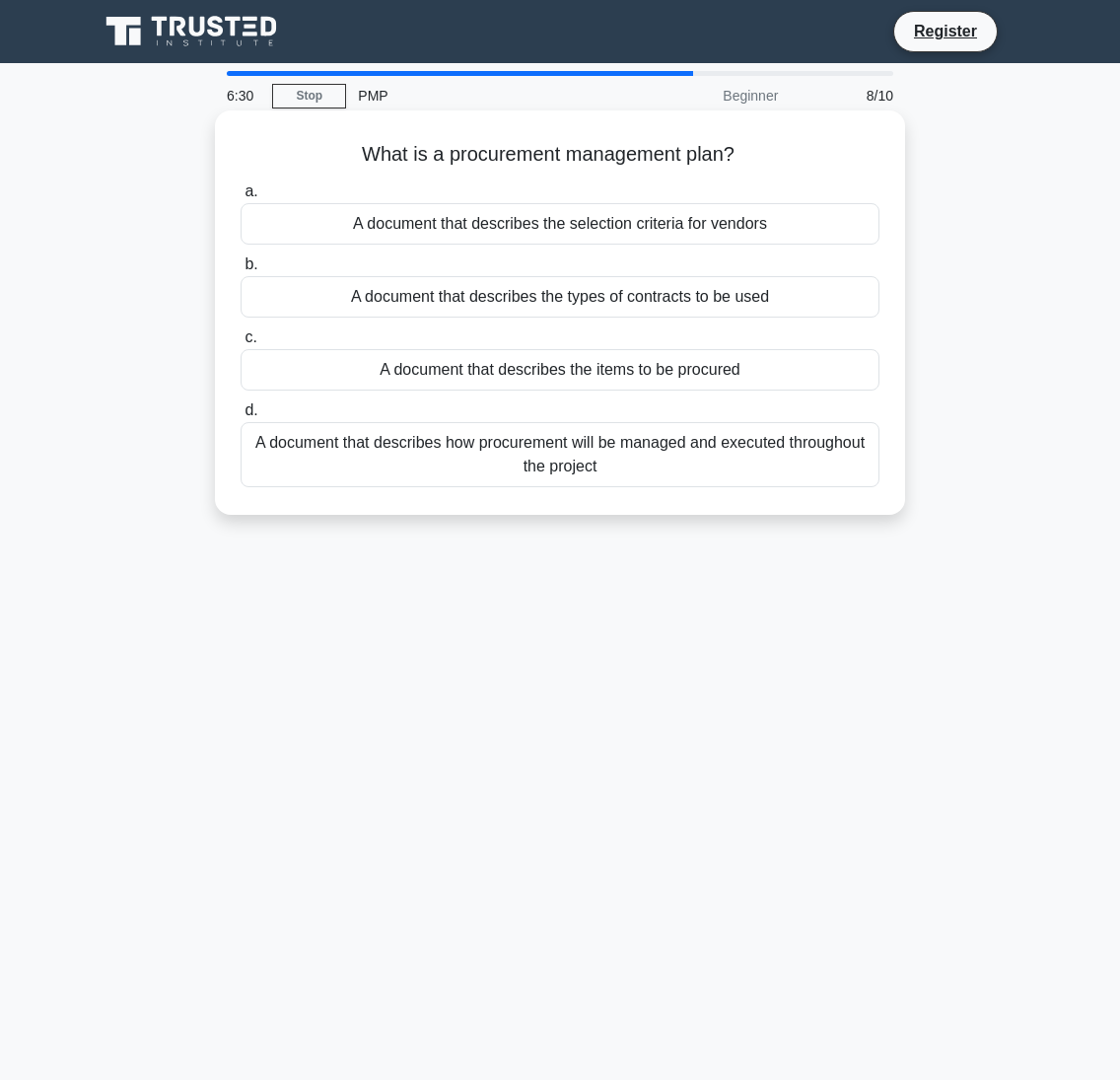 click on "A document that describes the items to be procured" at bounding box center [560, 370] 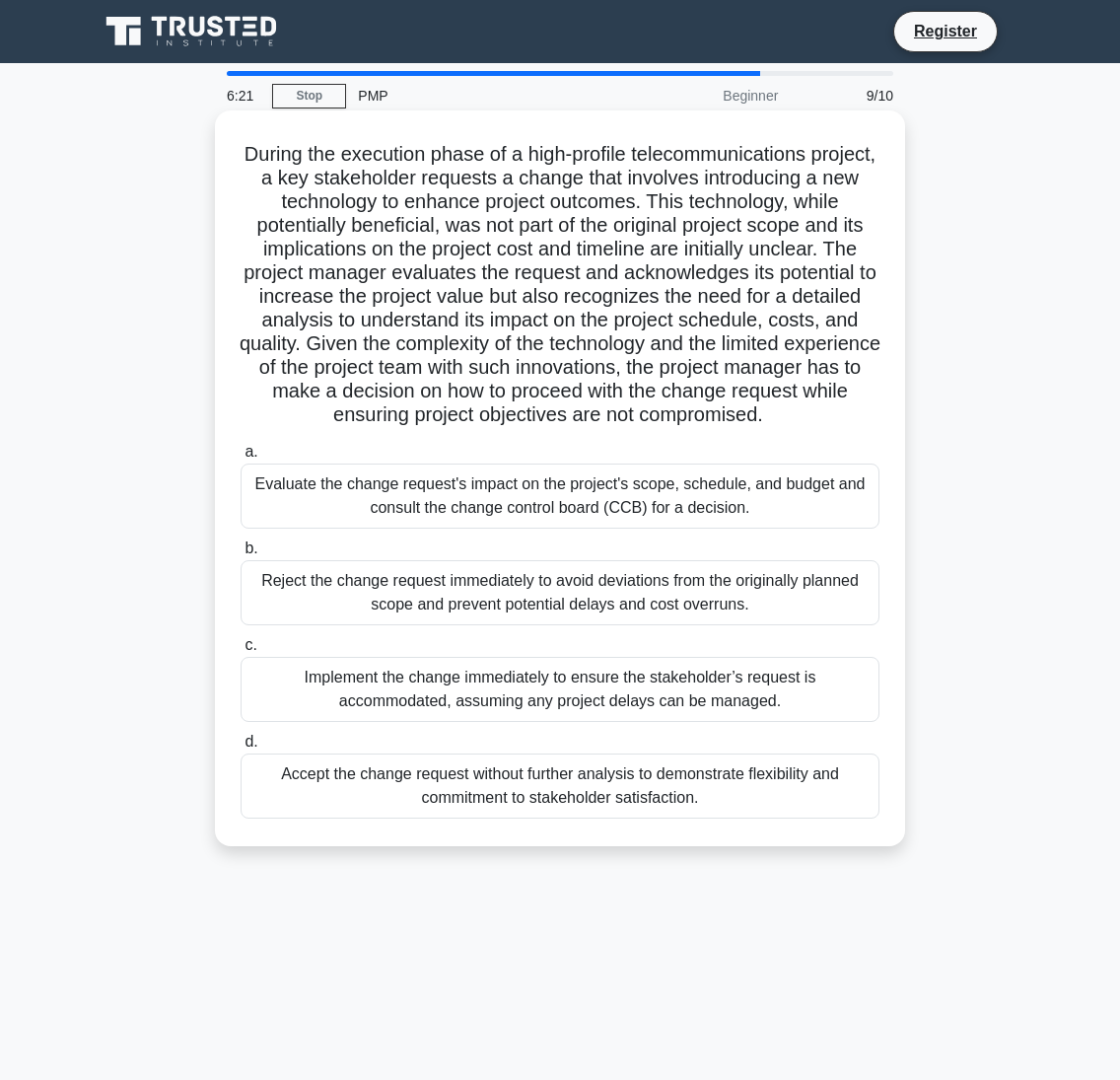 click on "Reject the change request immediately to avoid deviations from the originally planned scope and prevent potential delays and cost overruns." at bounding box center (560, 593) 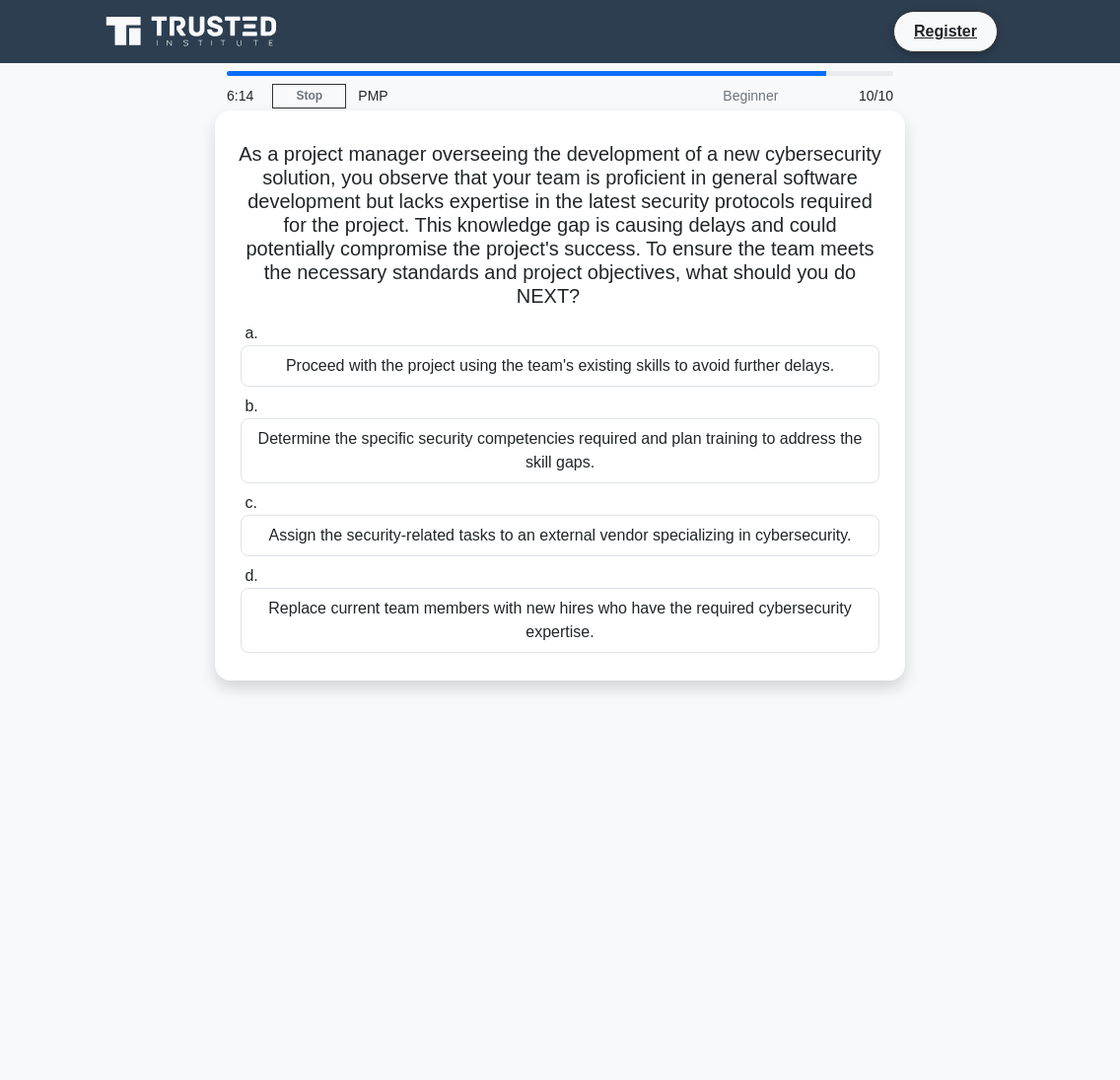 click on "Determine the specific security competencies required and plan training to address the skill gaps." at bounding box center (560, 451) 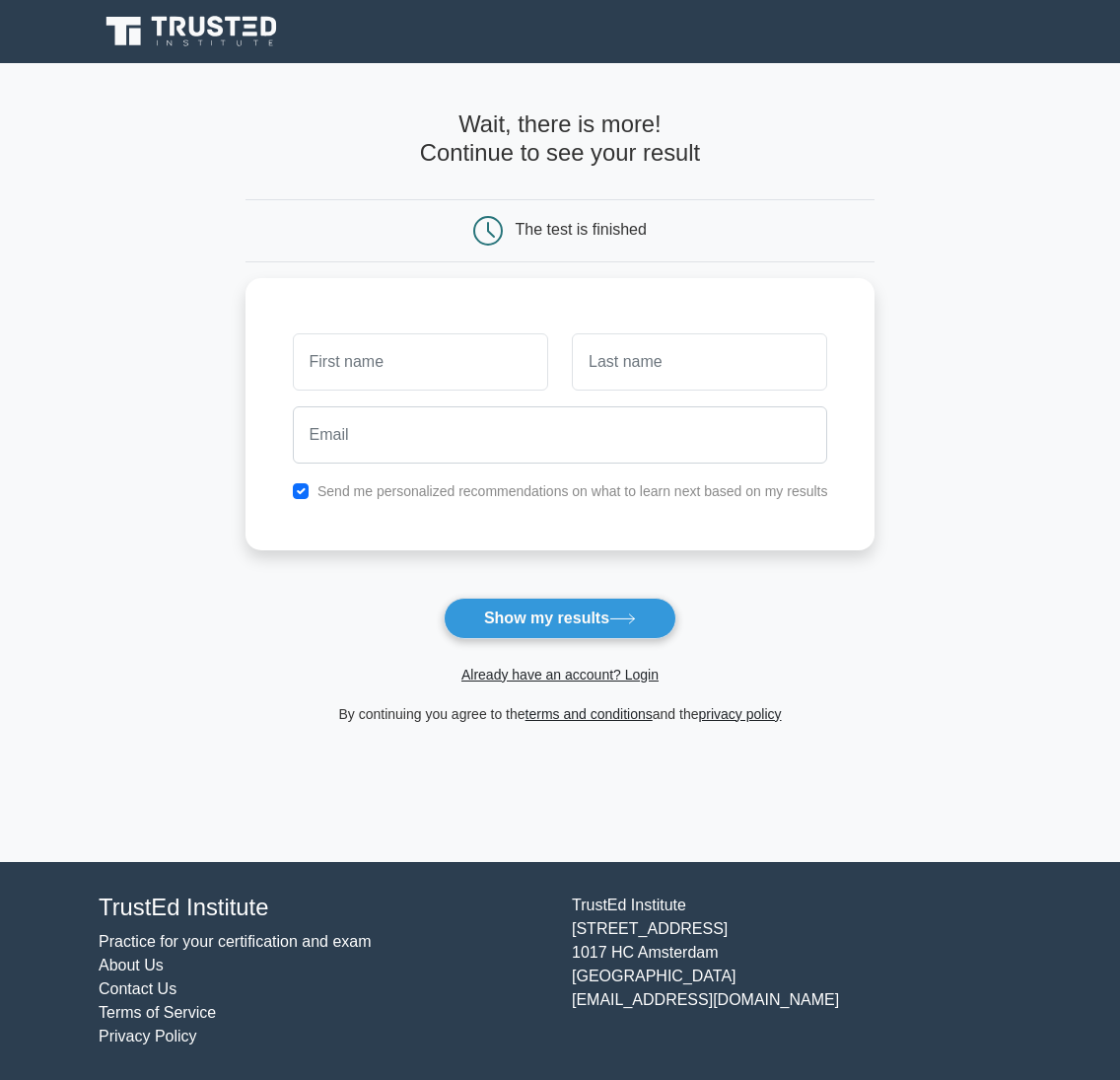 scroll, scrollTop: 0, scrollLeft: 0, axis: both 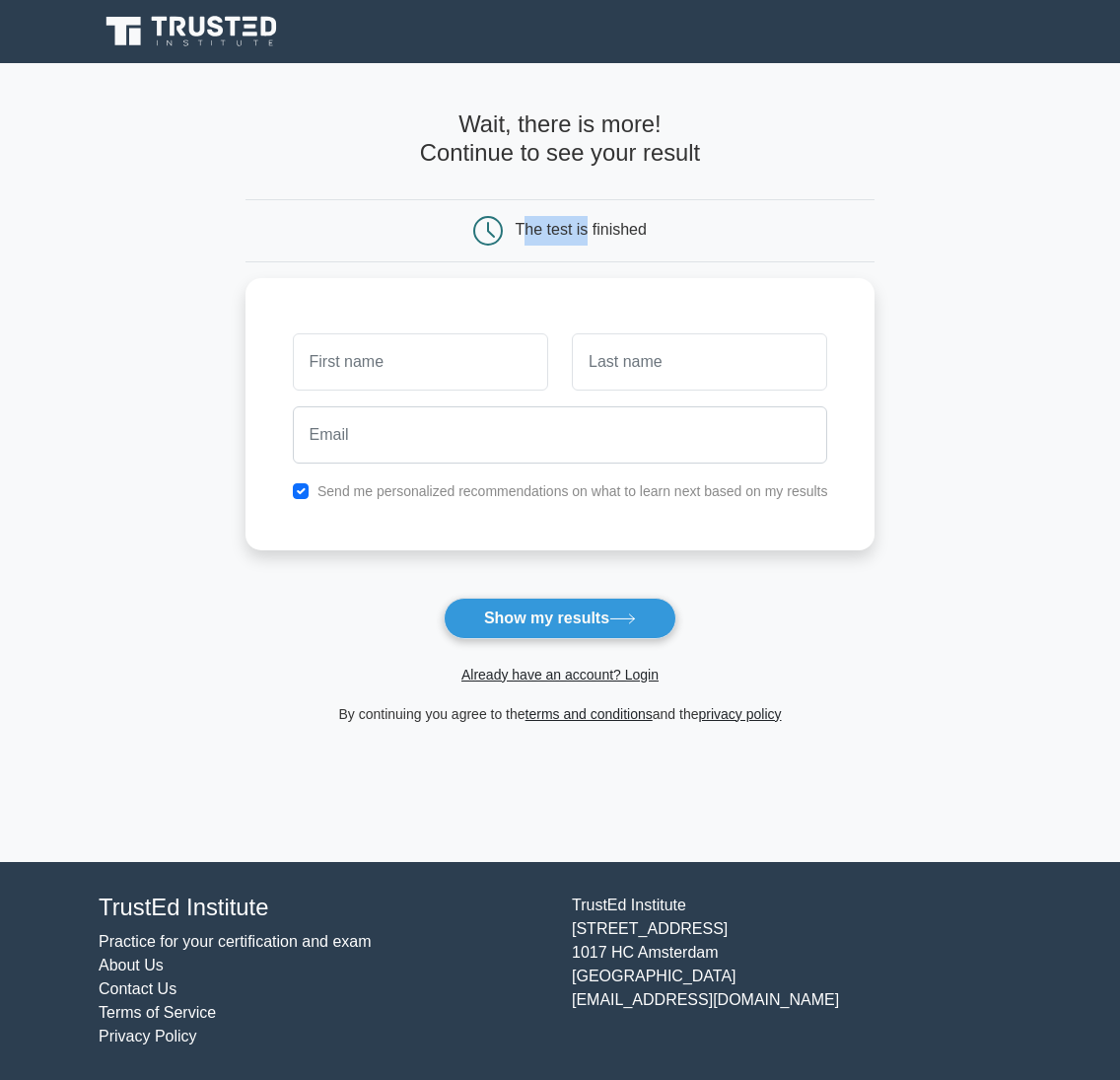 drag, startPoint x: 543, startPoint y: 237, endPoint x: 525, endPoint y: 237, distance: 18 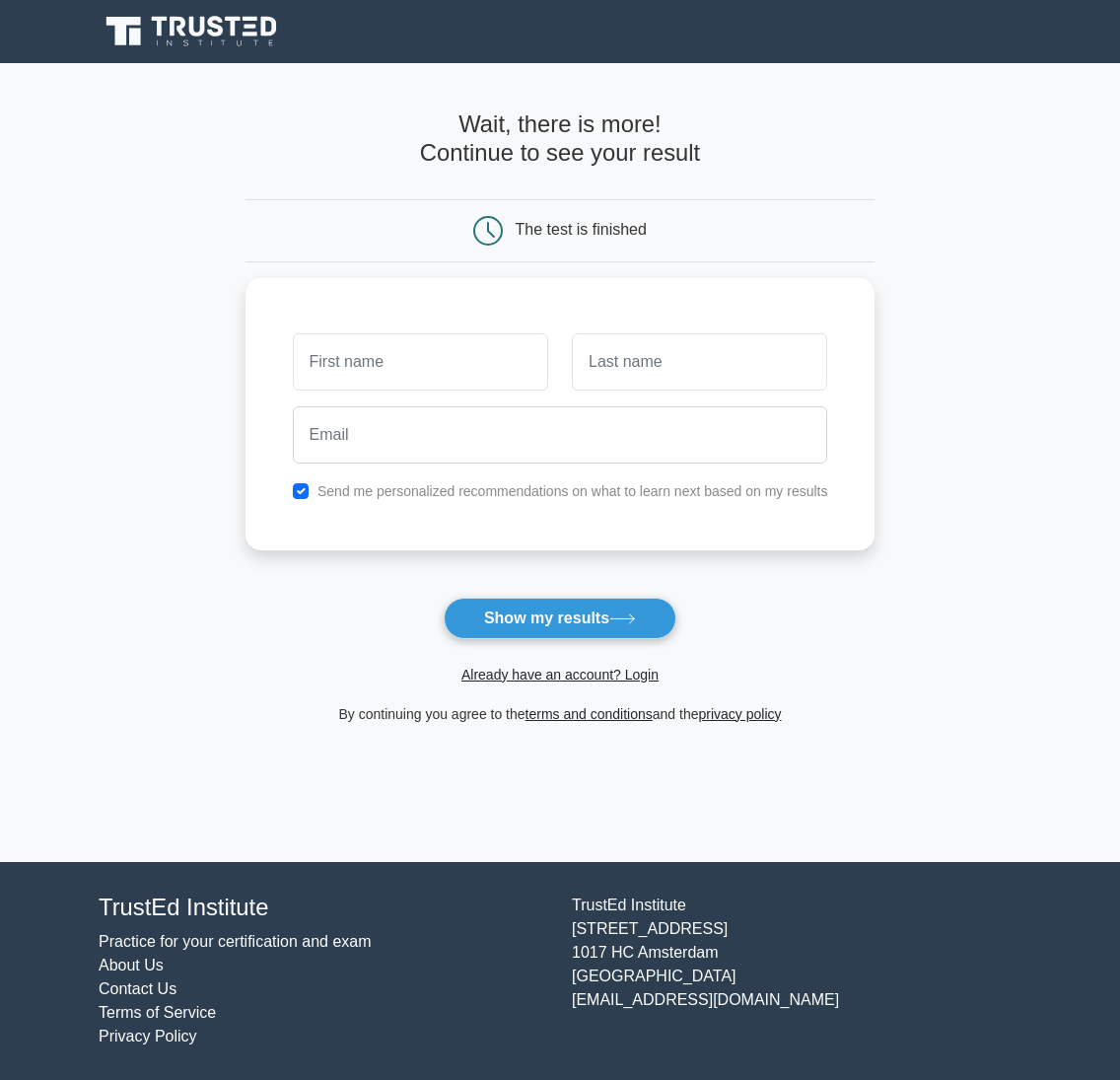 click on "Wait, there is more! Continue to see your result" at bounding box center [560, 138] 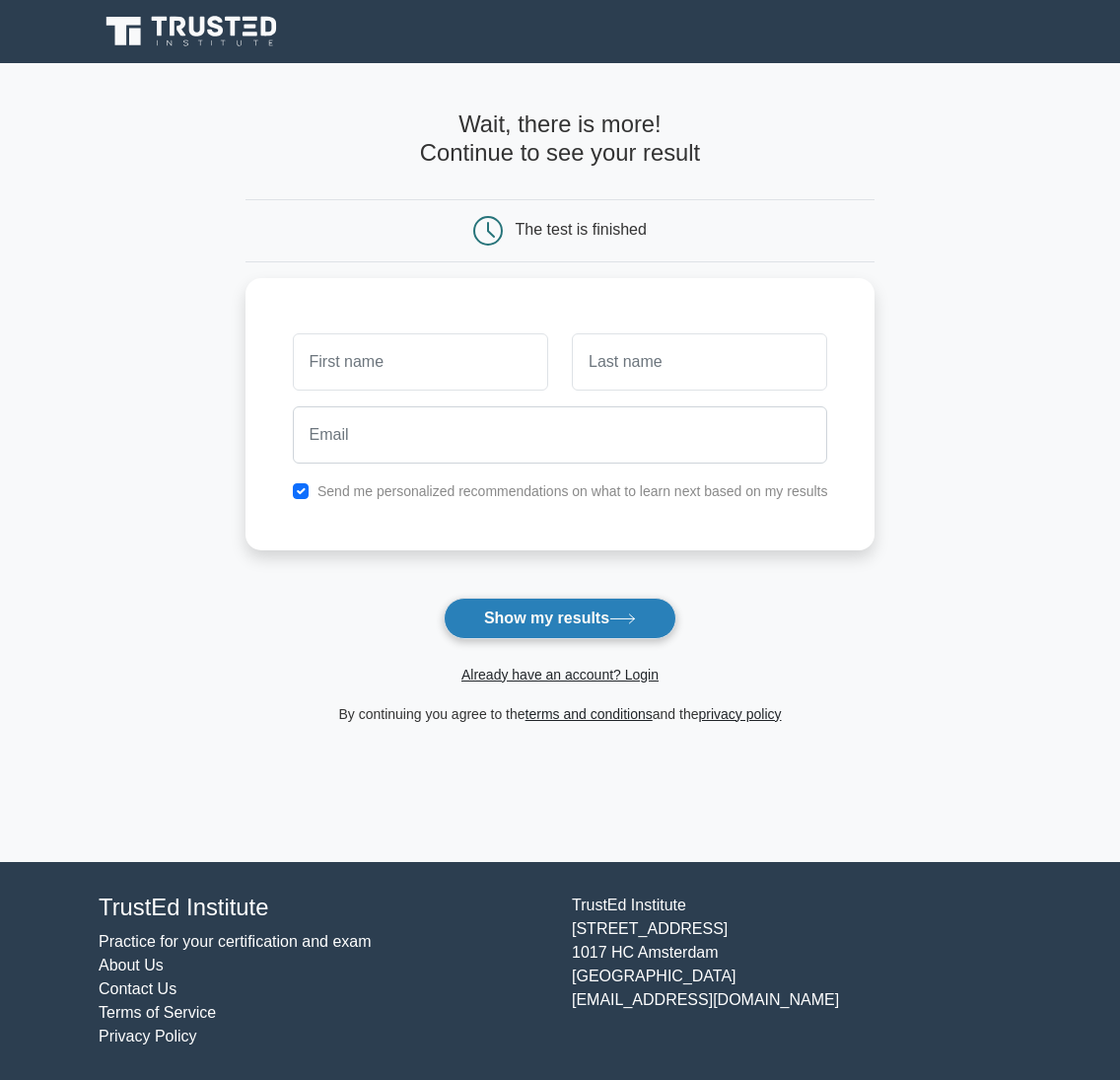 click 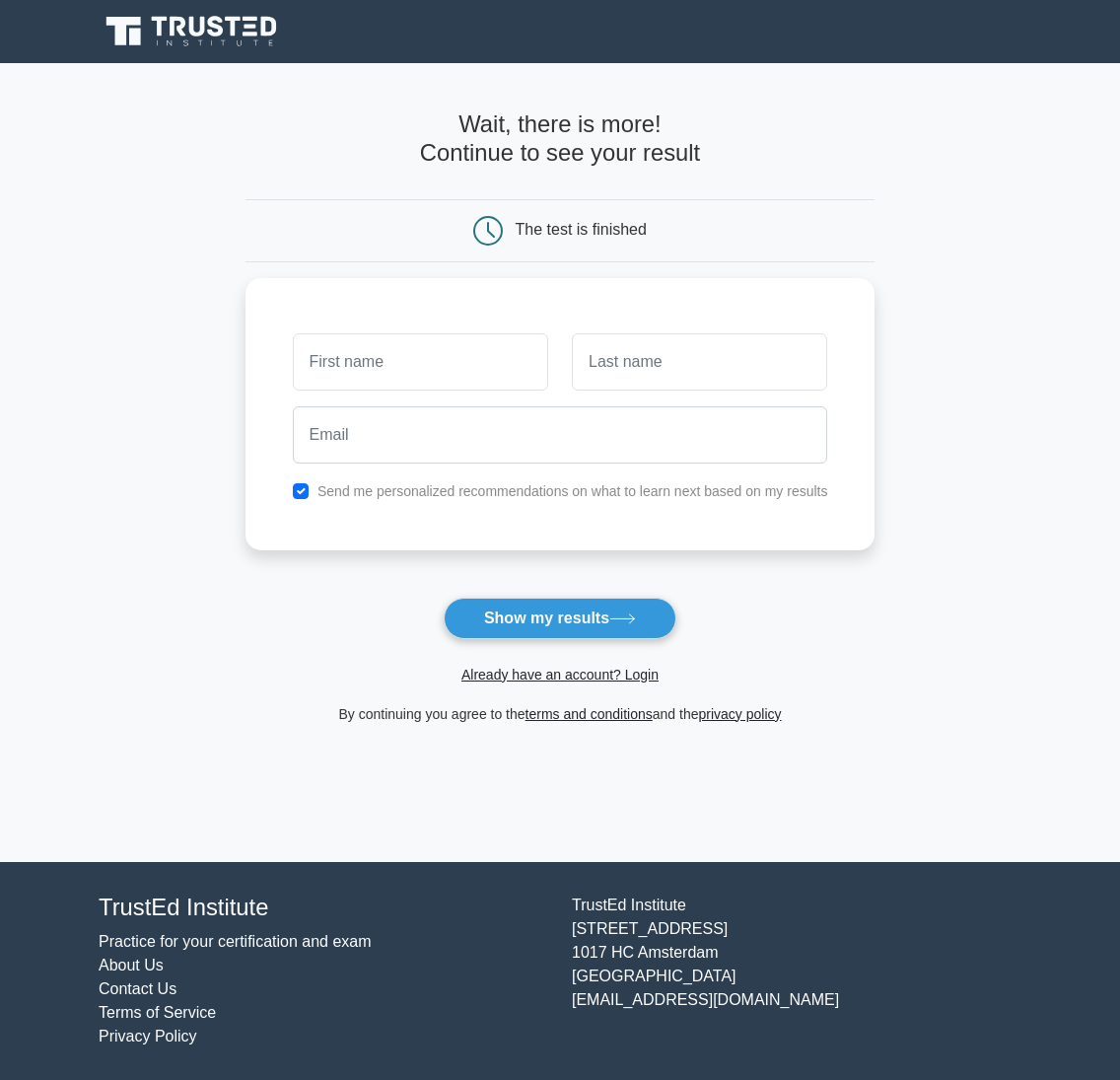 click on "Wait, there is more! Continue to see your result
The test is finished
and the" at bounding box center [560, 463] 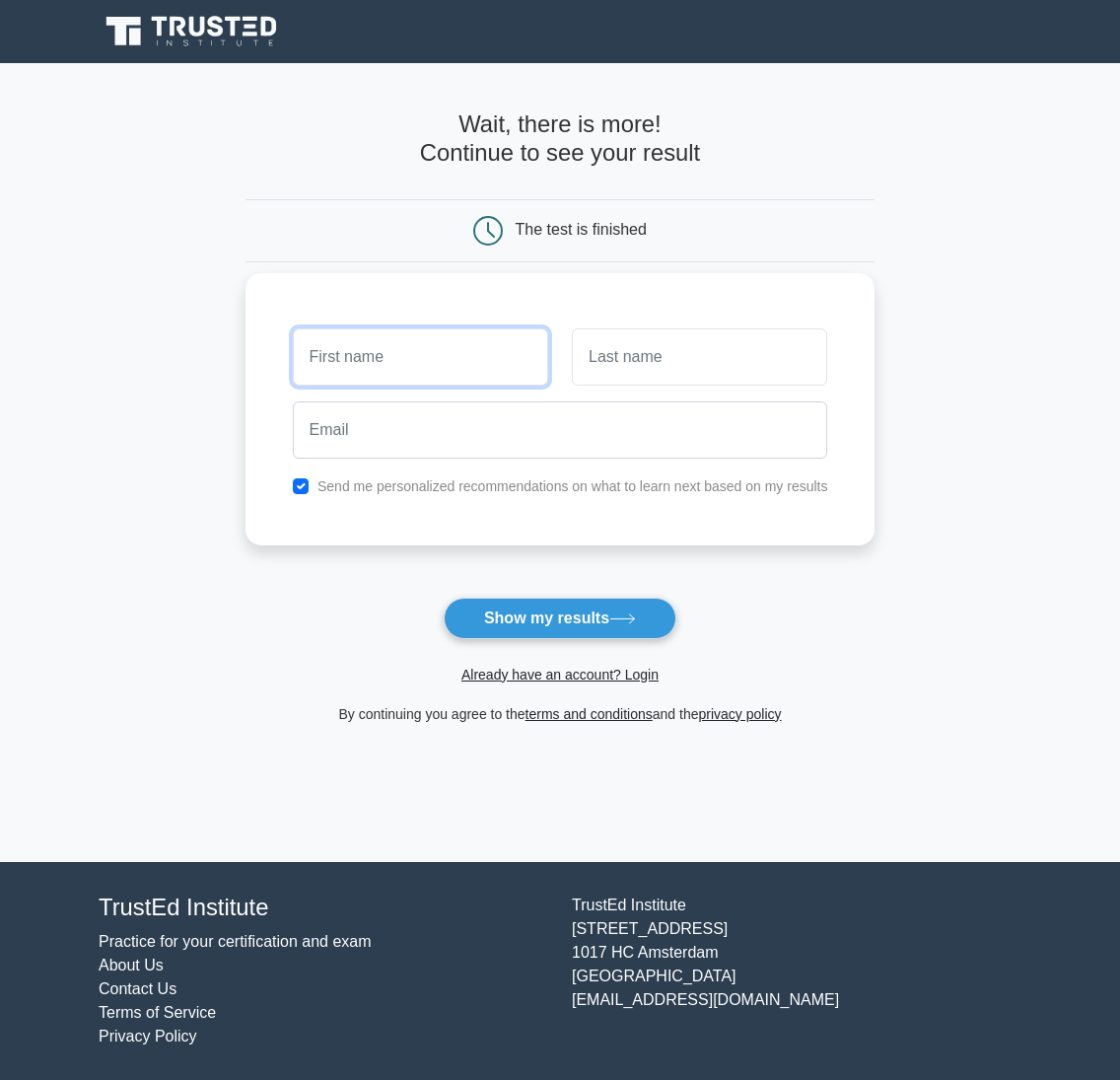 click at bounding box center (420, 357) 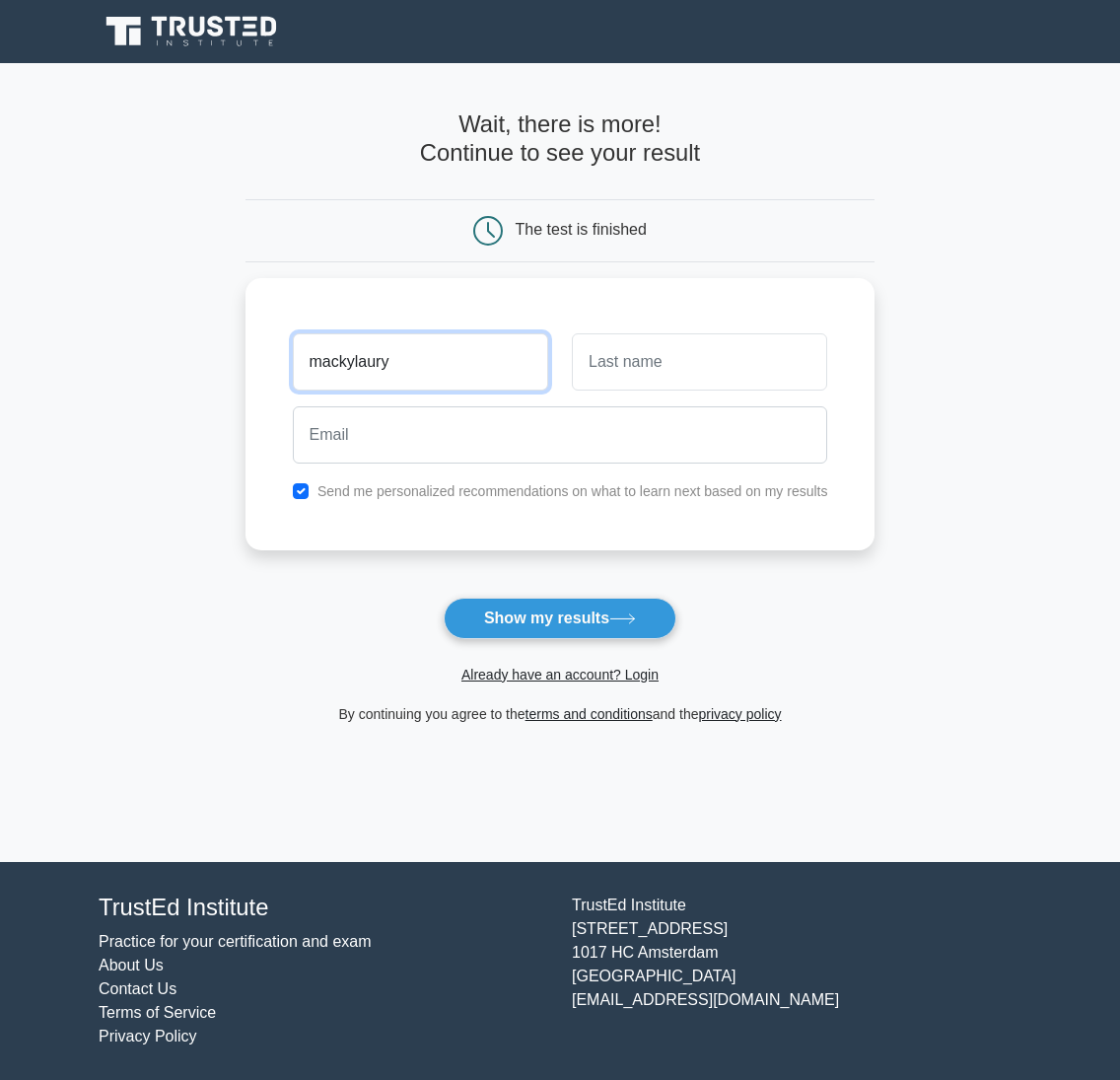 type on "mackylaury" 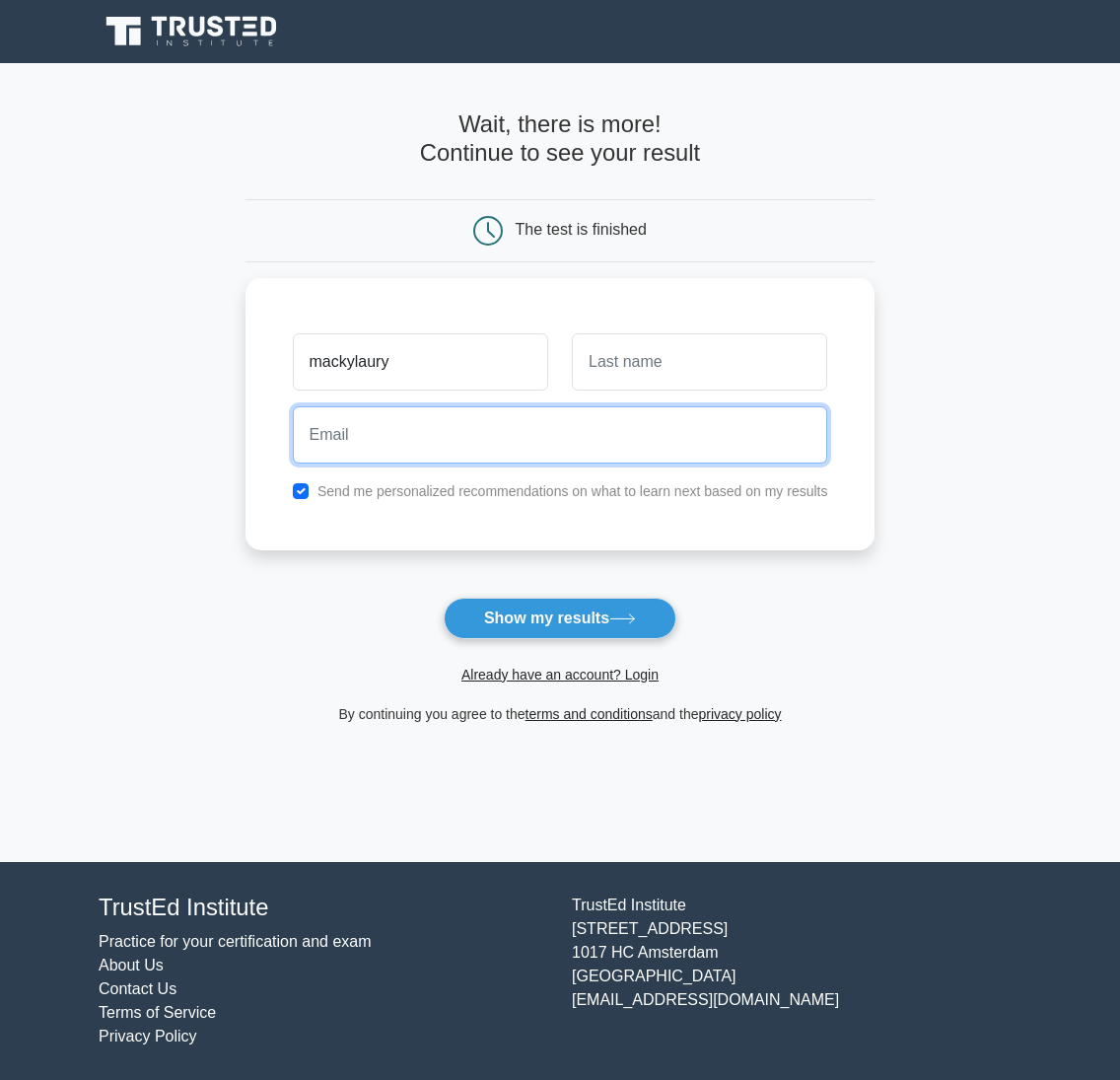 type on "M" 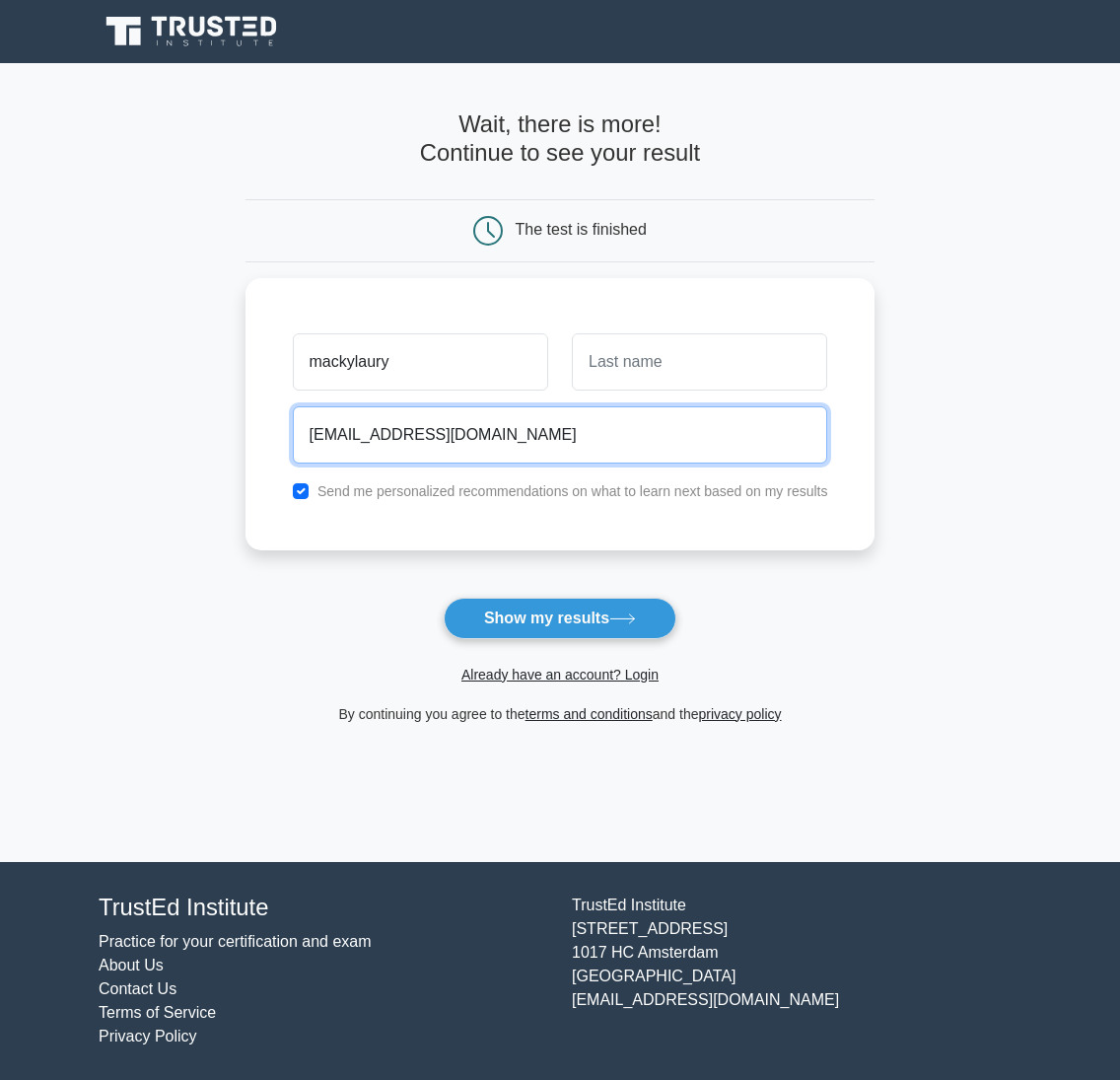 type on "mackylaury@gmail.com" 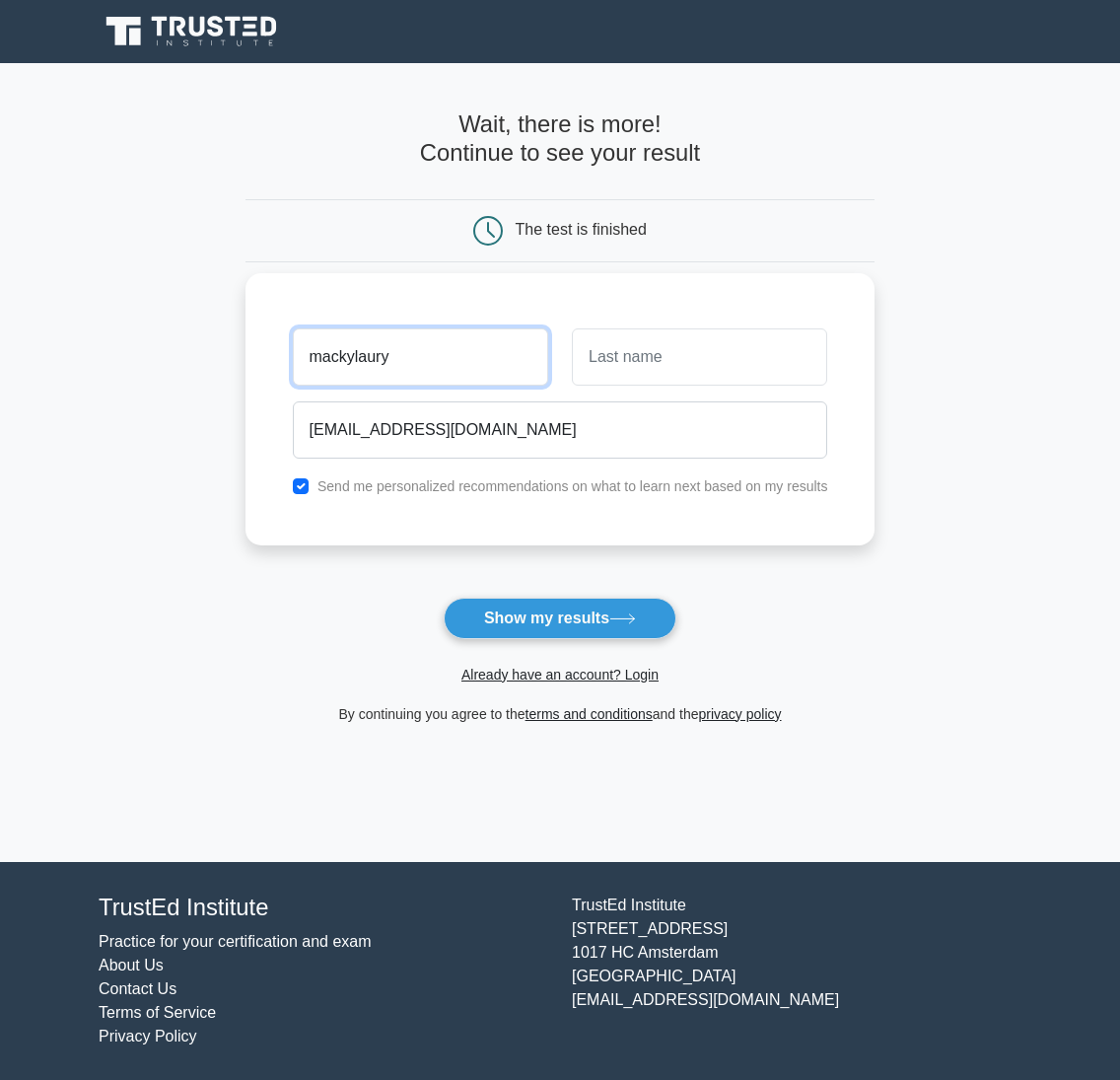 drag, startPoint x: 359, startPoint y: 354, endPoint x: 621, endPoint y: 363, distance: 262.15453 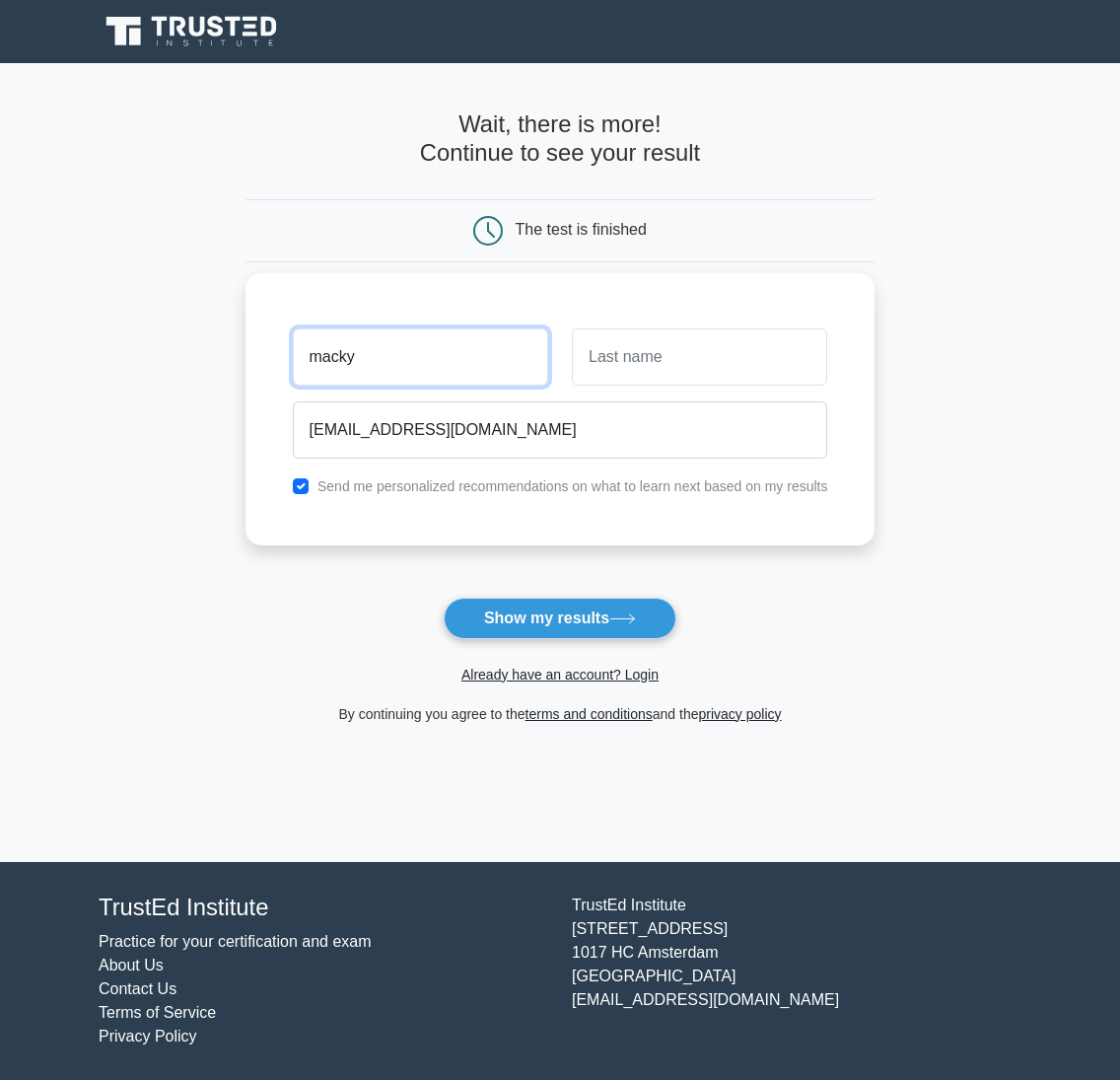 type on "macky" 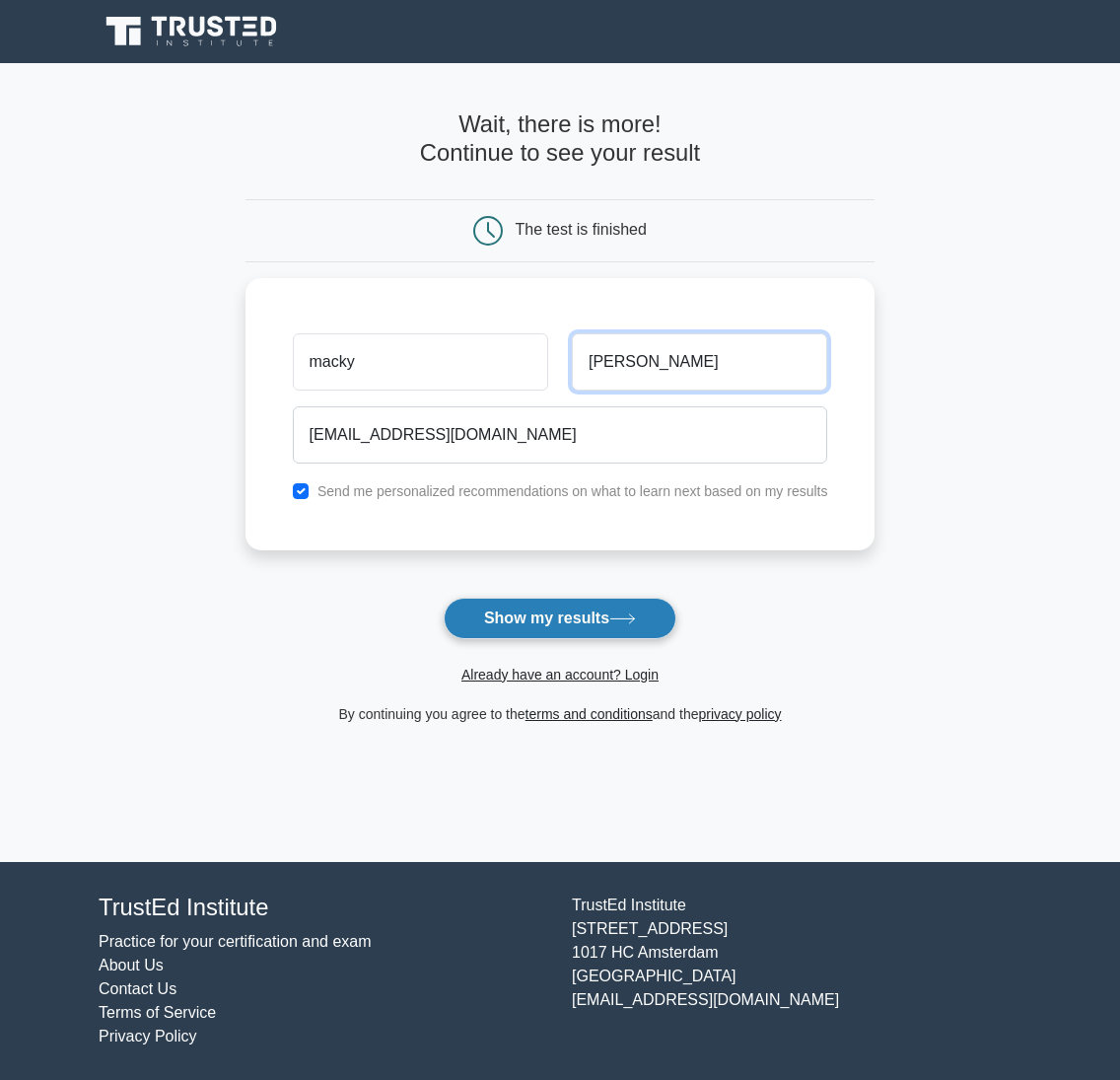 type on "Lau" 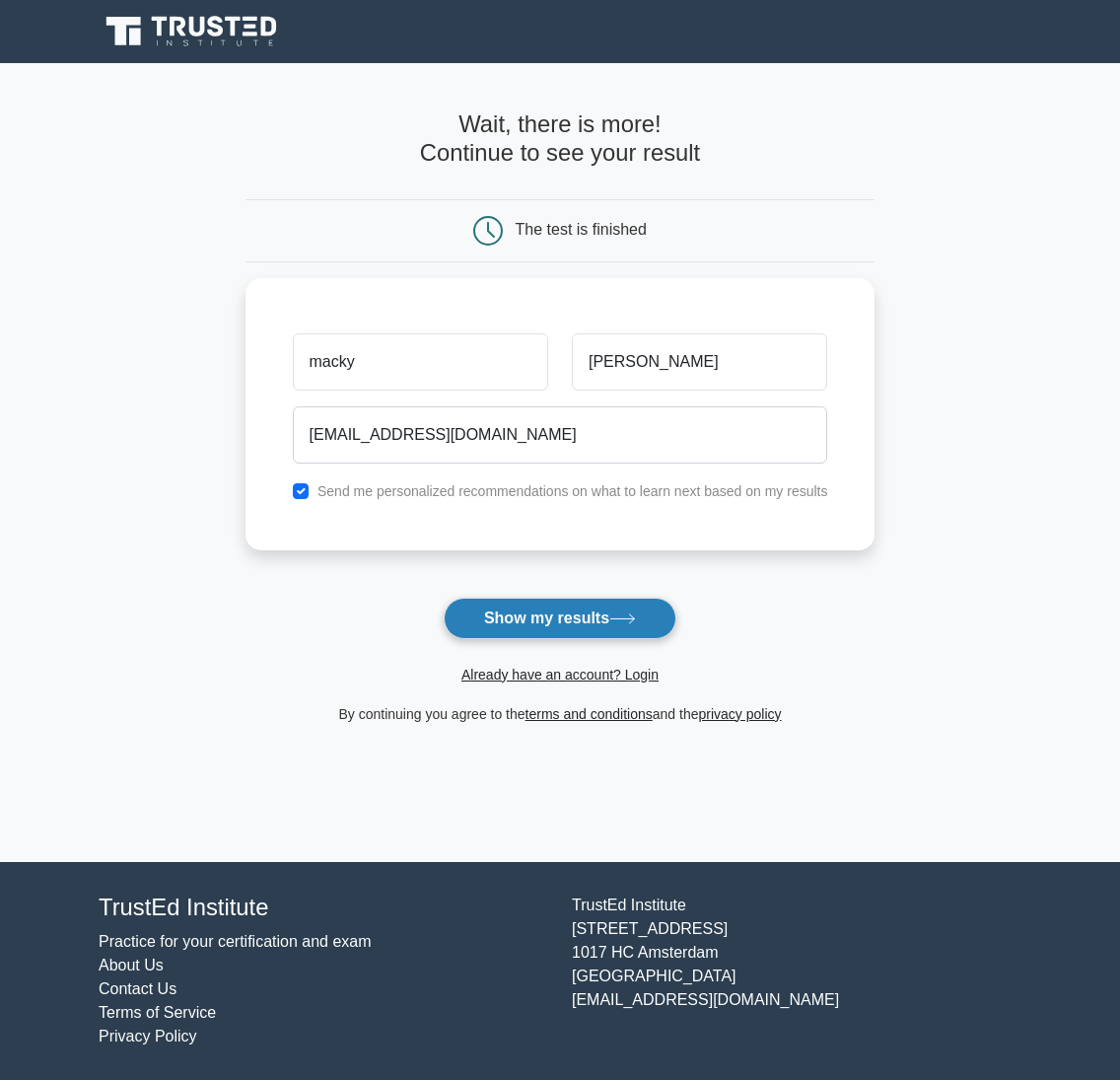 click on "Show my results" at bounding box center (560, 618) 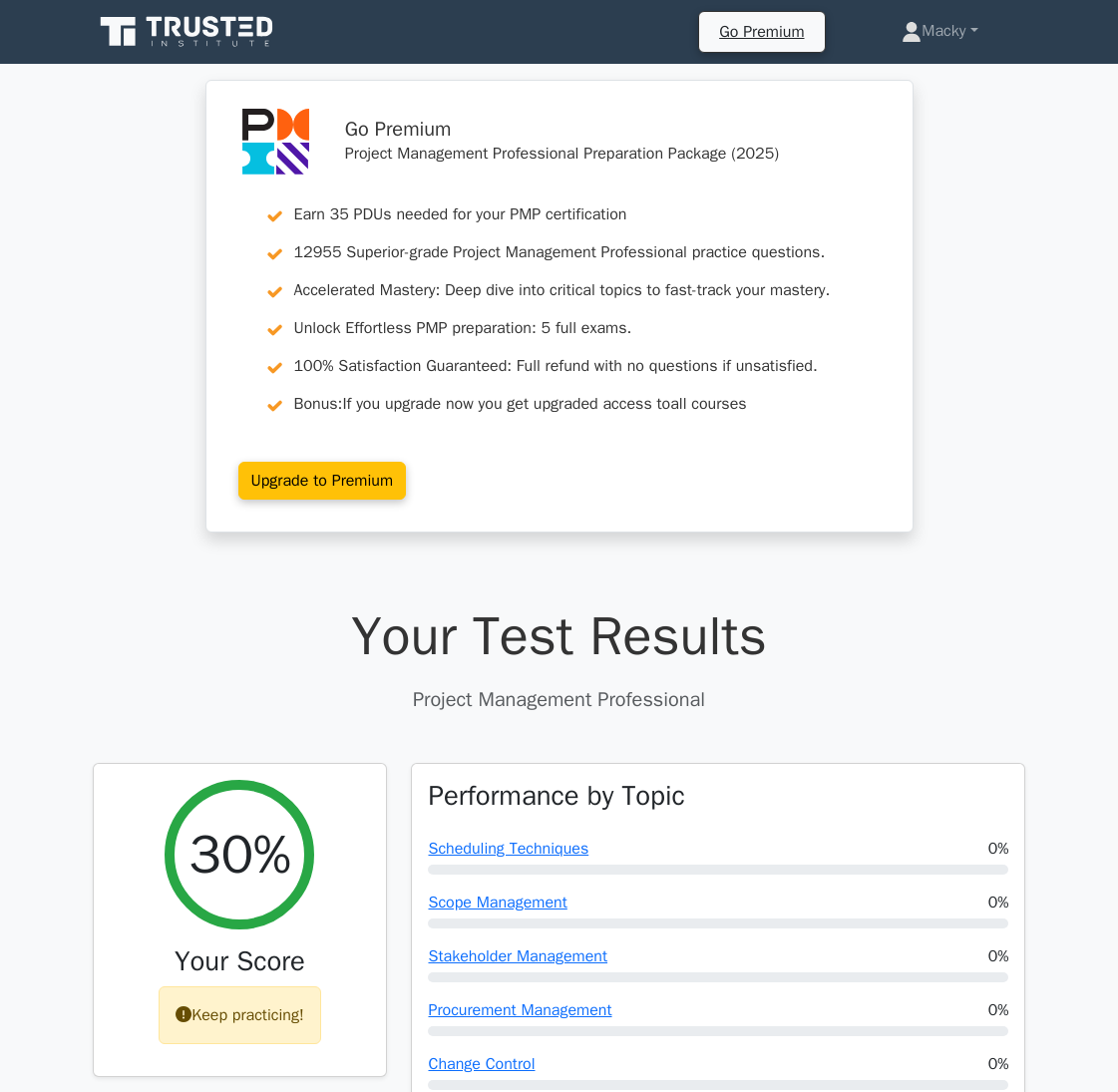scroll, scrollTop: 0, scrollLeft: 0, axis: both 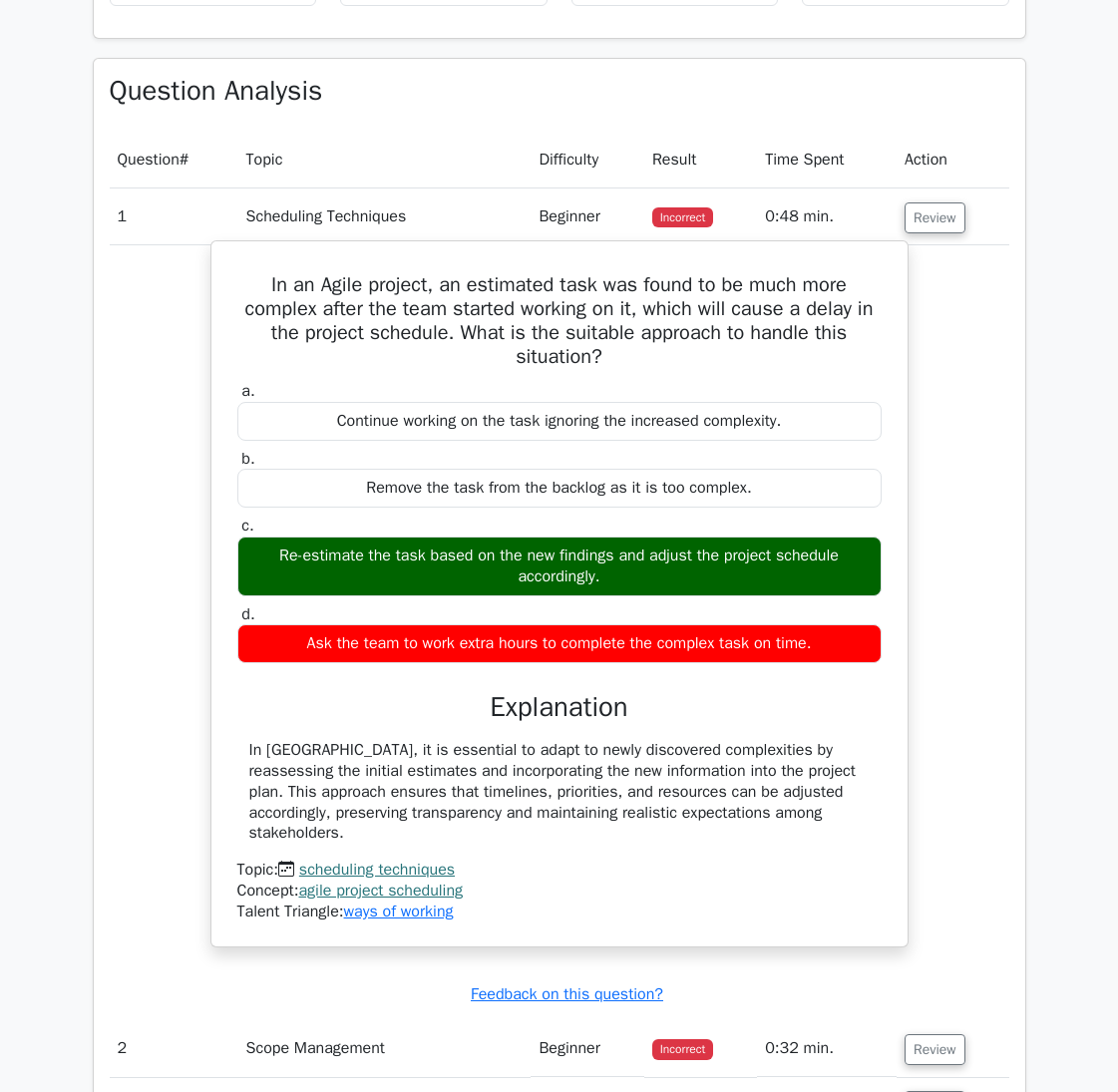 drag, startPoint x: 851, startPoint y: 812, endPoint x: 243, endPoint y: 750, distance: 611.153 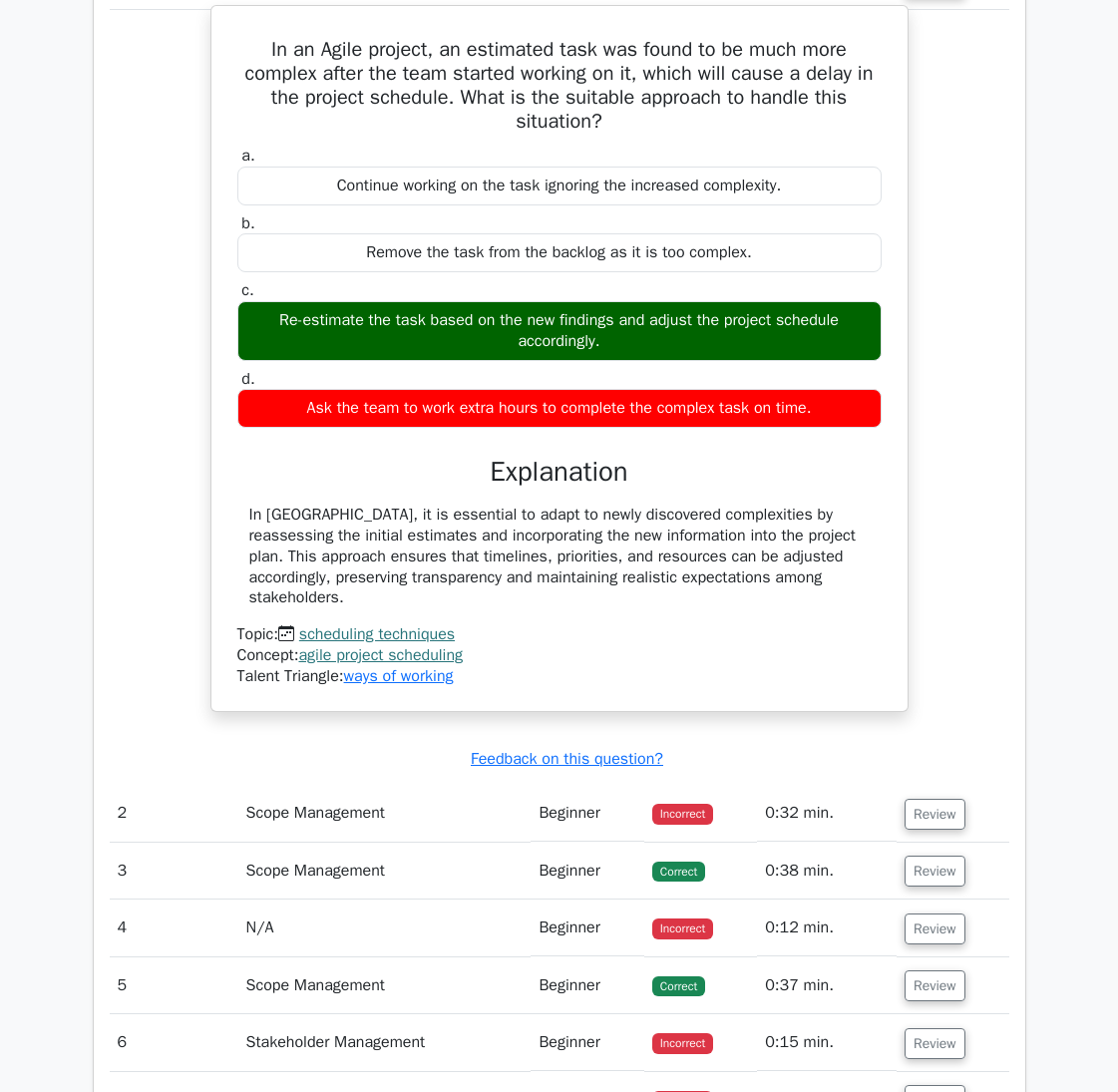 scroll, scrollTop: 1848, scrollLeft: 0, axis: vertical 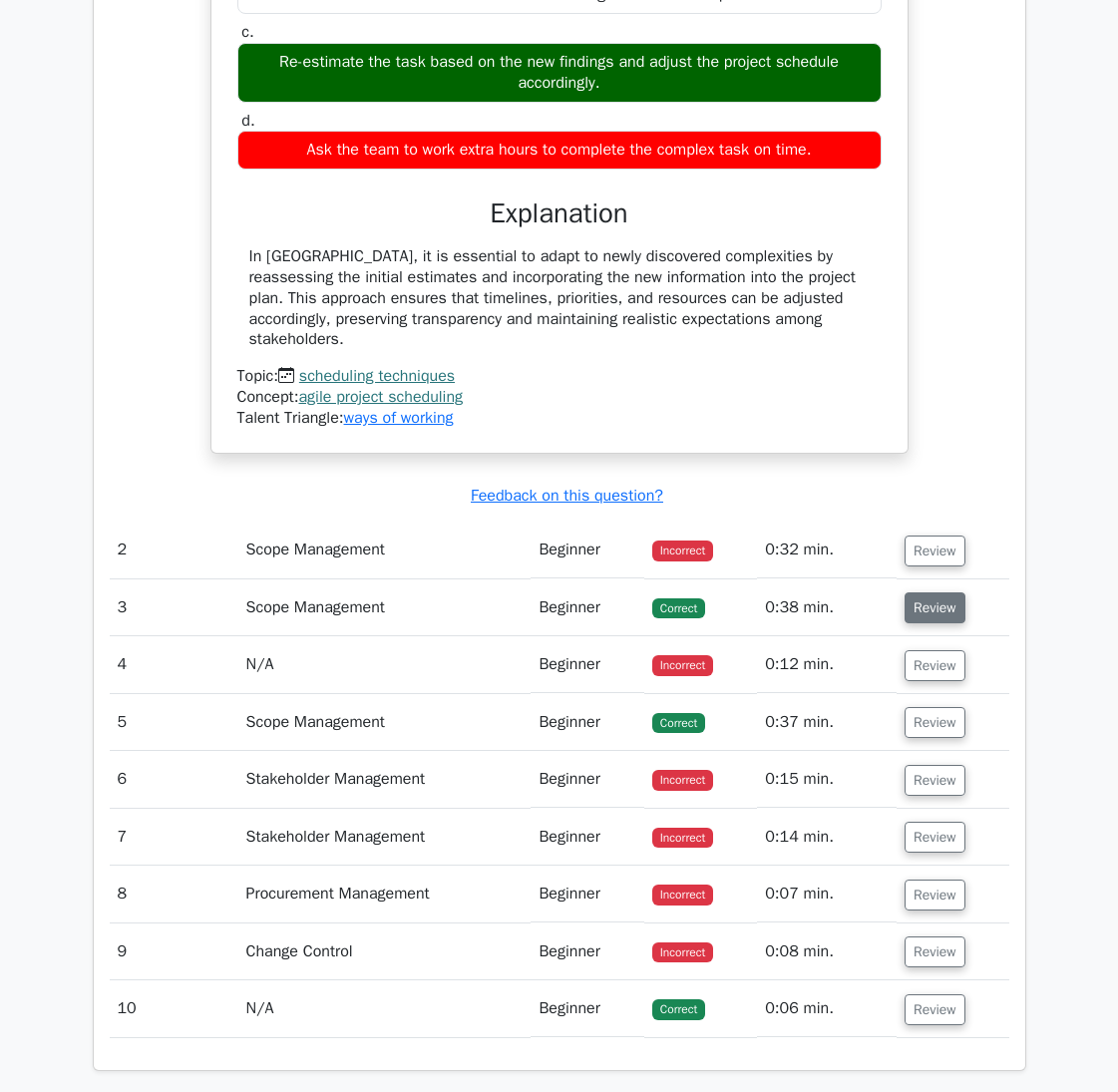 click on "Review" at bounding box center [934, 607] 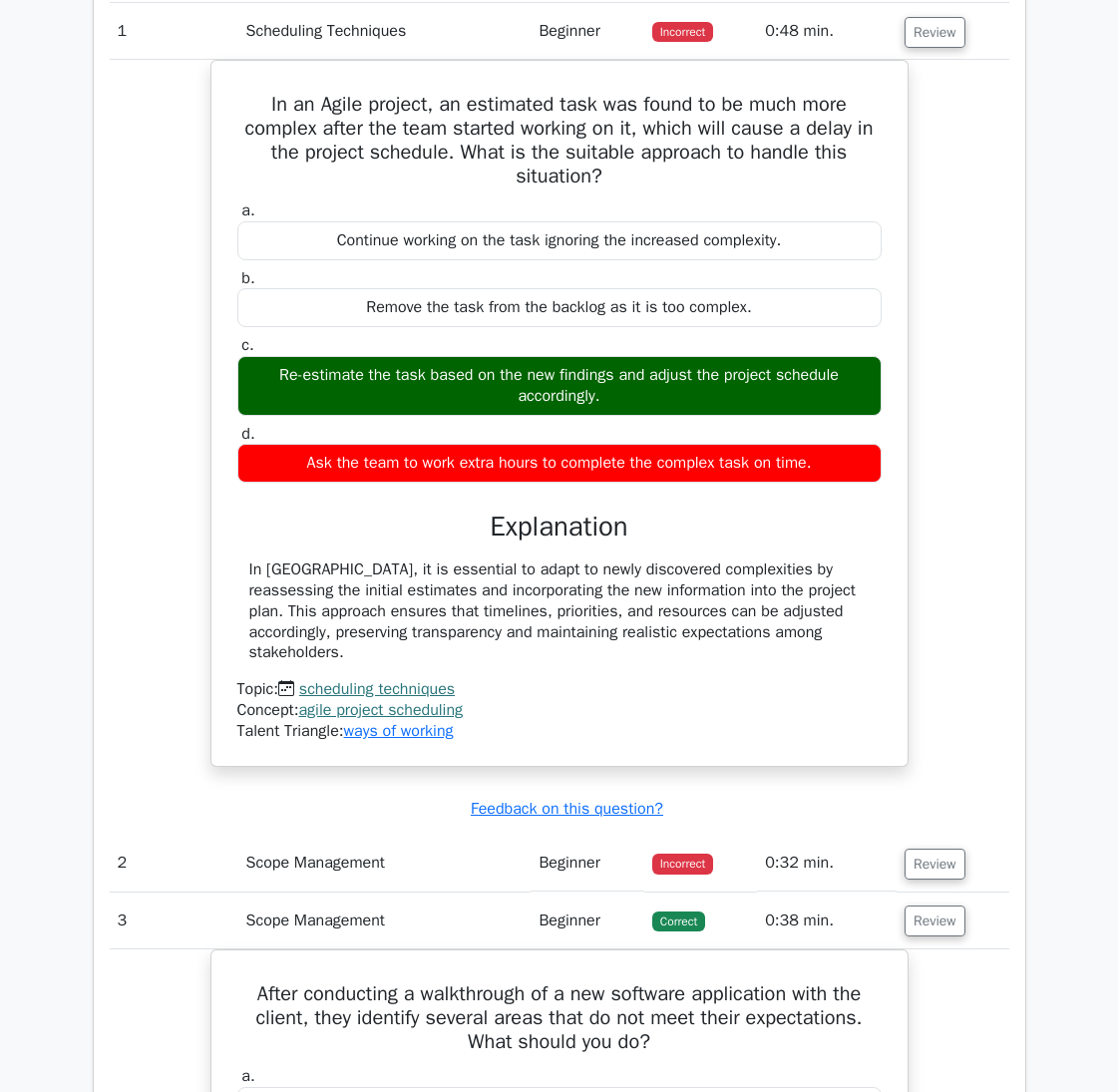 scroll, scrollTop: 1349, scrollLeft: 0, axis: vertical 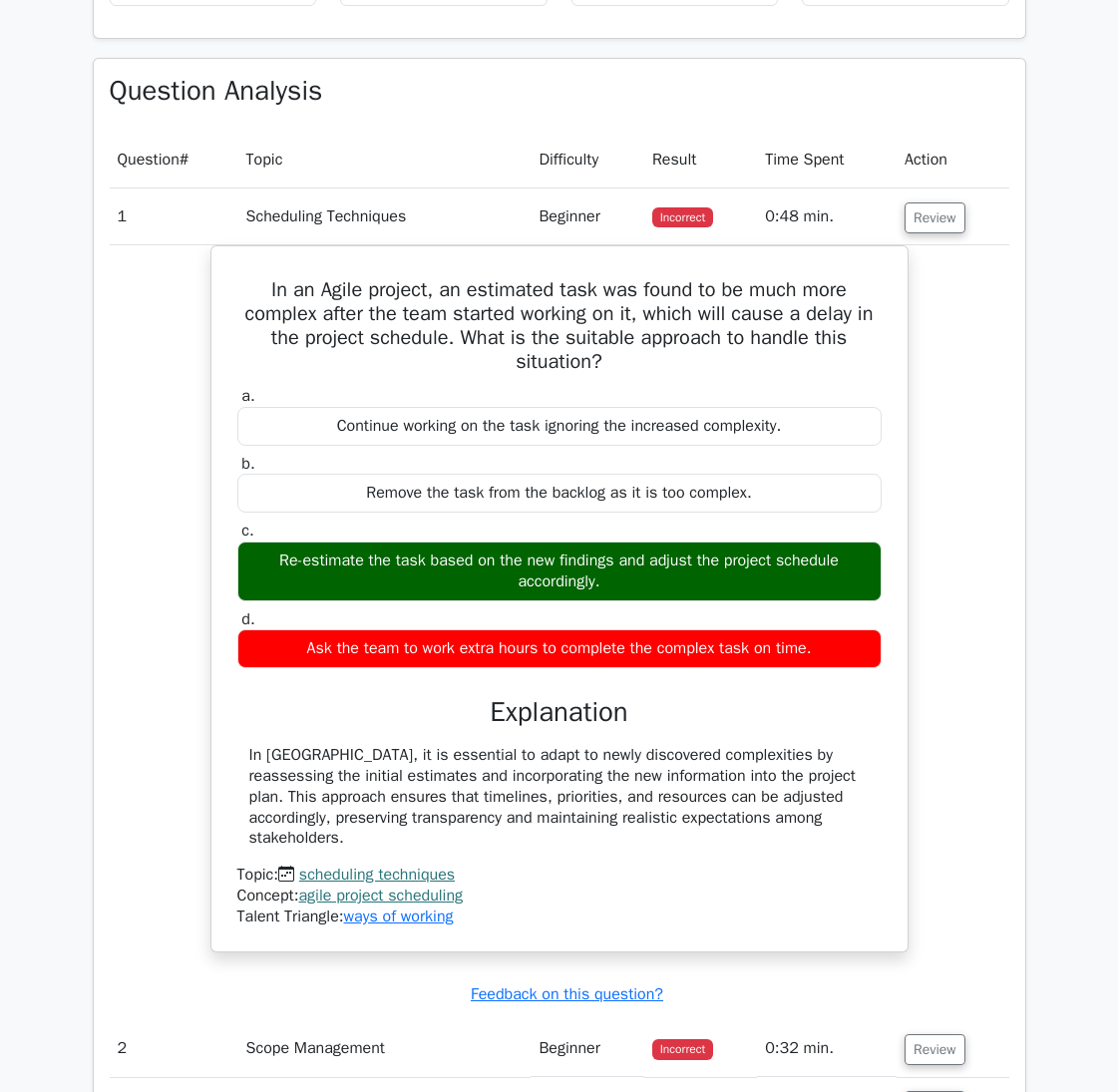 click on "In an Agile project, an estimated task was found to be much more complex after the team started working on it, which will cause a delay in the project schedule. What is the suitable approach to handle this situation?
a.
Continue working on the task ignoring the increased complexity.
b.
c. d." at bounding box center (559, 610) 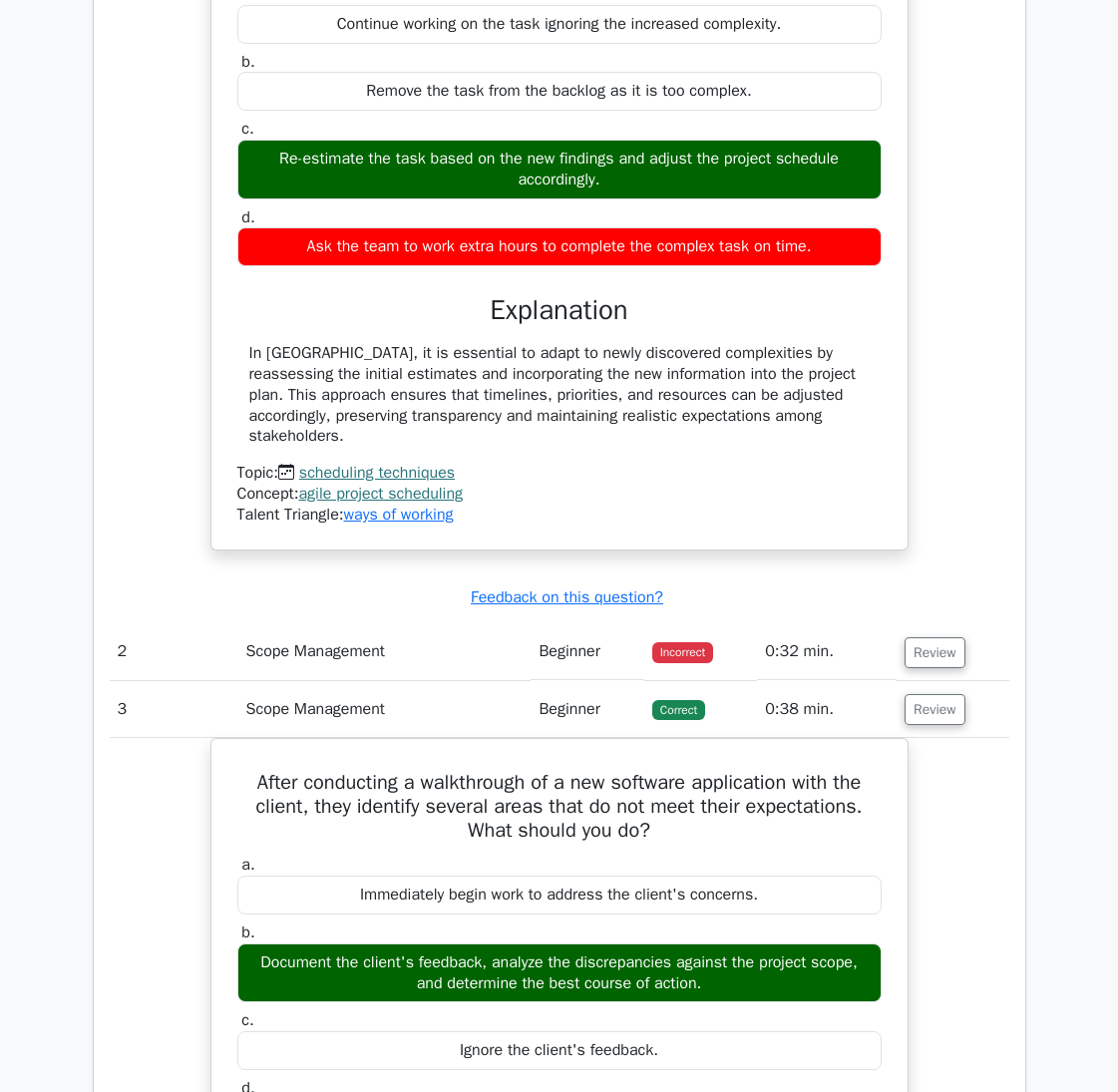 scroll, scrollTop: 1848, scrollLeft: 0, axis: vertical 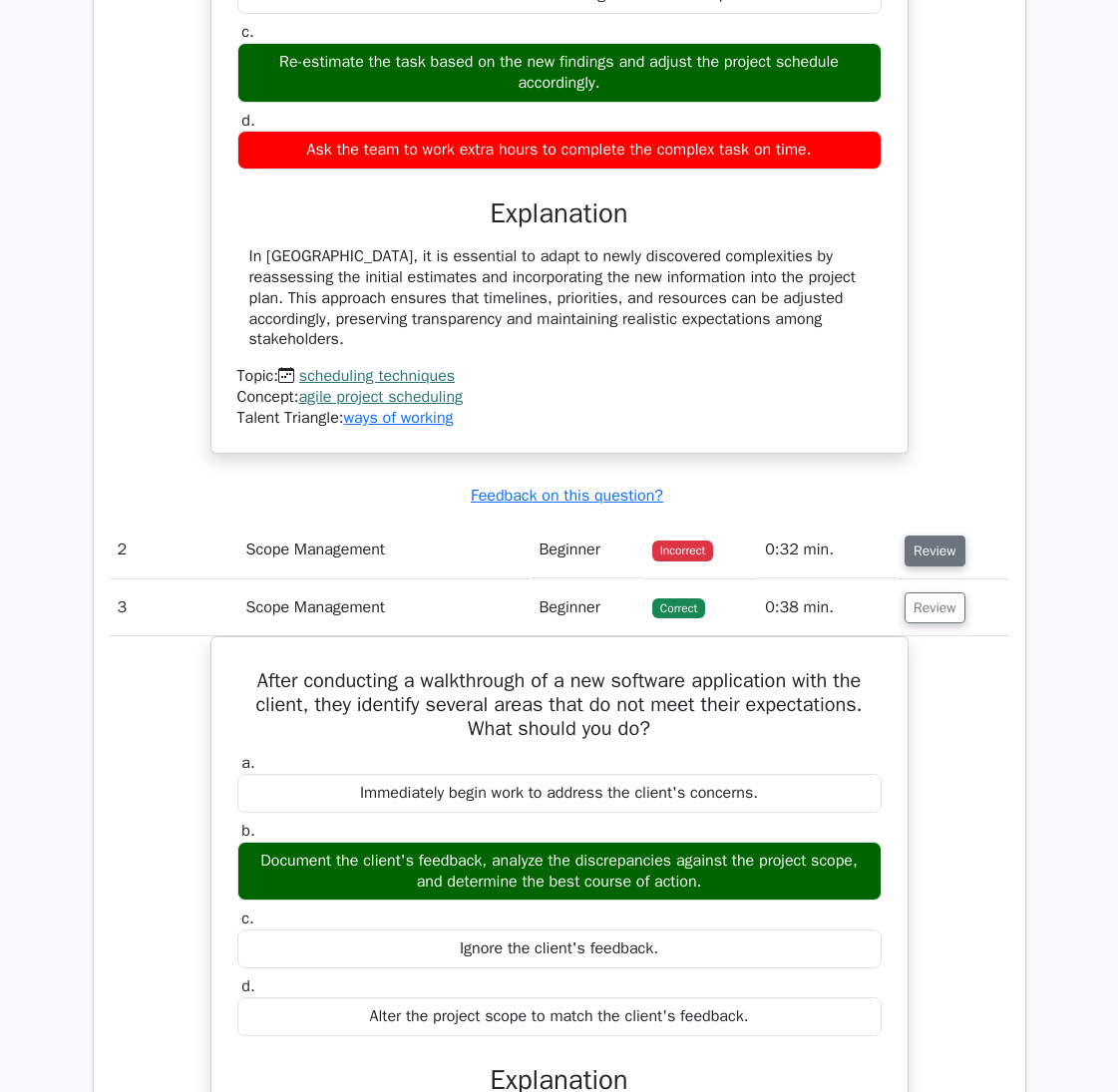 click on "Review" at bounding box center (934, 550) 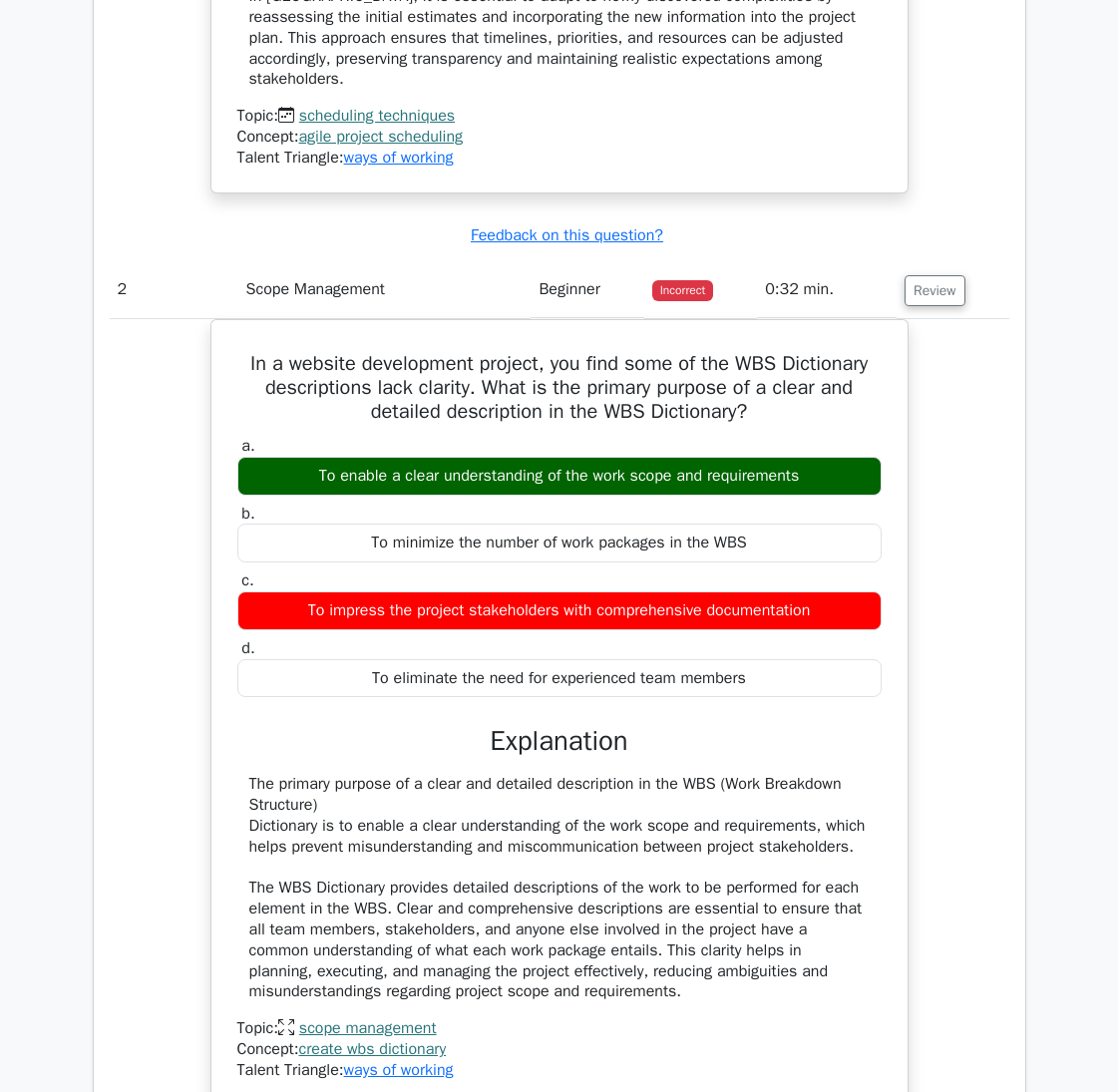 scroll, scrollTop: 2147, scrollLeft: 0, axis: vertical 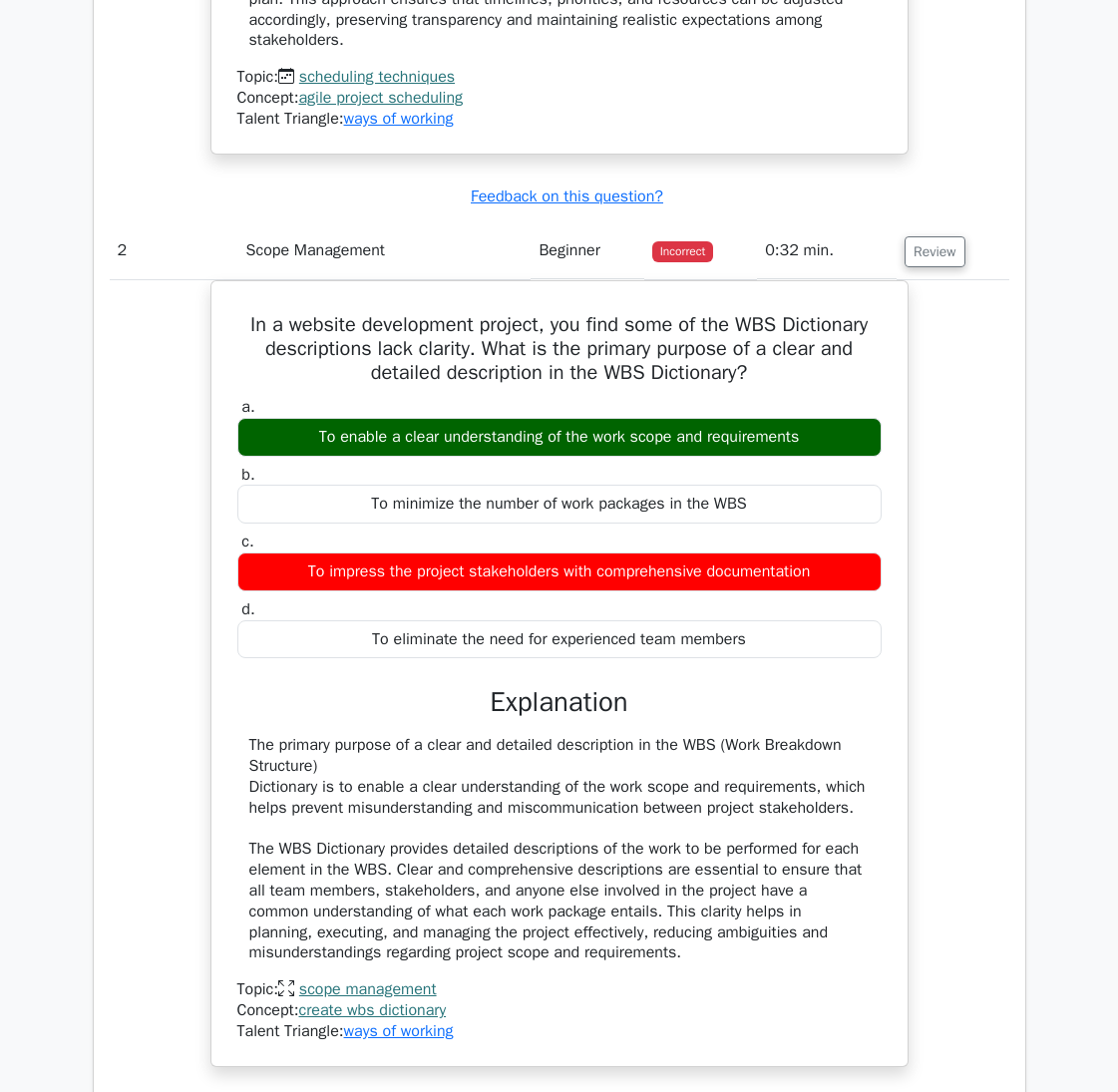 type 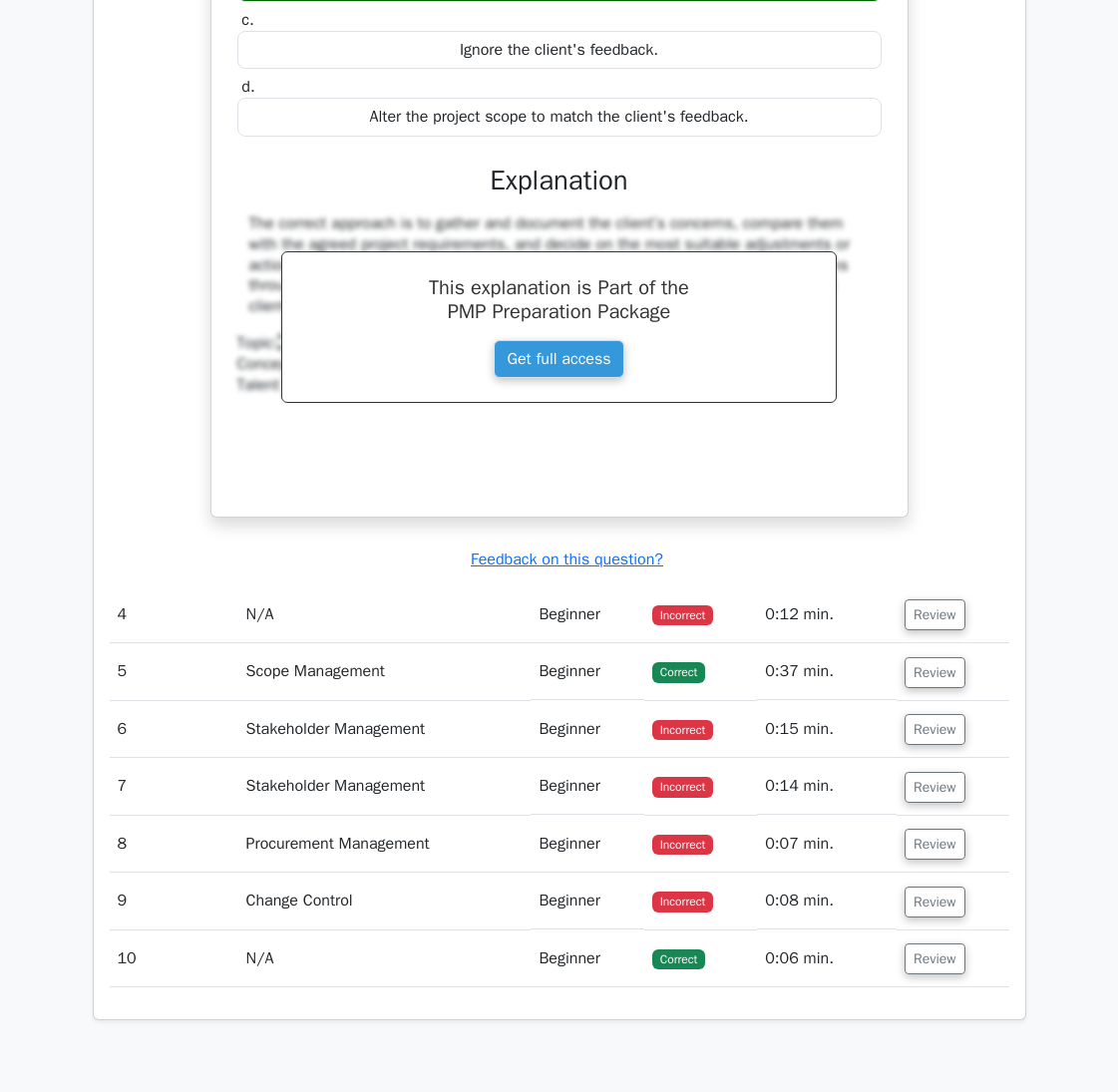 scroll, scrollTop: 3842, scrollLeft: 0, axis: vertical 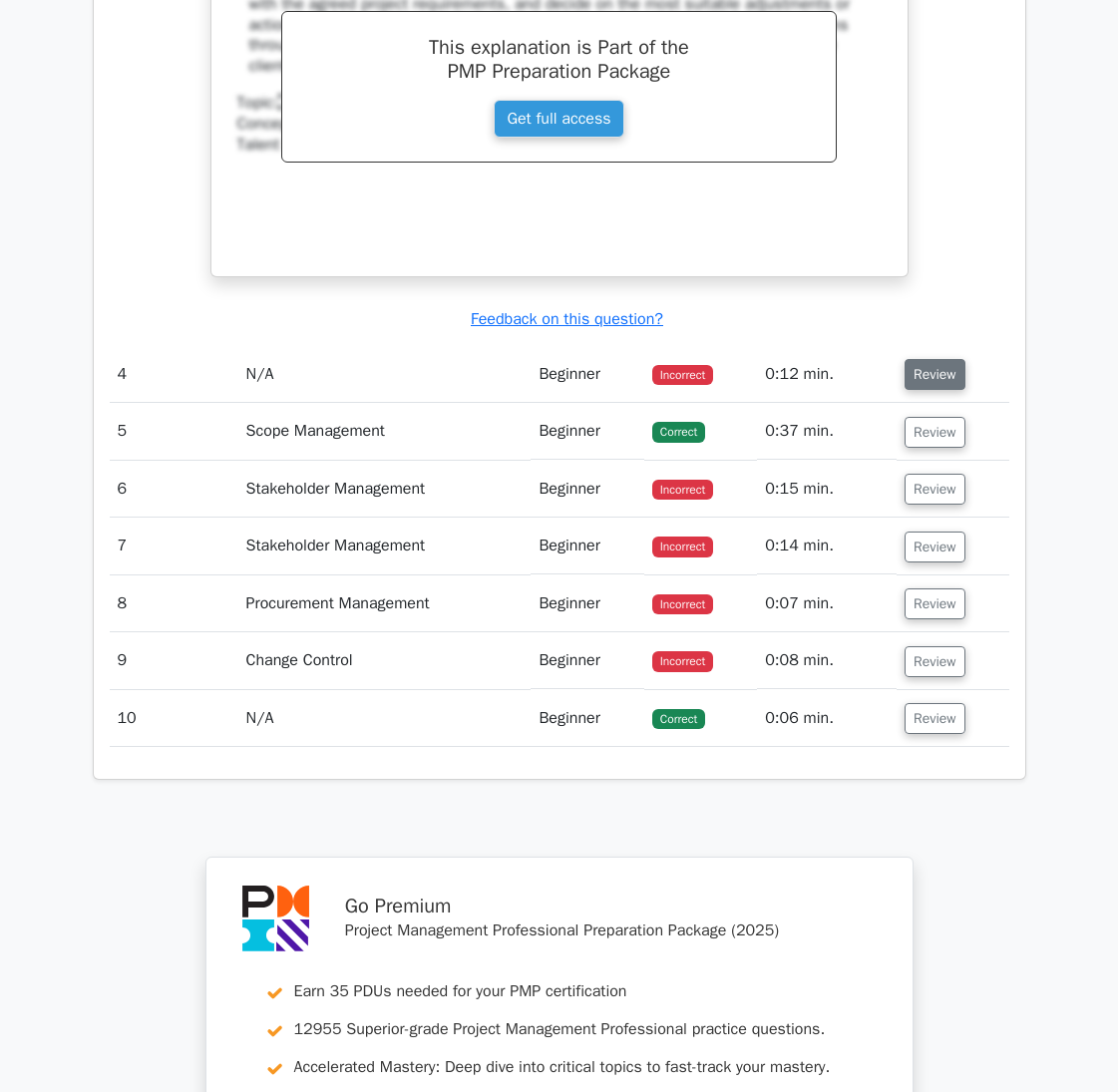 click on "Review" at bounding box center [934, 374] 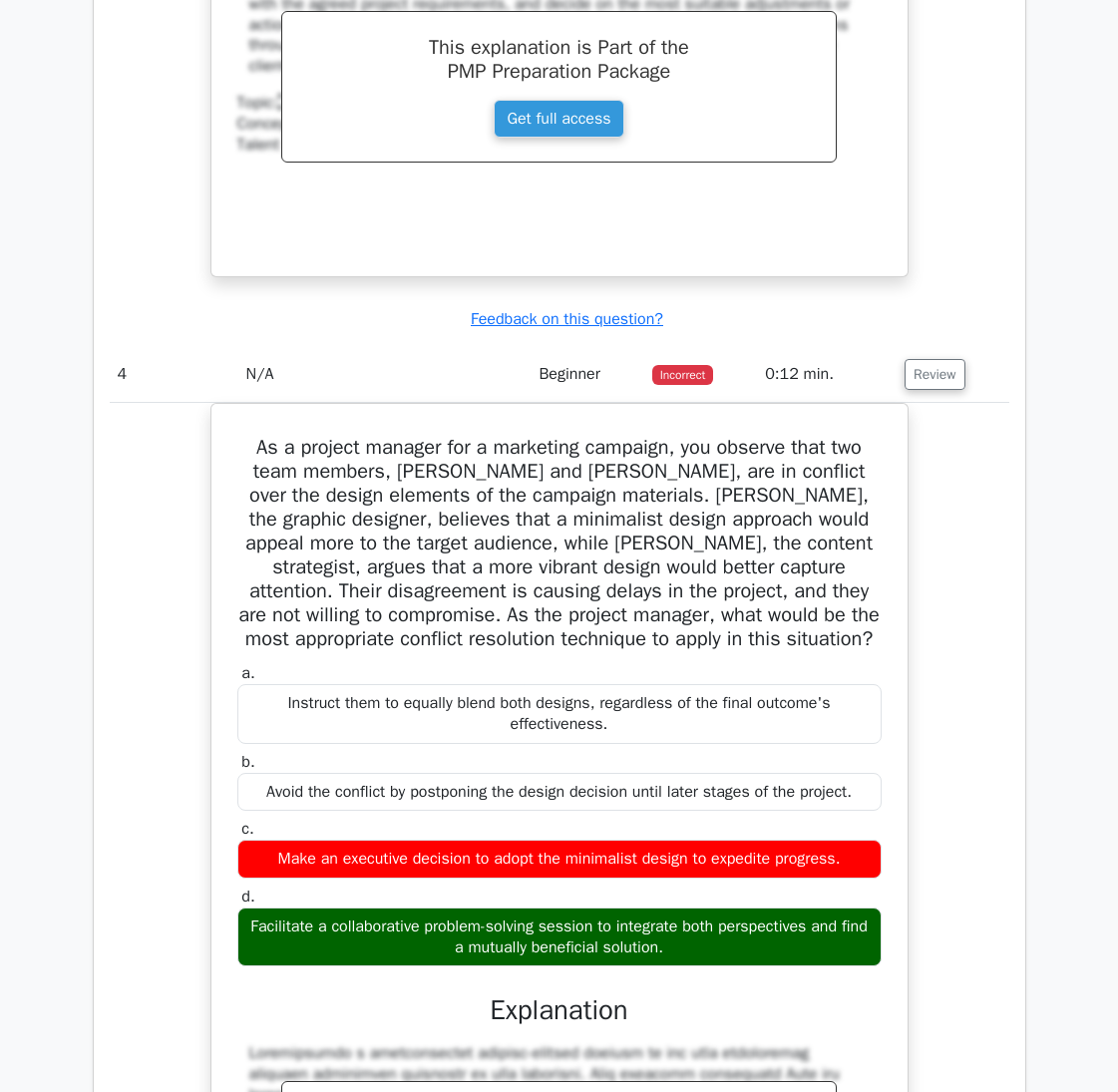 scroll, scrollTop: 3942, scrollLeft: 0, axis: vertical 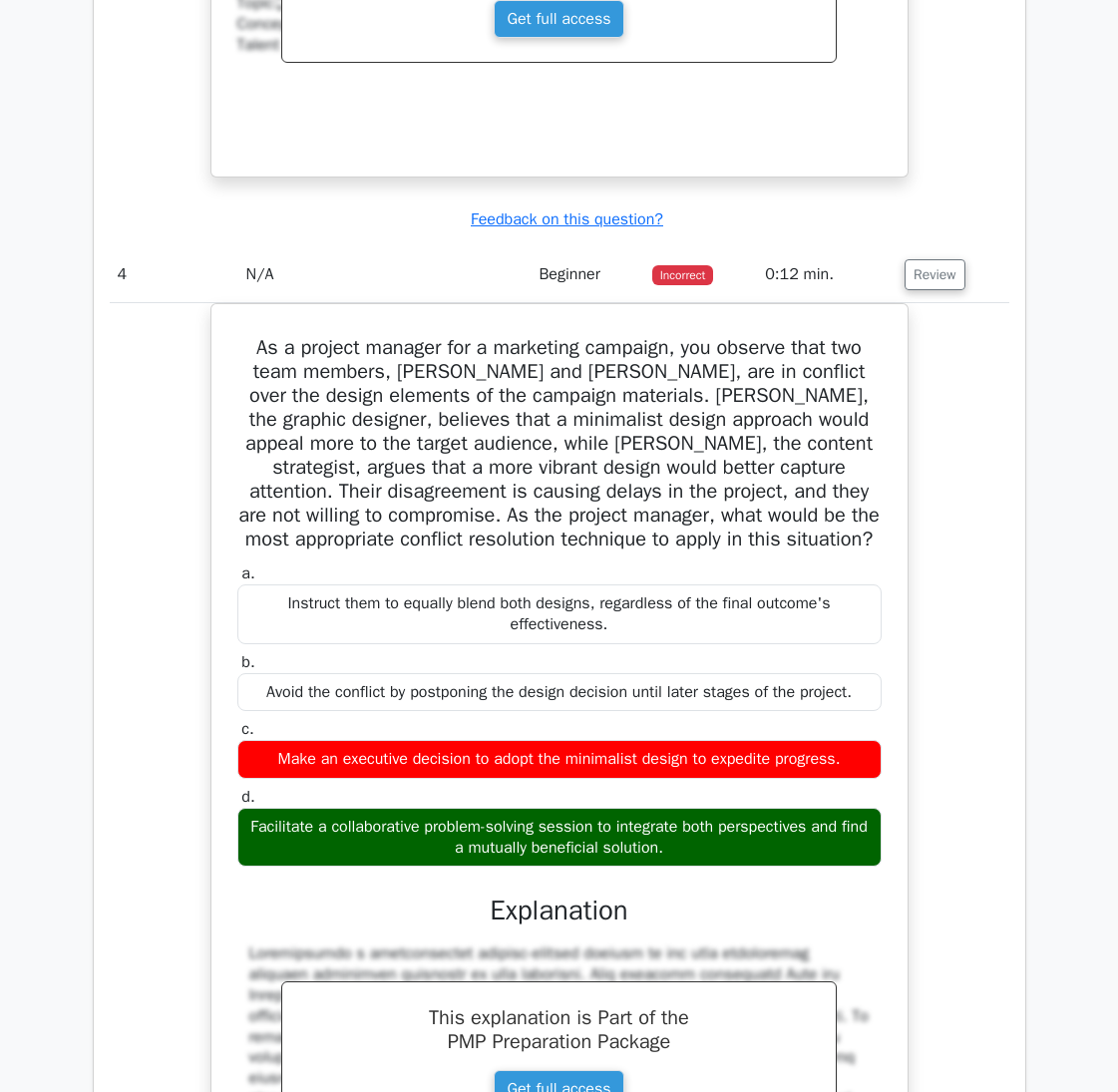 type 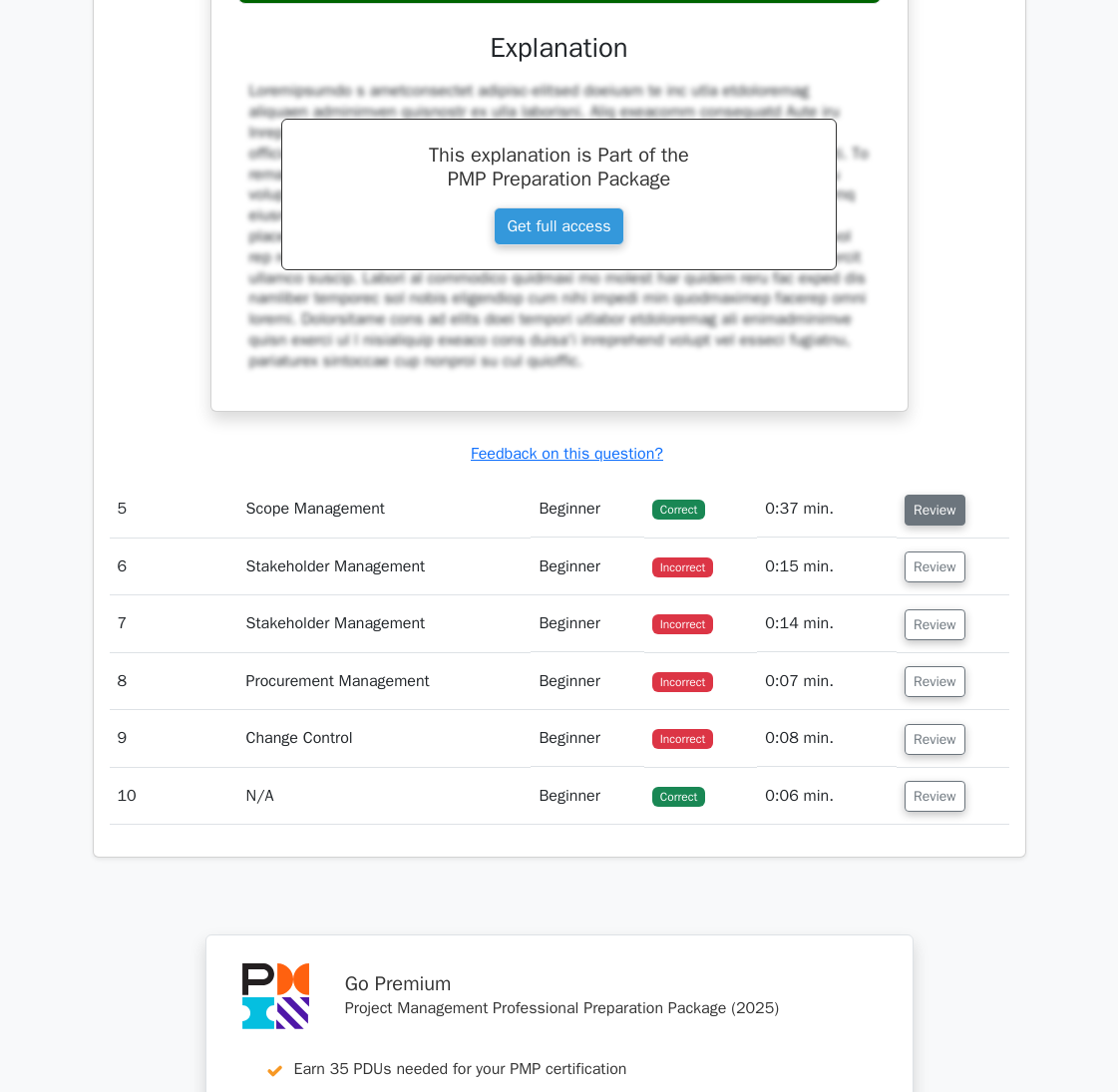 scroll, scrollTop: 4840, scrollLeft: 0, axis: vertical 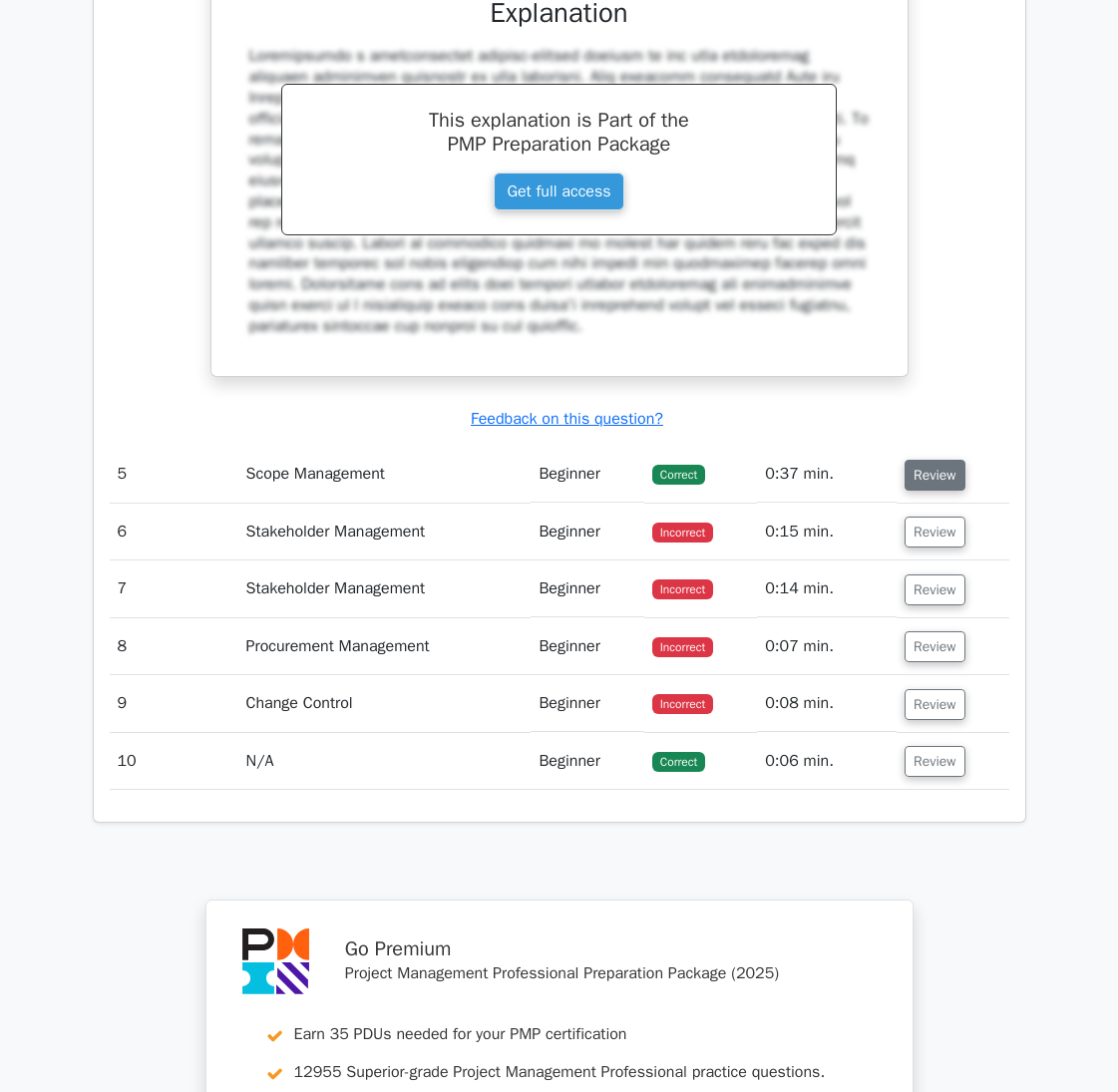 click on "Review" at bounding box center [934, 475] 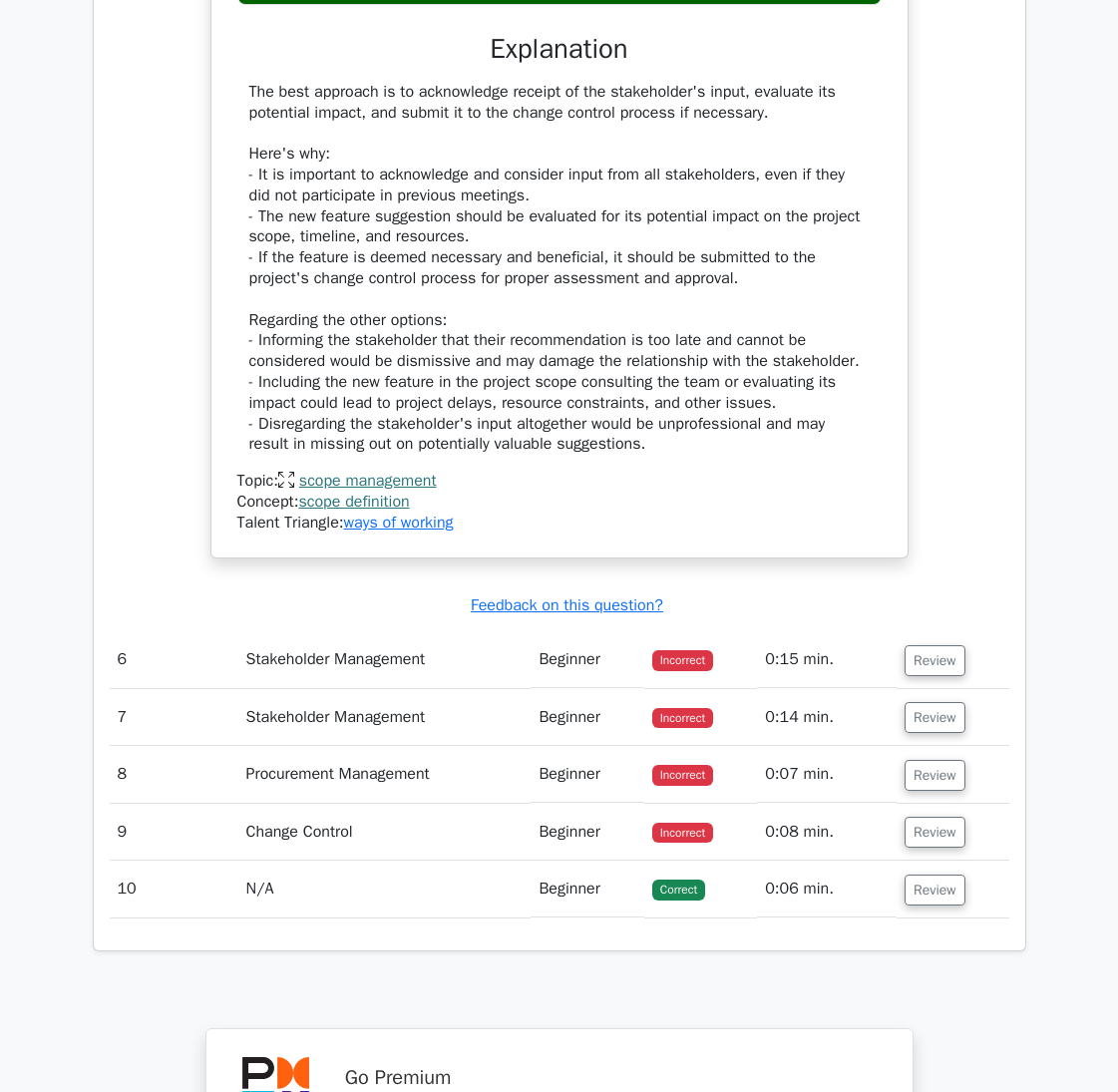 scroll, scrollTop: 5937, scrollLeft: 0, axis: vertical 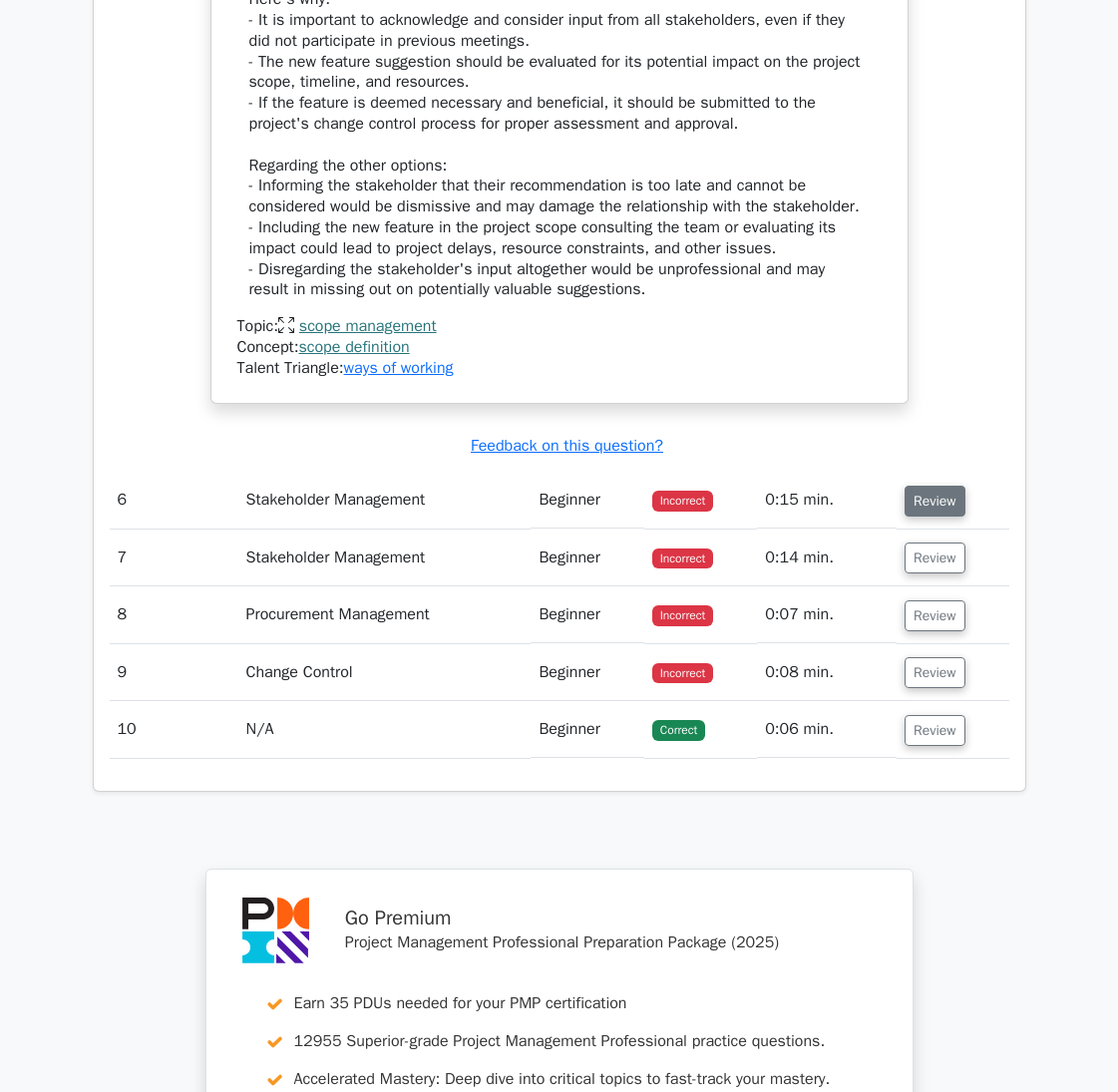 click on "Review" at bounding box center (934, 501) 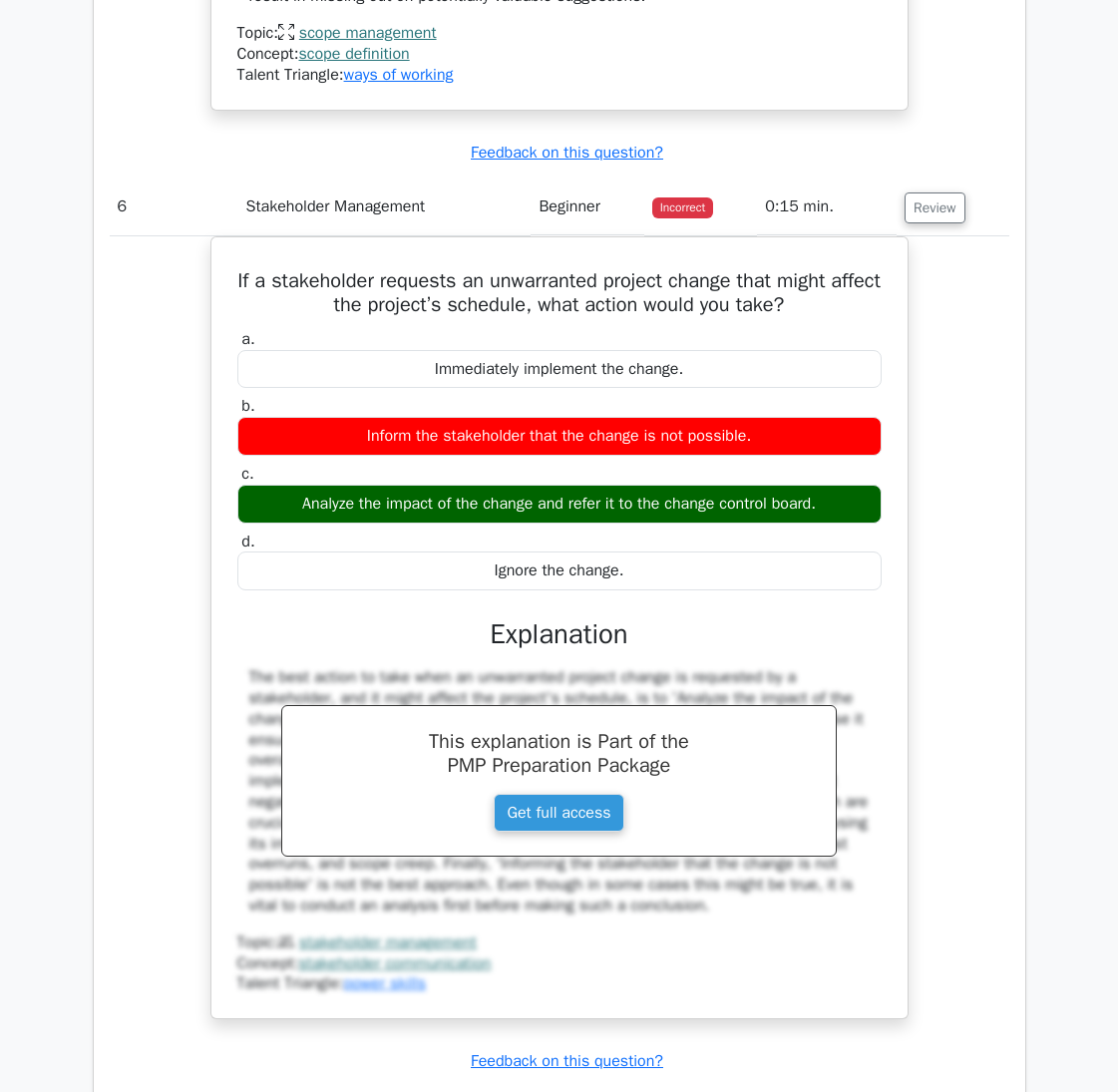 scroll, scrollTop: 6236, scrollLeft: 0, axis: vertical 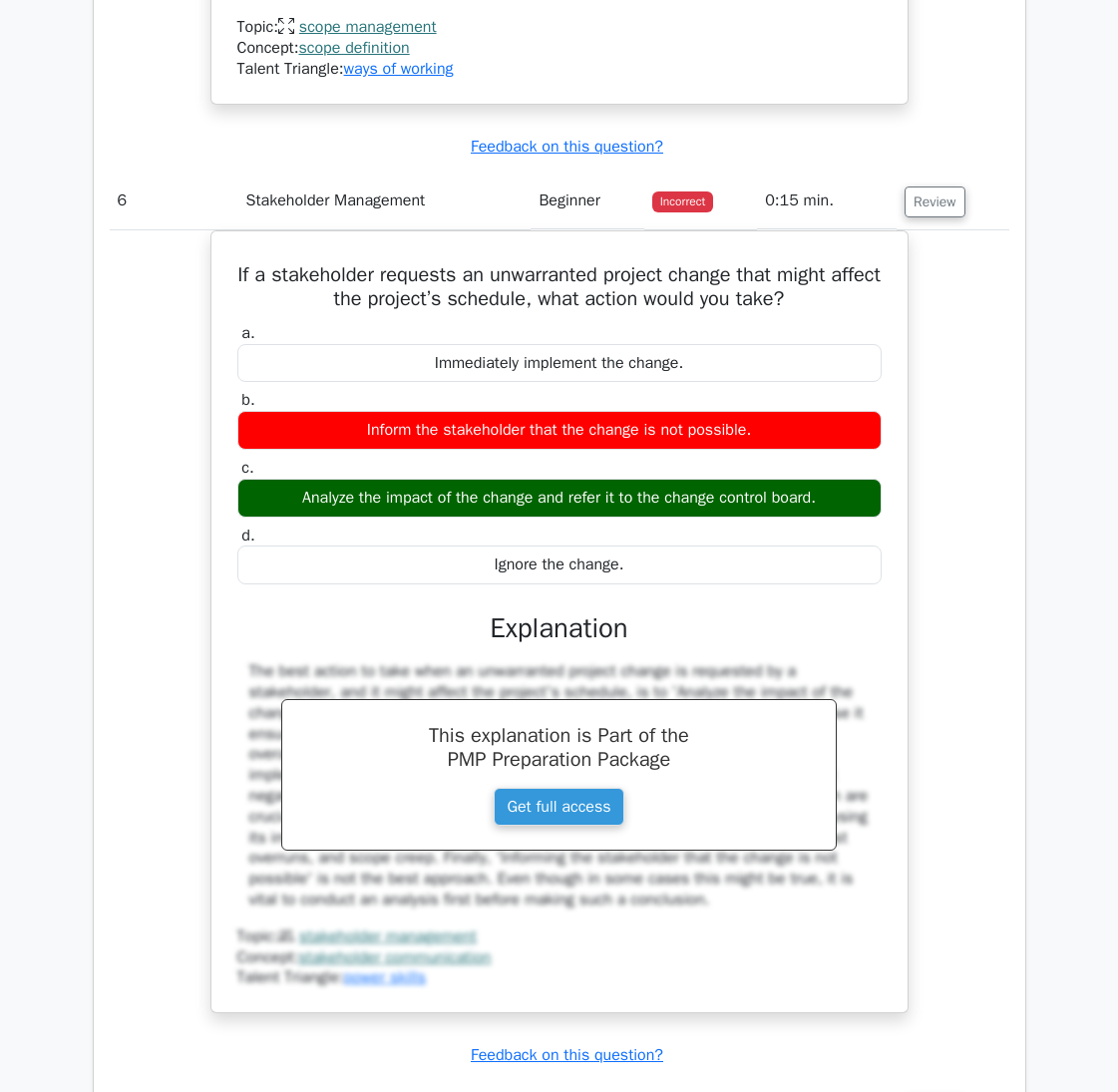 type 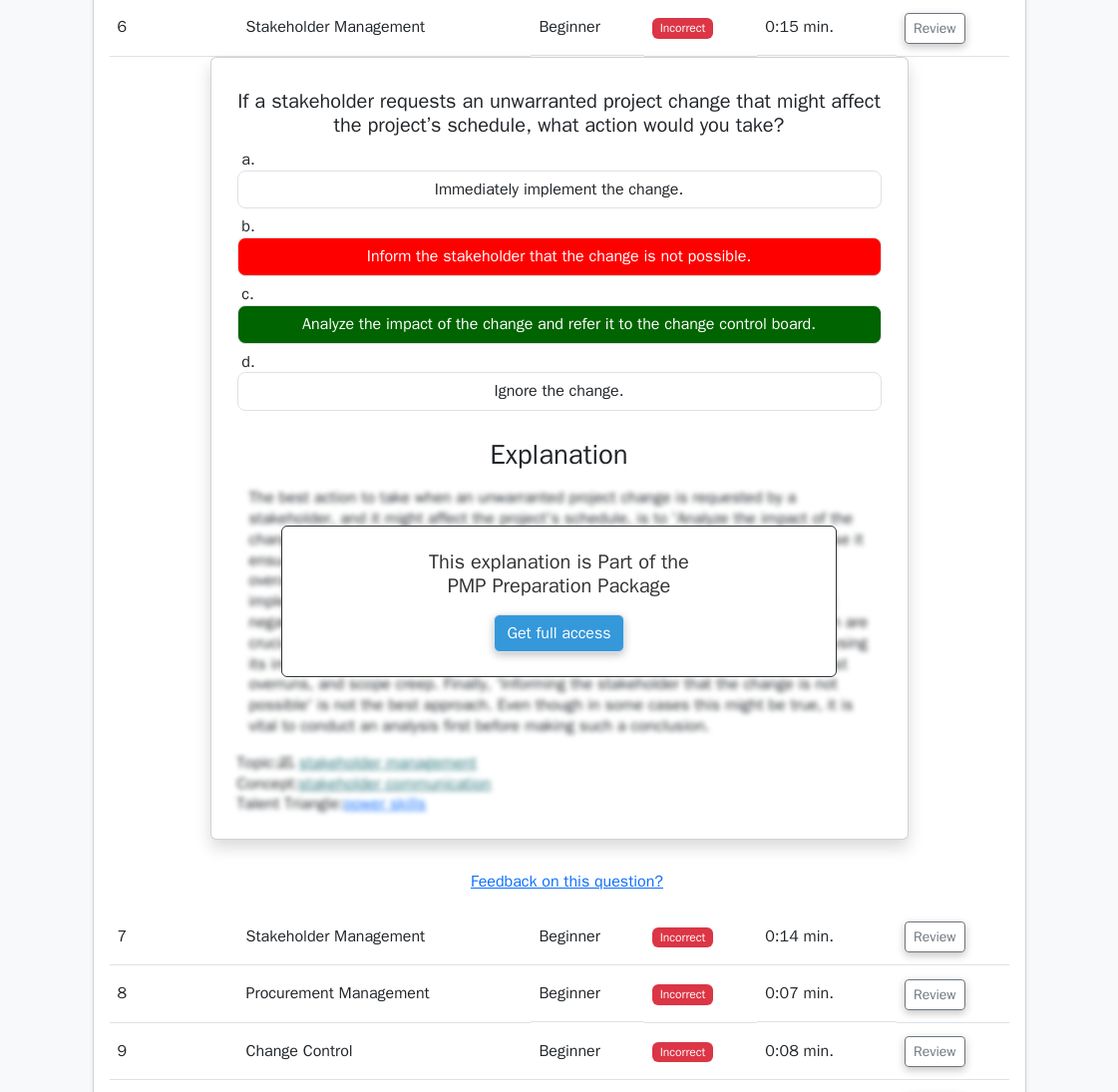 scroll, scrollTop: 6834, scrollLeft: 0, axis: vertical 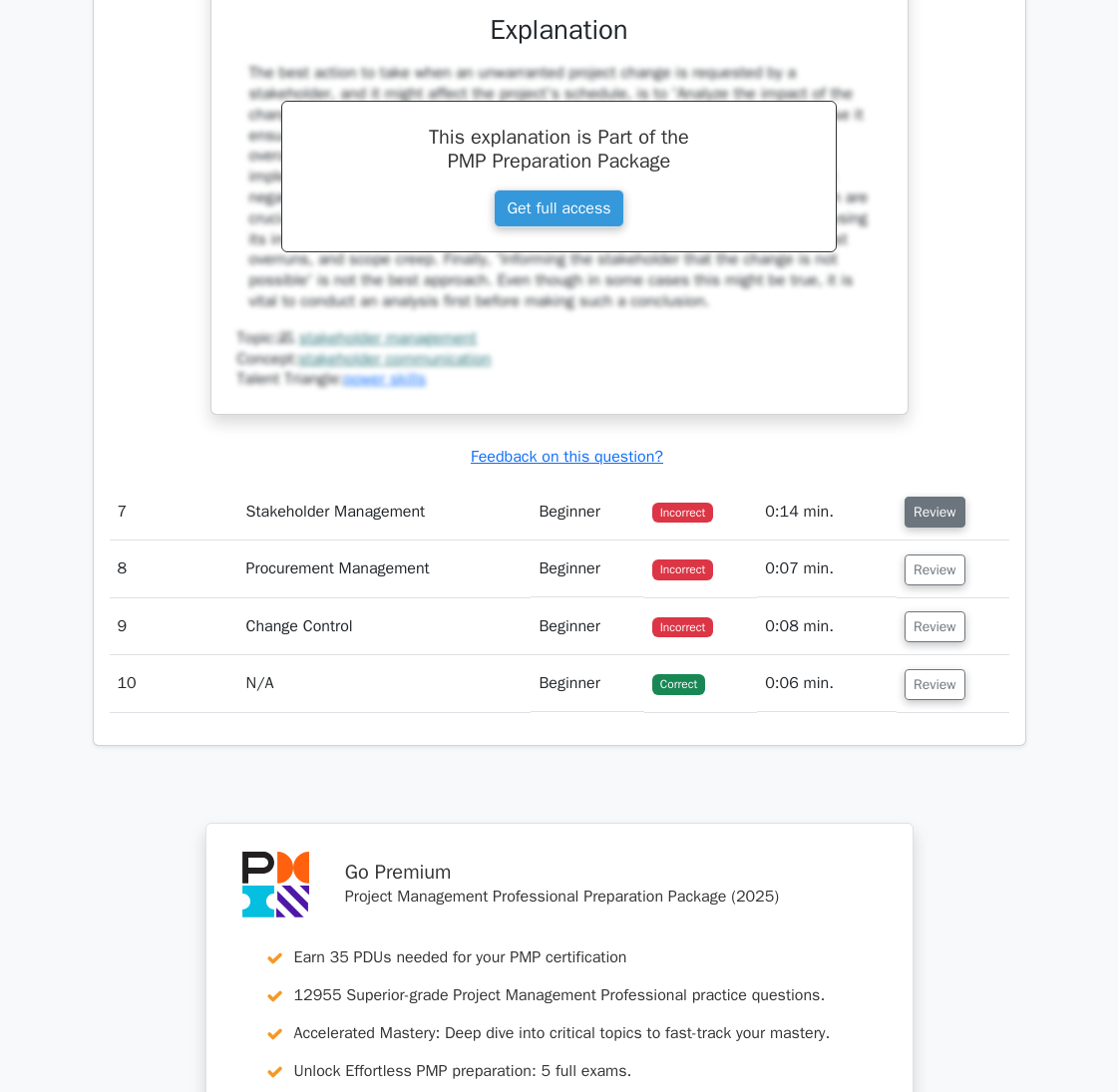 click on "Review" at bounding box center (934, 512) 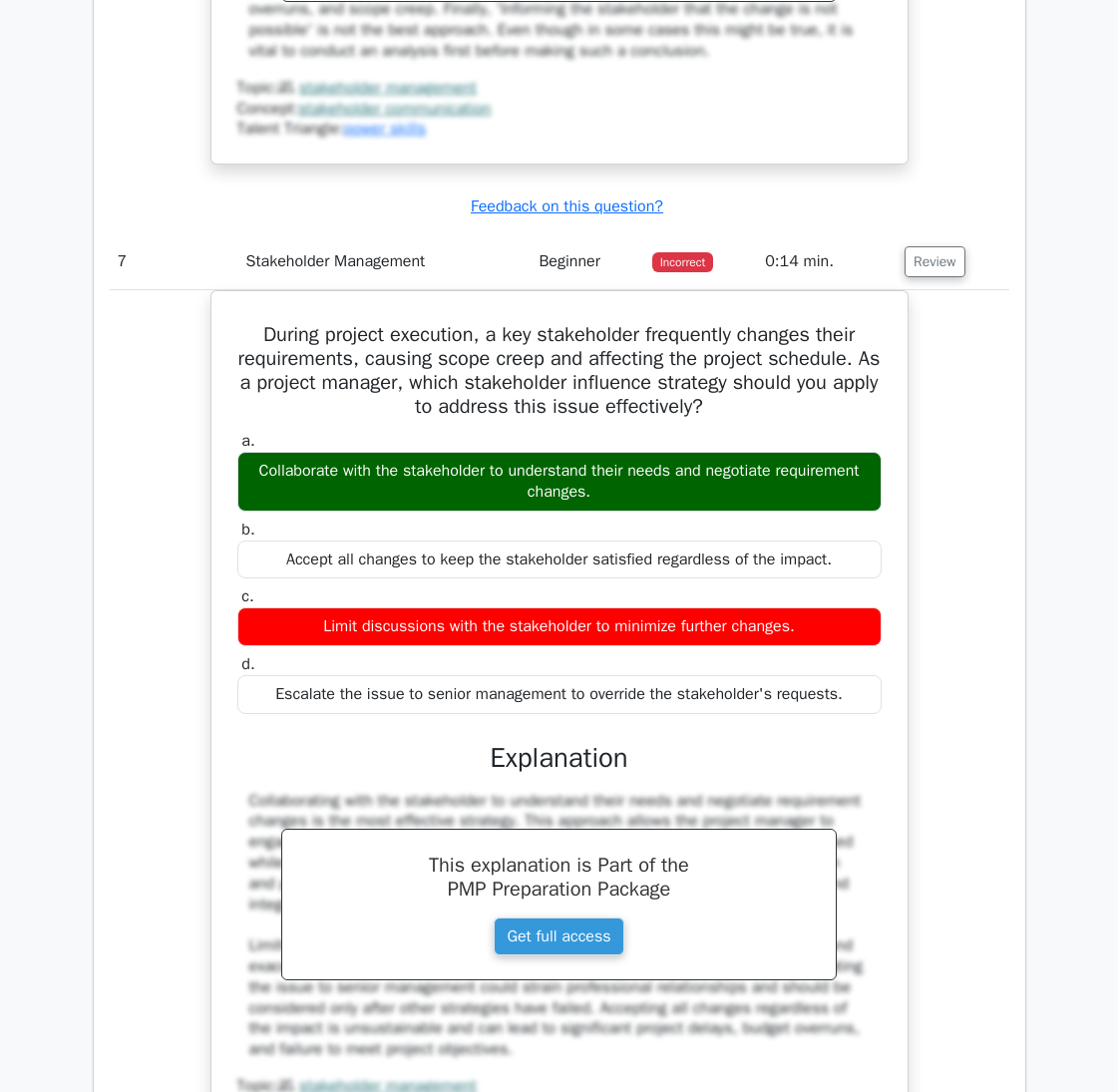 scroll, scrollTop: 7133, scrollLeft: 0, axis: vertical 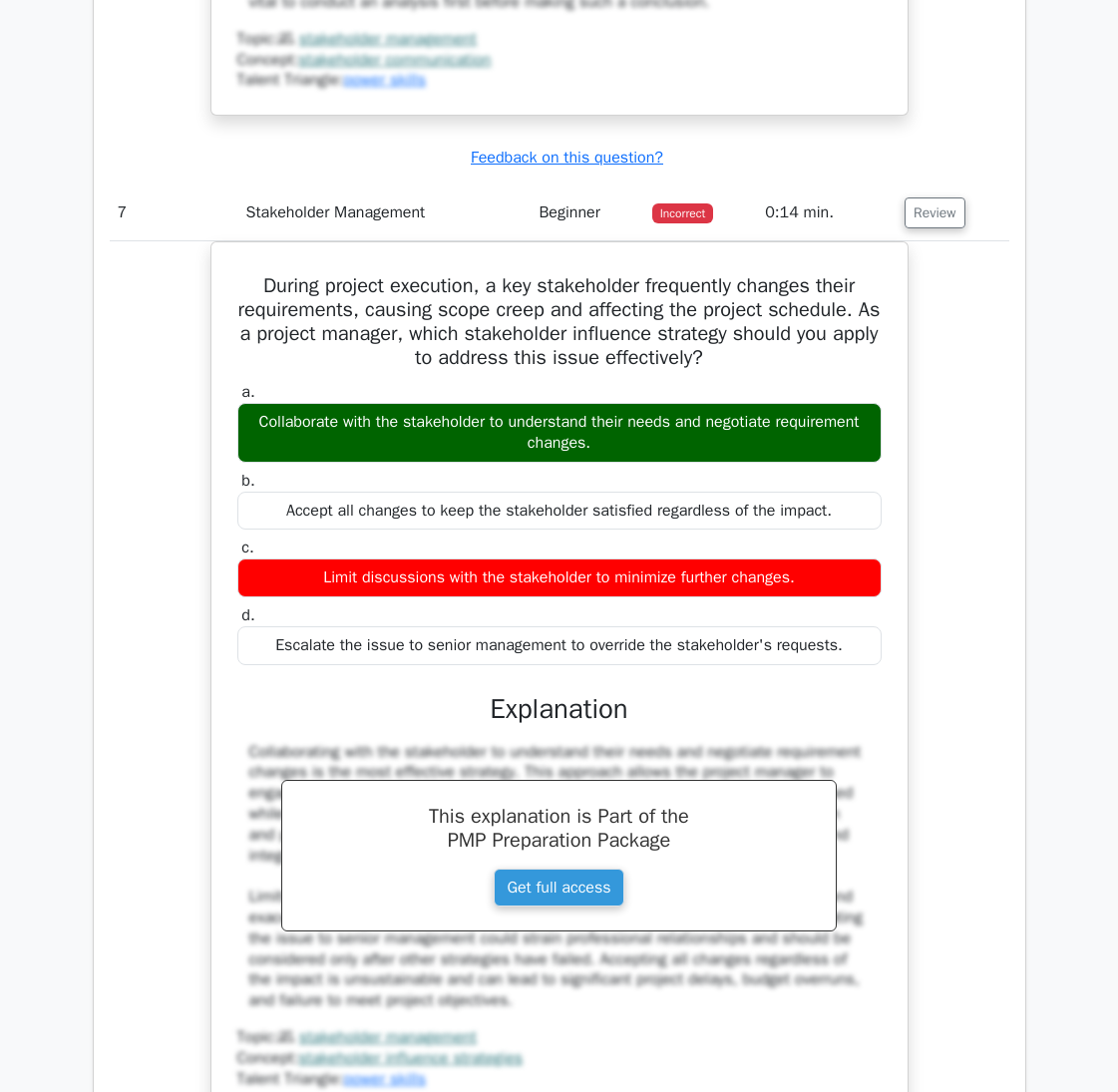 type 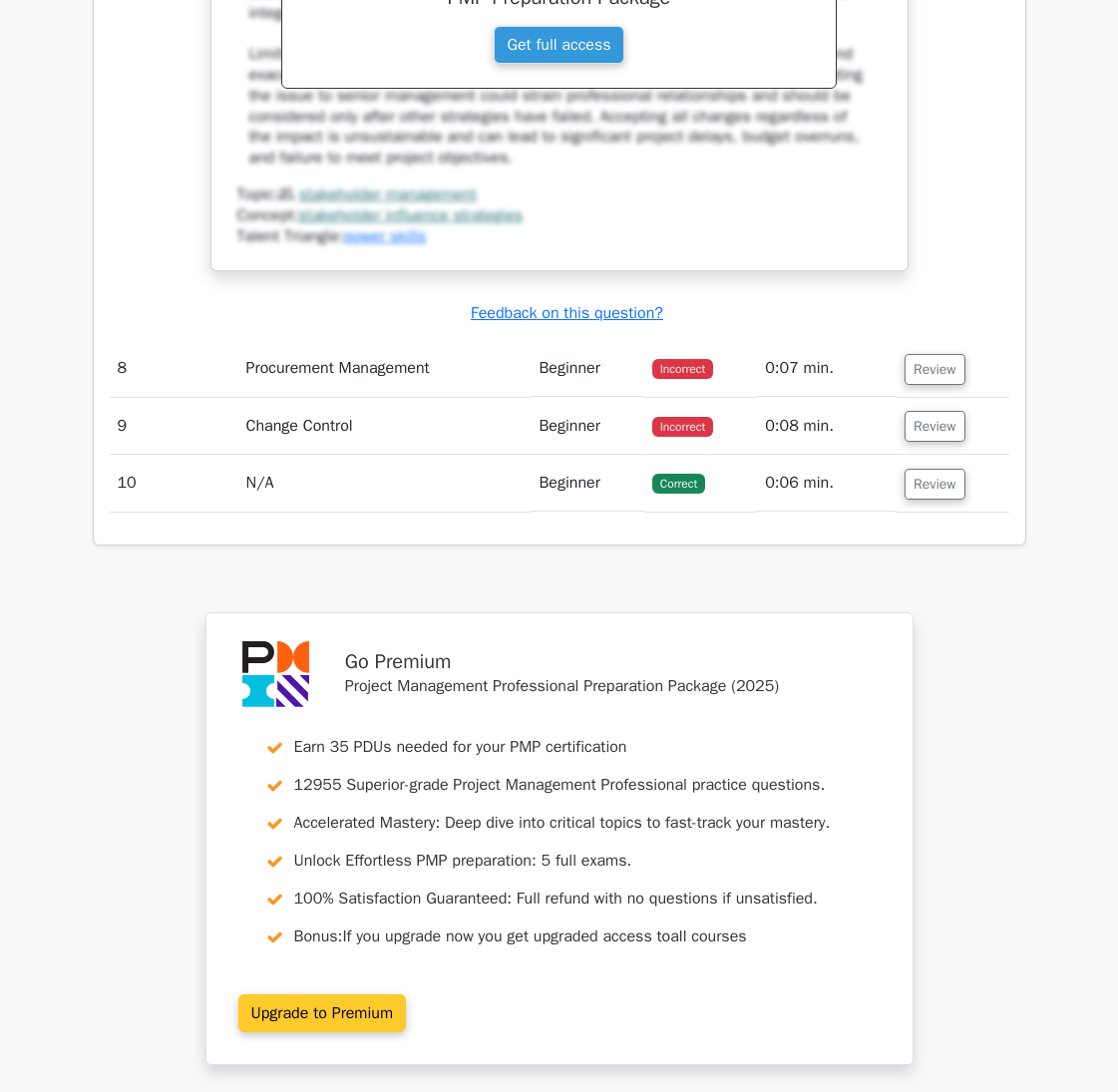 scroll, scrollTop: 8131, scrollLeft: 0, axis: vertical 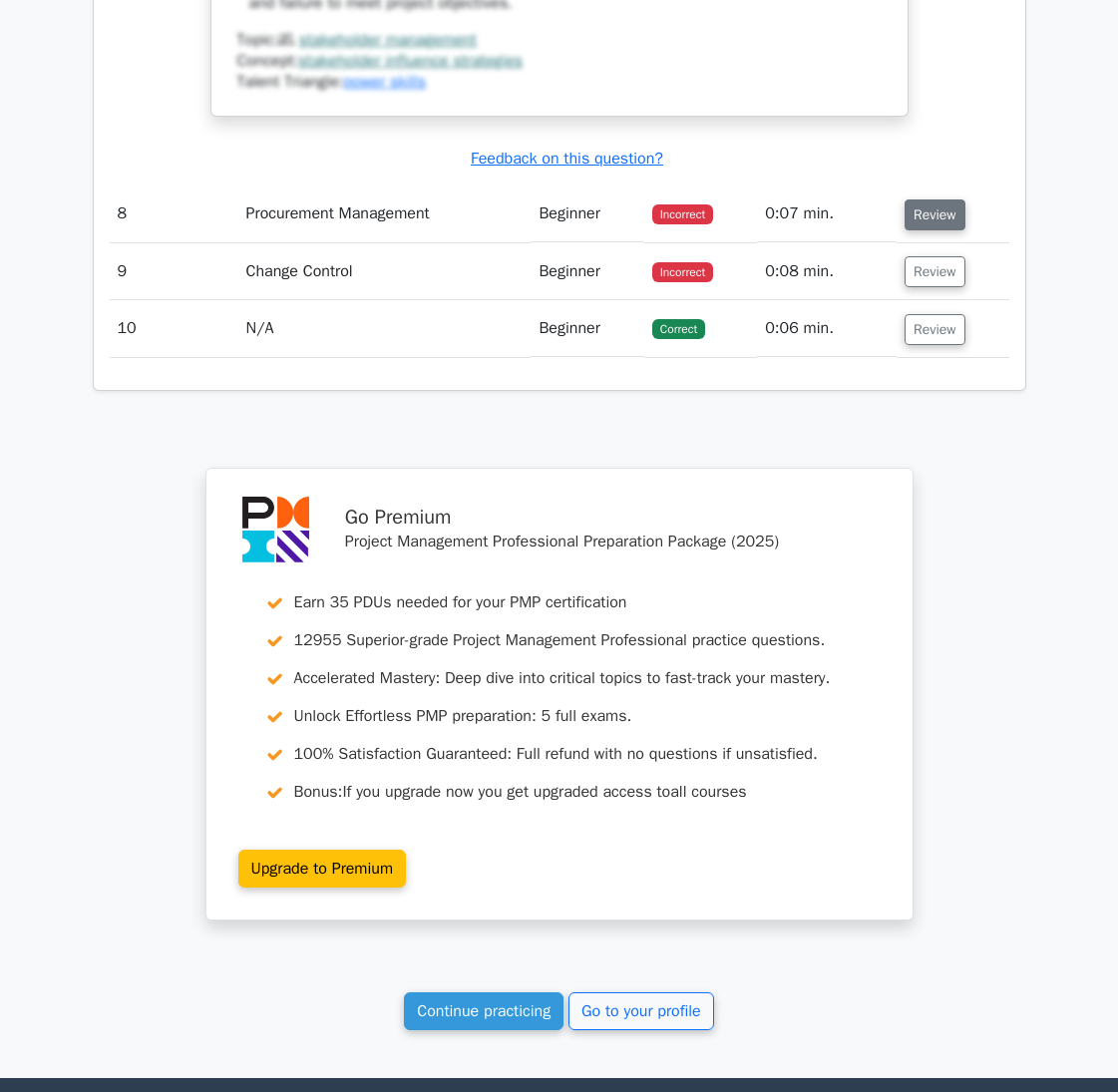 click on "Review" at bounding box center [934, 214] 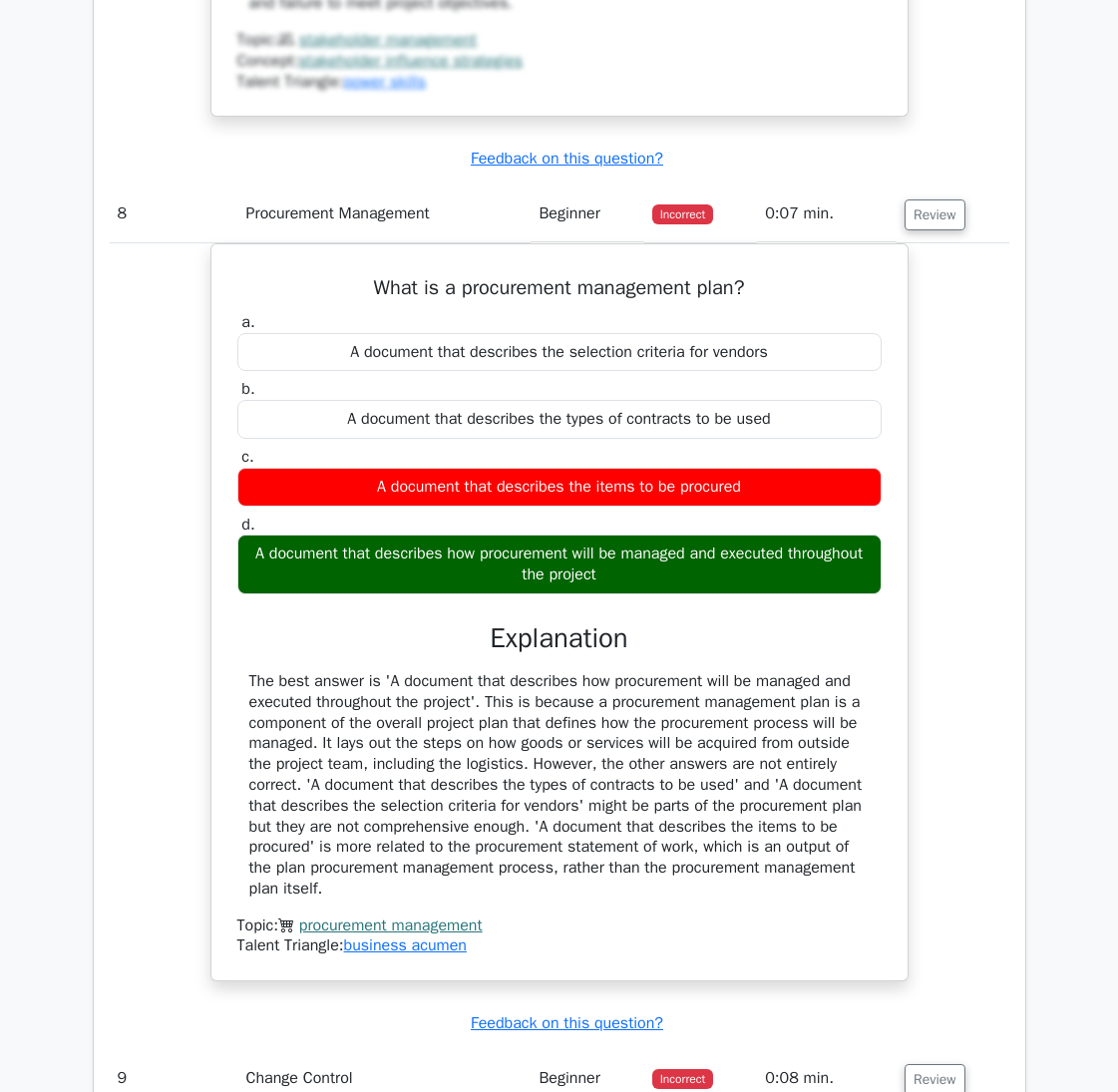 type 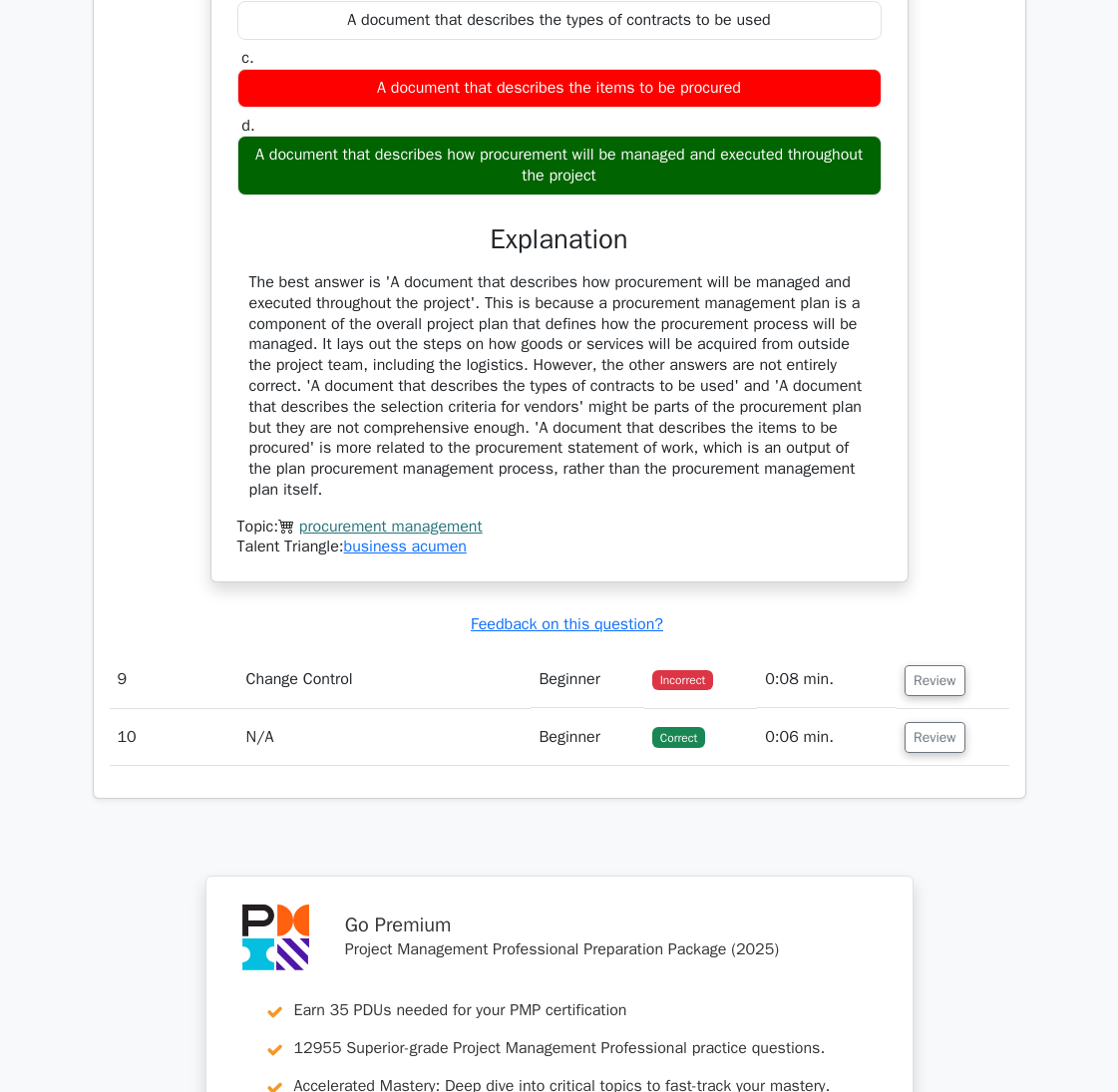 scroll, scrollTop: 8629, scrollLeft: 0, axis: vertical 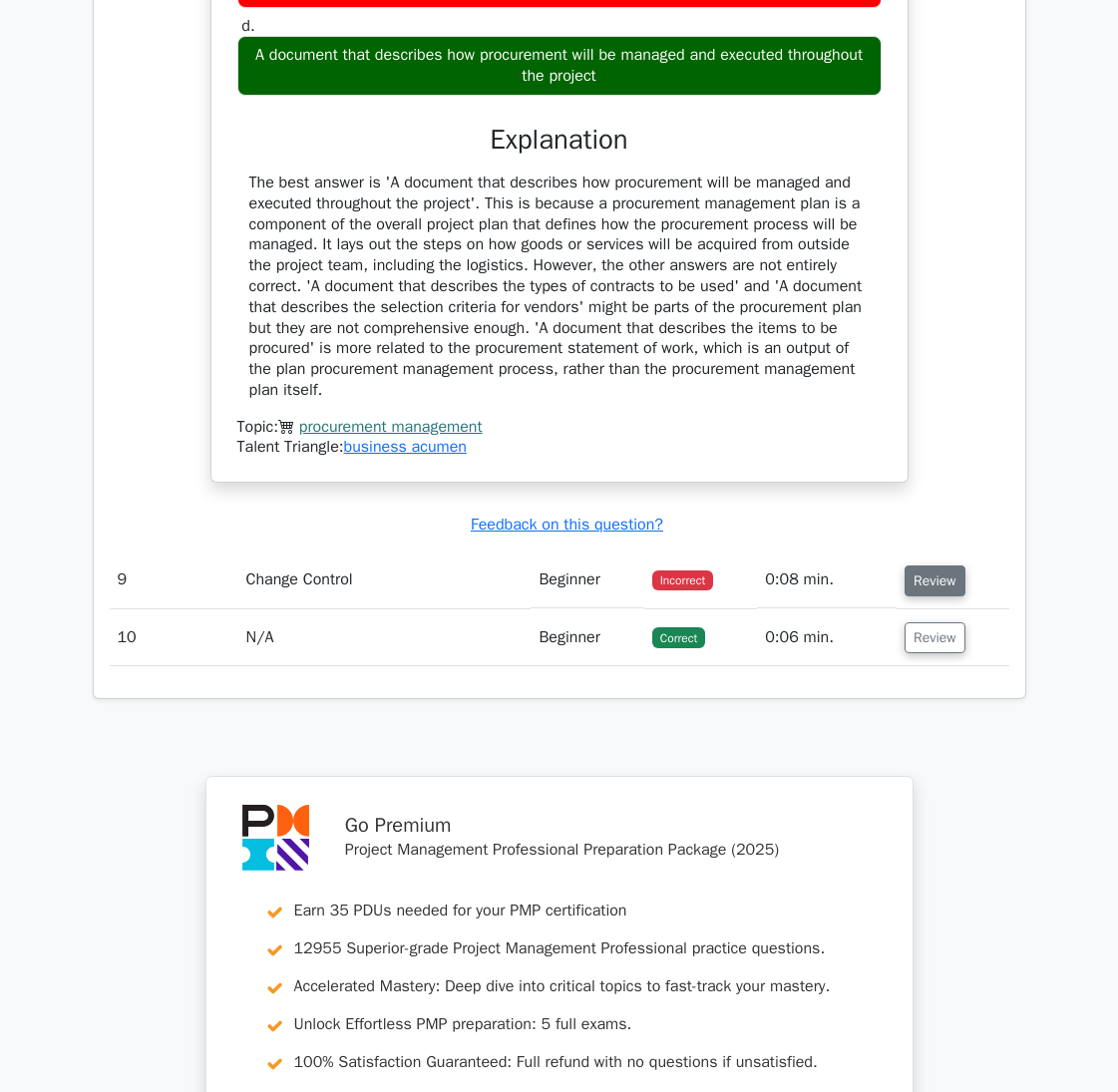 click on "Review" at bounding box center (934, 580) 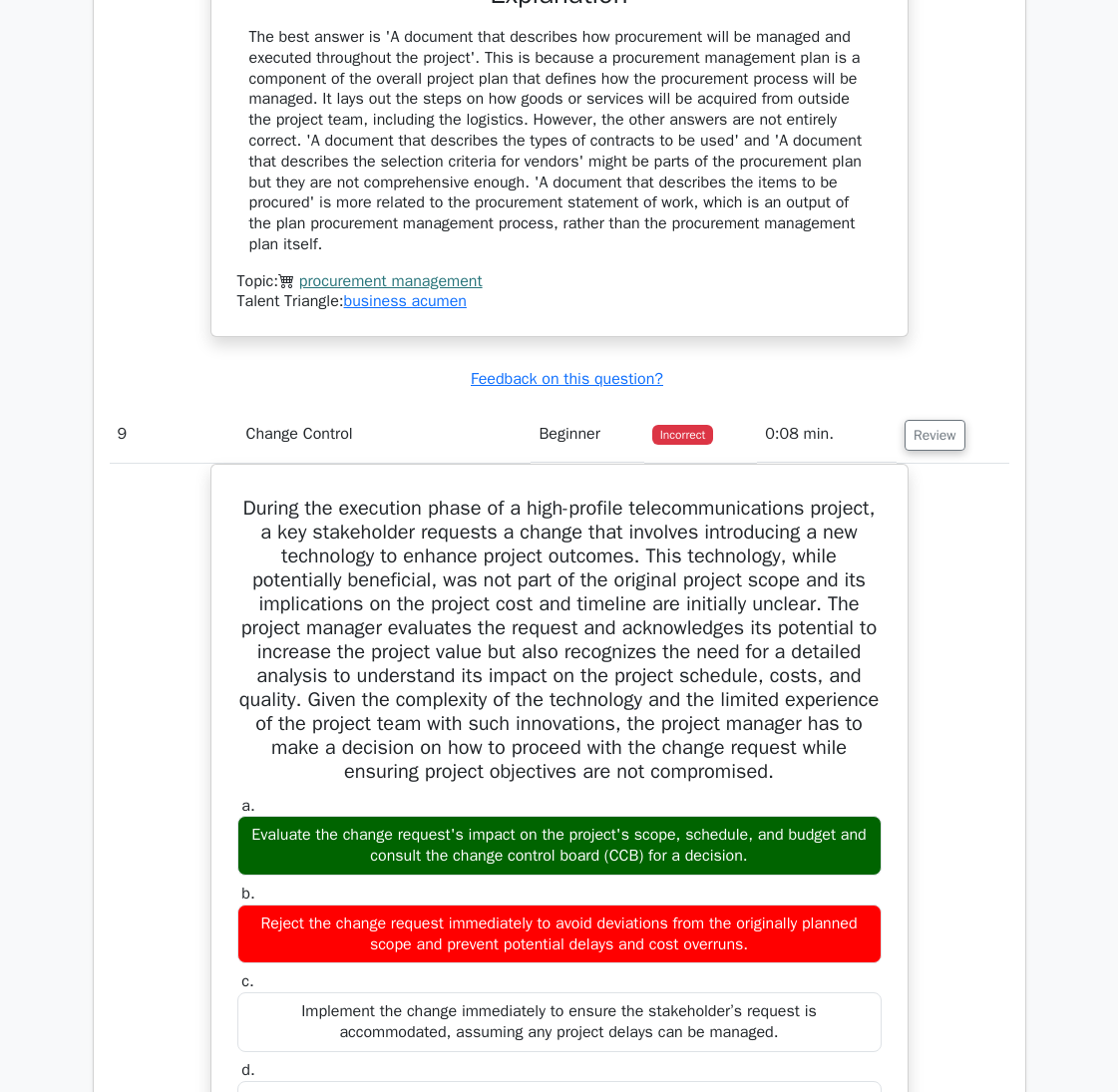 scroll, scrollTop: 9028, scrollLeft: 0, axis: vertical 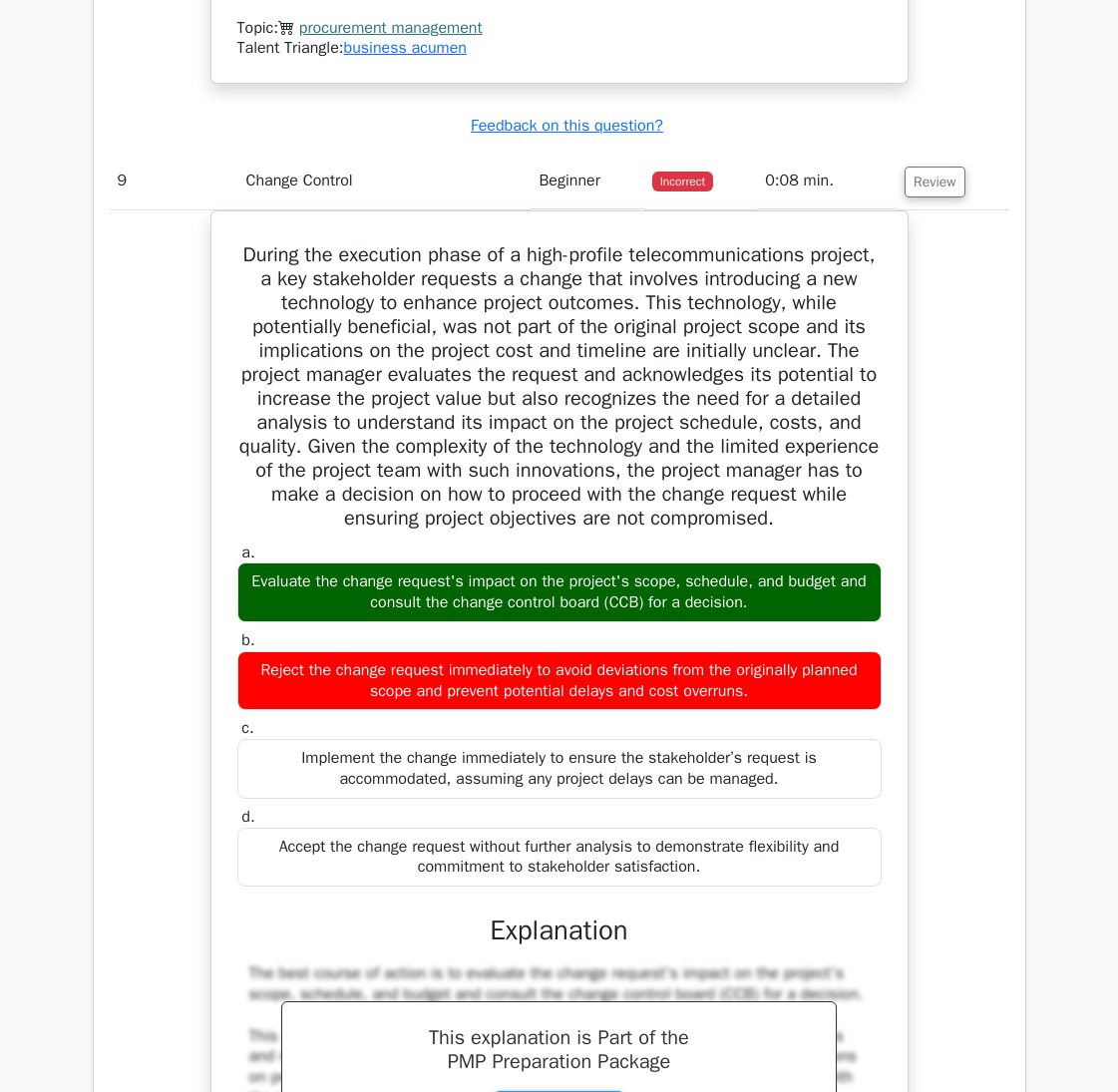 type 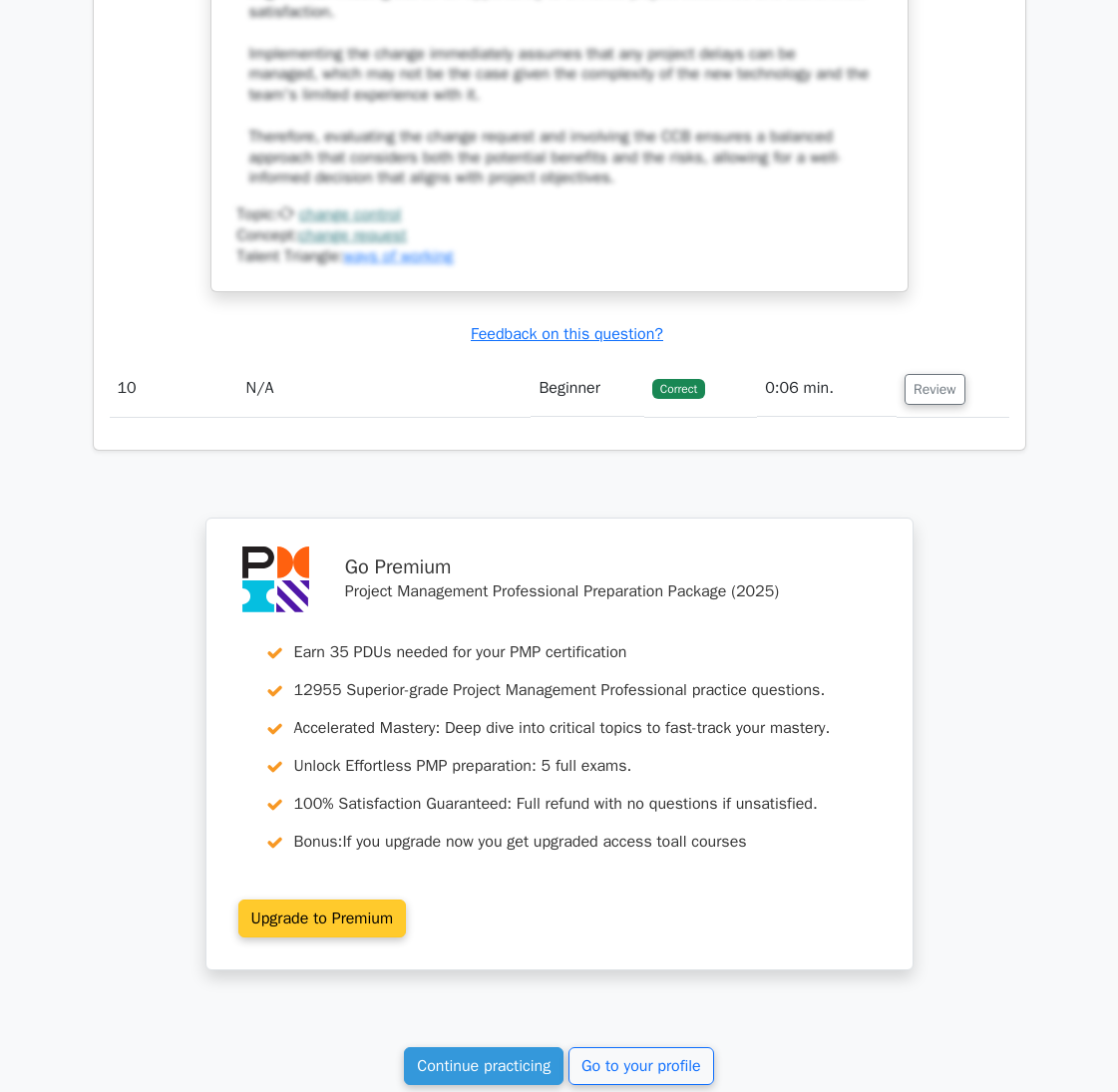 scroll, scrollTop: 10225, scrollLeft: 0, axis: vertical 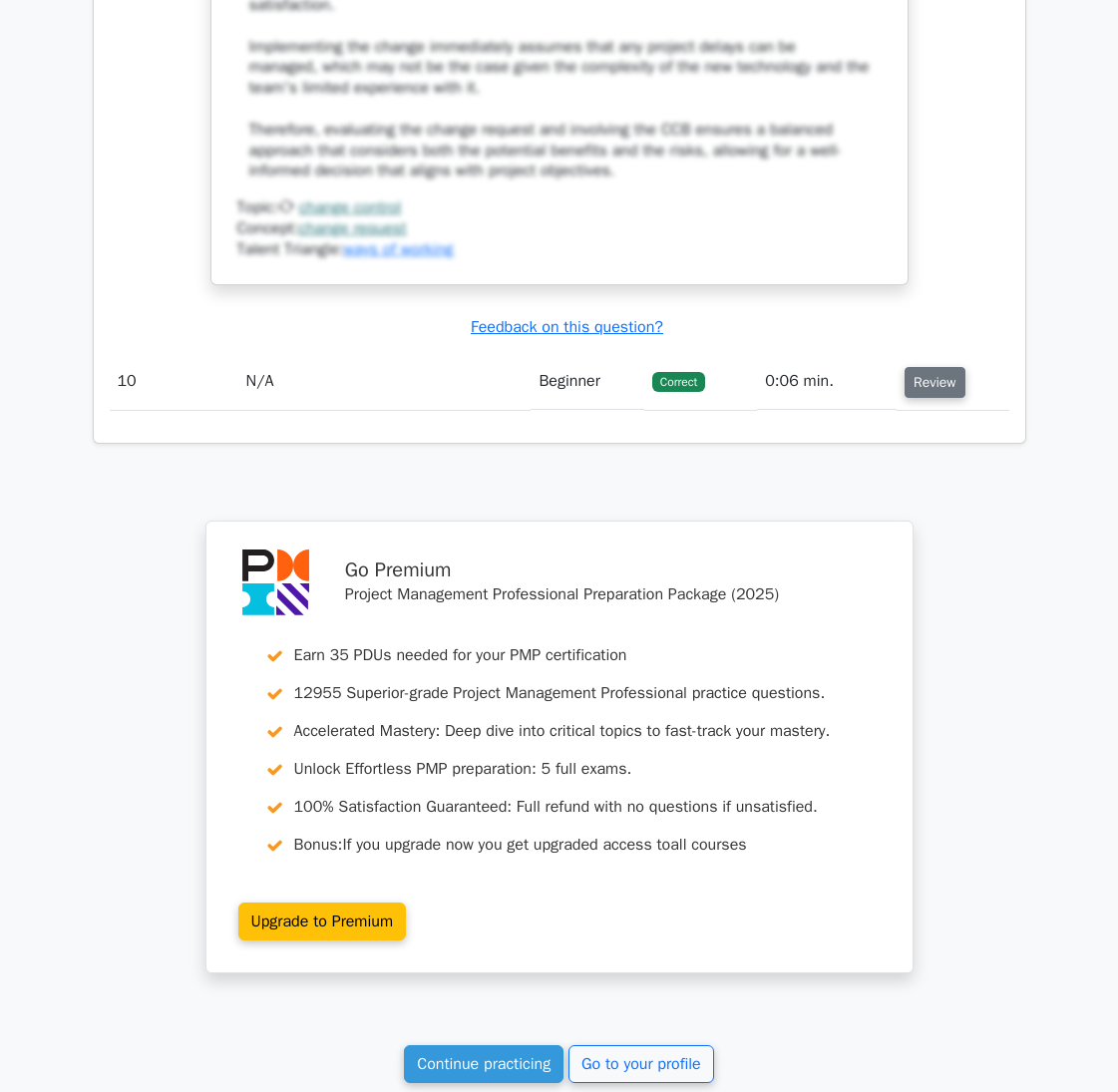 click on "Review" at bounding box center (934, 382) 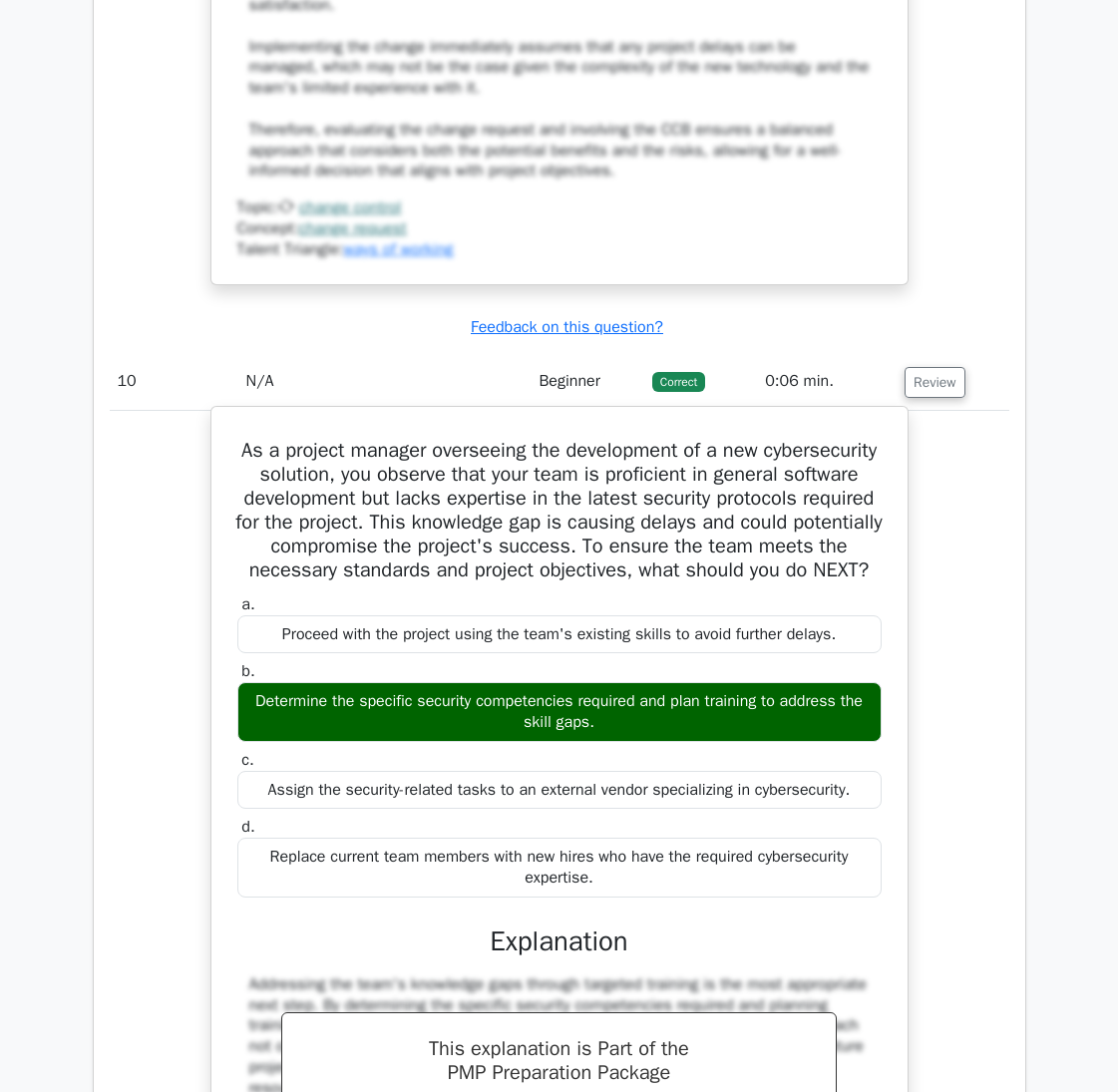 type 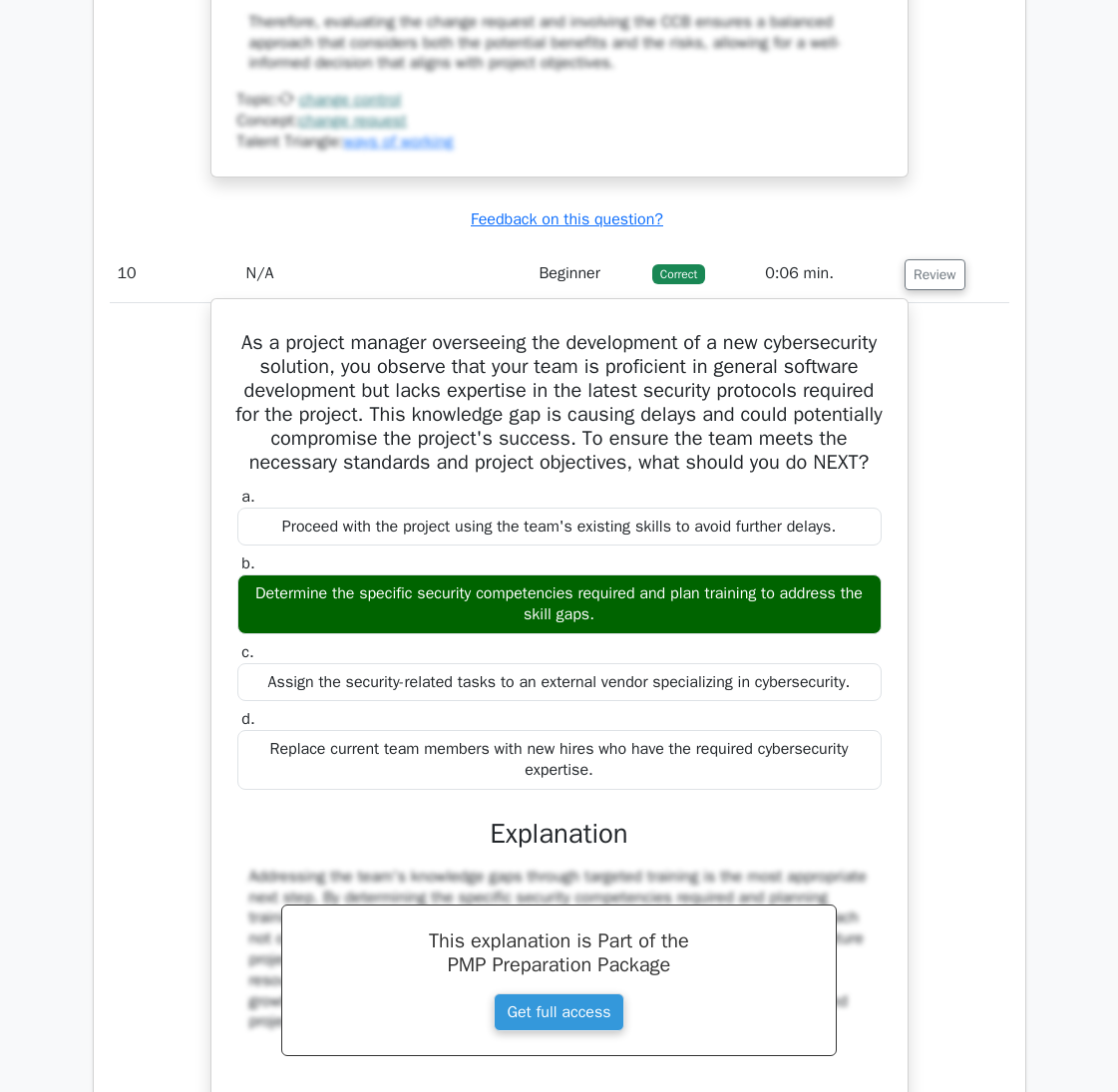 scroll, scrollTop: 10524, scrollLeft: 0, axis: vertical 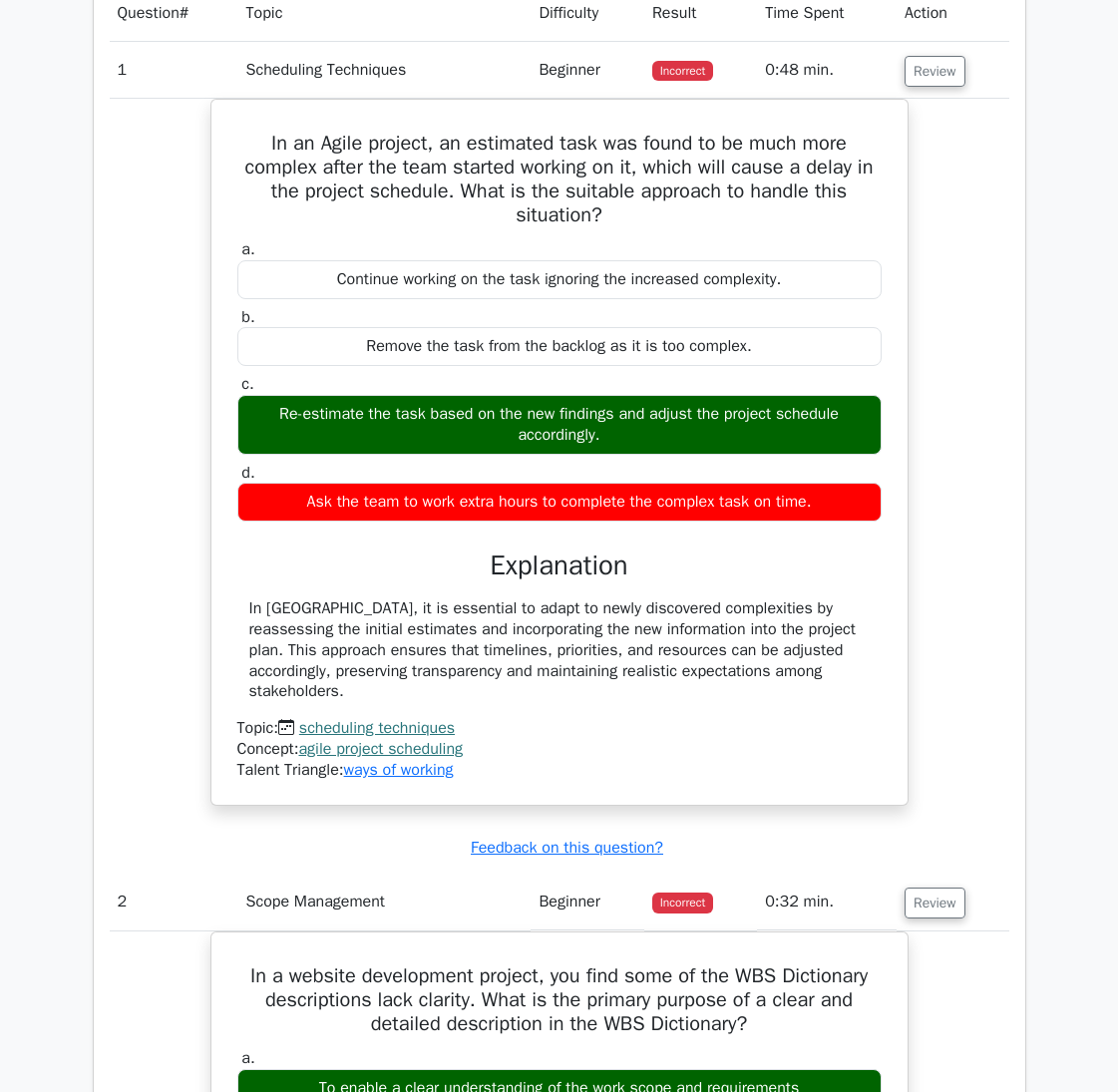 click on "In an Agile project, an estimated task was found to be much more complex after the team started working on it, which will cause a delay in the project schedule. What is the suitable approach to handle this situation?
a.
Continue working on the task ignoring the increased complexity.
b.
c. d." at bounding box center (559, 464) 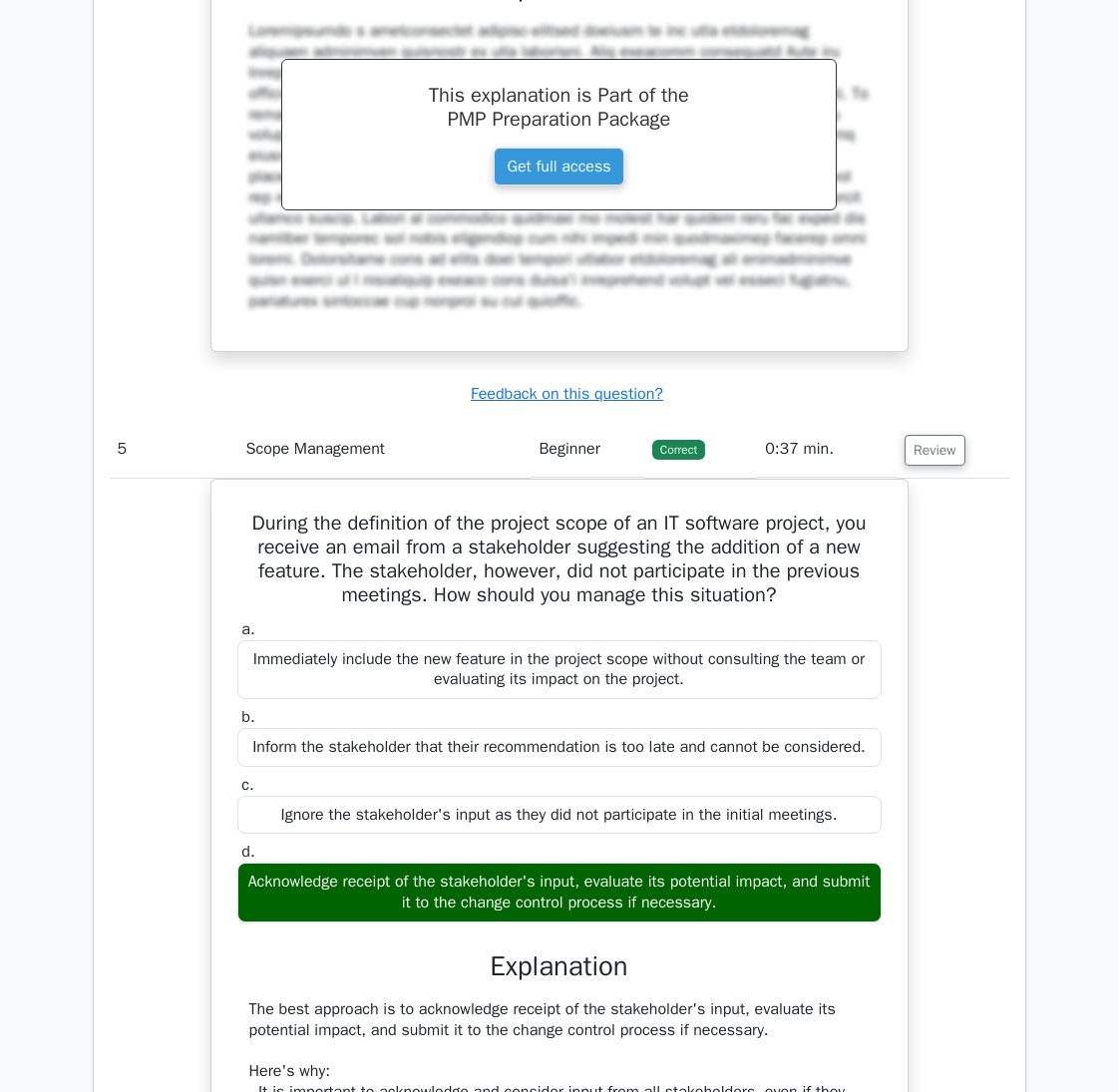 scroll, scrollTop: 4986, scrollLeft: 0, axis: vertical 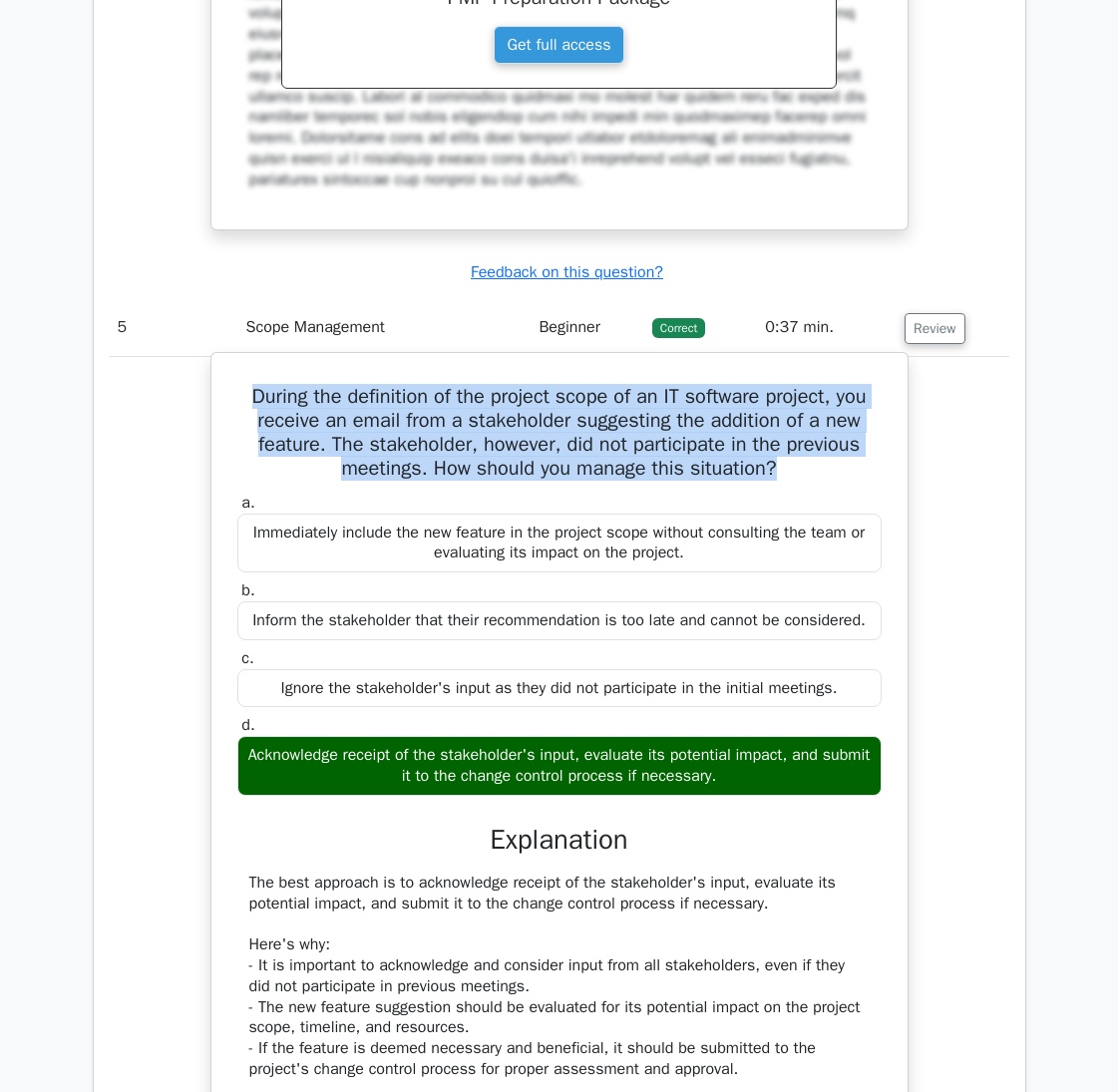 drag, startPoint x: 231, startPoint y: 399, endPoint x: 824, endPoint y: 483, distance: 598.92 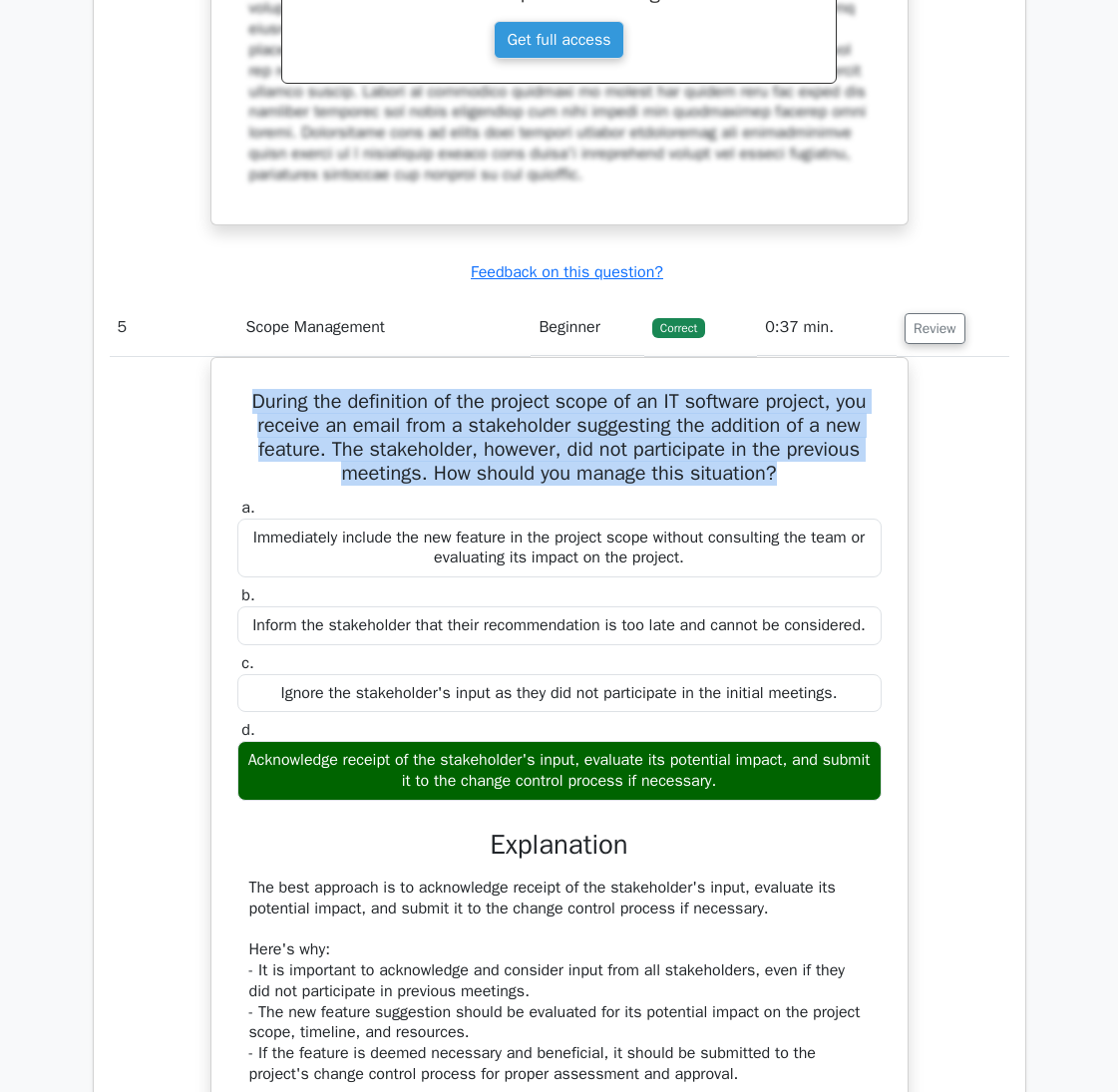 copy on "During the definition of the project scope of an IT software project, you receive an email from a stakeholder suggesting the addition of a new feature. The stakeholder, however, did not participate in the previous meetings. How should you manage this situation?" 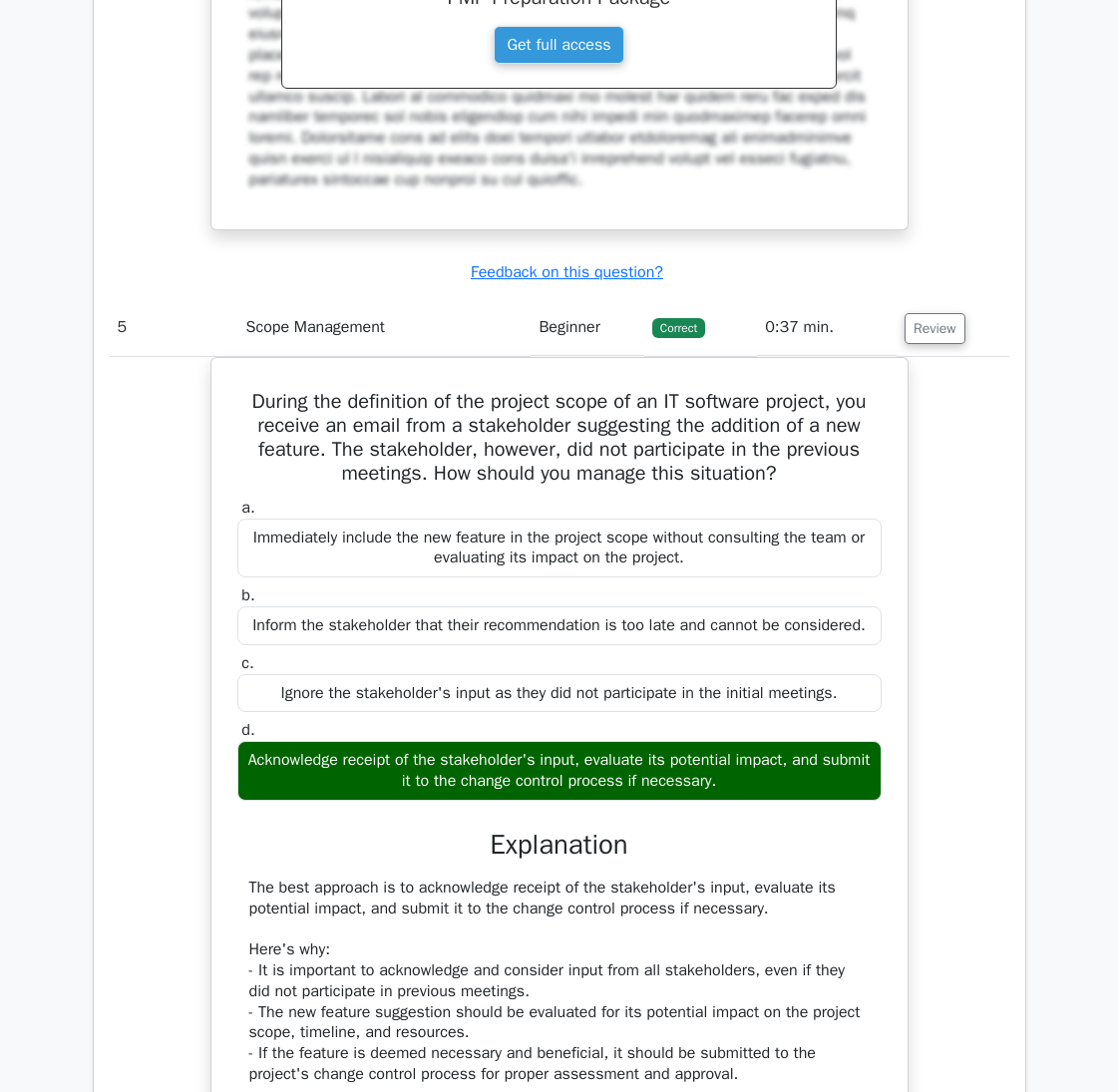 click on "During the definition of the project scope of an IT software project, you receive an email from a stakeholder suggesting the addition of a new feature. The stakeholder, however, did not participate in the previous meetings. How should you manage this situation?
a.
Immediately include the new feature in the project scope without consulting the team or evaluating its impact on the project.
b." at bounding box center (559, 868) 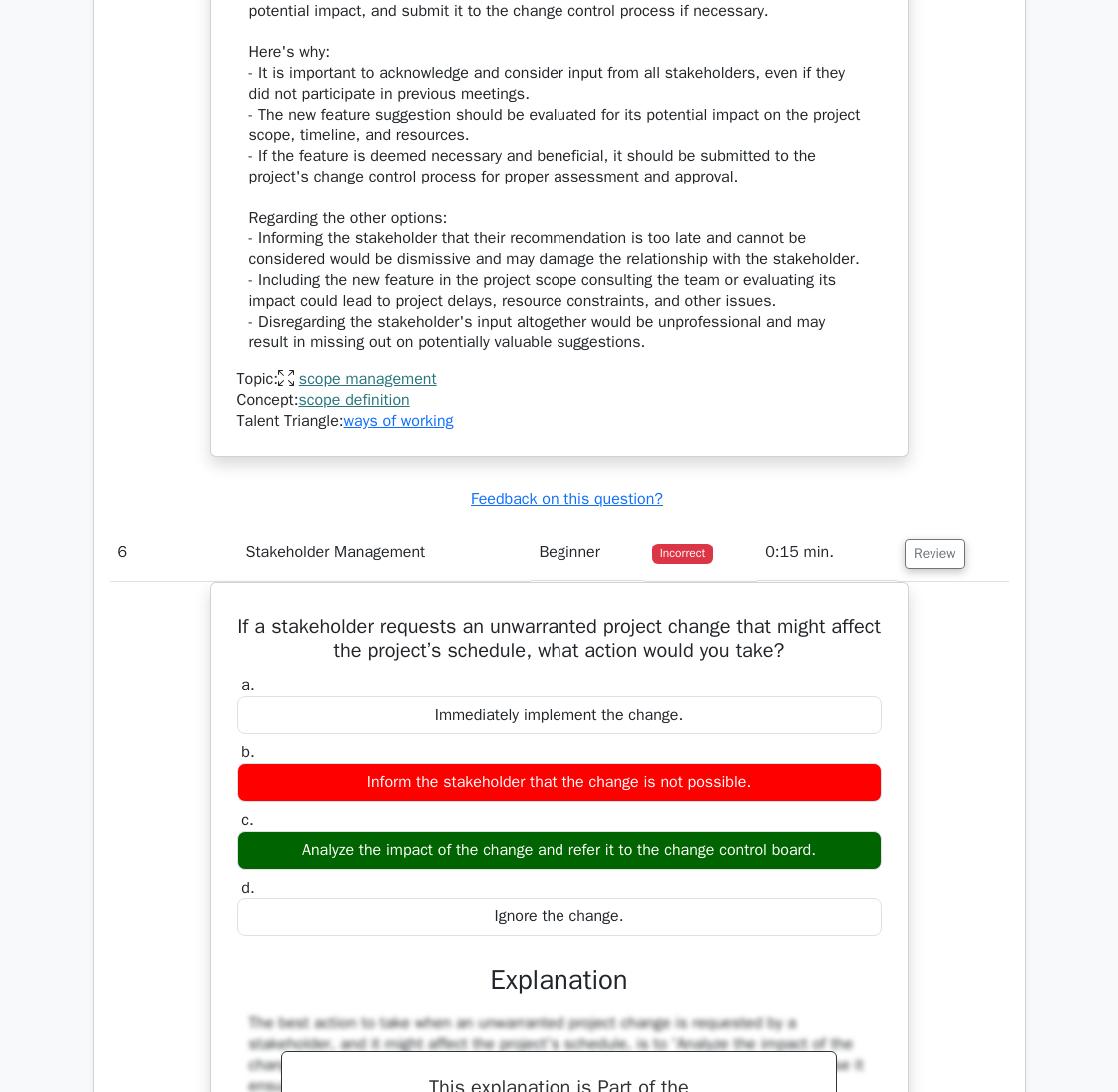 scroll, scrollTop: 6083, scrollLeft: 0, axis: vertical 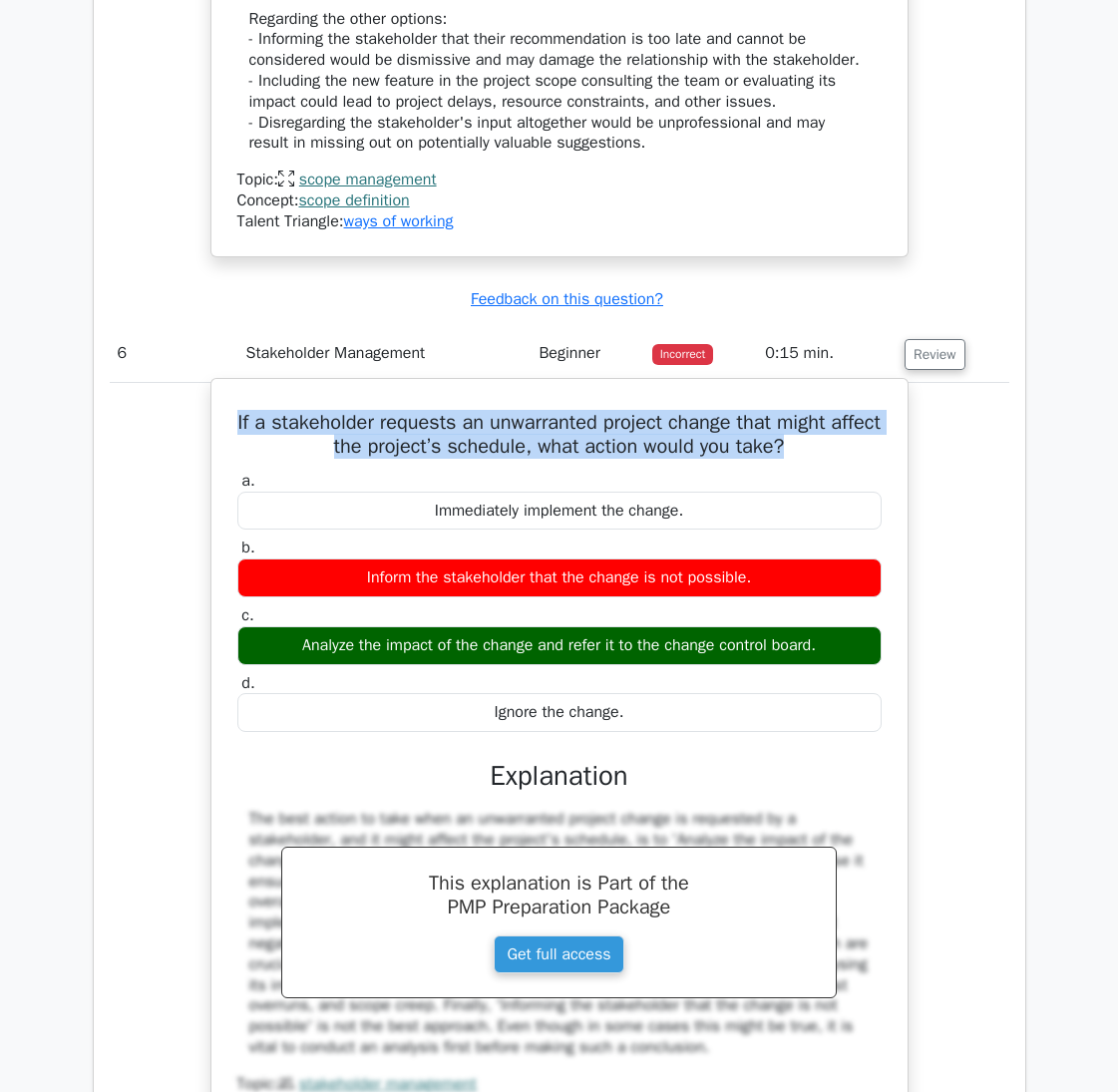 drag, startPoint x: 841, startPoint y: 447, endPoint x: 235, endPoint y: 425, distance: 606.39921 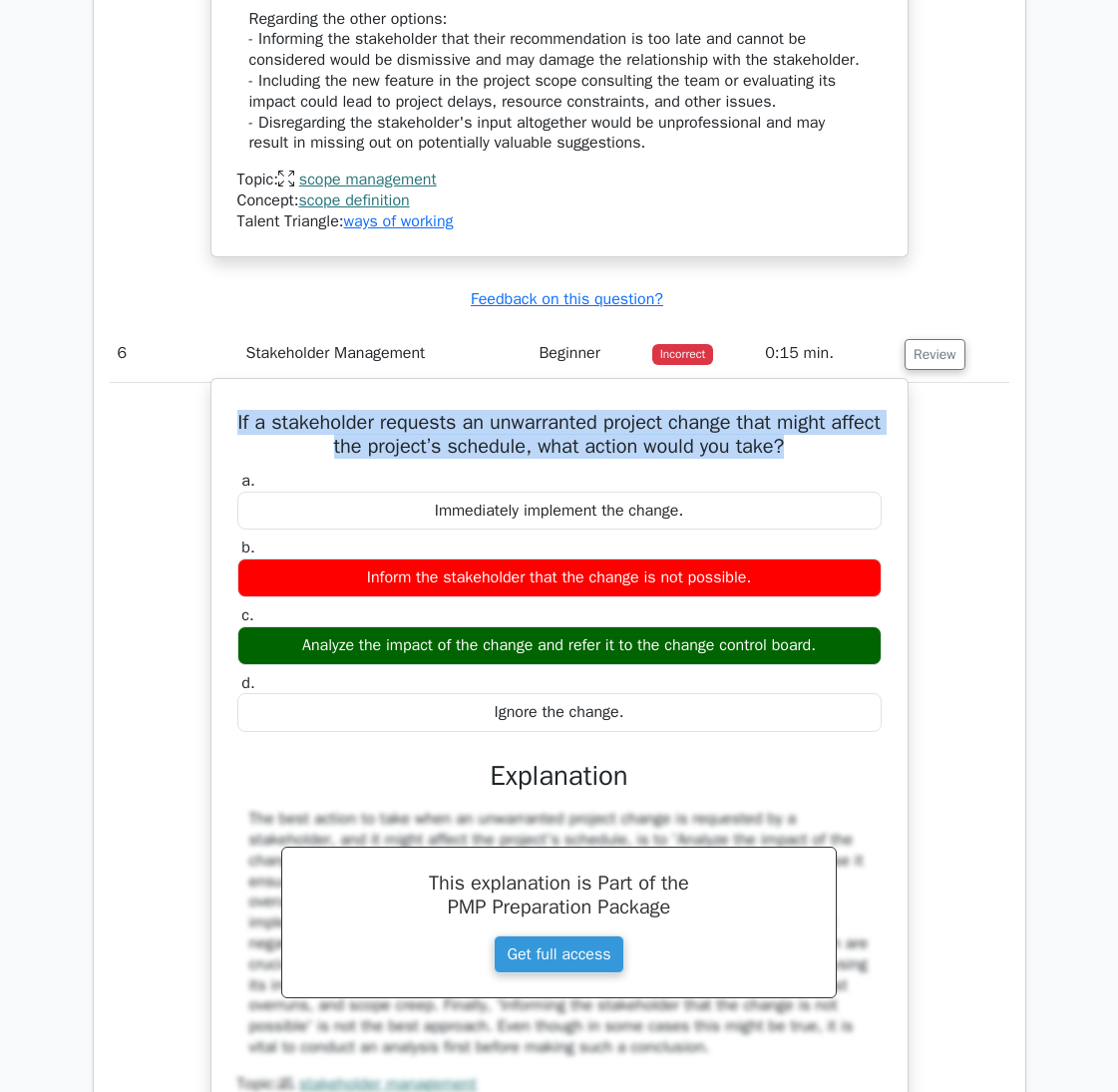 copy on "If a stakeholder requests an unwarranted project change that might affect the project’s schedule, what action would you take?" 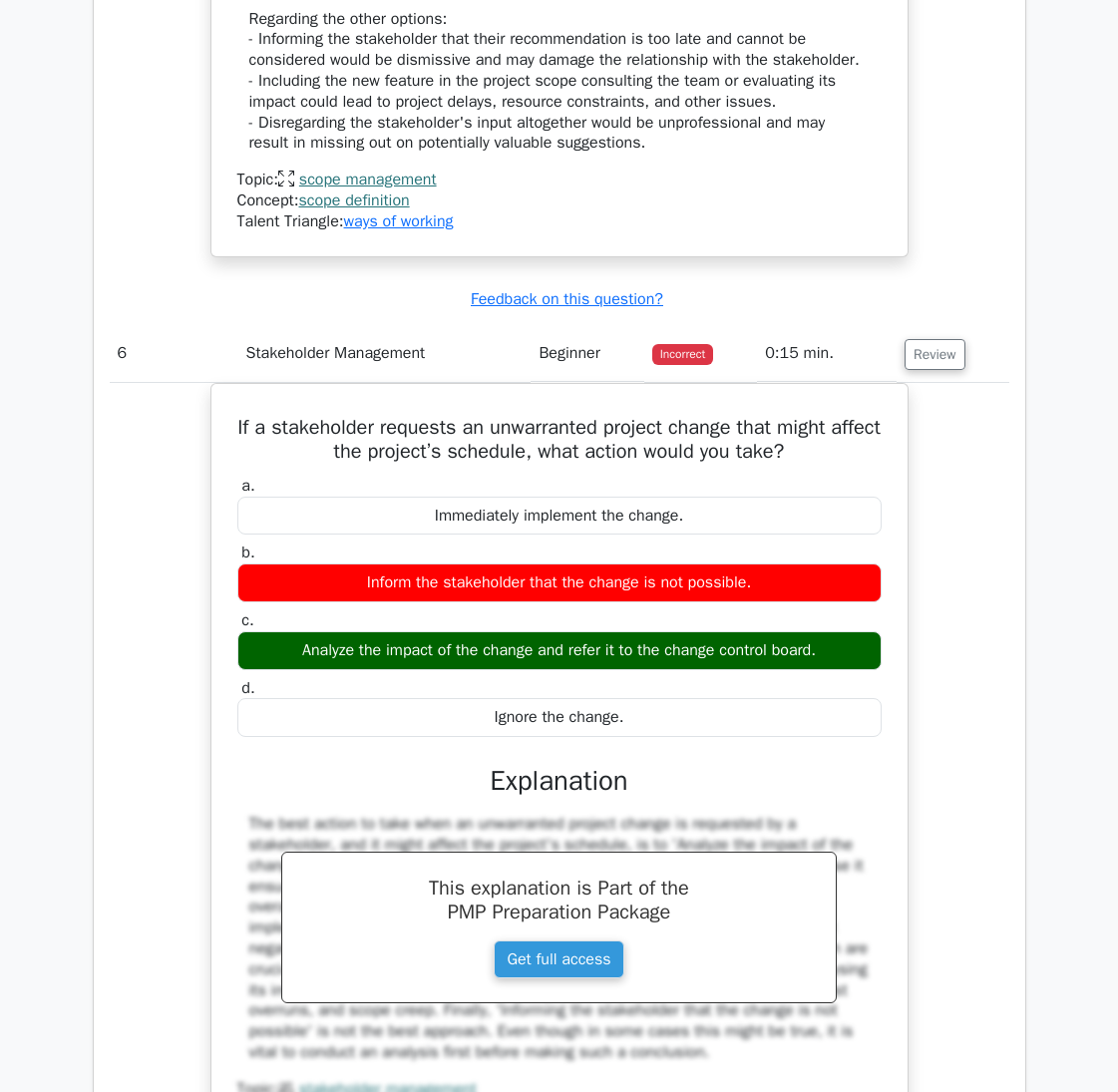 click on "Question Analysis
Question  #
Topic
Difficulty
Result
Time Spent
Action
1
Scheduling Techniques
Beginner
Incorrect
a. b. c." at bounding box center (559, 425) 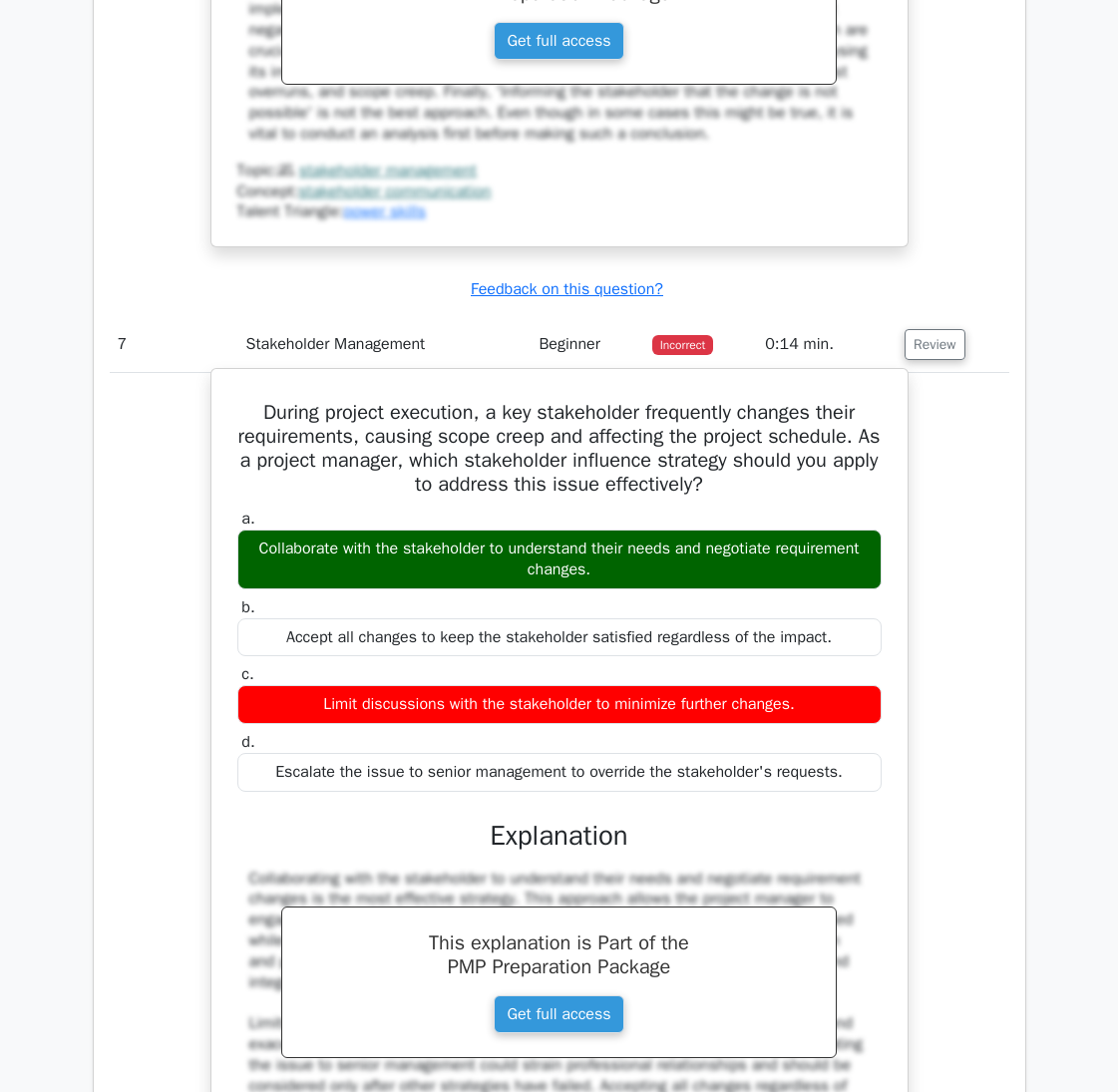 scroll, scrollTop: 7180, scrollLeft: 0, axis: vertical 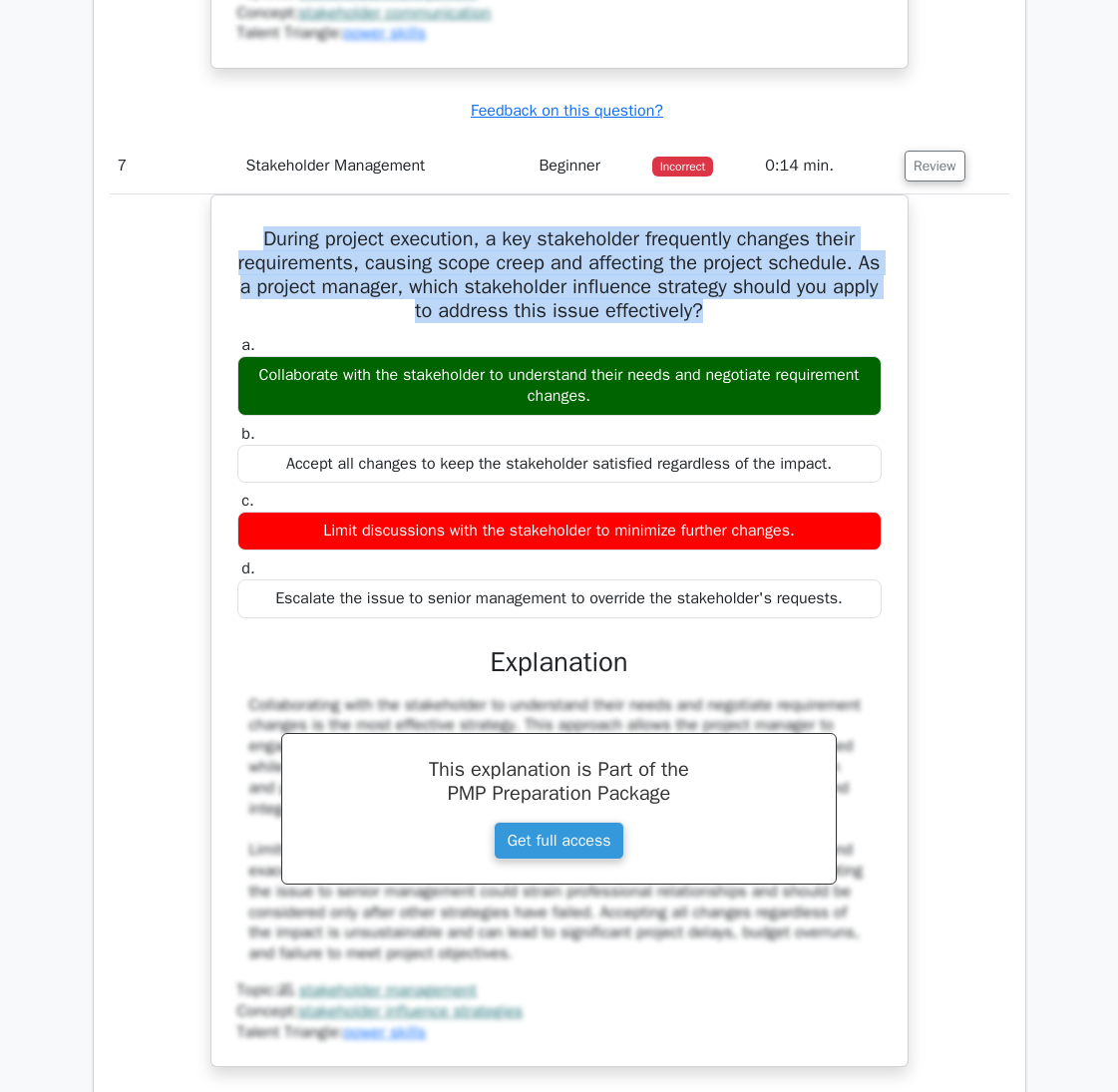 drag, startPoint x: 748, startPoint y: 302, endPoint x: 202, endPoint y: 249, distance: 548.56631 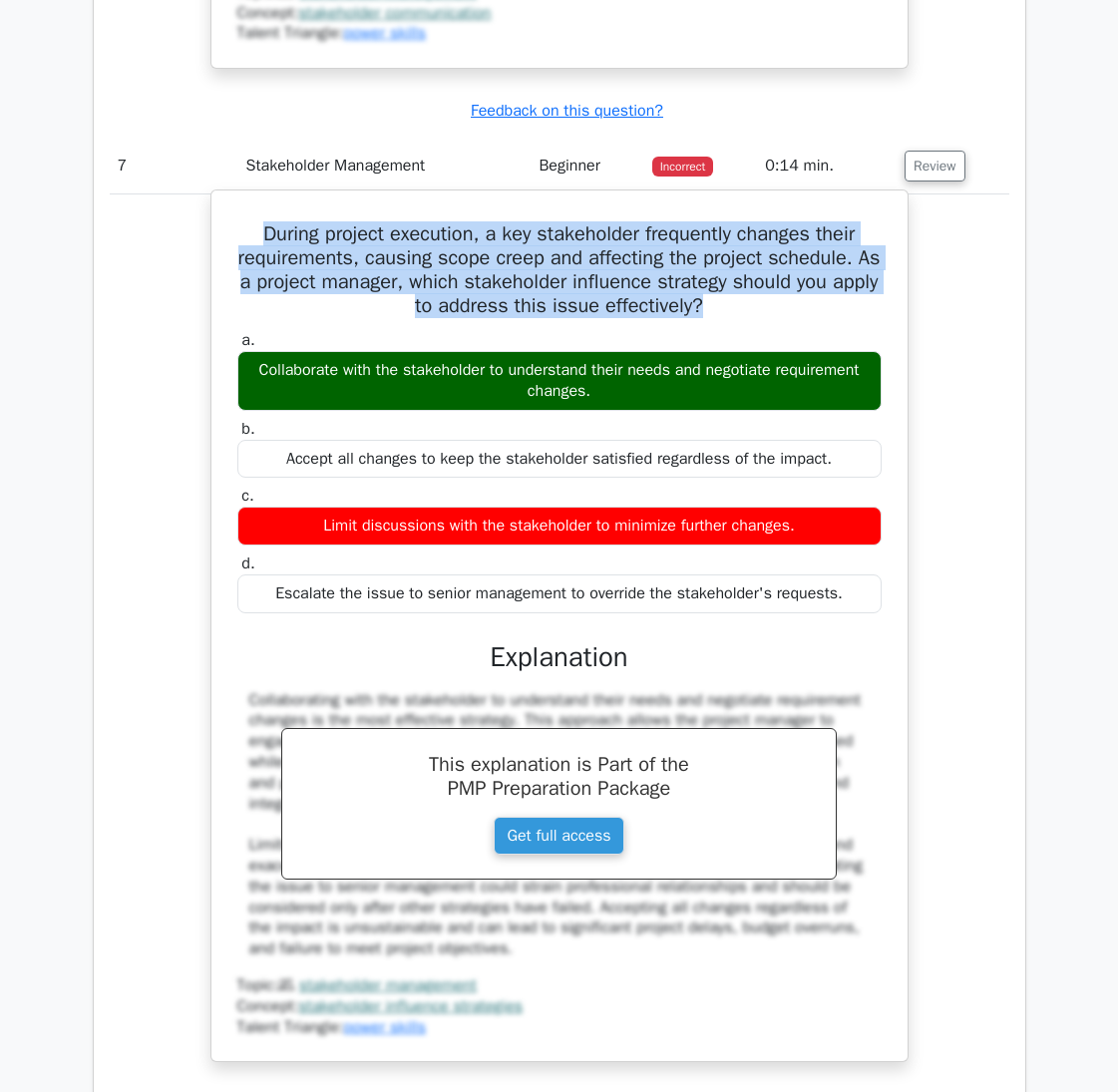 copy on "During project execution, a key stakeholder frequently changes their requirements, causing scope creep and affecting the project schedule. As a project manager, which stakeholder influence strategy should you apply to address this issue effectively?" 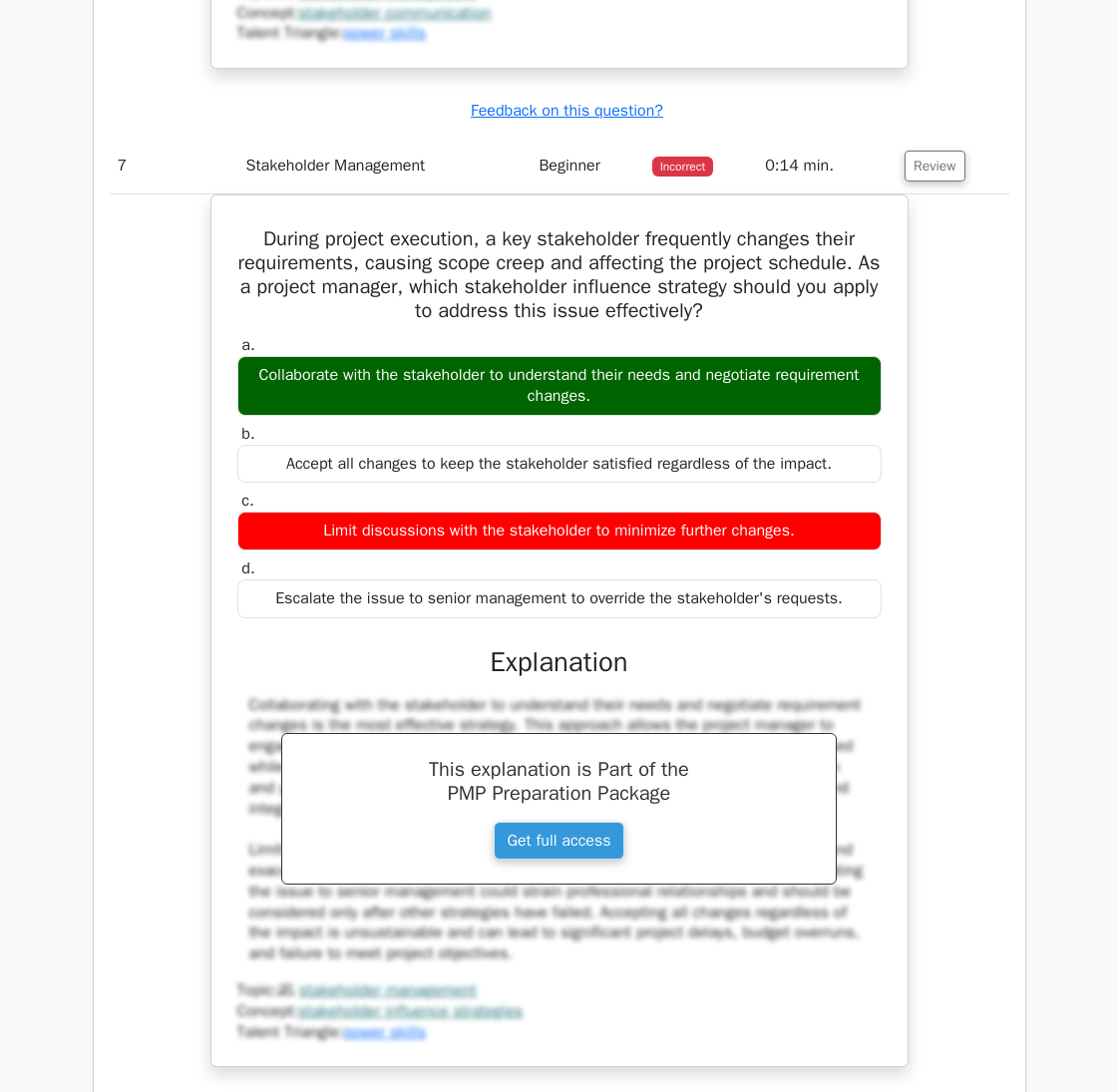 click on "During project execution, a key stakeholder frequently changes their requirements, causing scope creep and affecting the project schedule. As a project manager, which stakeholder influence strategy should you apply to address this issue effectively?
a.
Collaborate with the stakeholder to understand their needs and negotiate requirement changes.
b. c. d." at bounding box center (559, 642) 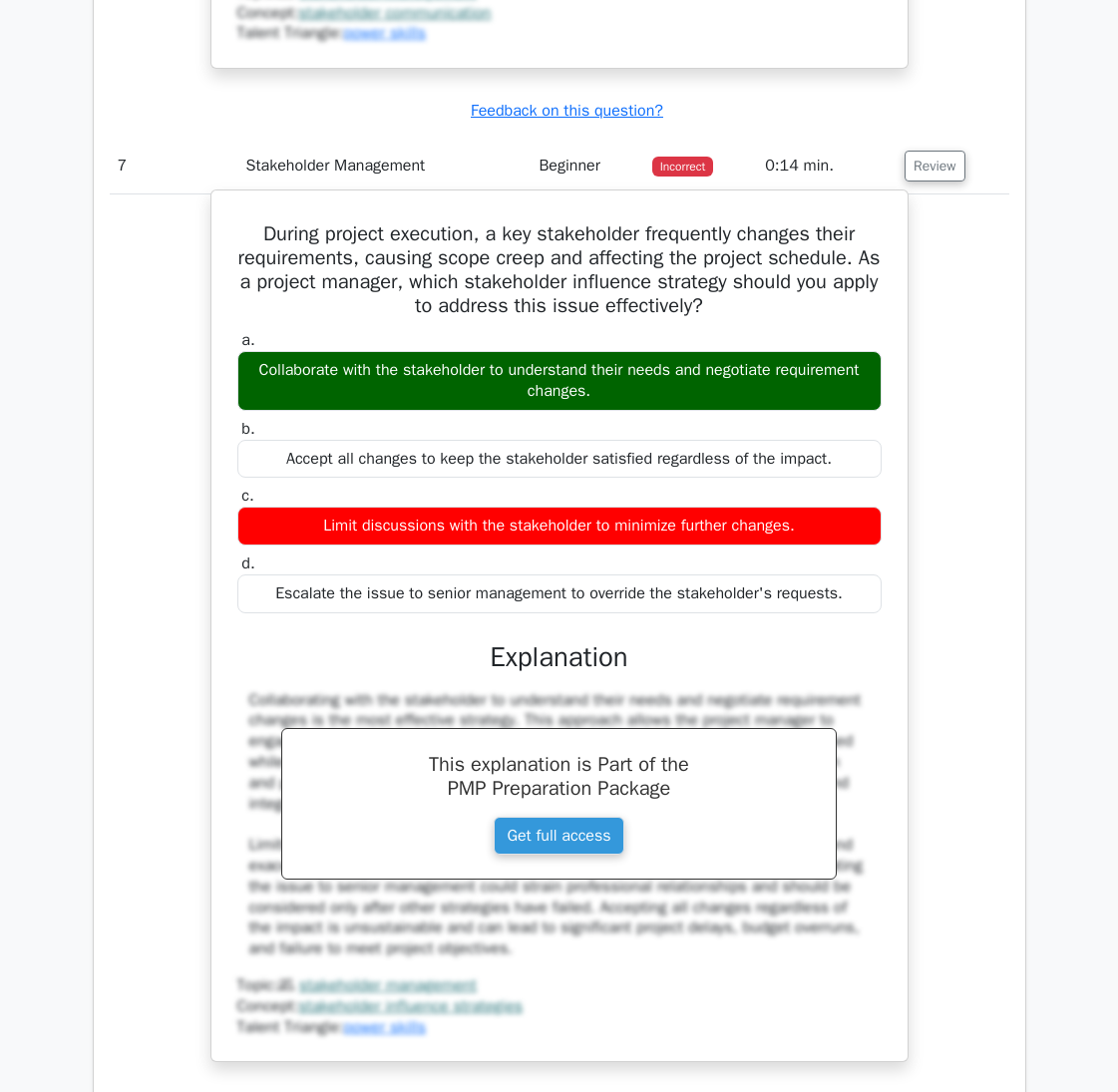 drag, startPoint x: 851, startPoint y: 603, endPoint x: 266, endPoint y: 606, distance: 585.0077 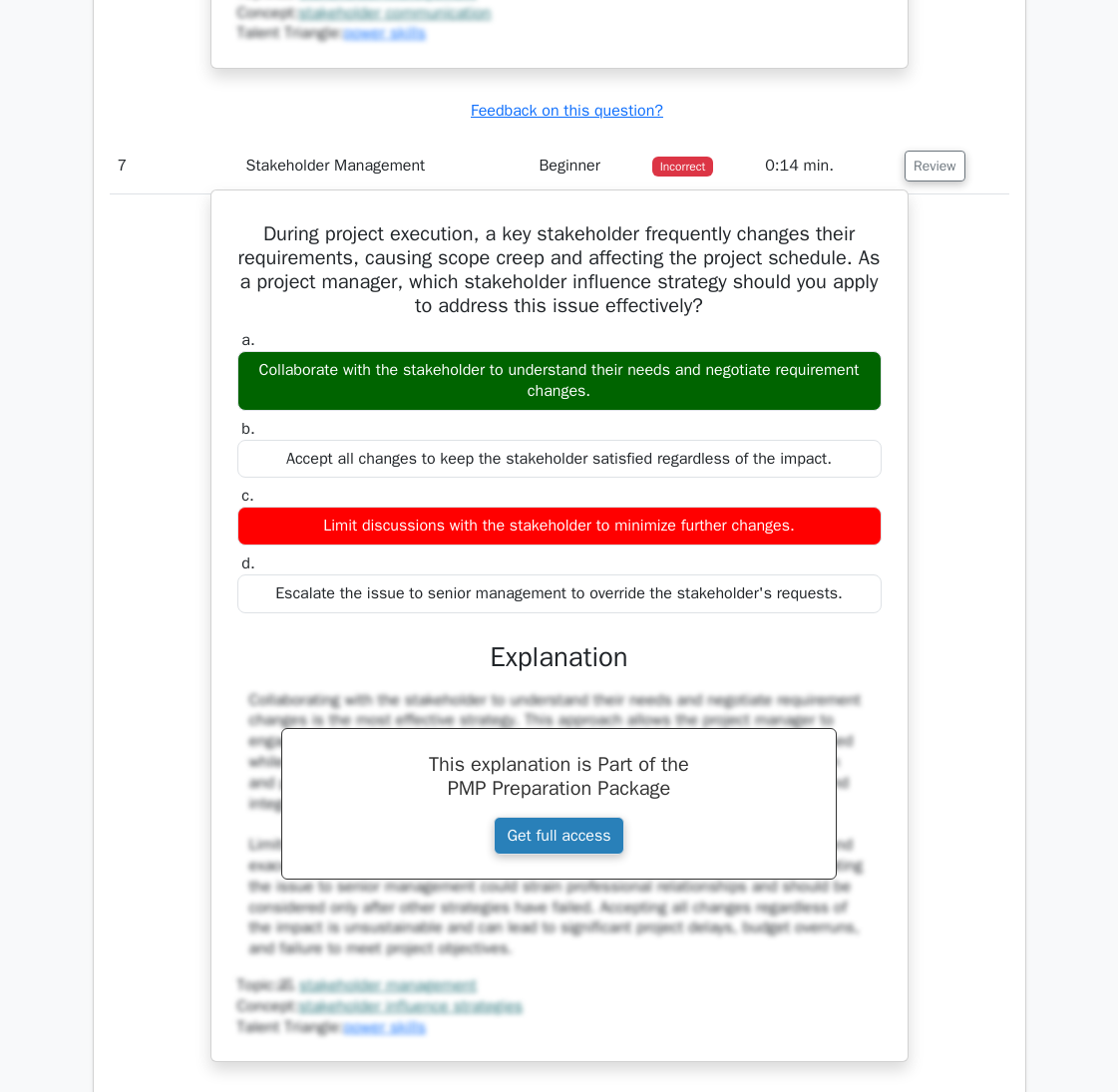 copy on "Escalate the issue to senior management to override the stakeholder's requests." 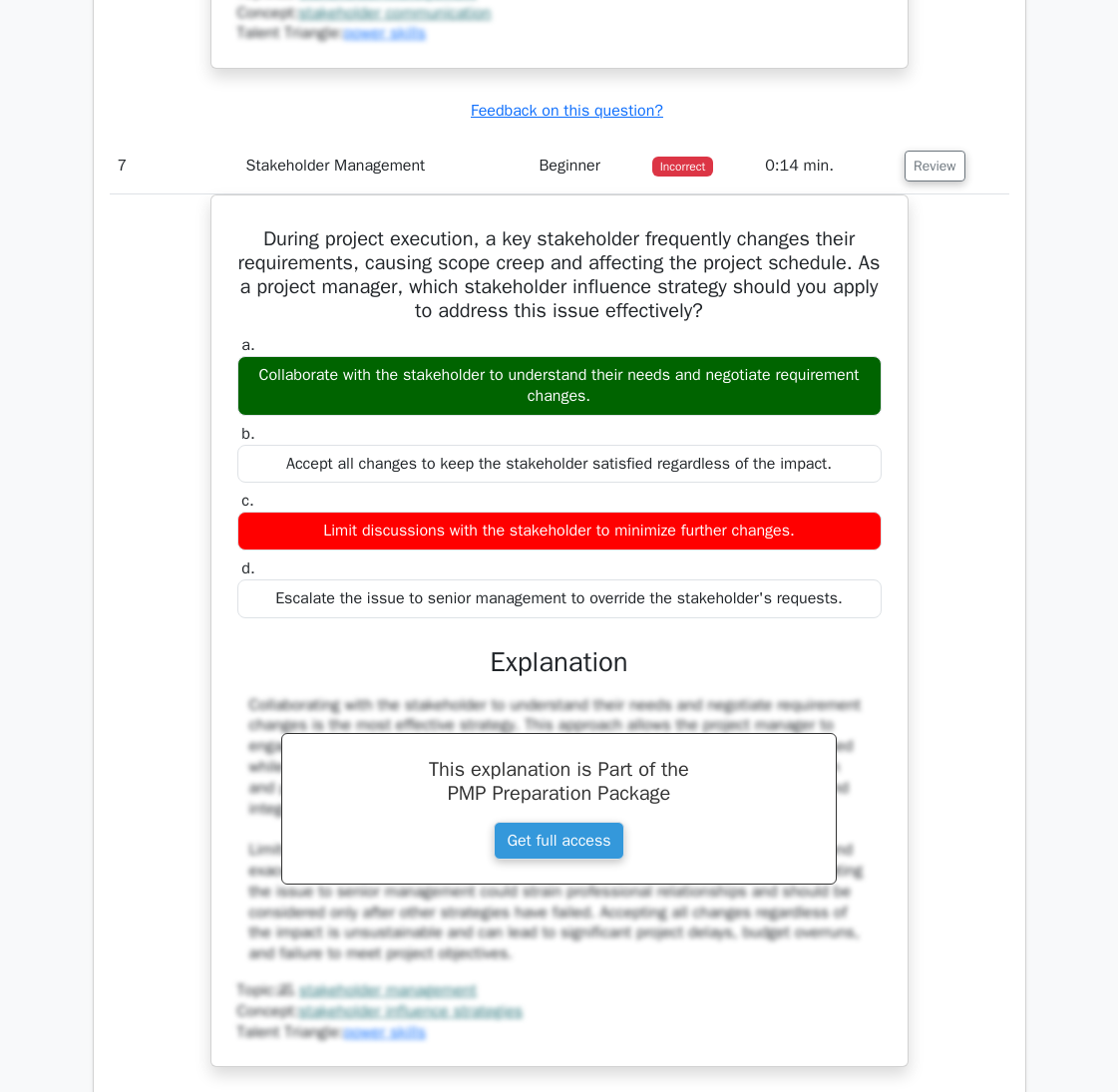 click on "During project execution, a key stakeholder frequently changes their requirements, causing scope creep and affecting the project schedule. As a project manager, which stakeholder influence strategy should you apply to address this issue effectively?
a.
Collaborate with the stakeholder to understand their needs and negotiate requirement changes.
b. c. d." at bounding box center (559, 642) 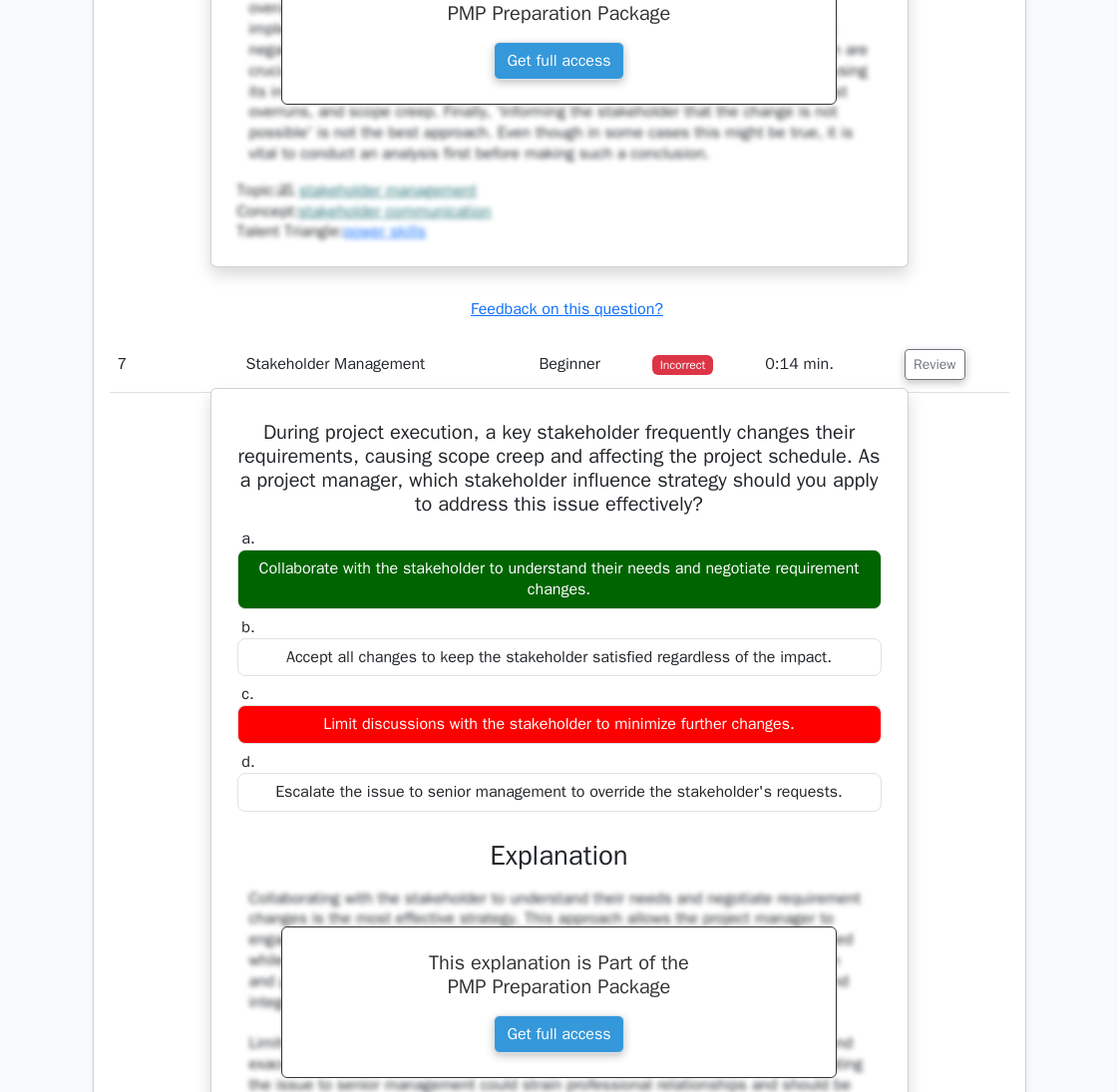 scroll, scrollTop: 6981, scrollLeft: 0, axis: vertical 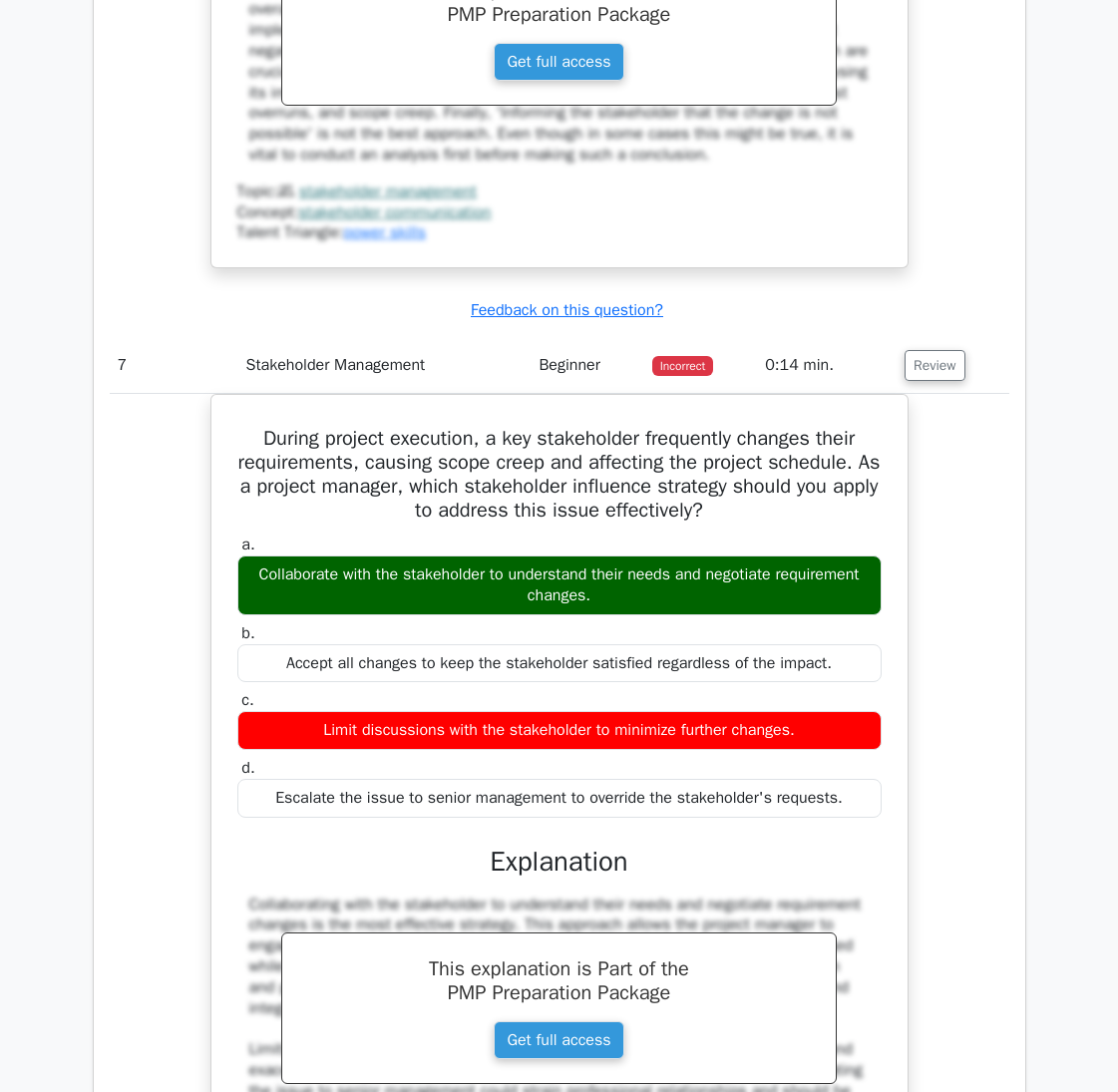 click on "During project execution, a key stakeholder frequently changes their requirements, causing scope creep and affecting the project schedule. As a project manager, which stakeholder influence strategy should you apply to address this issue effectively?
a.
Collaborate with the stakeholder to understand their needs and negotiate requirement changes.
b. c. d." at bounding box center [559, 842] 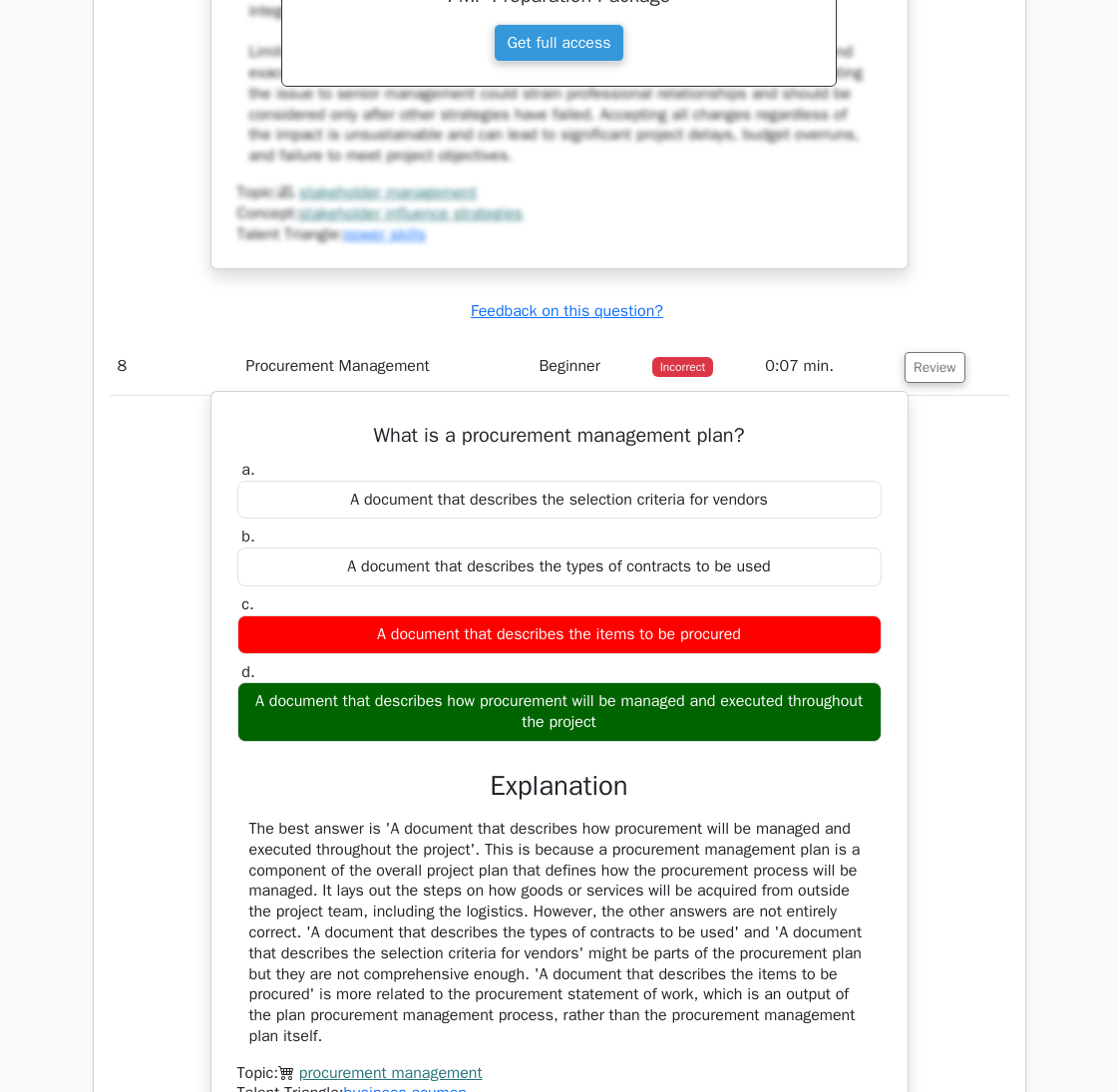 scroll, scrollTop: 8178, scrollLeft: 0, axis: vertical 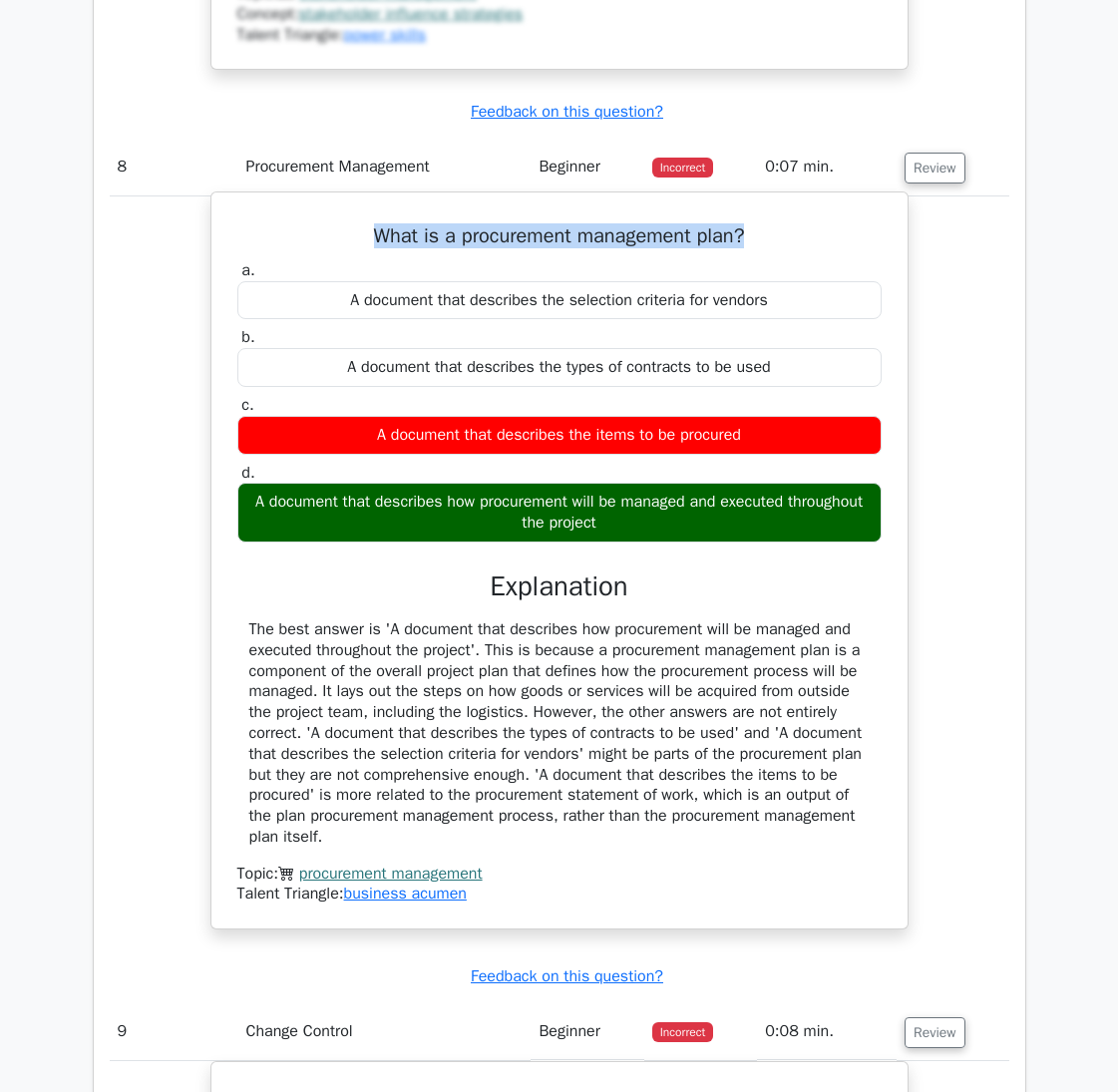 drag, startPoint x: 777, startPoint y: 229, endPoint x: 356, endPoint y: 236, distance: 421.05819 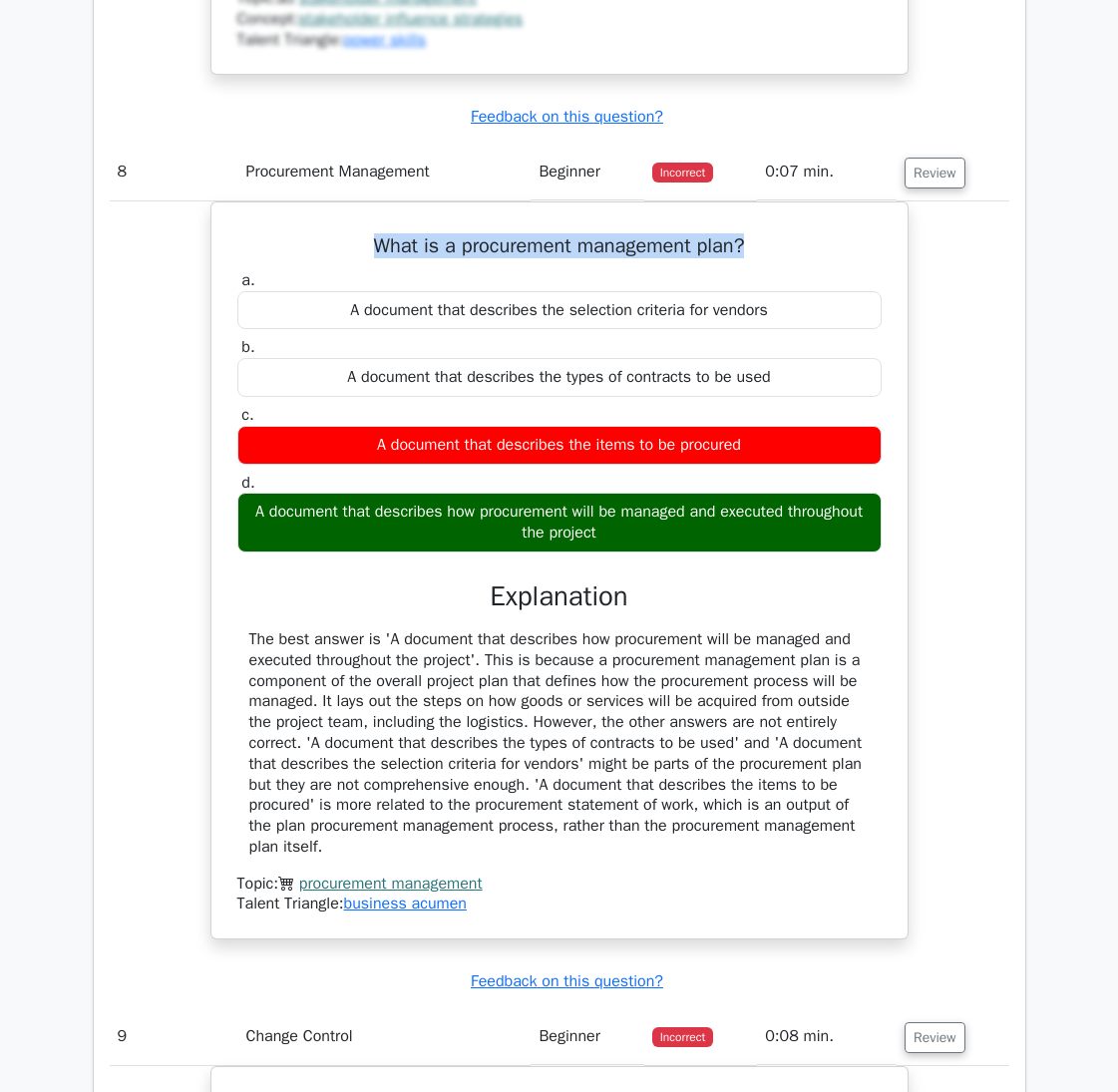 copy on "What is a procurement management plan?" 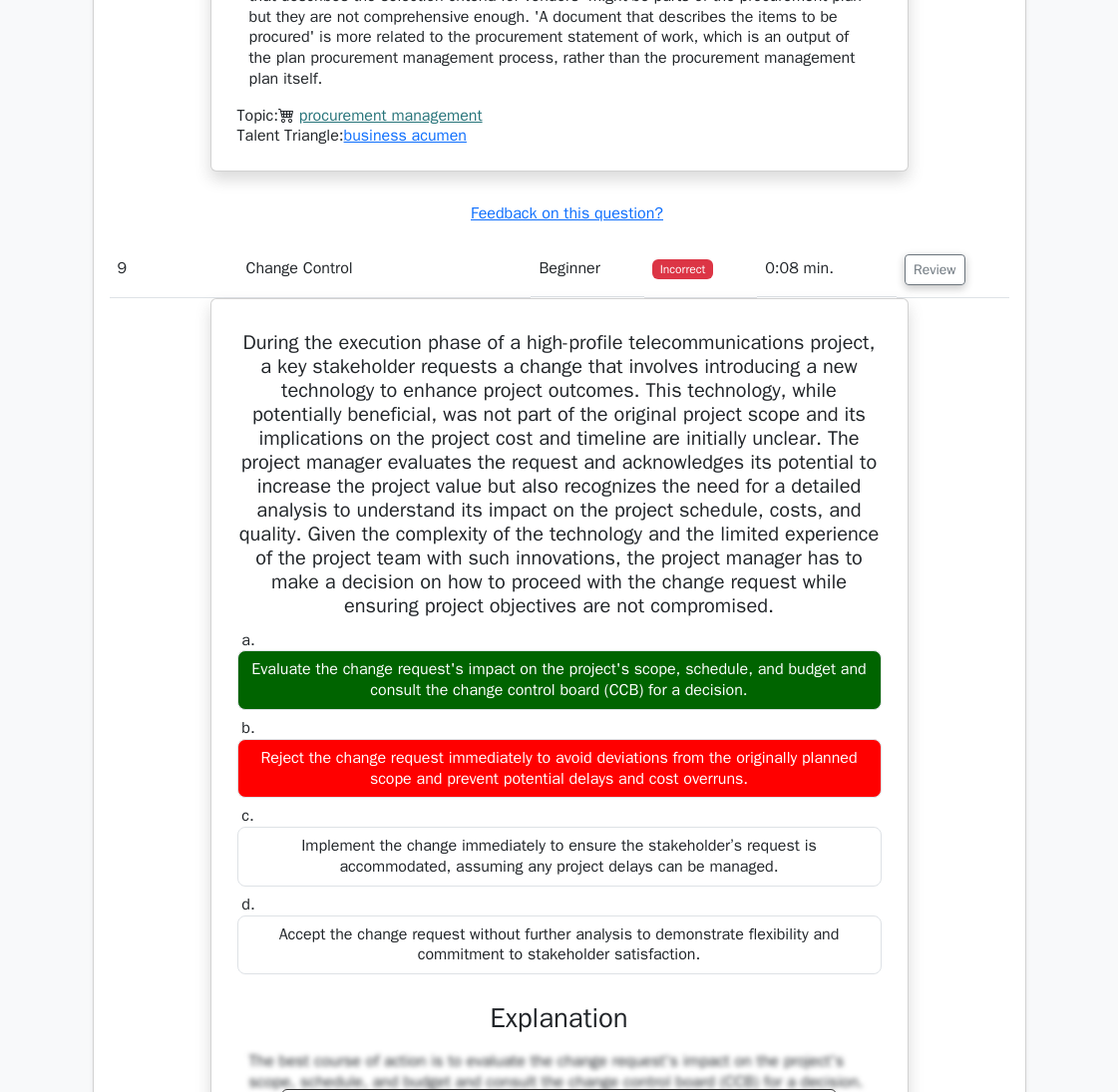 scroll, scrollTop: 8776, scrollLeft: 0, axis: vertical 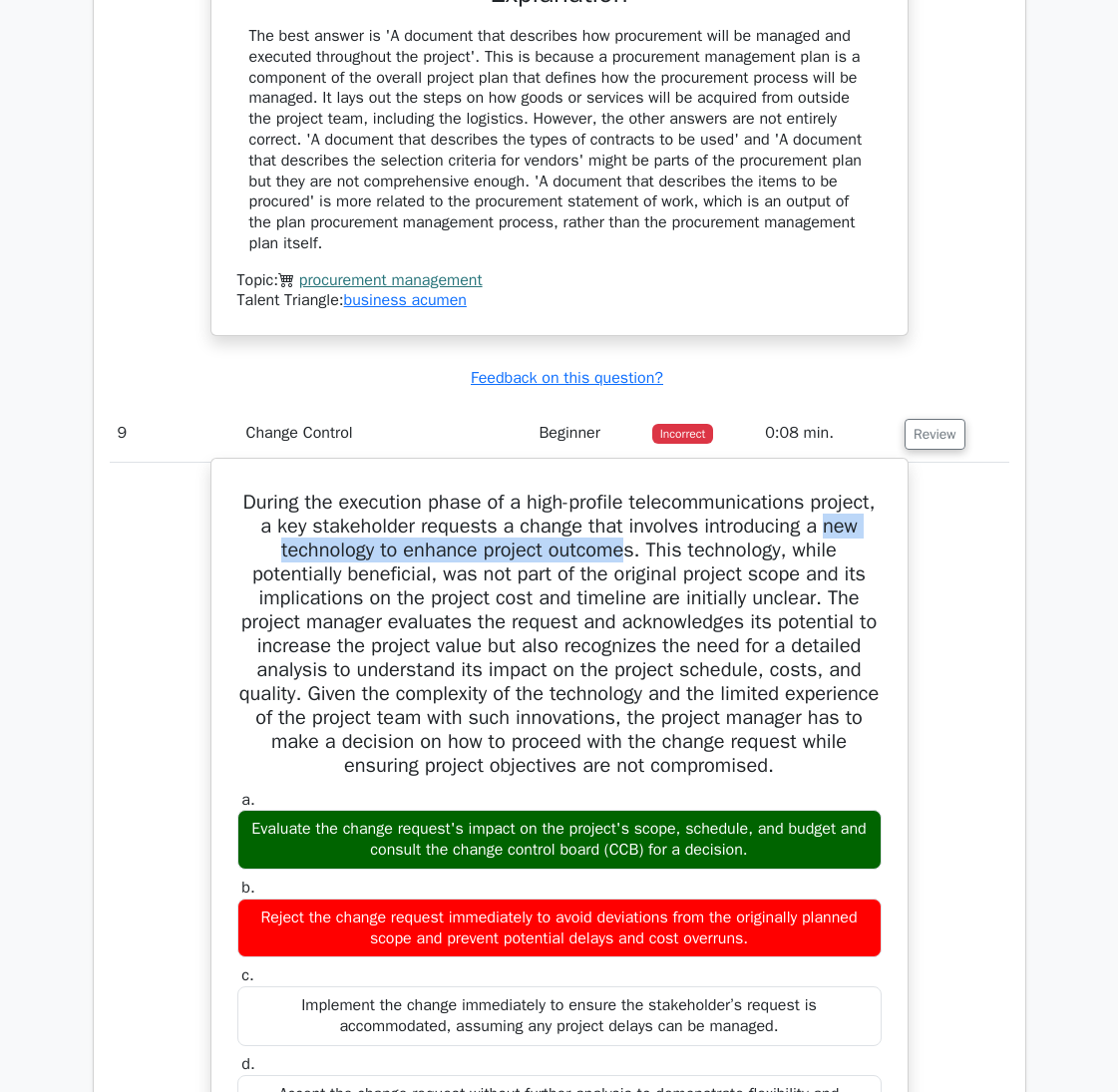 drag, startPoint x: 252, startPoint y: 551, endPoint x: 650, endPoint y: 549, distance: 398.005 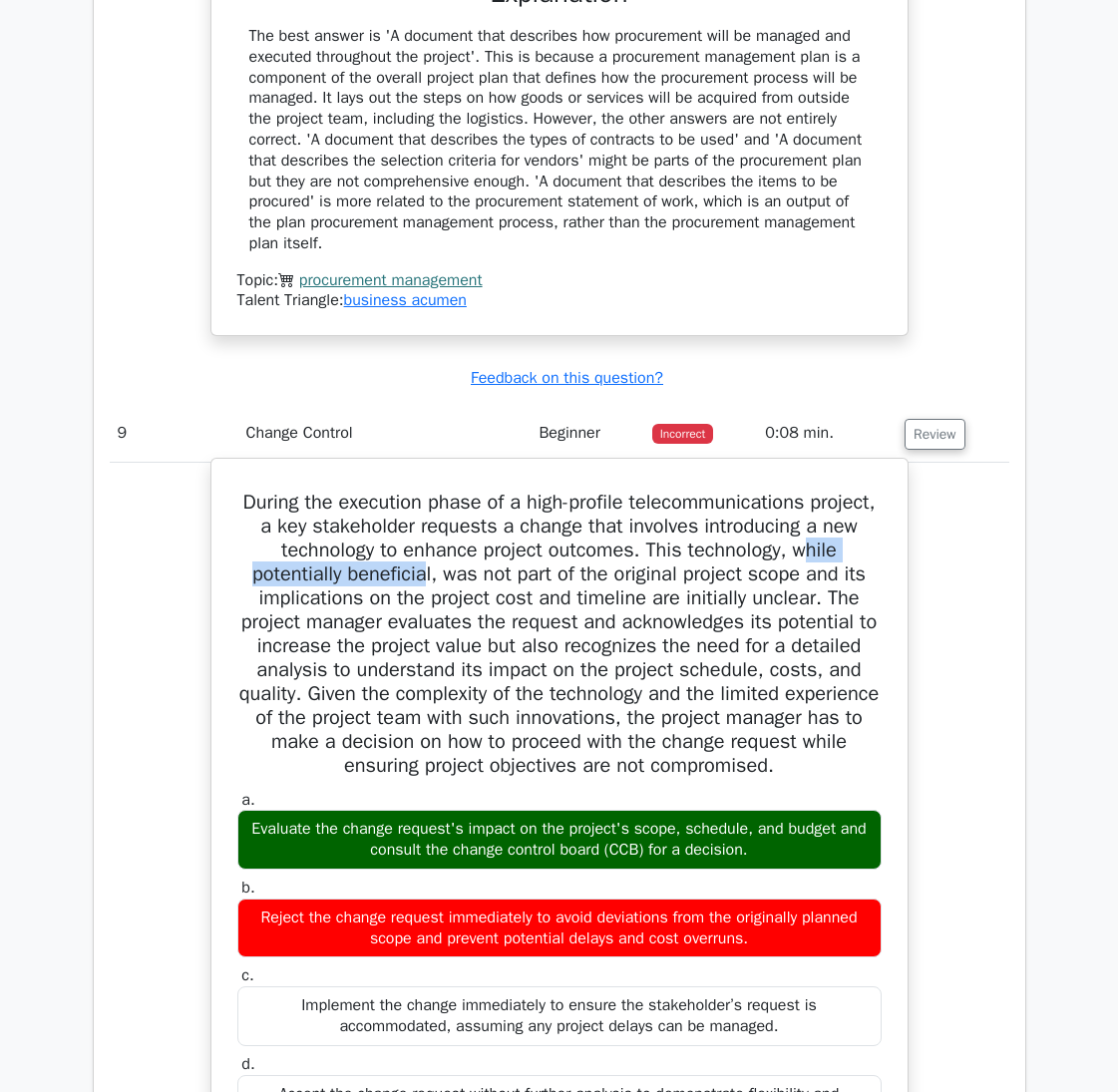 drag, startPoint x: 833, startPoint y: 559, endPoint x: 423, endPoint y: 578, distance: 410.44001 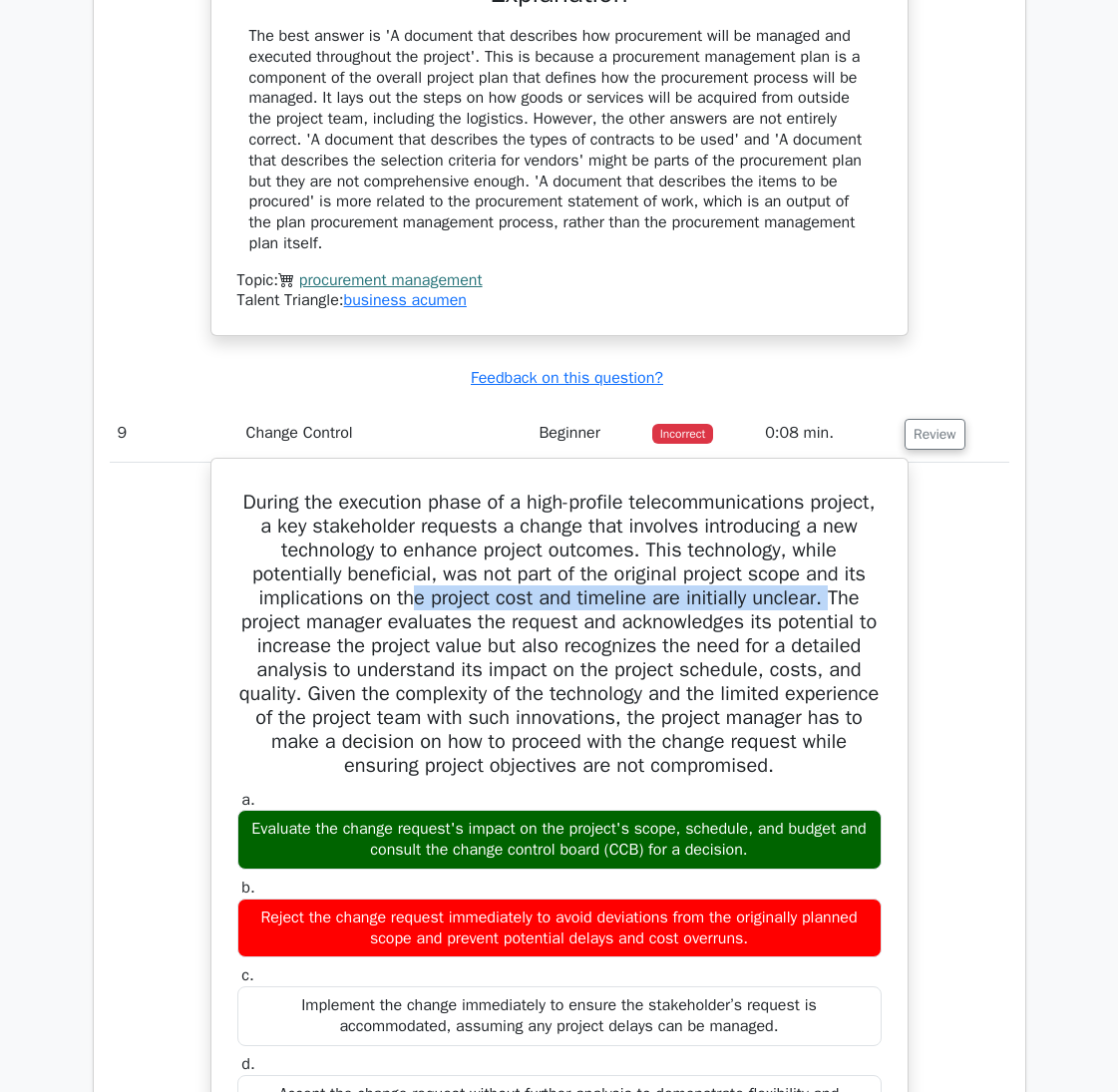 drag, startPoint x: 412, startPoint y: 598, endPoint x: 835, endPoint y: 595, distance: 423.01064 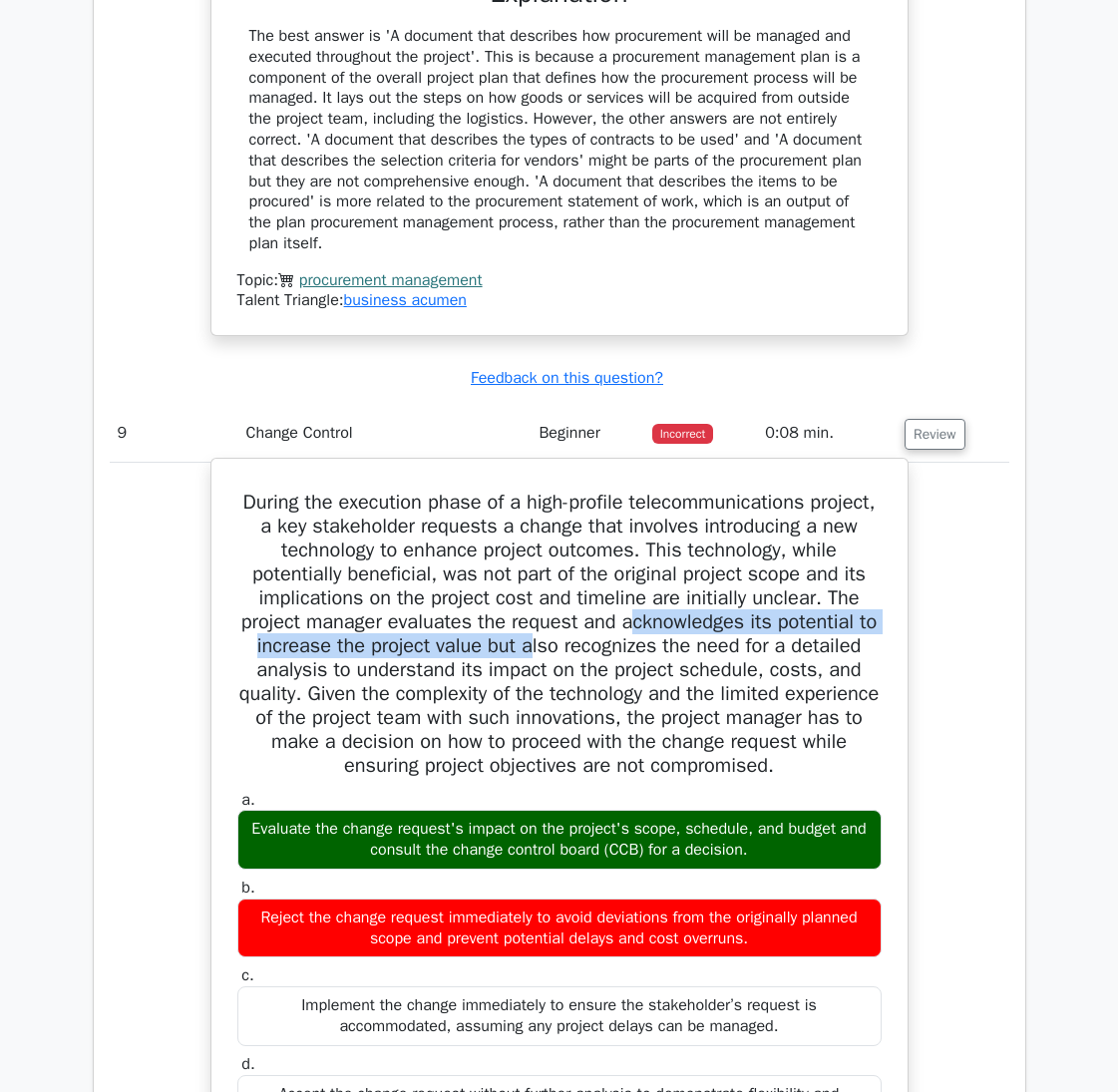 drag, startPoint x: 647, startPoint y: 631, endPoint x: 544, endPoint y: 646, distance: 104.086502 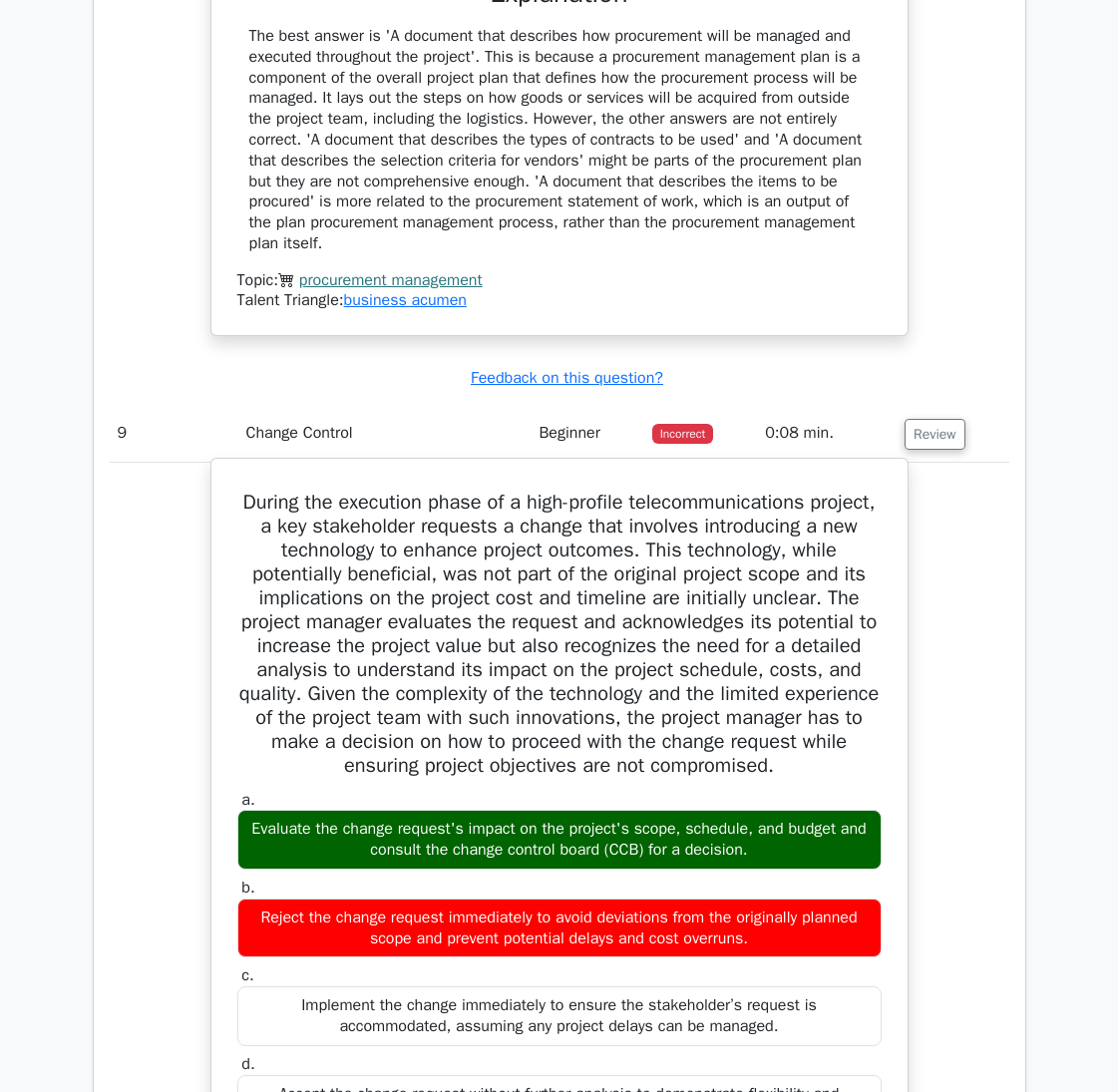 click on "During the execution phase of a high-profile telecommunications project, a key stakeholder requests a change that involves introducing a new technology to enhance project outcomes. This technology, while potentially beneficial, was not part of the original project scope and its implications on the project cost and timeline are initially unclear. The project manager evaluates the request and acknowledges its potential to increase the project value but also recognizes the need for a detailed analysis to understand its impact on the project schedule, costs, and quality. Given the complexity of the technology and the limited experience of the project team with such innovations, the project manager has to make a decision on how to proceed with the change request while ensuring project objectives are not compromised." at bounding box center (559, 634) 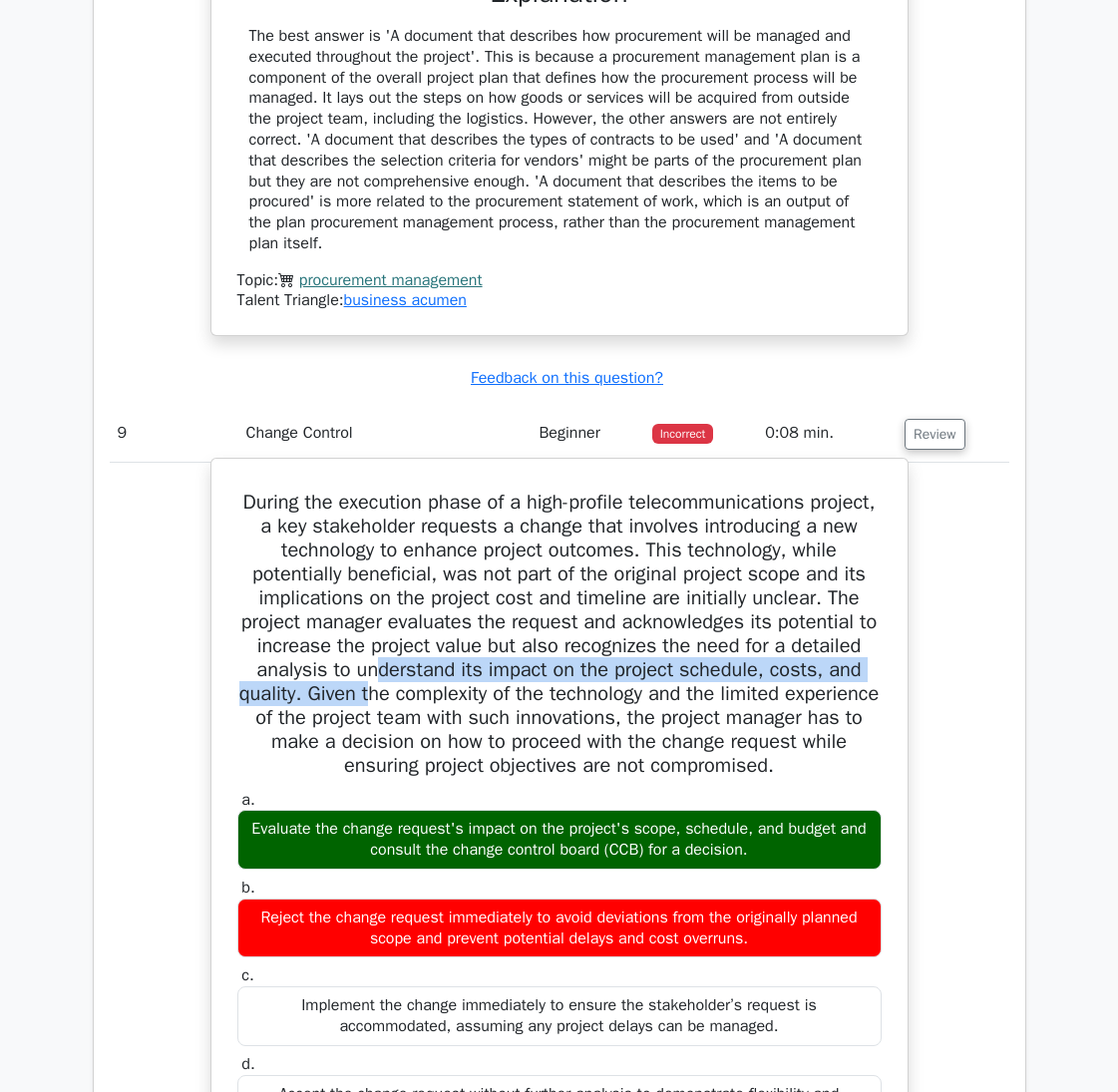 drag, startPoint x: 373, startPoint y: 663, endPoint x: 414, endPoint y: 697, distance: 53.263496 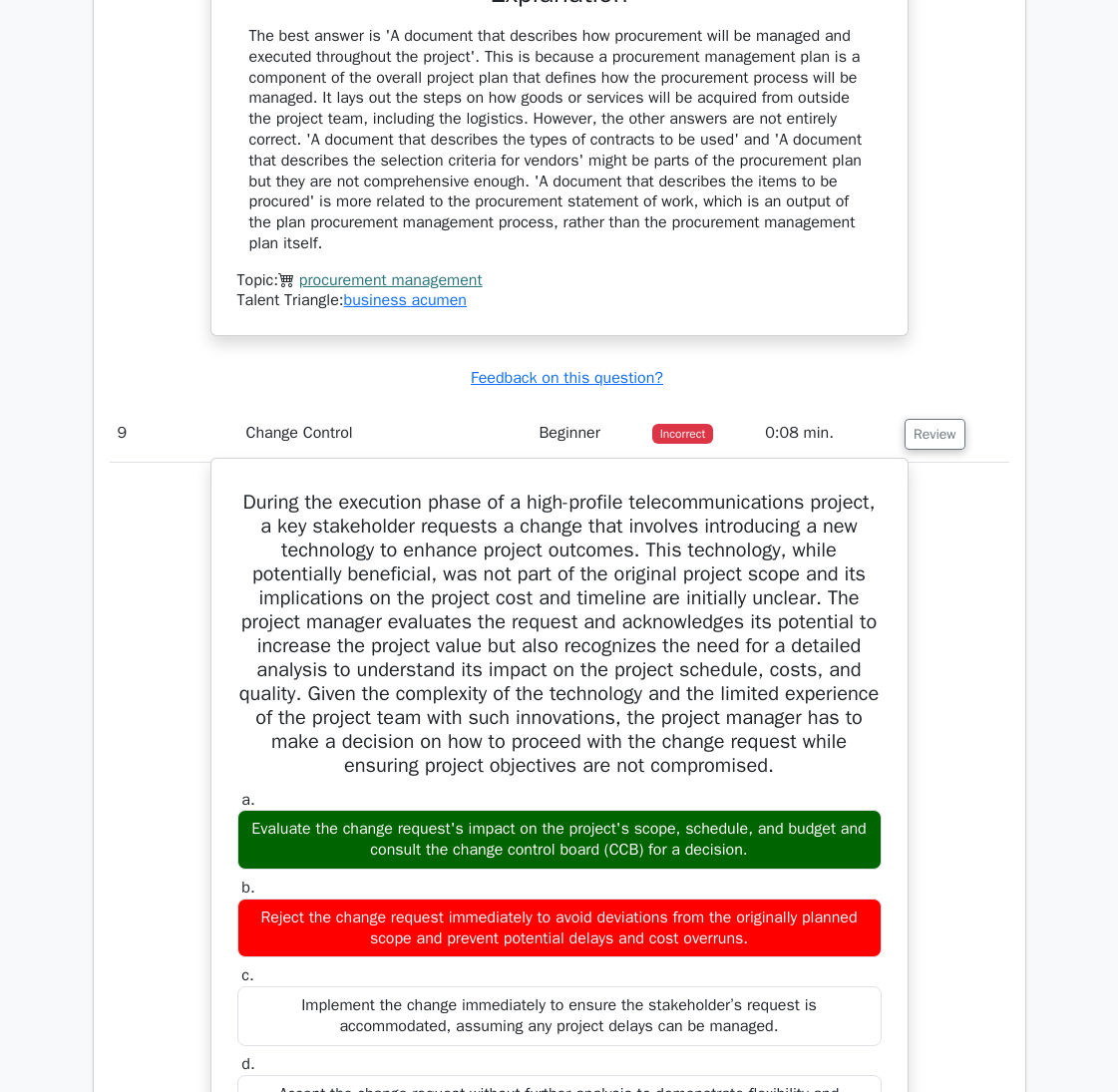 click on "During the execution phase of a high-profile telecommunications project, a key stakeholder requests a change that involves introducing a new technology to enhance project outcomes. This technology, while potentially beneficial, was not part of the original project scope and its implications on the project cost and timeline are initially unclear. The project manager evaluates the request and acknowledges its potential to increase the project value but also recognizes the need for a detailed analysis to understand its impact on the project schedule, costs, and quality. Given the complexity of the technology and the limited experience of the project team with such innovations, the project manager has to make a decision on how to proceed with the change request while ensuring project objectives are not compromised." at bounding box center (559, 634) 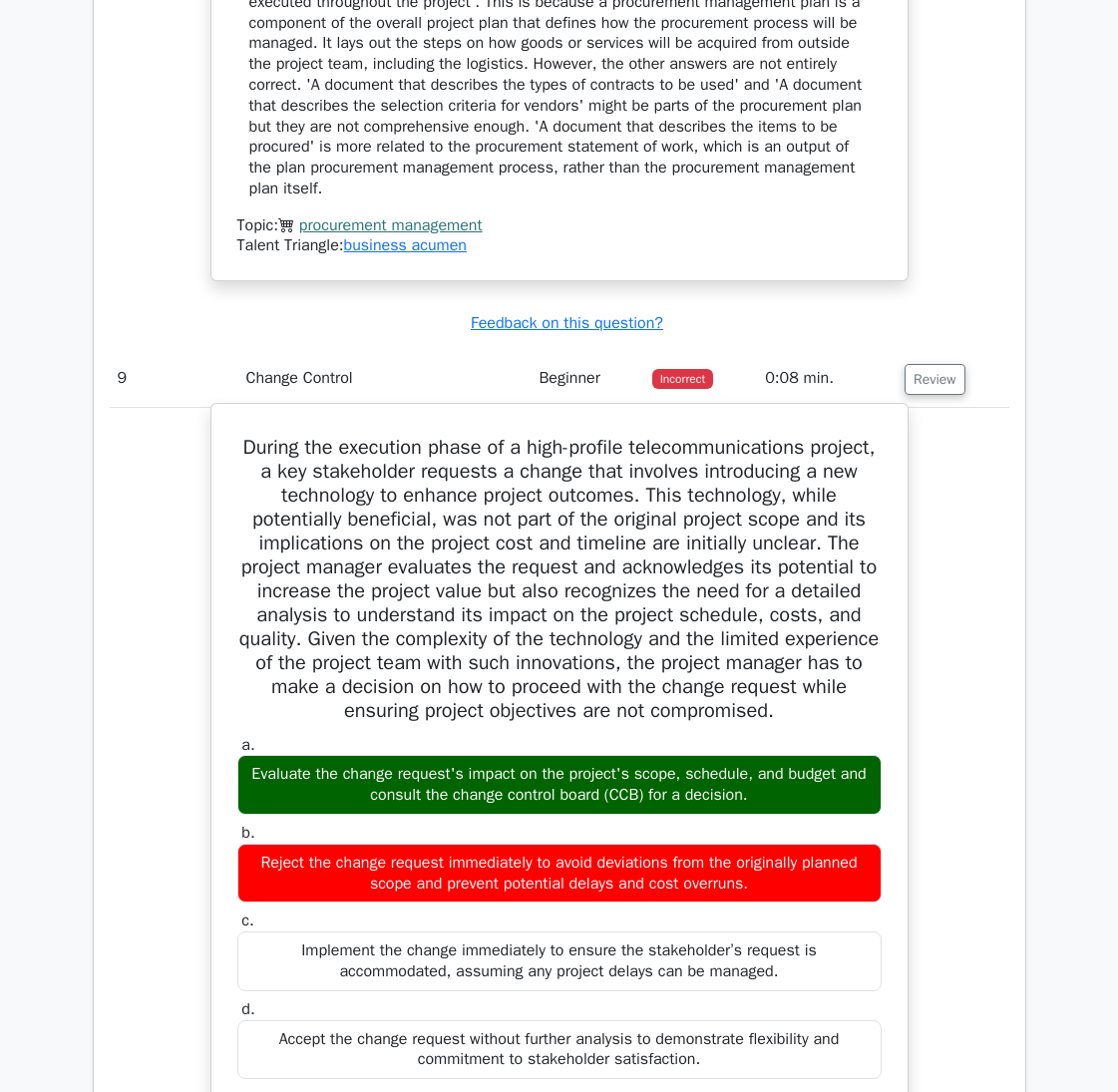scroll, scrollTop: 8876, scrollLeft: 0, axis: vertical 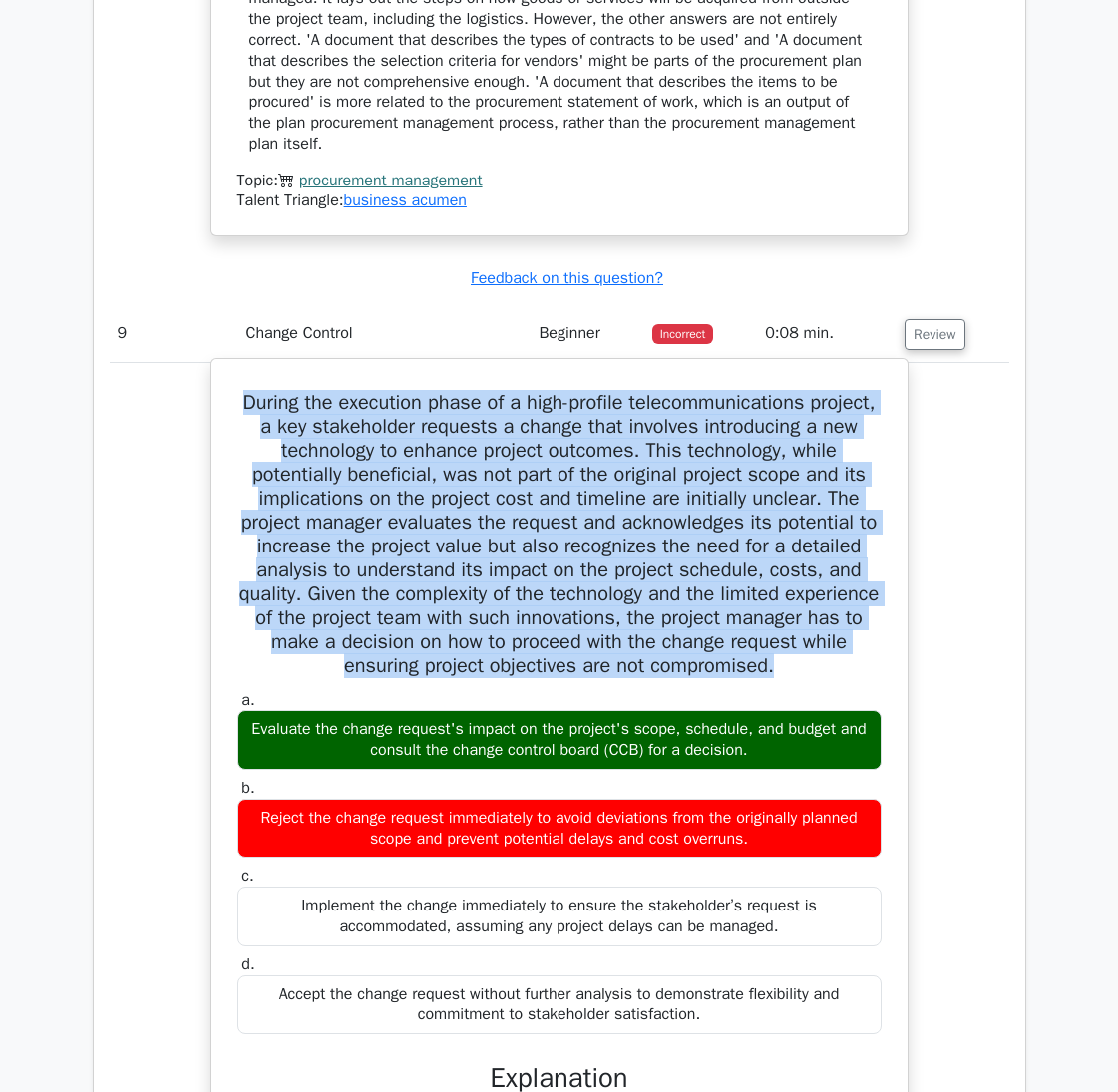 drag, startPoint x: 253, startPoint y: 398, endPoint x: 845, endPoint y: 672, distance: 652.334 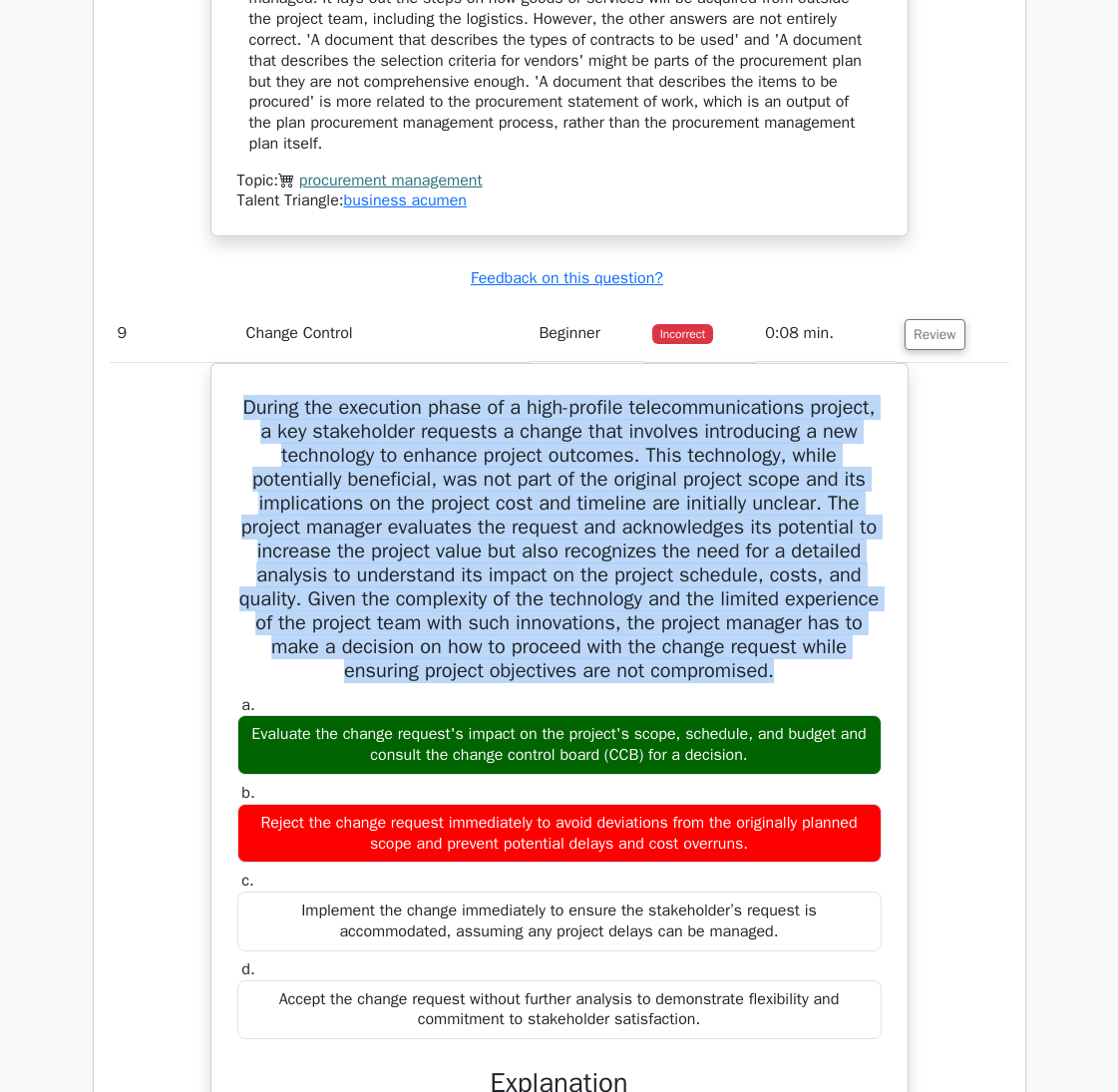 copy on "During the execution phase of a high-profile telecommunications project, a key stakeholder requests a change that involves introducing a new technology to enhance project outcomes. This technology, while potentially beneficial, was not part of the original project scope and its implications on the project cost and timeline are initially unclear. The project manager evaluates the request and acknowledges its potential to increase the project value but also recognizes the need for a detailed analysis to understand its impact on the project schedule, costs, and quality. Given the complexity of the technology and the limited experience of the project team with such innovations, the project manager has to make a decision on how to proceed with the change request while ensuring project objectives are not compromised." 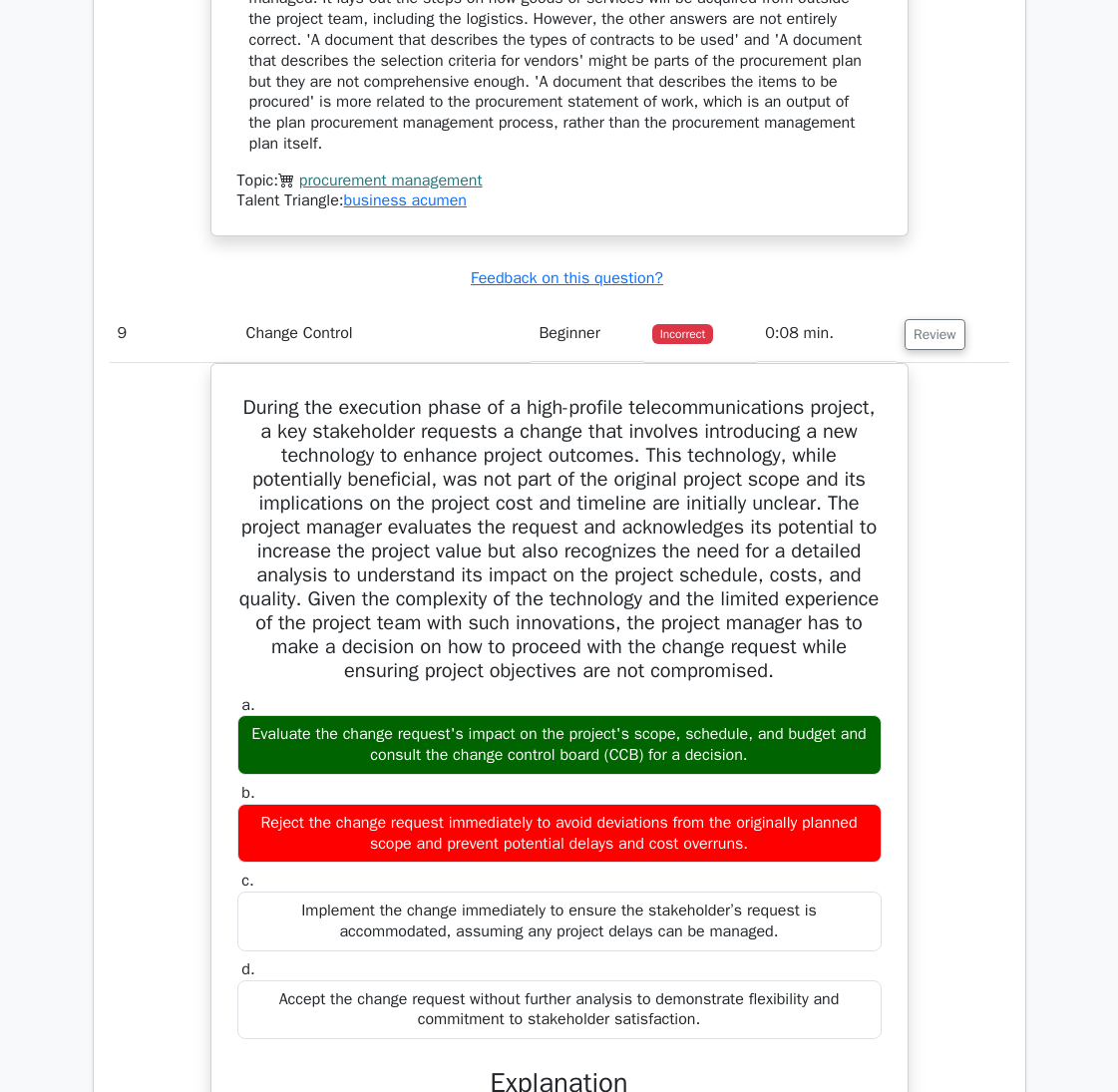 click on "During the execution phase of a high-profile telecommunications project, a key stakeholder requests a change that involves introducing a new technology to enhance project outcomes. This technology, while potentially beneficial, was not part of the original project scope and its implications on the project cost and timeline are initially unclear. The project manager evaluates the request and acknowledges its potential to increase the project value but also recognizes the need for a detailed analysis to understand its impact on the project schedule, costs, and quality. Given the complexity of the technology and the limited experience of the project team with such innovations, the project manager has to make a decision on how to proceed with the change request while ensuring project objectives are not compromised.
a. b. c. d." at bounding box center [559, 1010] 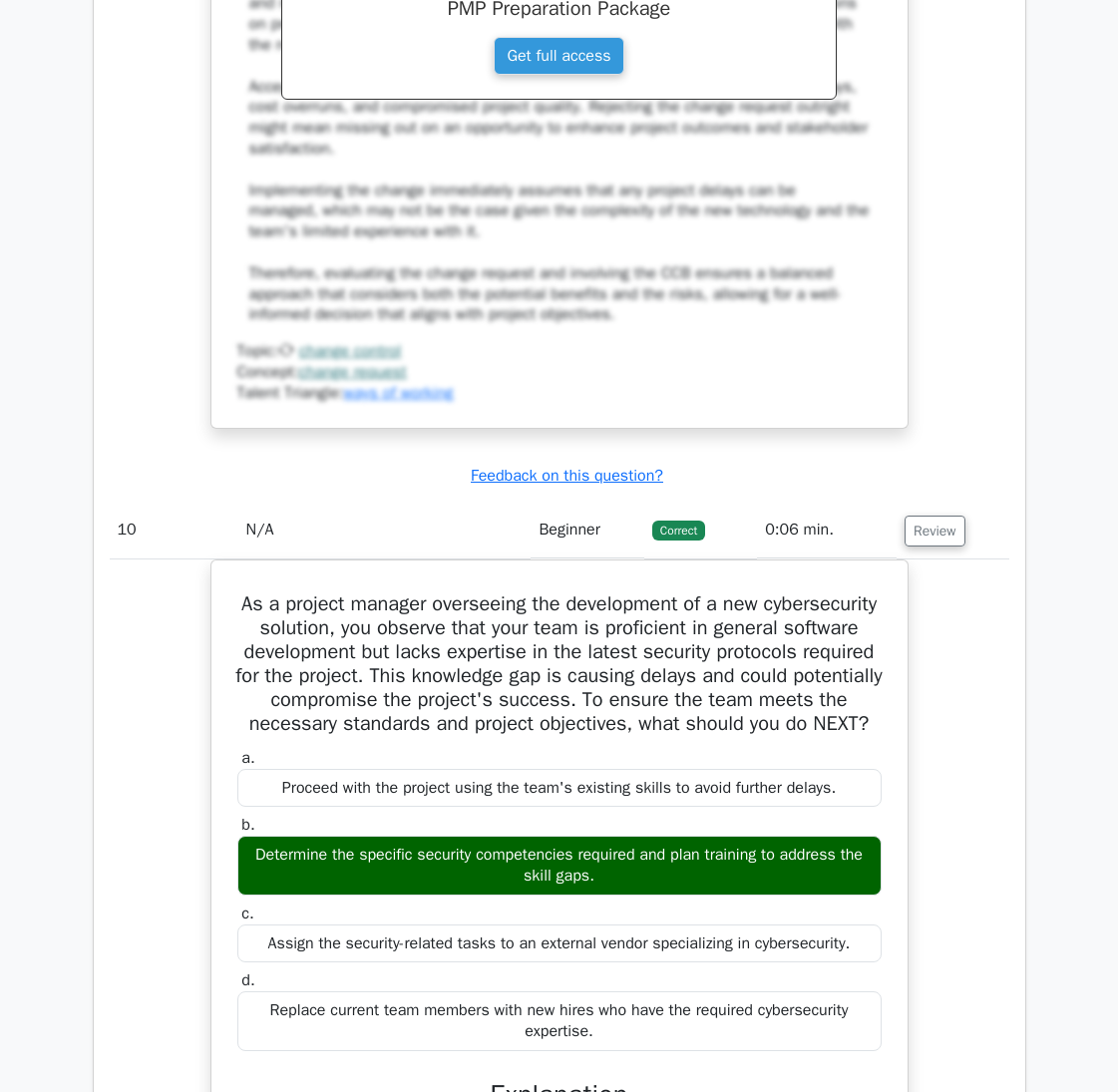 scroll, scrollTop: 10172, scrollLeft: 0, axis: vertical 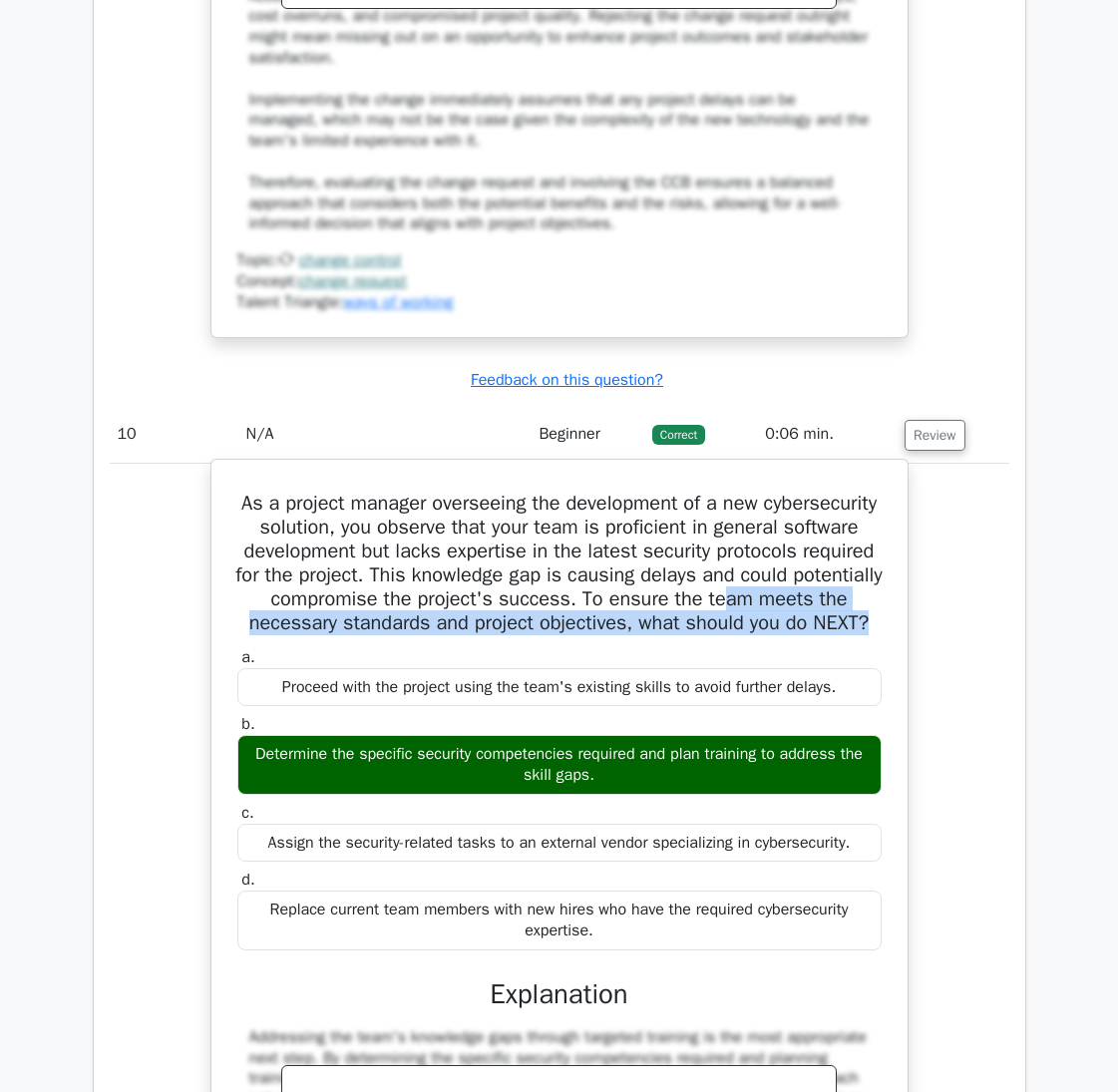 drag, startPoint x: 354, startPoint y: 628, endPoint x: 862, endPoint y: 644, distance: 508.2519 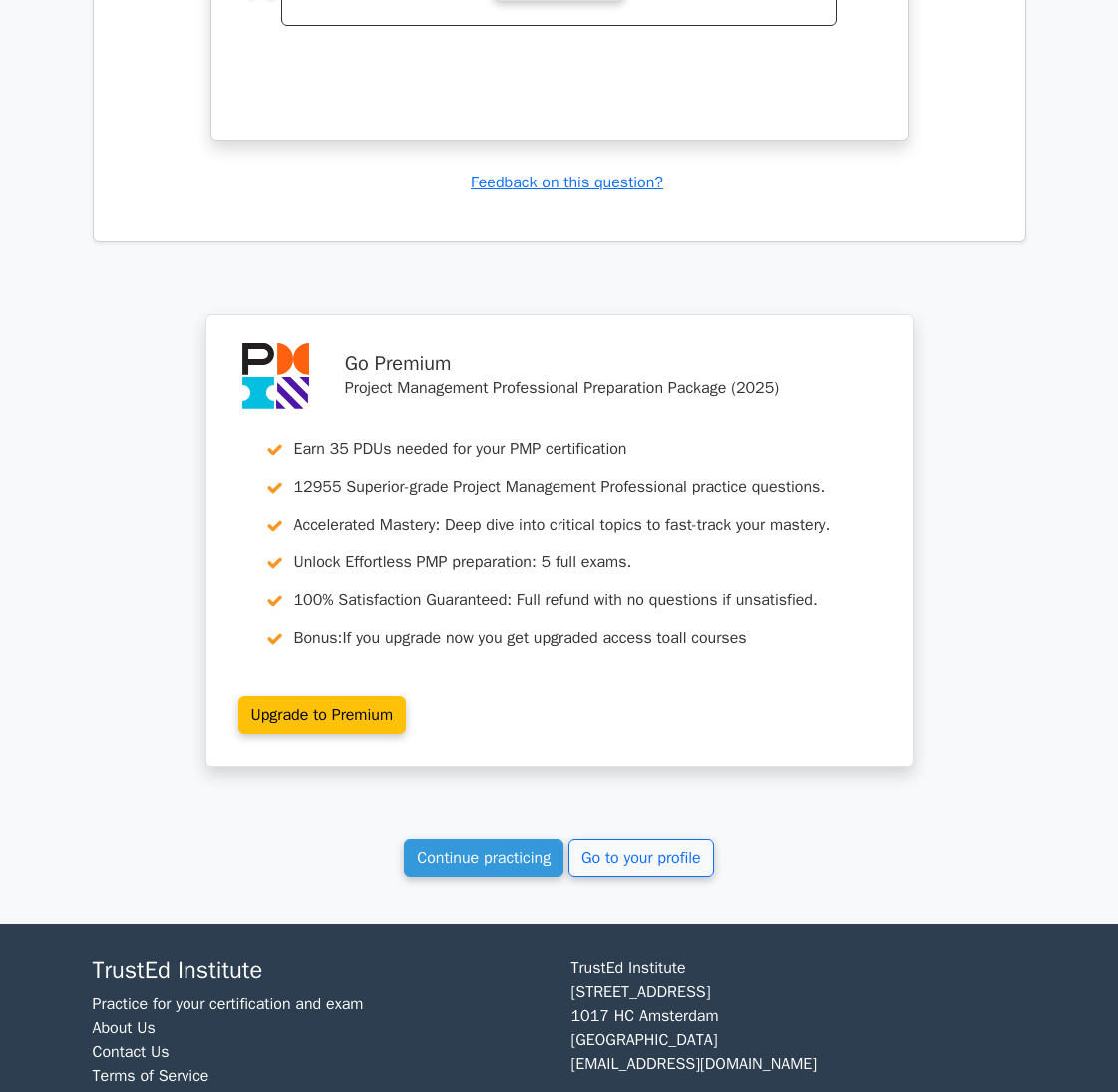 scroll, scrollTop: 11468, scrollLeft: 0, axis: vertical 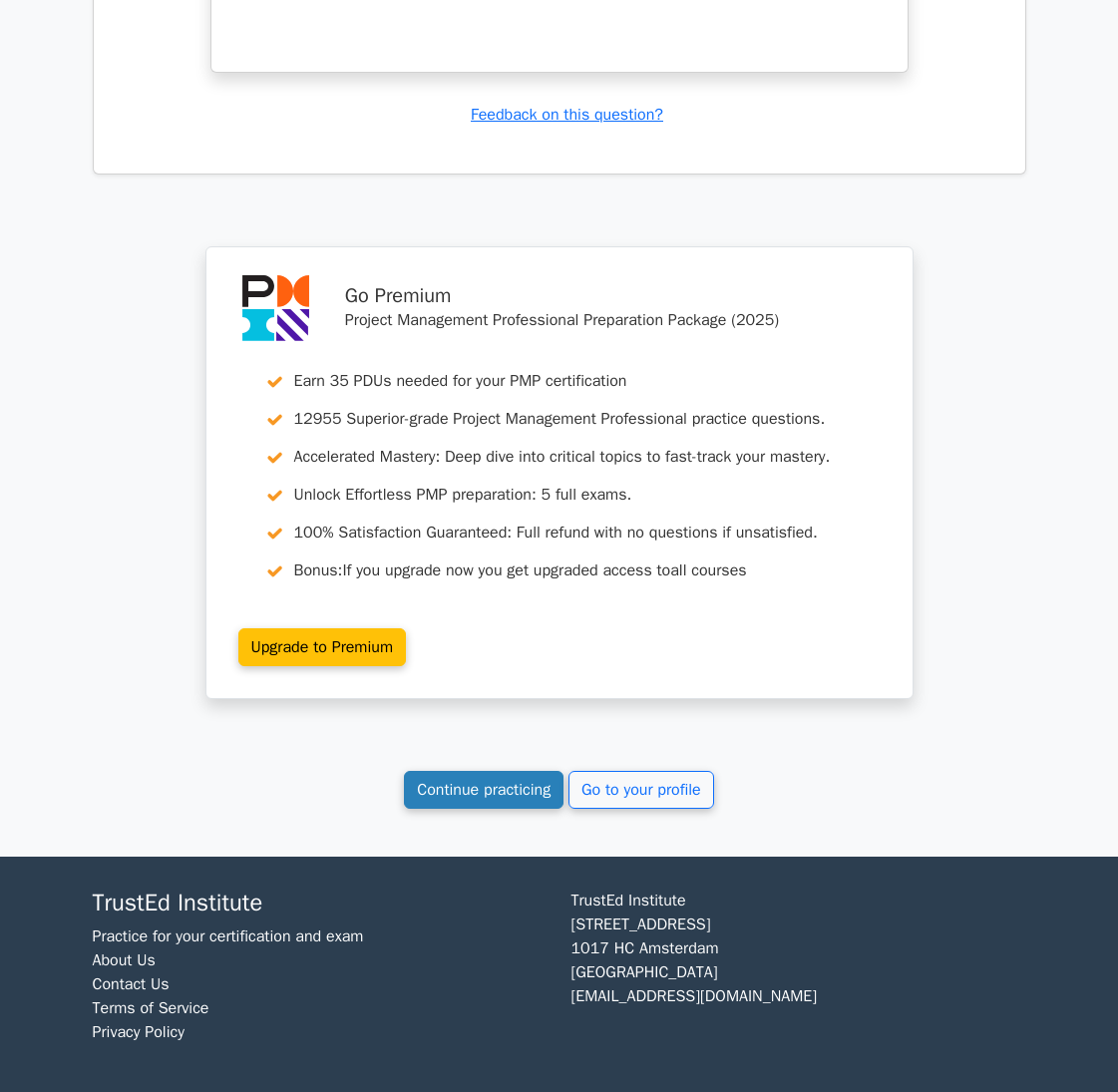 click on "Continue practicing" at bounding box center (484, 790) 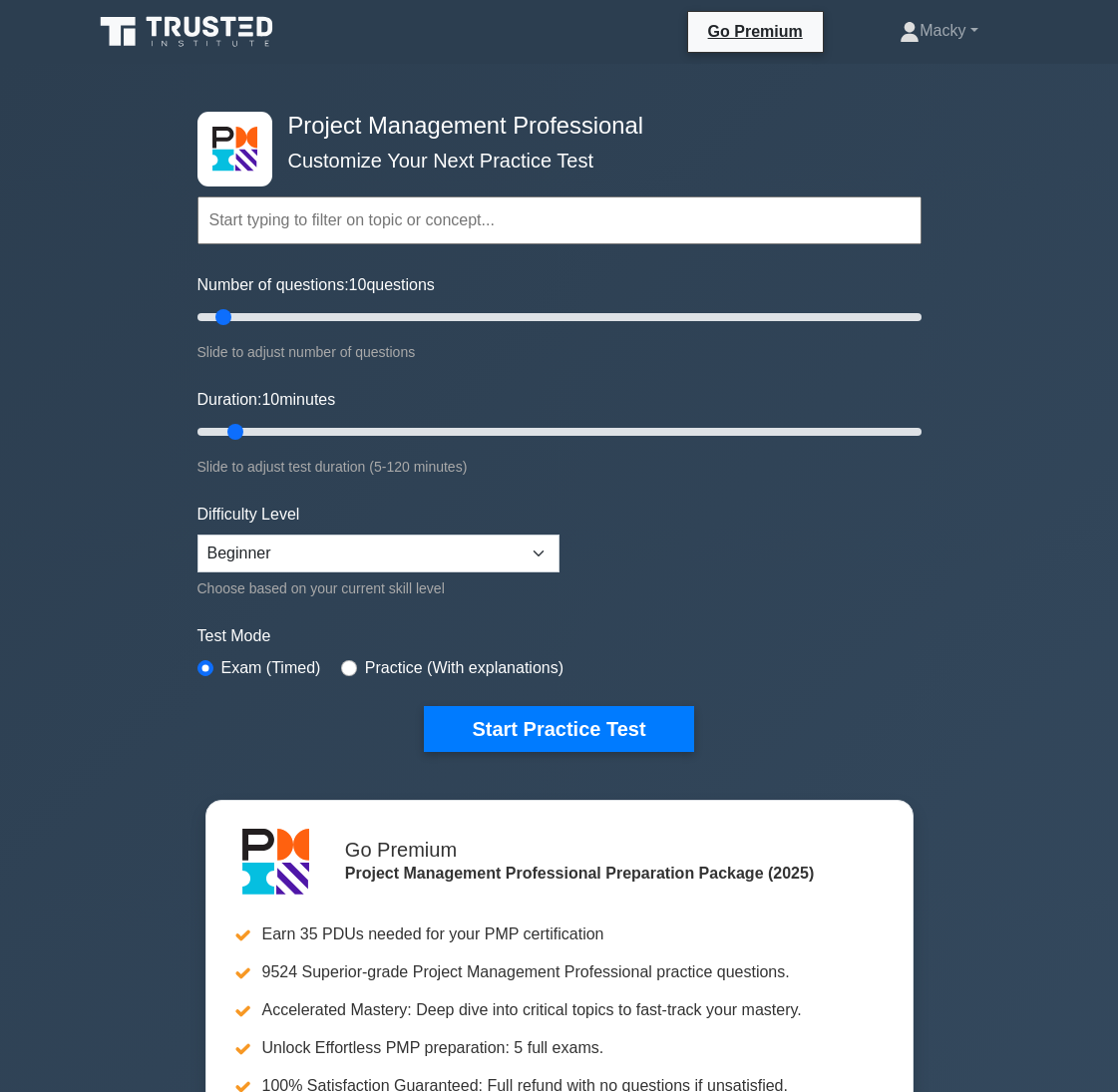 scroll, scrollTop: 0, scrollLeft: 0, axis: both 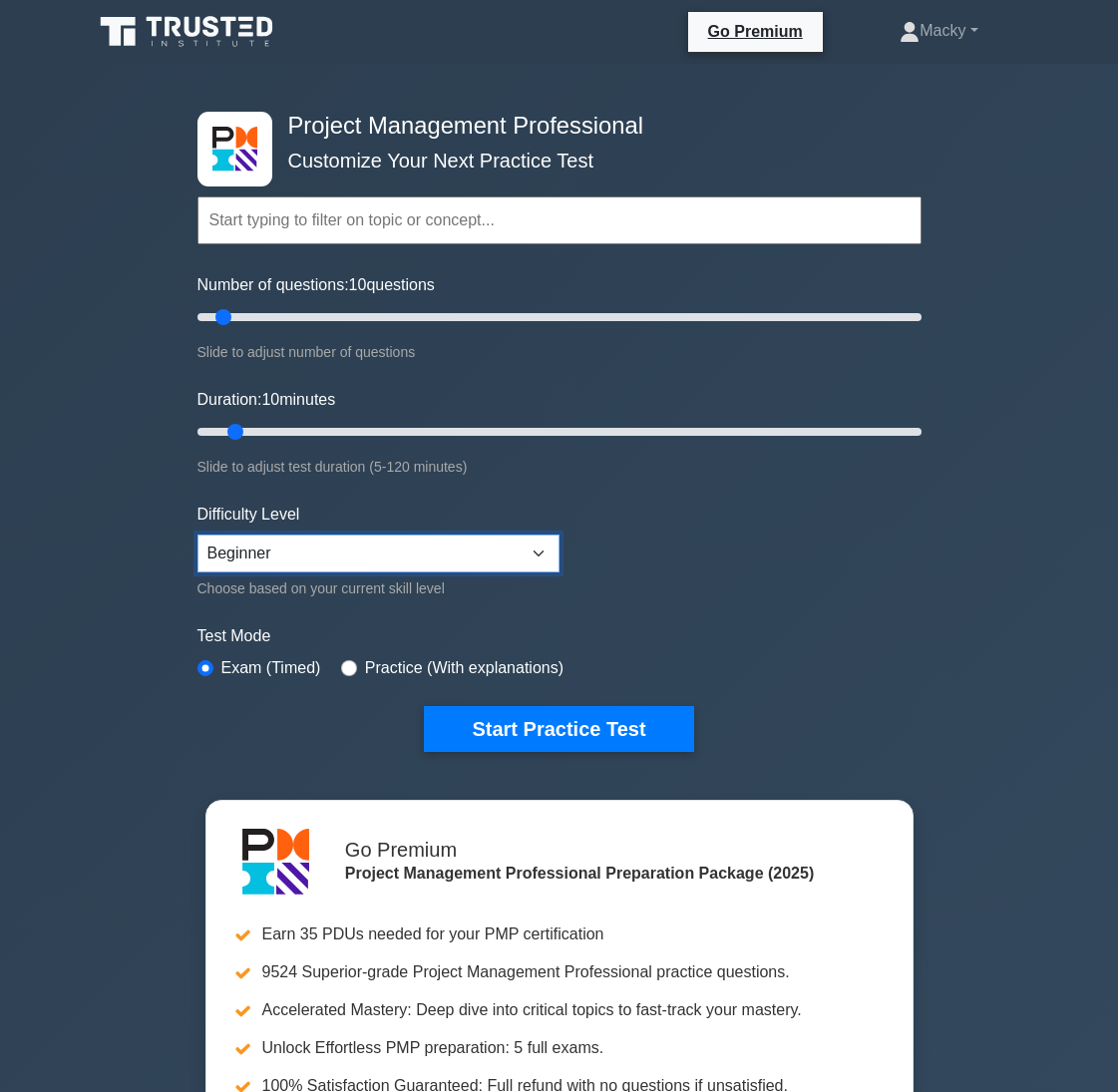 click on "Beginner
Intermediate
Expert" at bounding box center [378, 553] 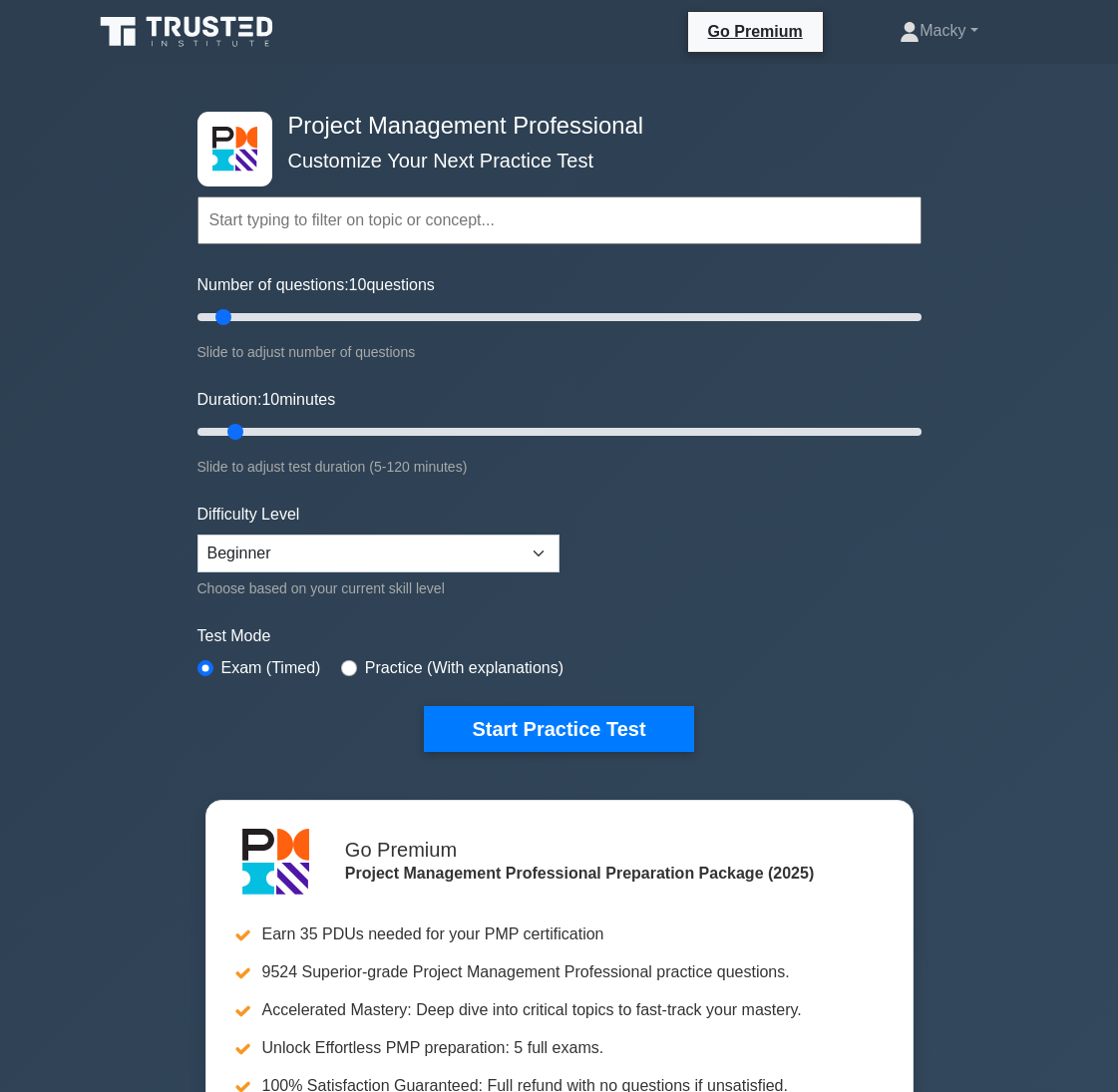 click on "Topics
Scope Management
Time Management
Cost Management
Quality Management
Risk Management
Integration Management
Human Resource Management
Communication Management
Procurement Management" at bounding box center [559, 444] 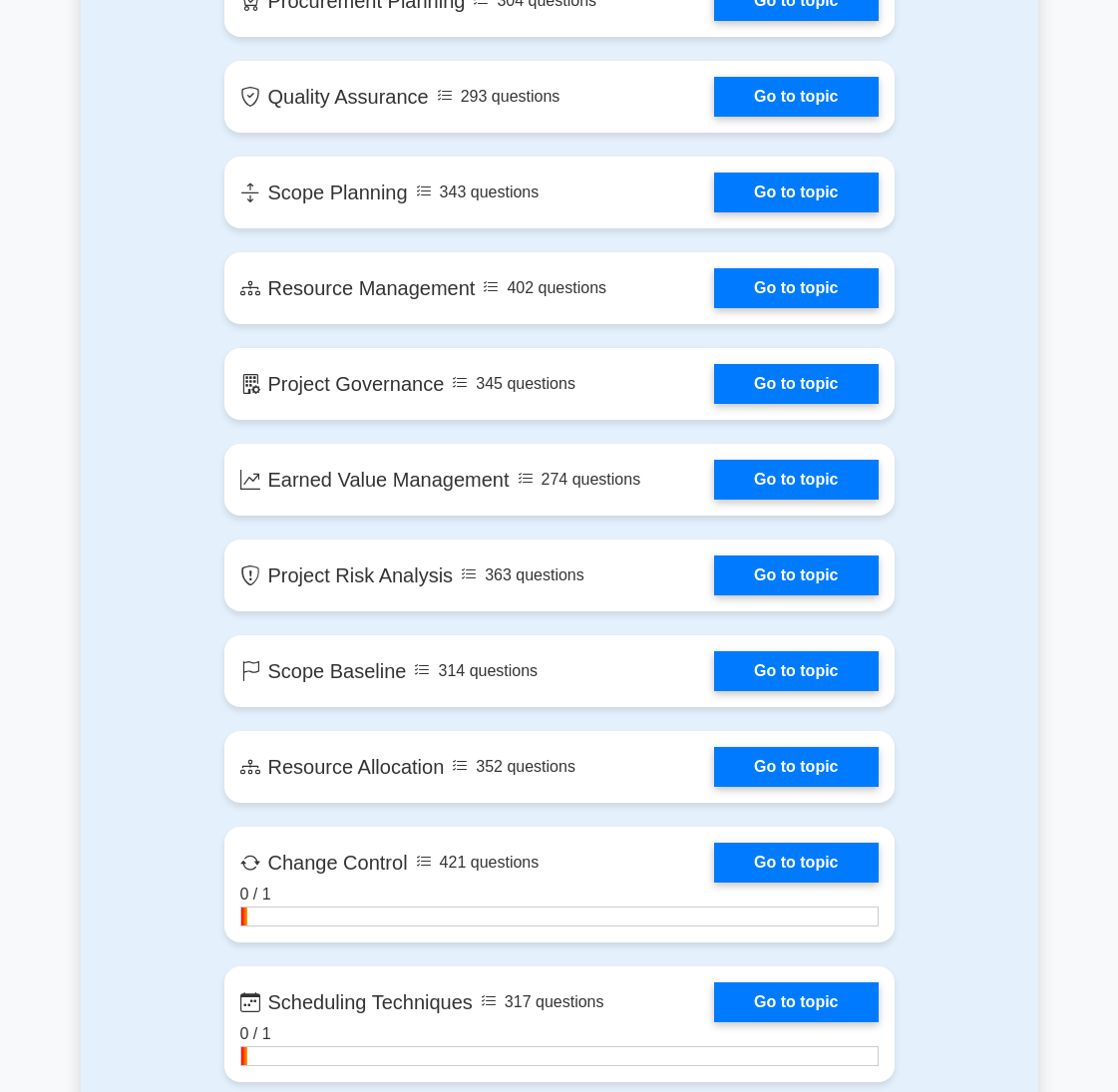 scroll, scrollTop: 3291, scrollLeft: 0, axis: vertical 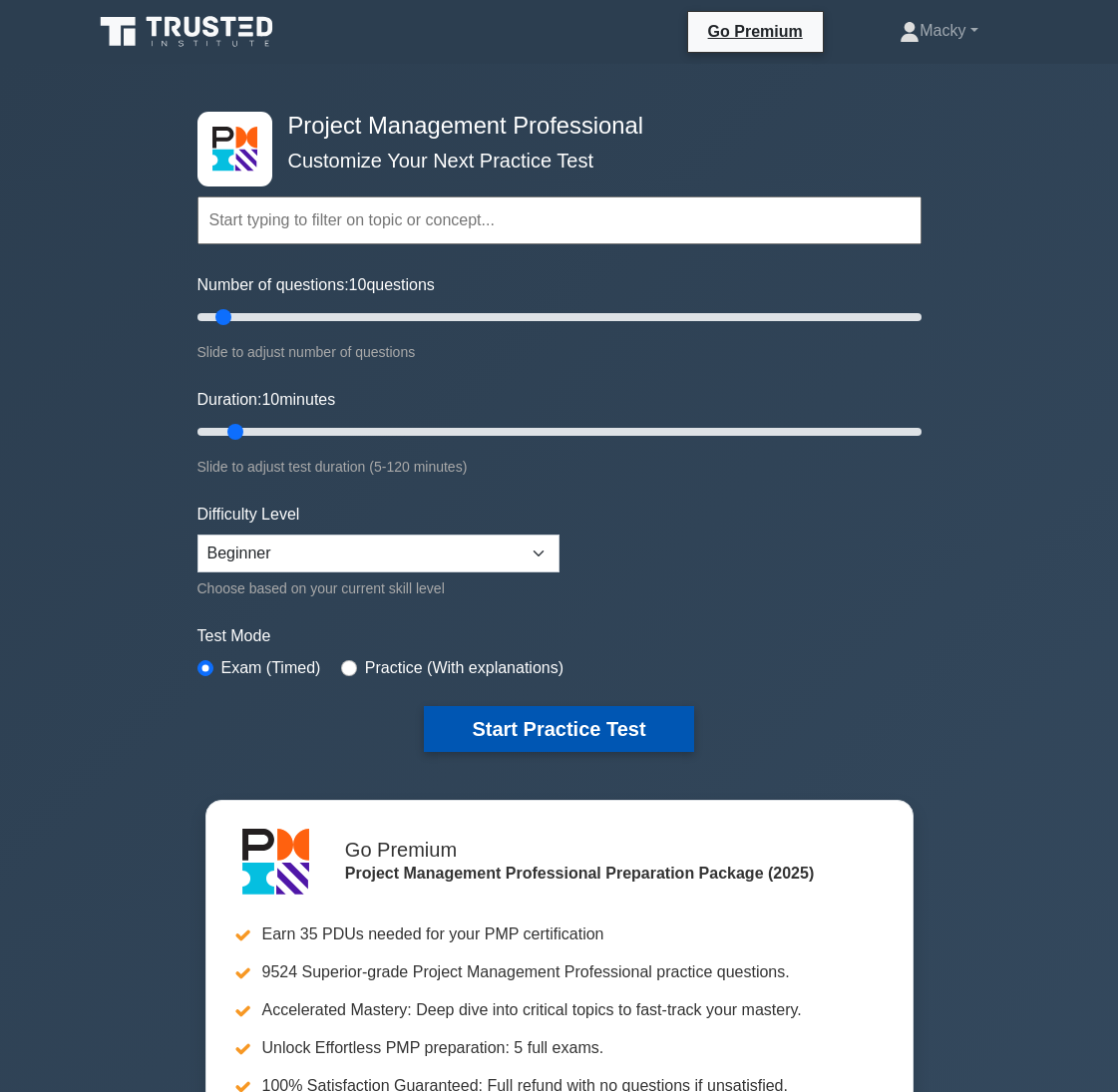 click on "Start Practice Test" at bounding box center [559, 729] 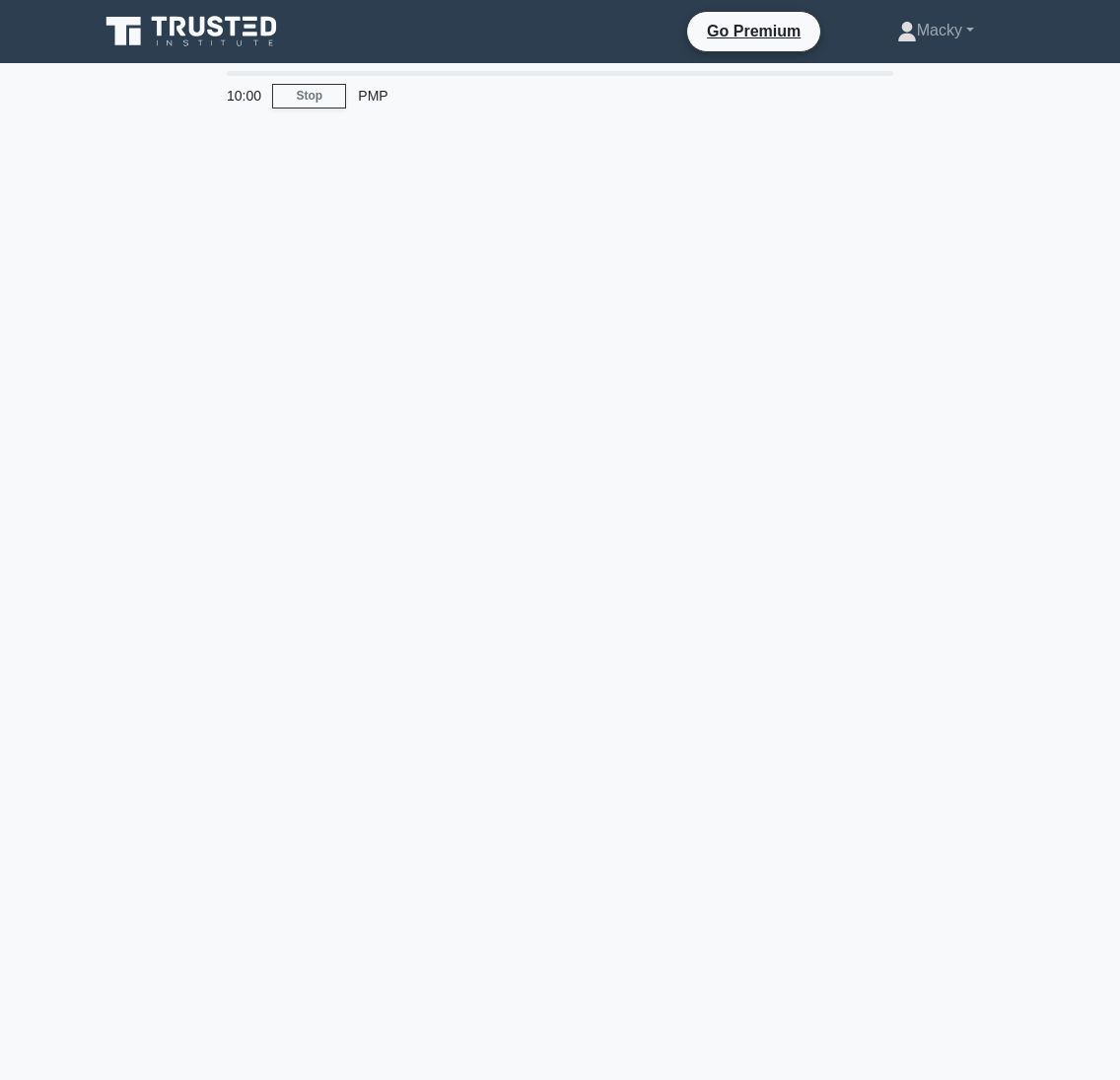 scroll, scrollTop: 0, scrollLeft: 0, axis: both 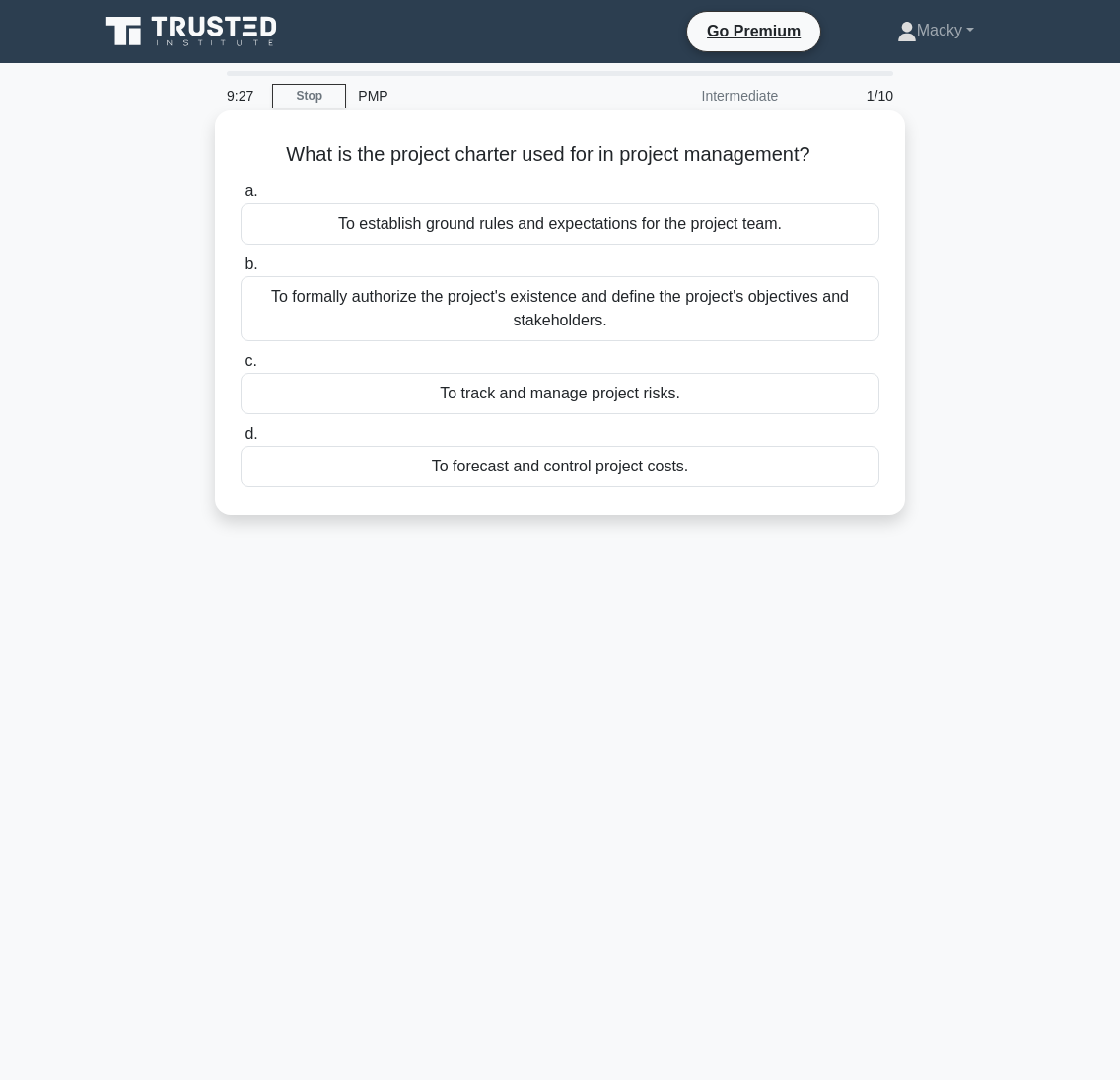 click on "To establish ground rules and expectations for the project team." at bounding box center [560, 224] 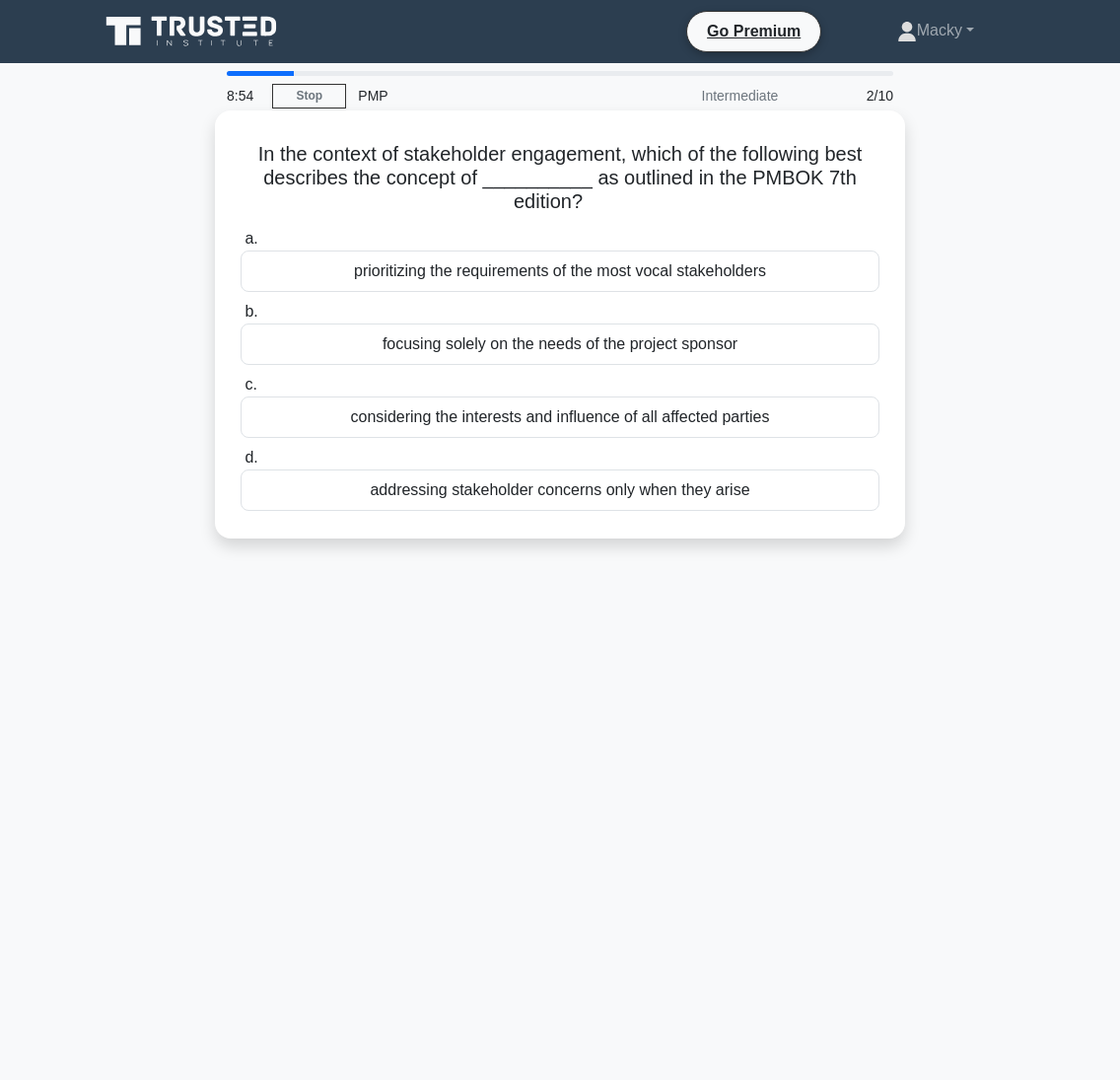 click on "considering the interests and influence of all affected parties" at bounding box center (560, 417) 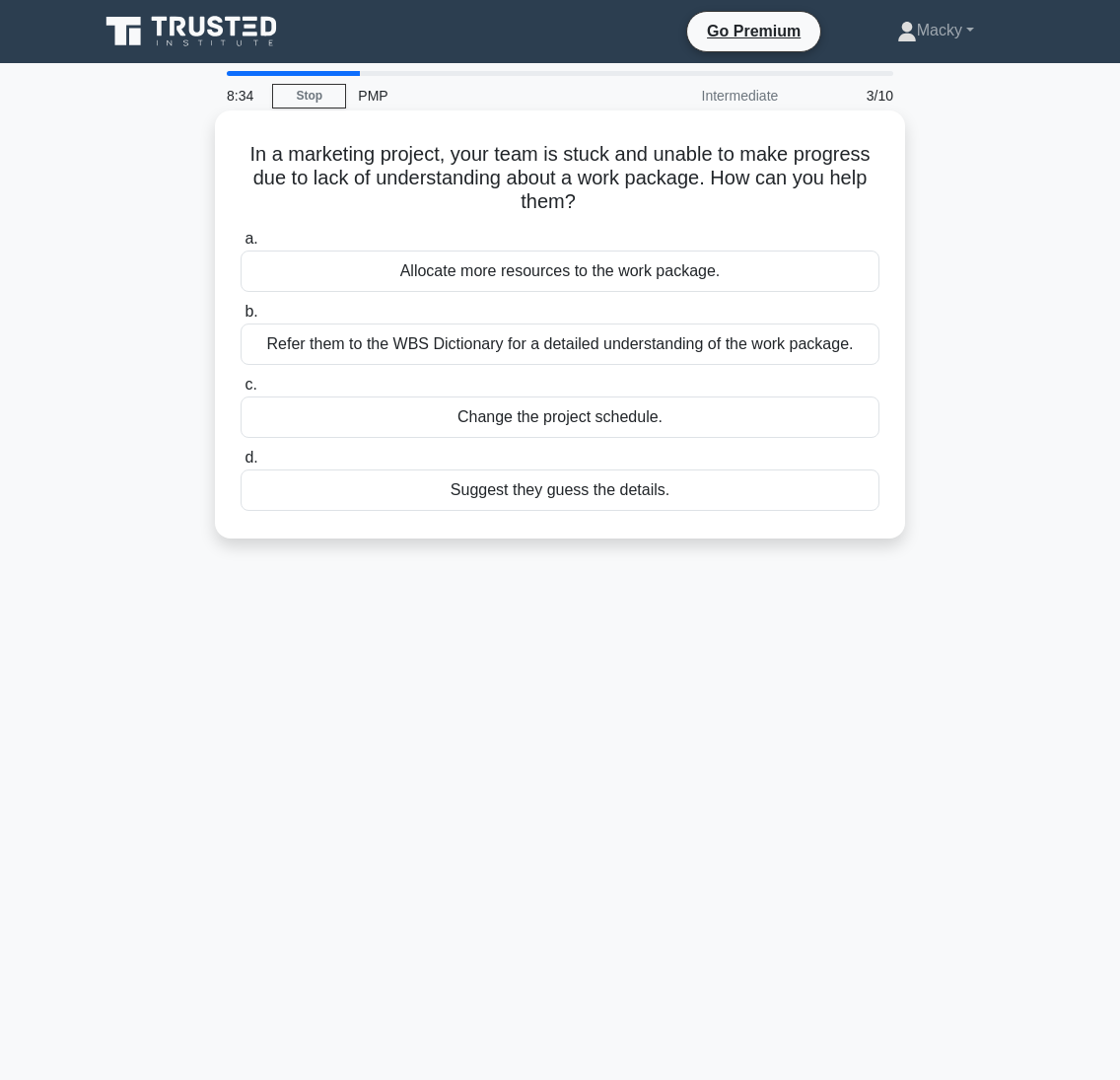 click on "Refer them to the WBS Dictionary for a detailed understanding of the work package." at bounding box center (560, 344) 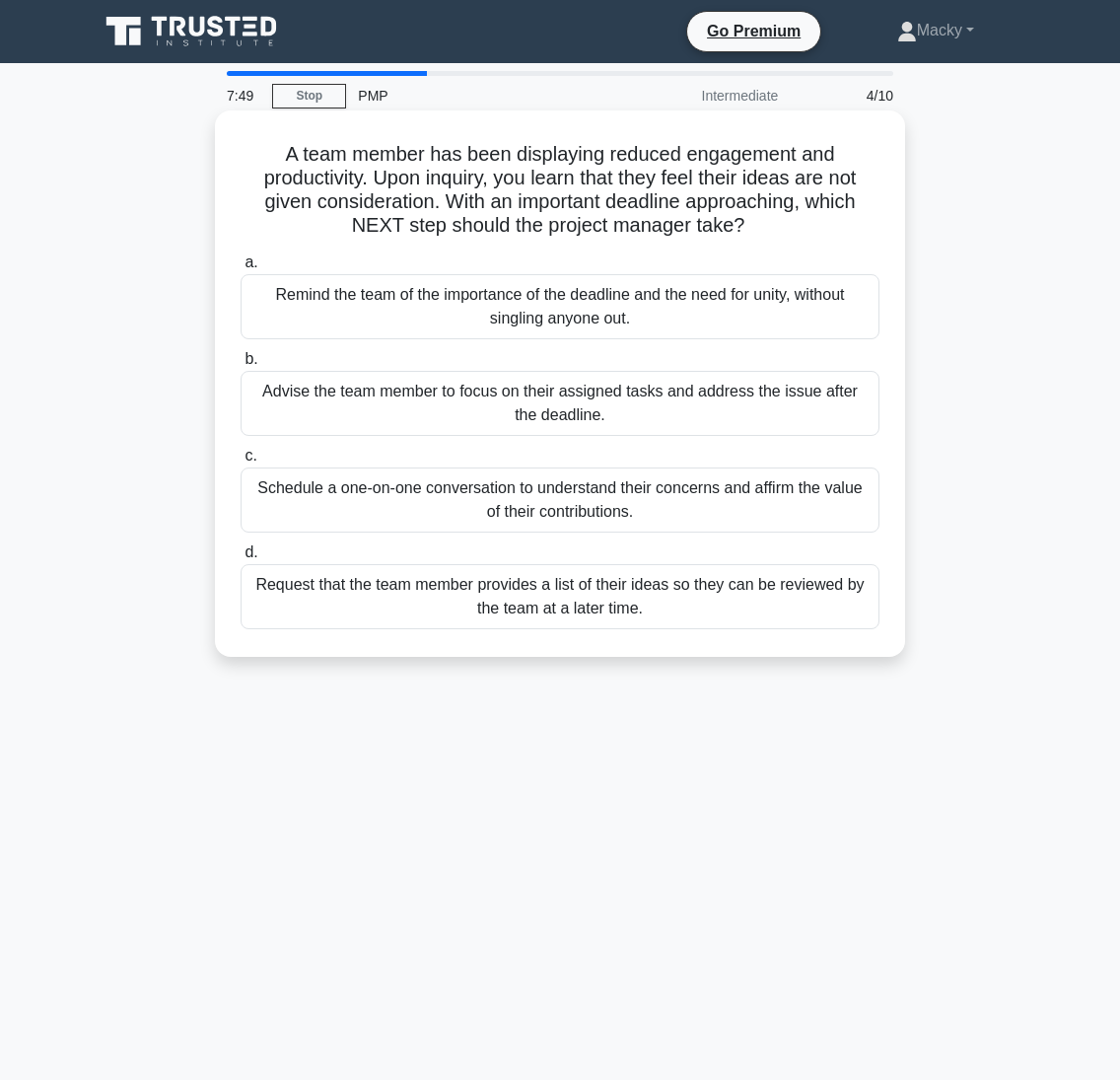 click on "Schedule a one-on-one conversation to understand their concerns and affirm the value of their contributions." at bounding box center (560, 500) 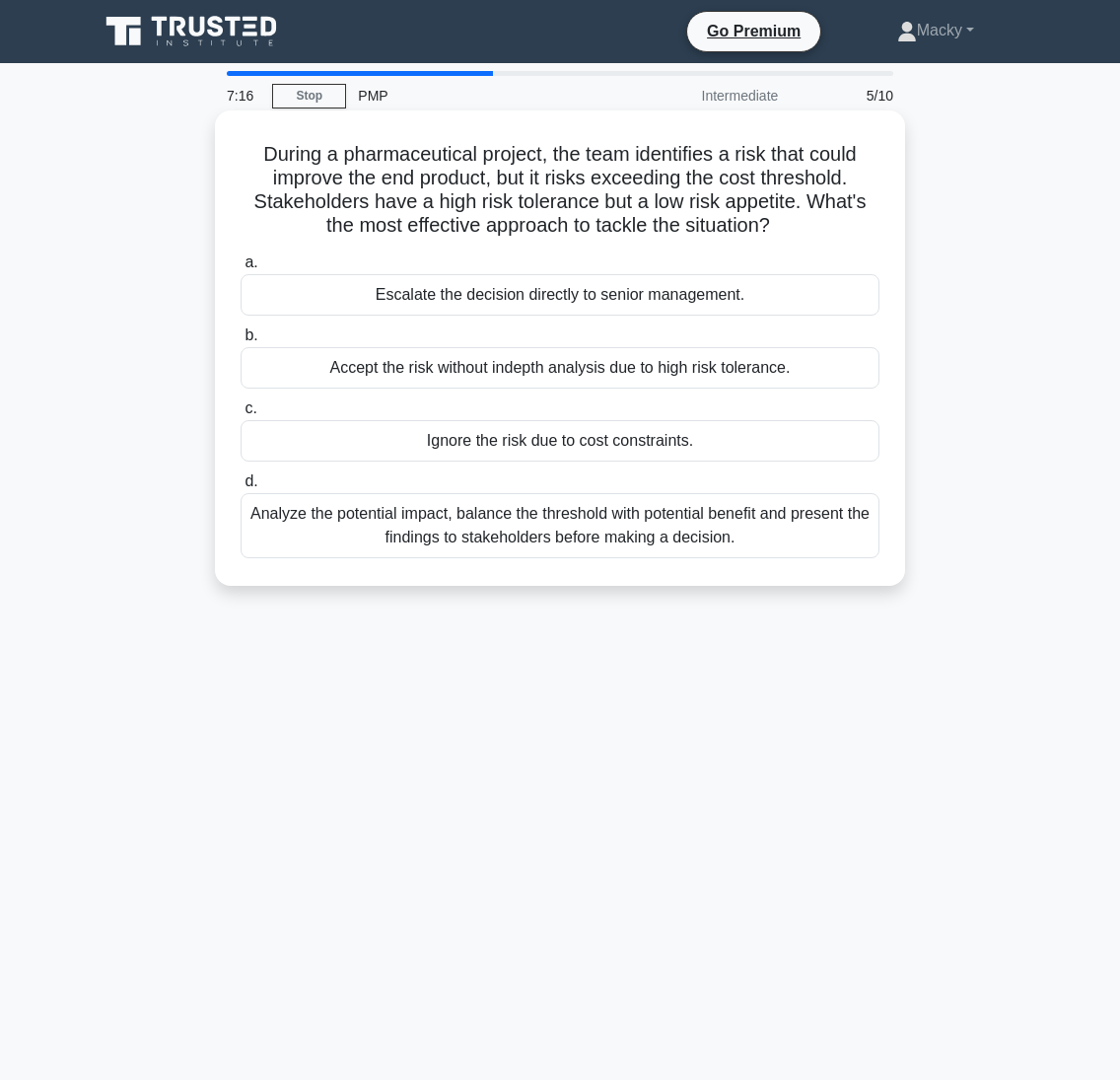 click on "Analyze the potential impact, balance the threshold with potential benefit and present the findings to stakeholders before making a decision." at bounding box center [560, 526] 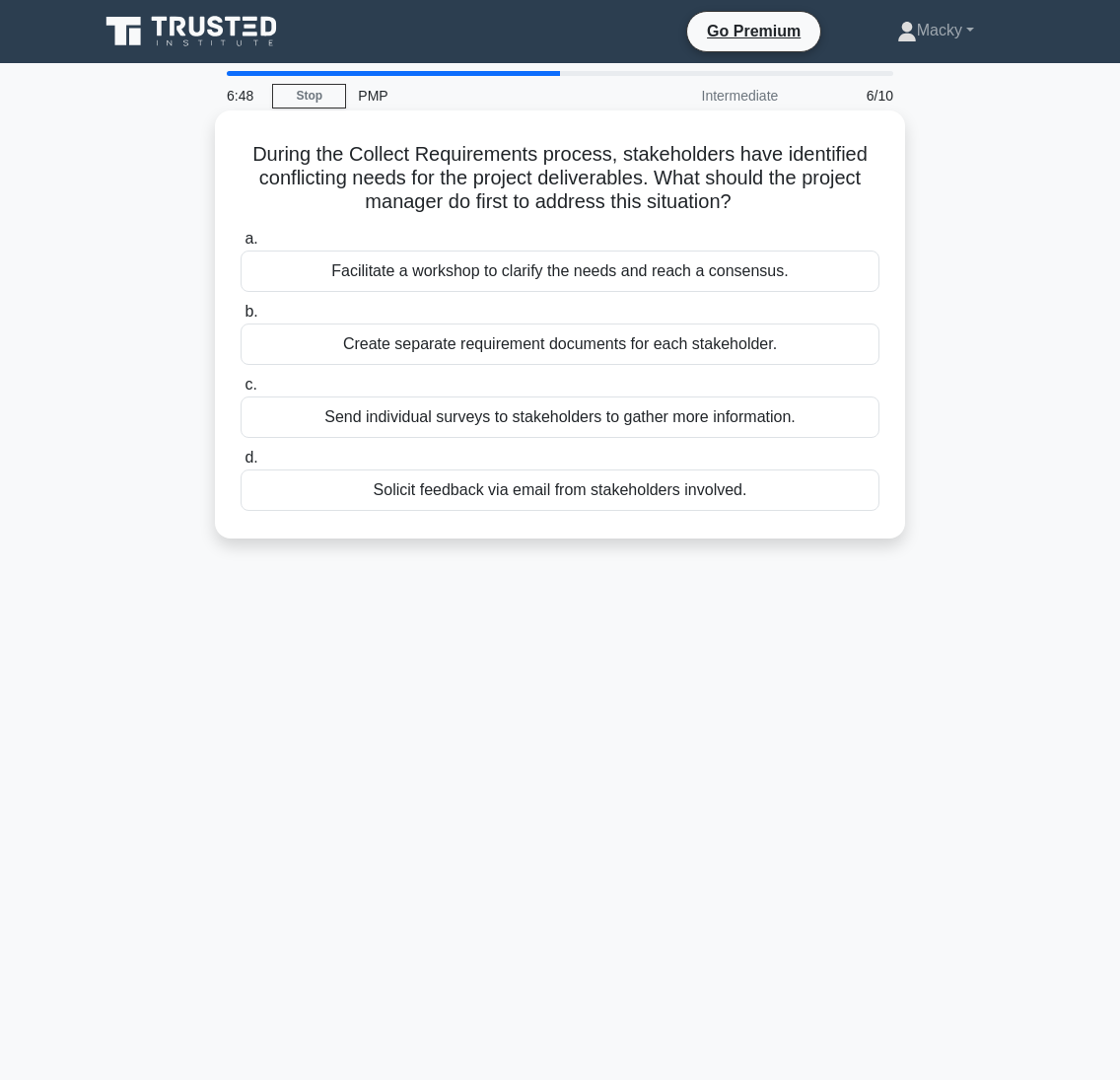 click on "Facilitate a workshop to clarify the needs and reach a consensus." at bounding box center [560, 271] 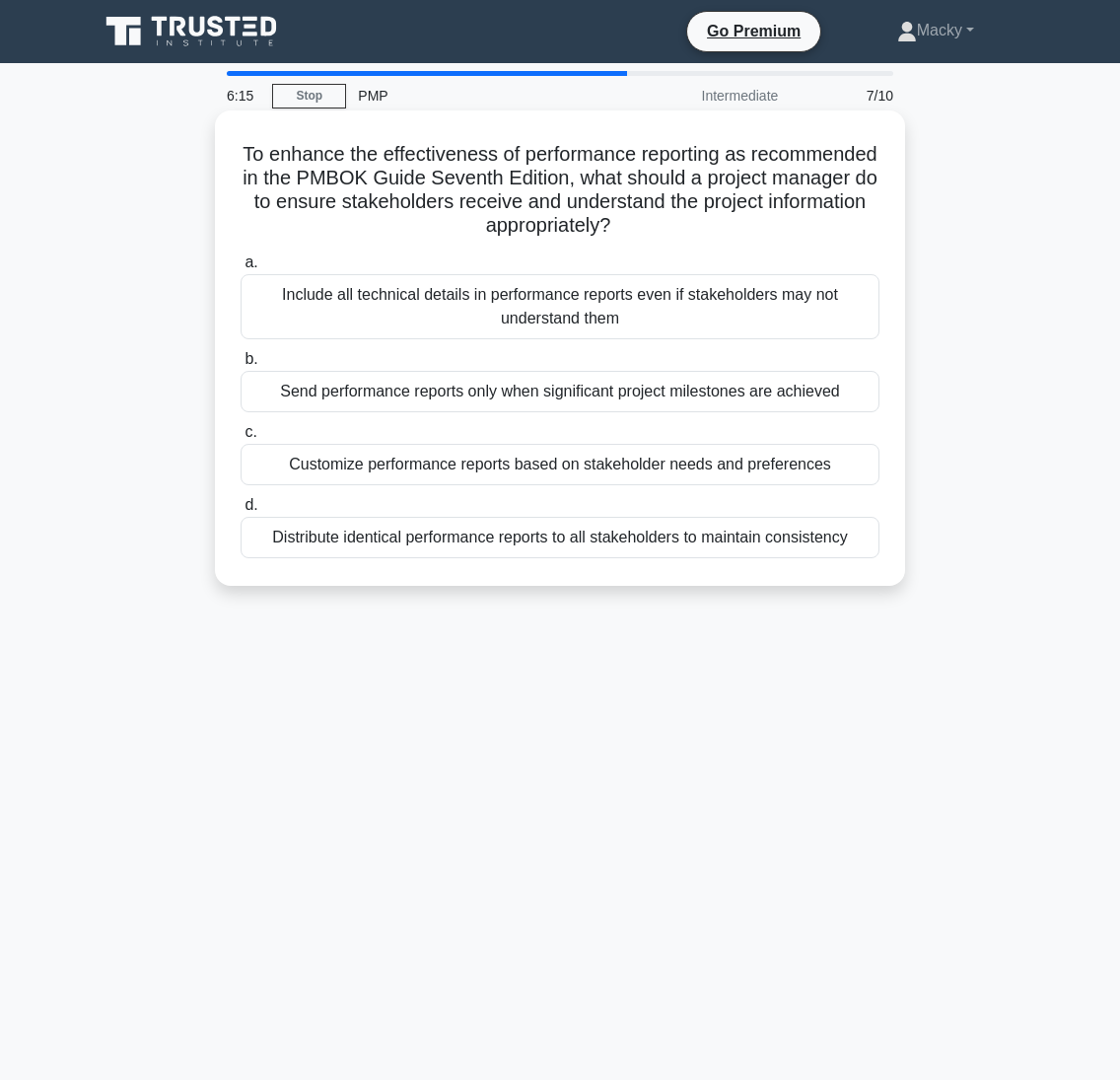 click on "Customize performance reports based on stakeholder needs and preferences" at bounding box center (560, 465) 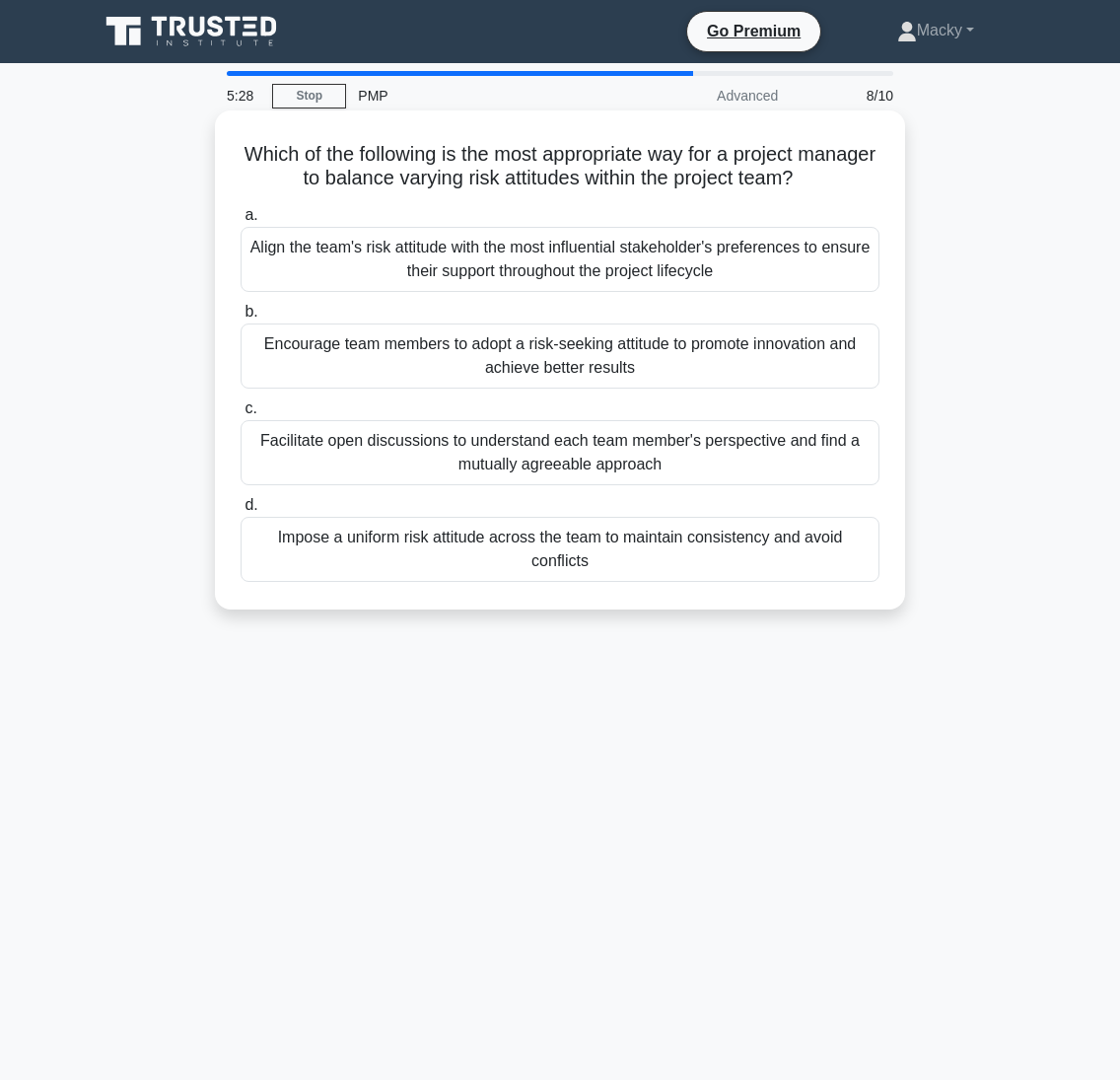 click on "Facilitate open discussions to understand each team member's perspective and find a mutually agreeable approach" at bounding box center [560, 453] 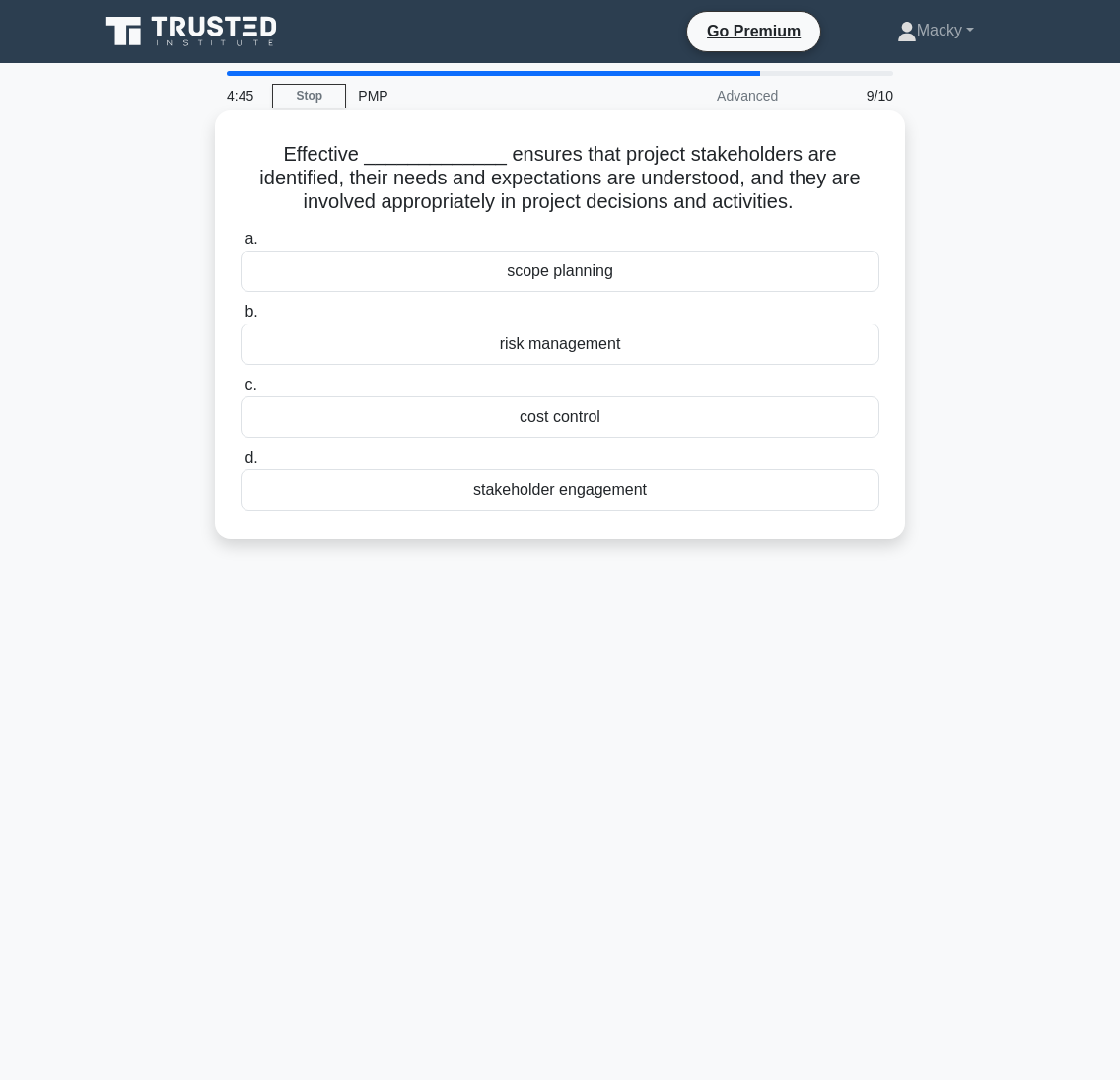 click on "stakeholder engagement" at bounding box center [560, 490] 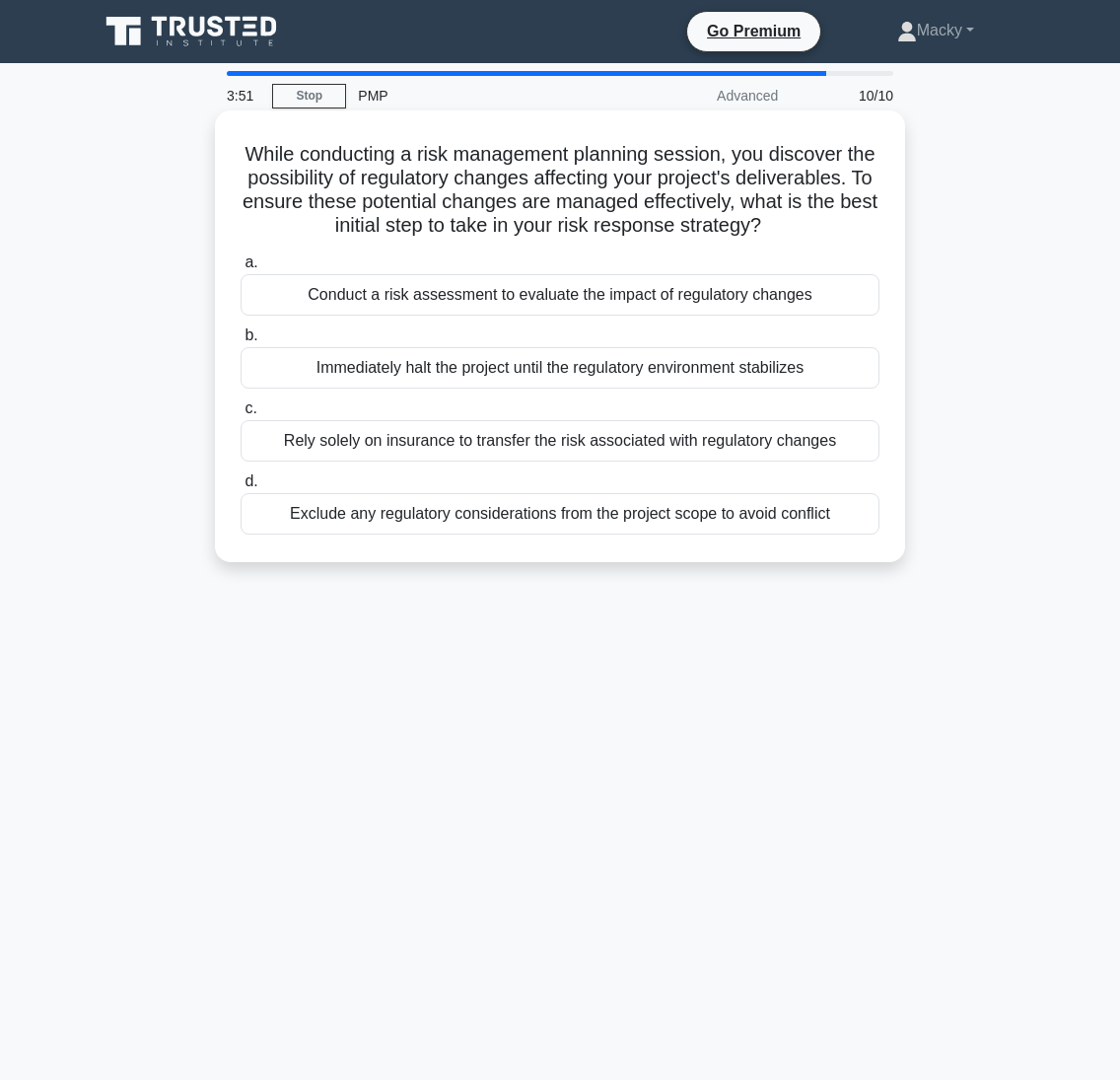 click on "Immediately halt the project until the regulatory environment stabilizes" at bounding box center (560, 368) 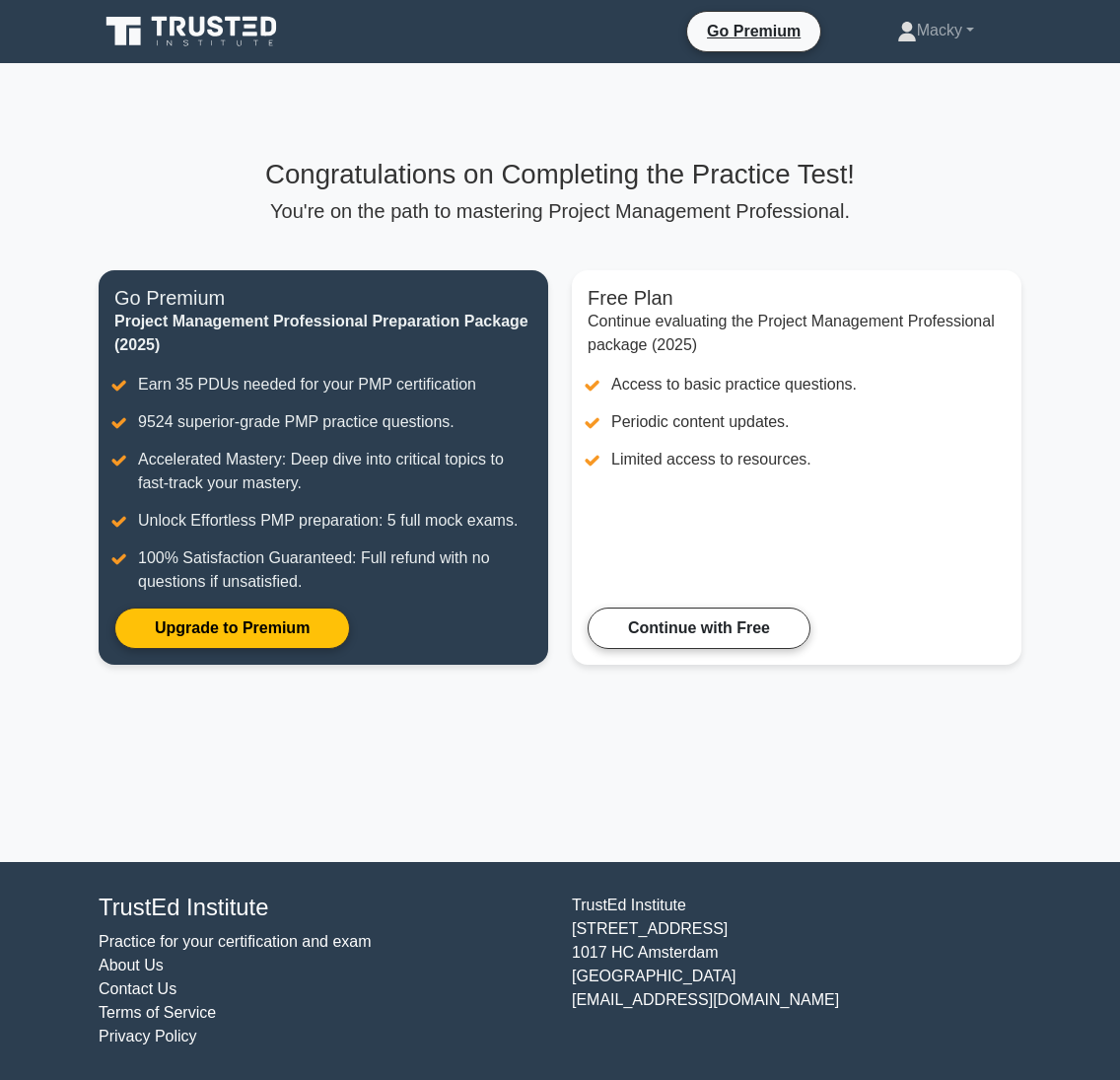 scroll, scrollTop: 0, scrollLeft: 0, axis: both 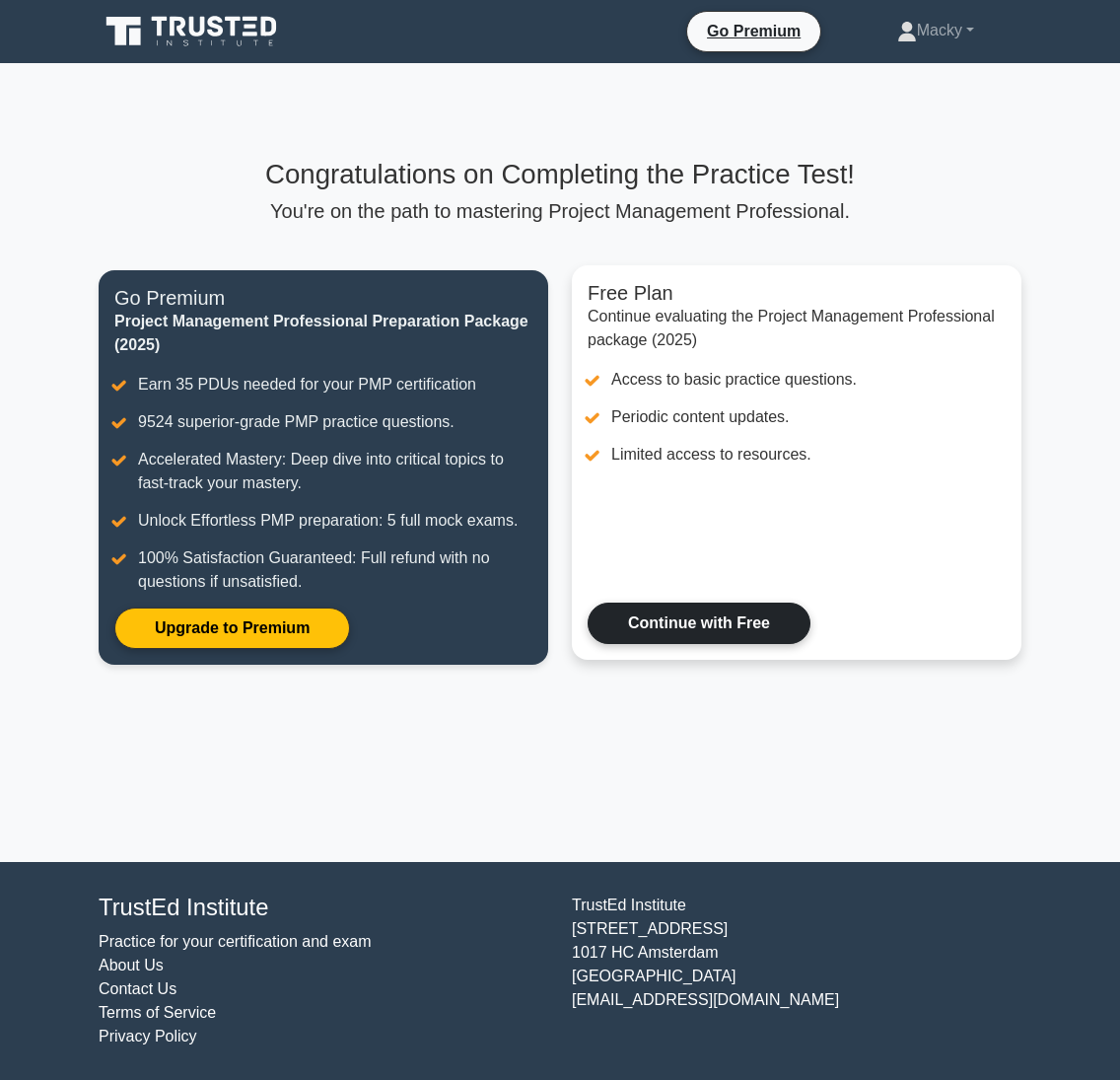click on "Continue with Free" at bounding box center (699, 623) 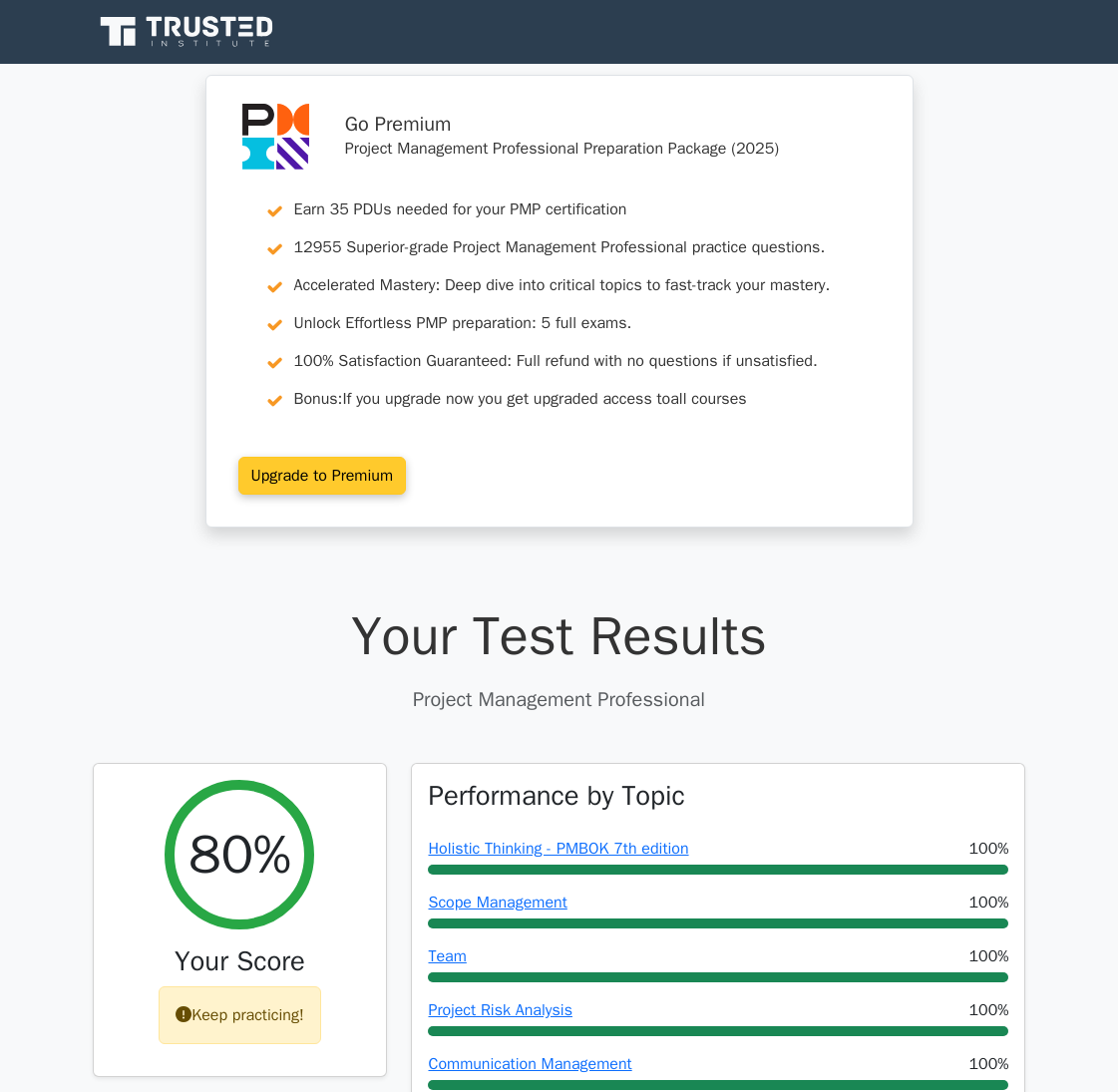 scroll, scrollTop: 0, scrollLeft: 0, axis: both 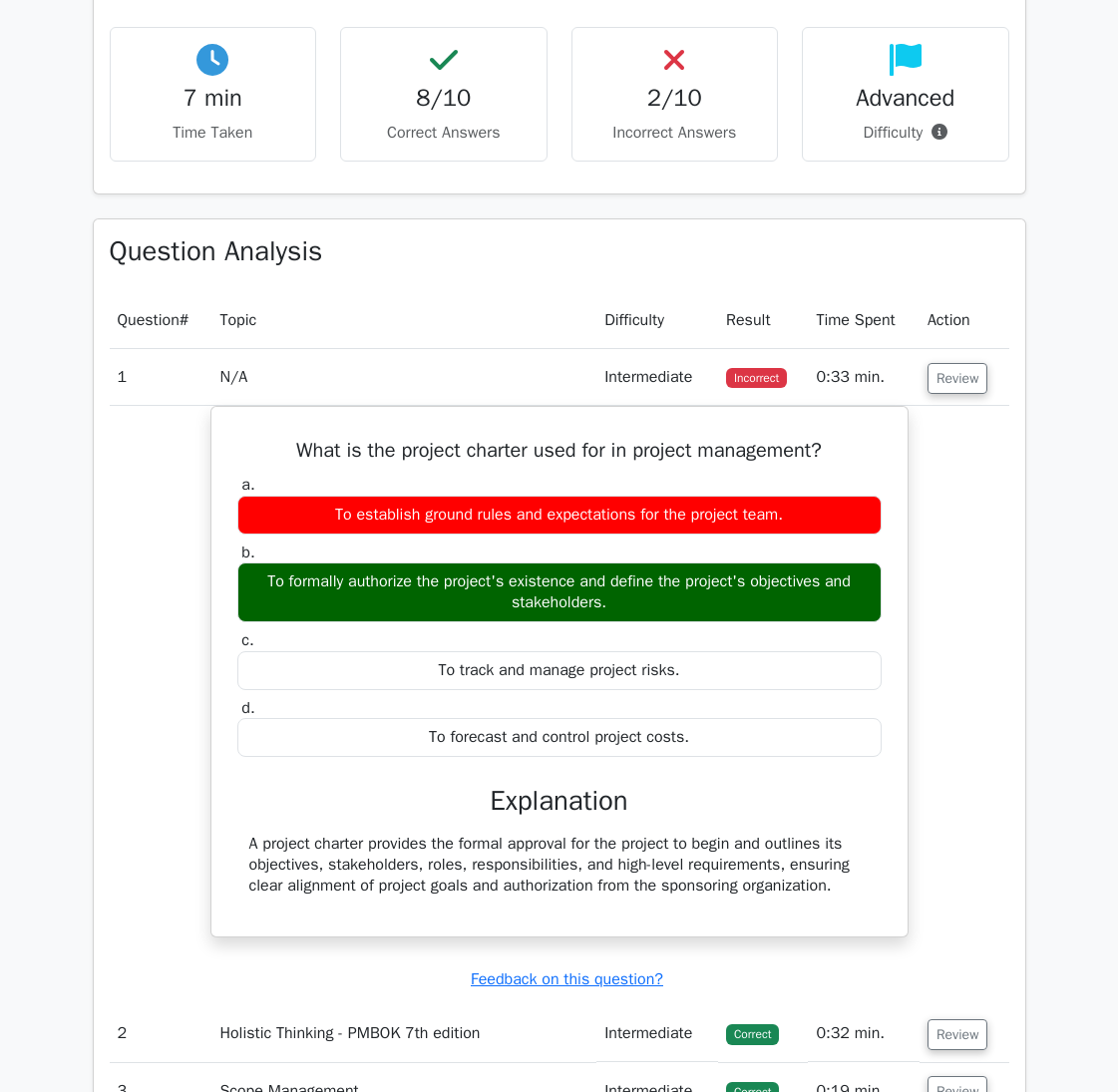 click on "Go Premium
Project Management Professional Preparation Package (2025)
Earn 35 PDUs needed for your PMP certification
12955 Superior-grade  Project Management Professional practice questions.
Accelerated Mastery: Deep dive into critical topics to fast-track your mastery.
Unlock Effortless PMP preparation: 5 full exams.
100% Satisfaction Guaranteed: Full refund with no questions if unsatisfied.
Bonus: all courses" at bounding box center (559, 472) 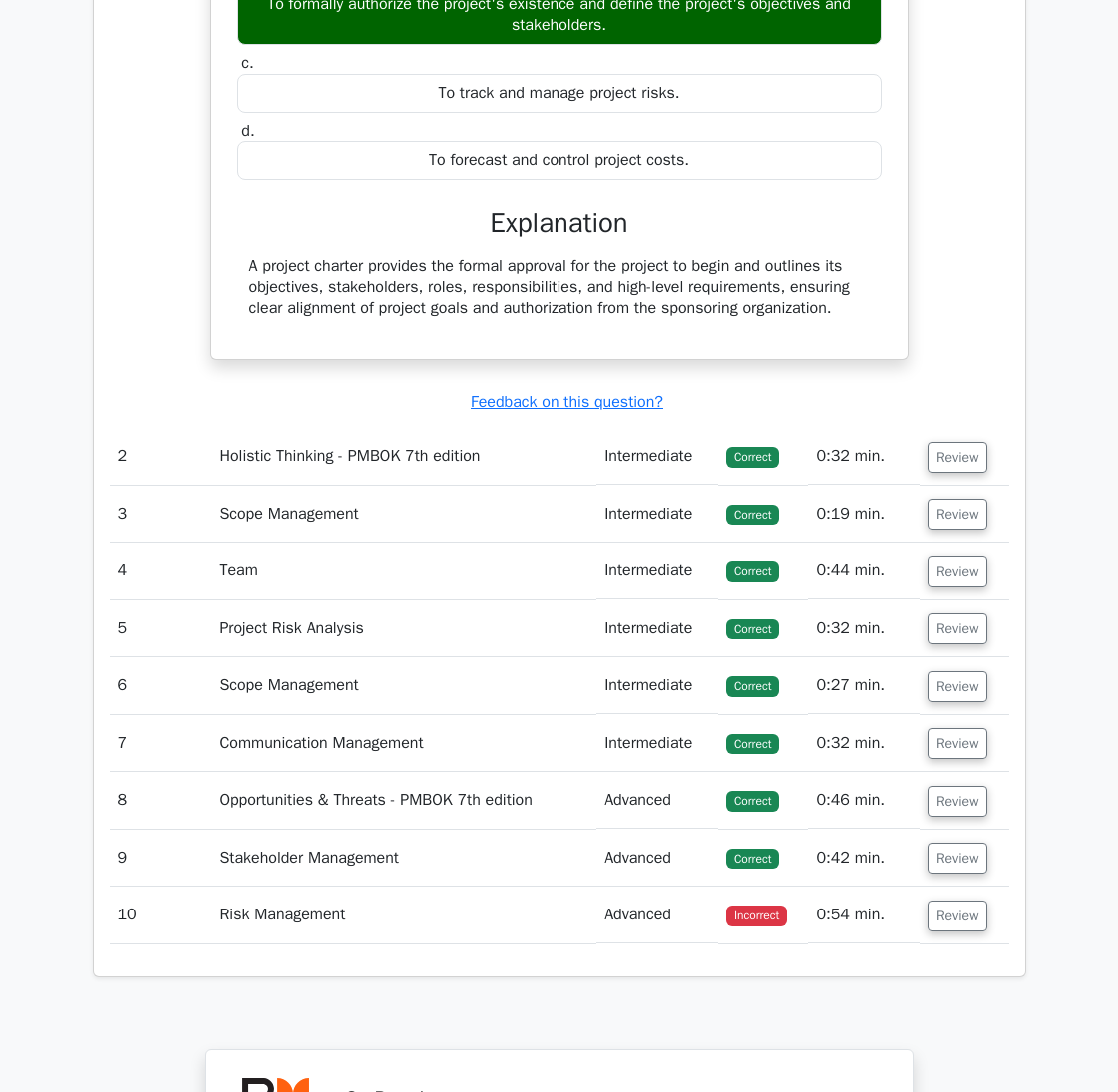 scroll, scrollTop: 2053, scrollLeft: 0, axis: vertical 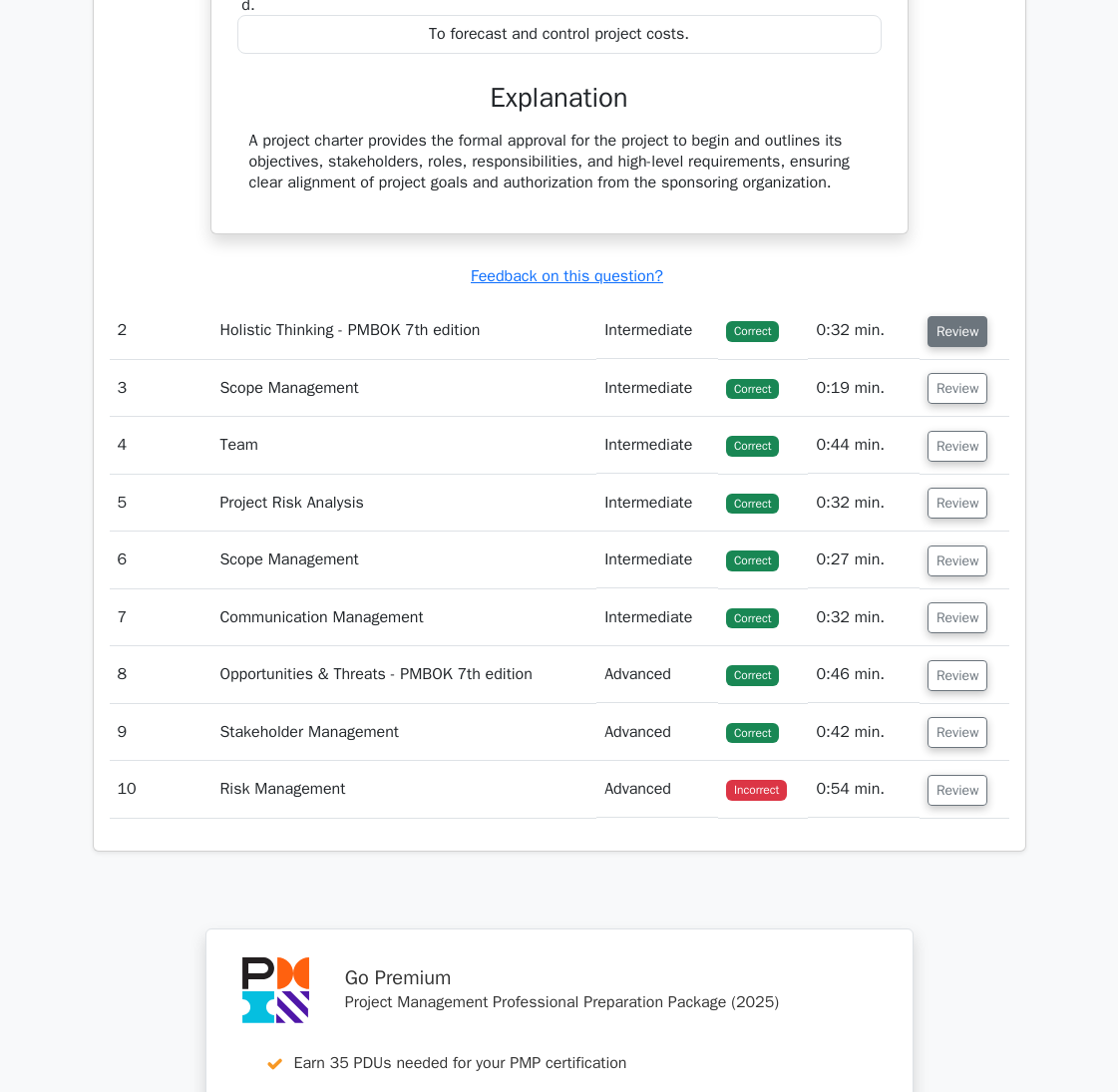 click on "Review" at bounding box center [957, 331] 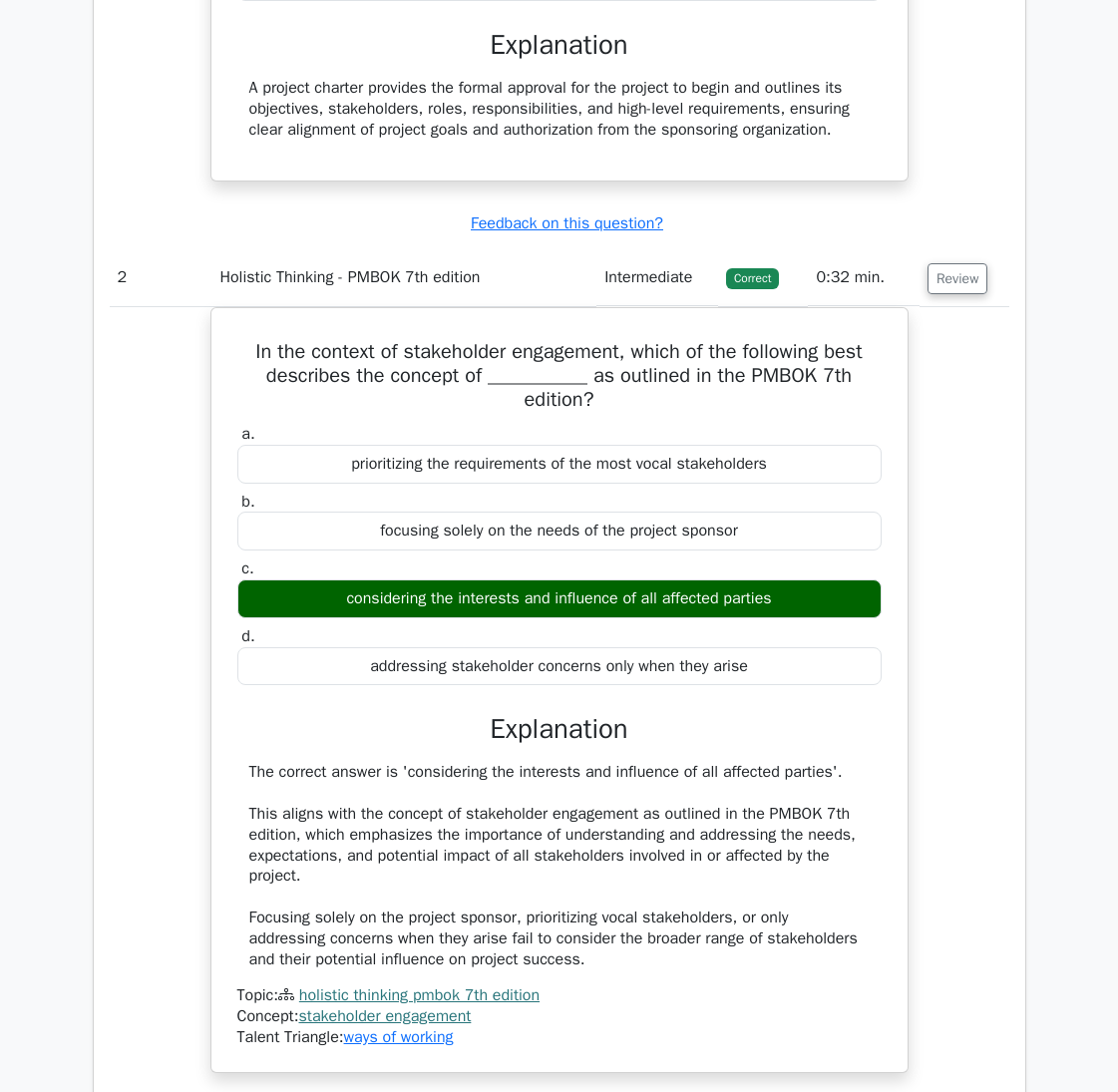 scroll, scrollTop: 2253, scrollLeft: 0, axis: vertical 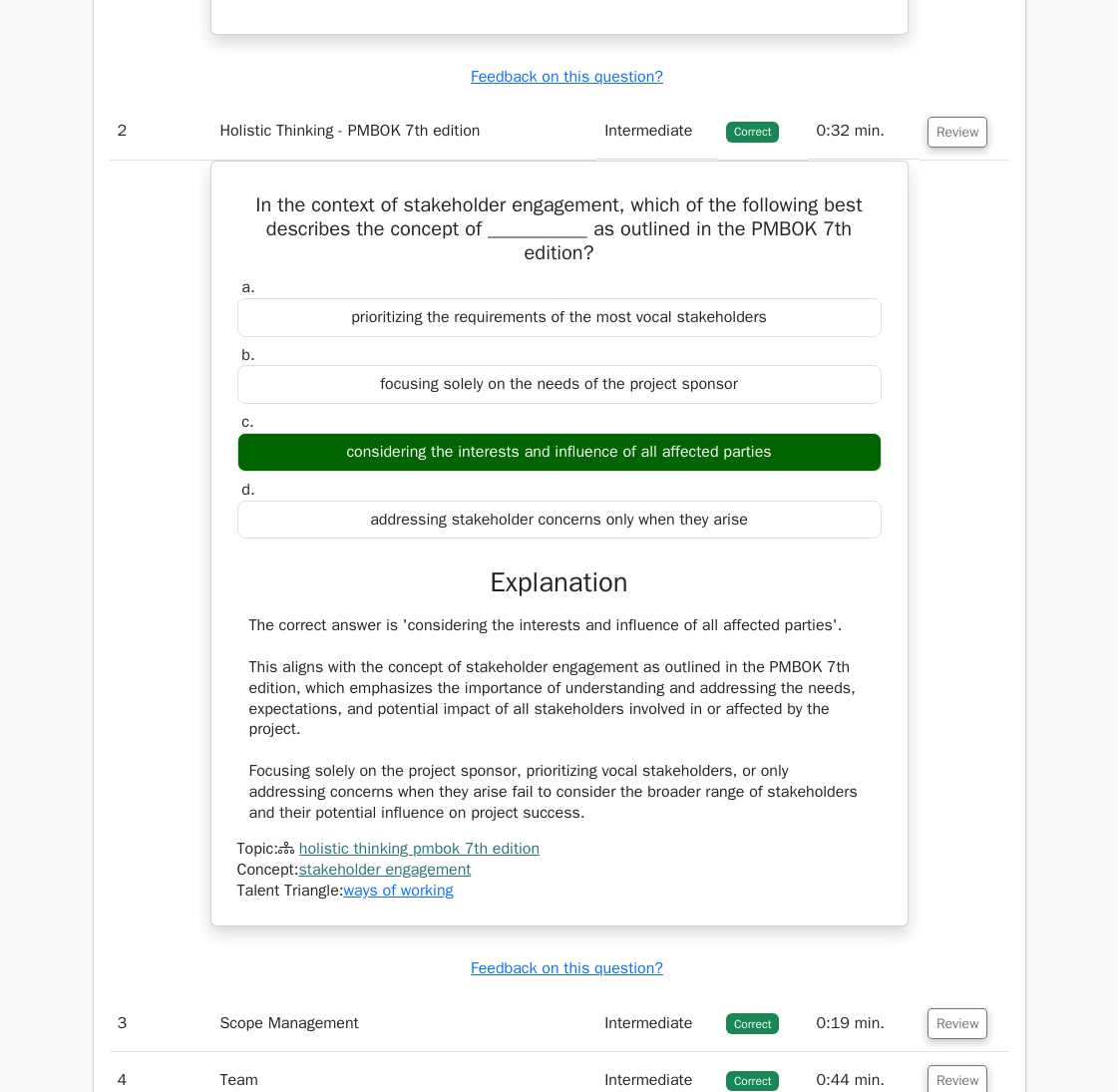 type 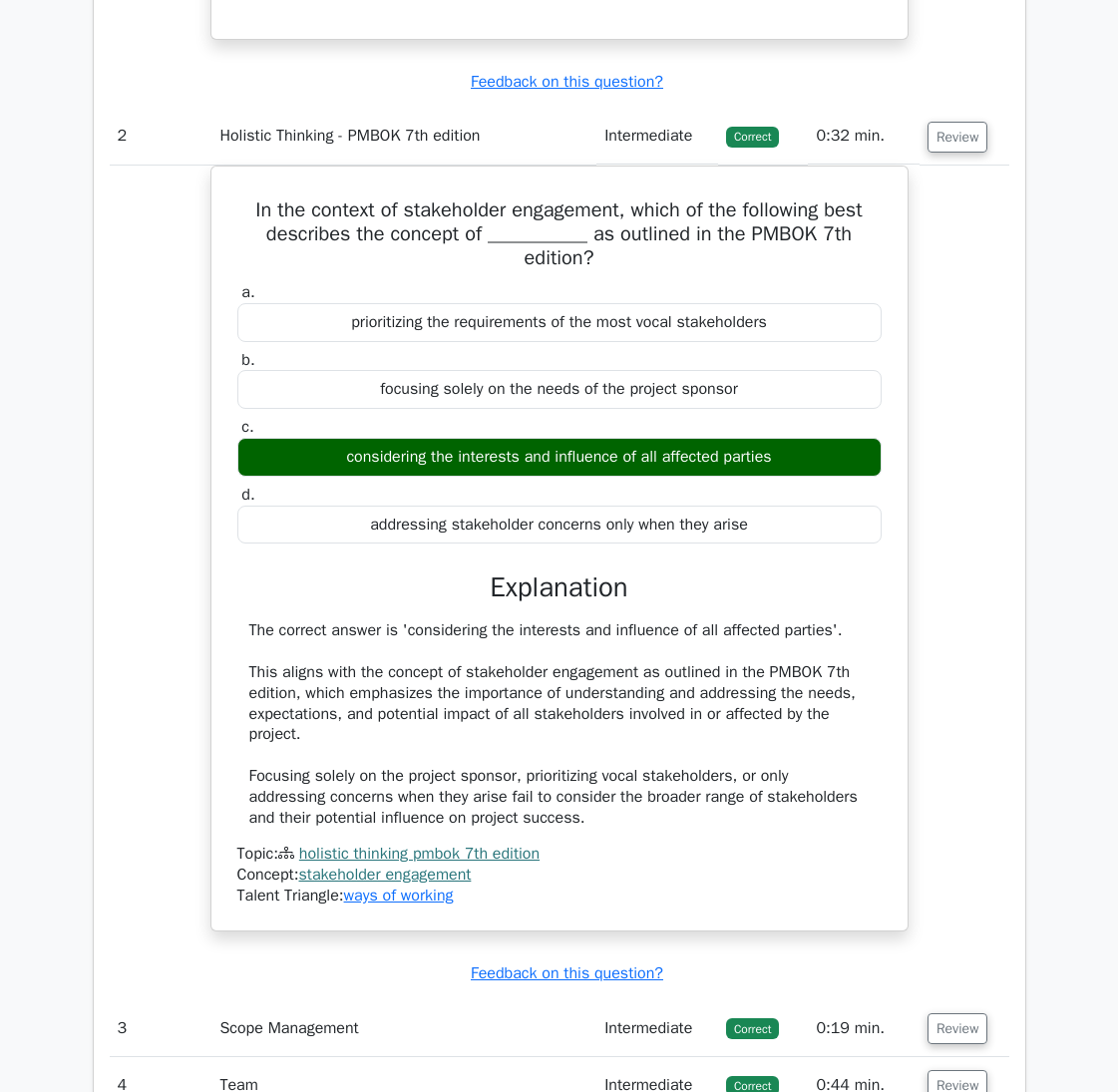 click on "Go Premium
Project Management Professional Preparation Package (2025)
Earn 35 PDUs needed for your PMP certification
12955 Superior-grade  Project Management Professional practice questions.
Accelerated Mastery: Deep dive into critical topics to fast-track your mastery.
Unlock Effortless PMP preparation: 5 full exams.
100% Satisfaction Guaranteed: Full refund with no questions if unsatisfied.
Bonus: all courses" at bounding box center (559, -8) 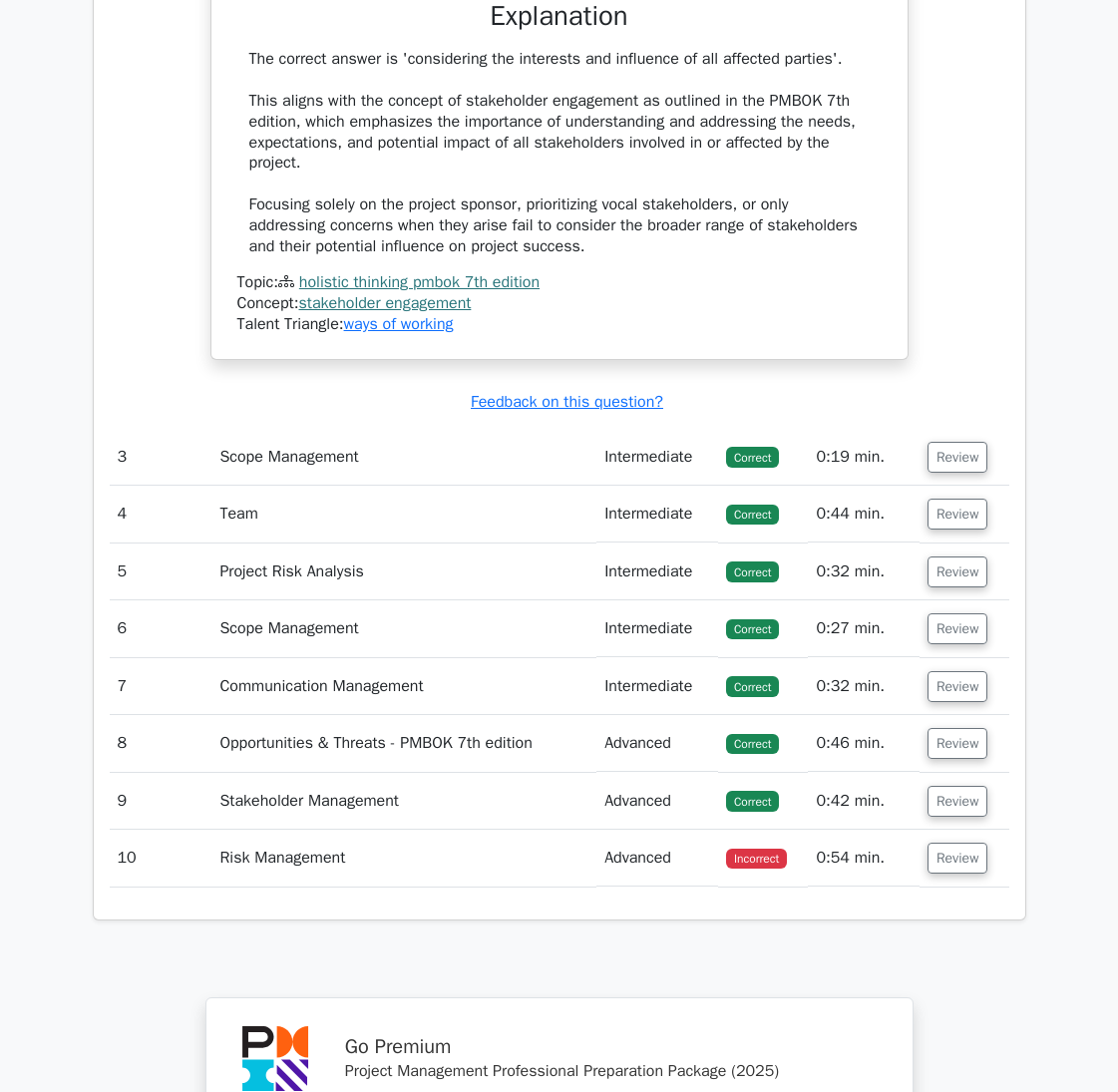 scroll, scrollTop: 2851, scrollLeft: 0, axis: vertical 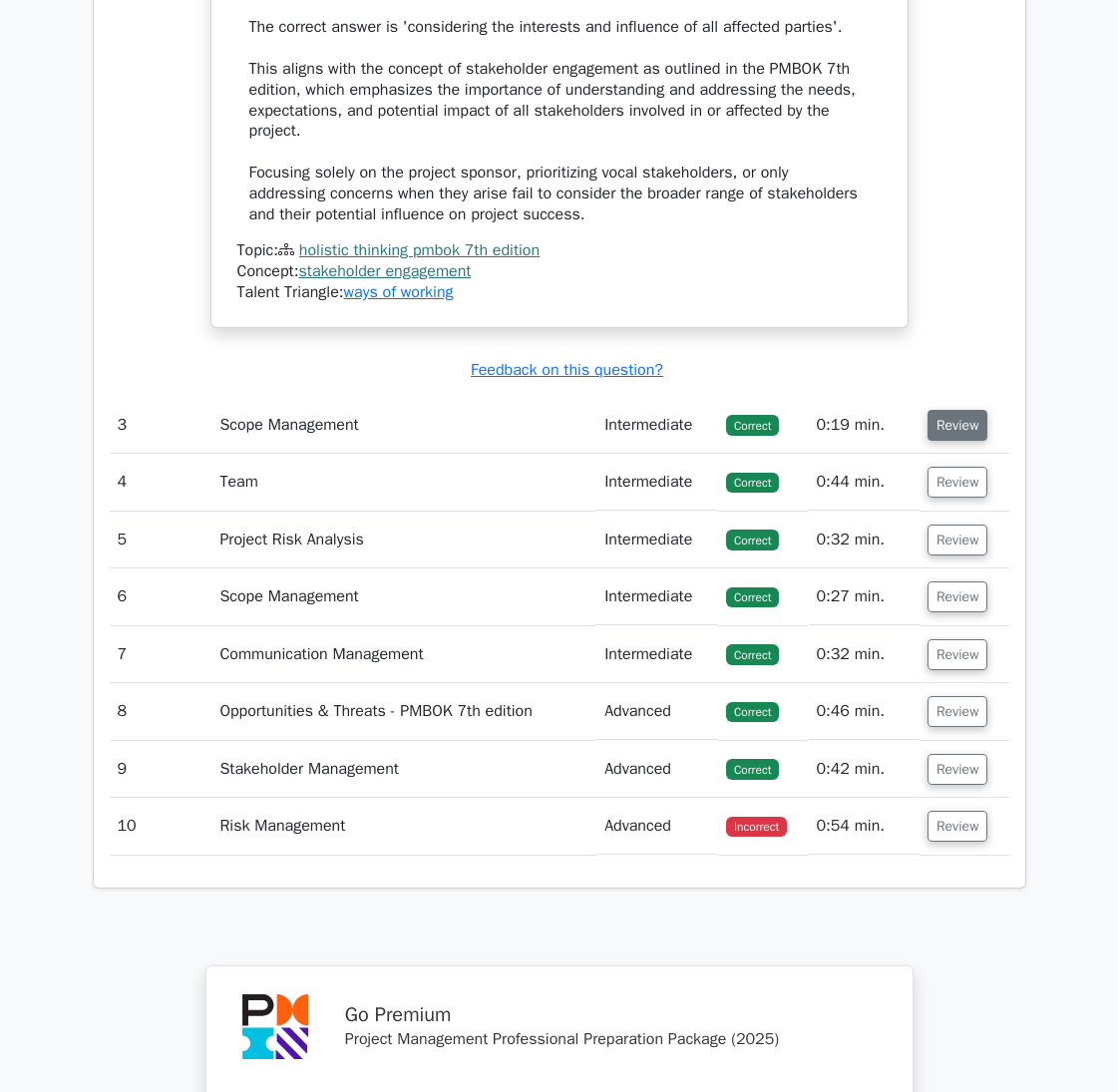 click on "Review" at bounding box center [957, 425] 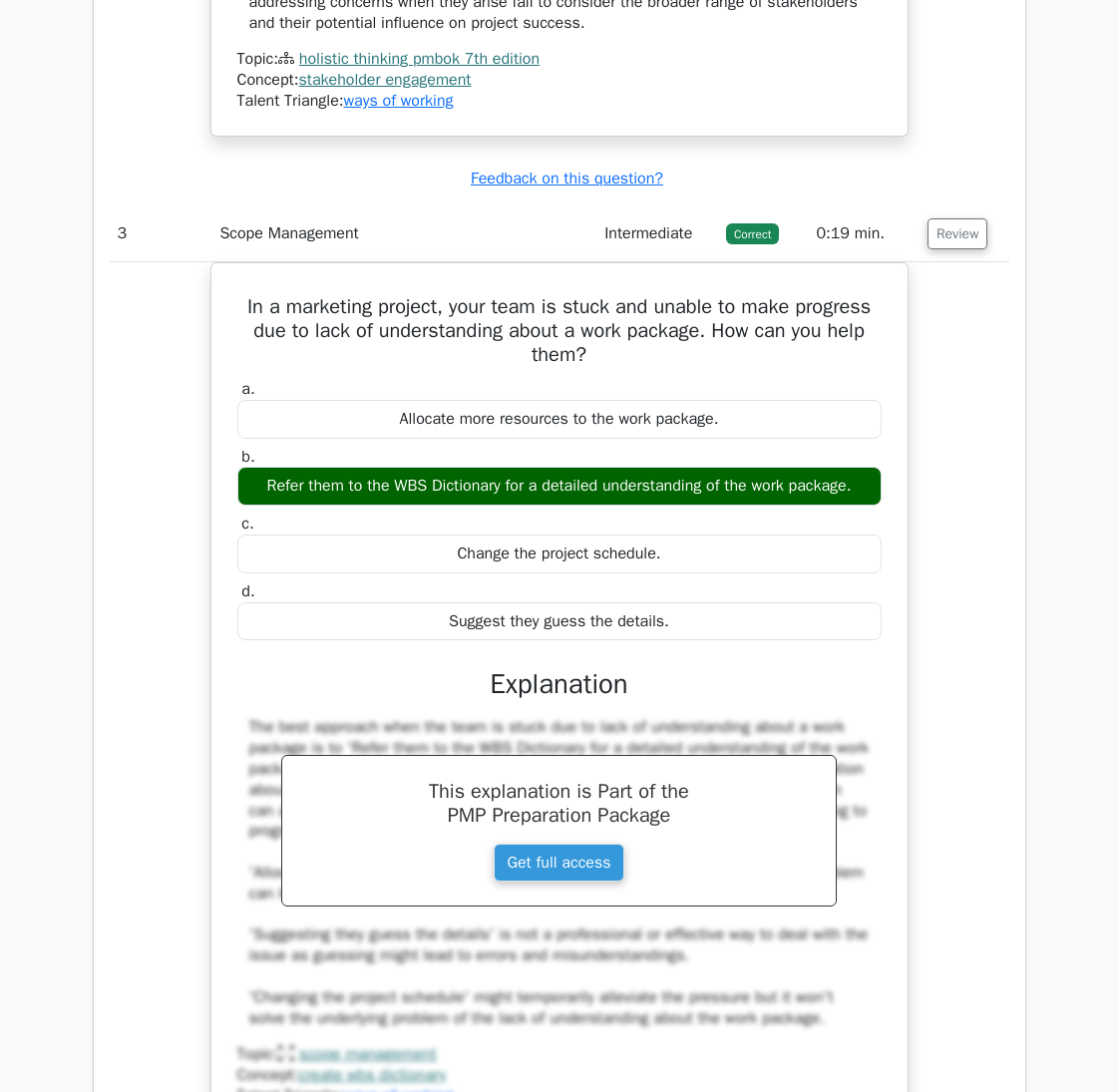 scroll, scrollTop: 3051, scrollLeft: 0, axis: vertical 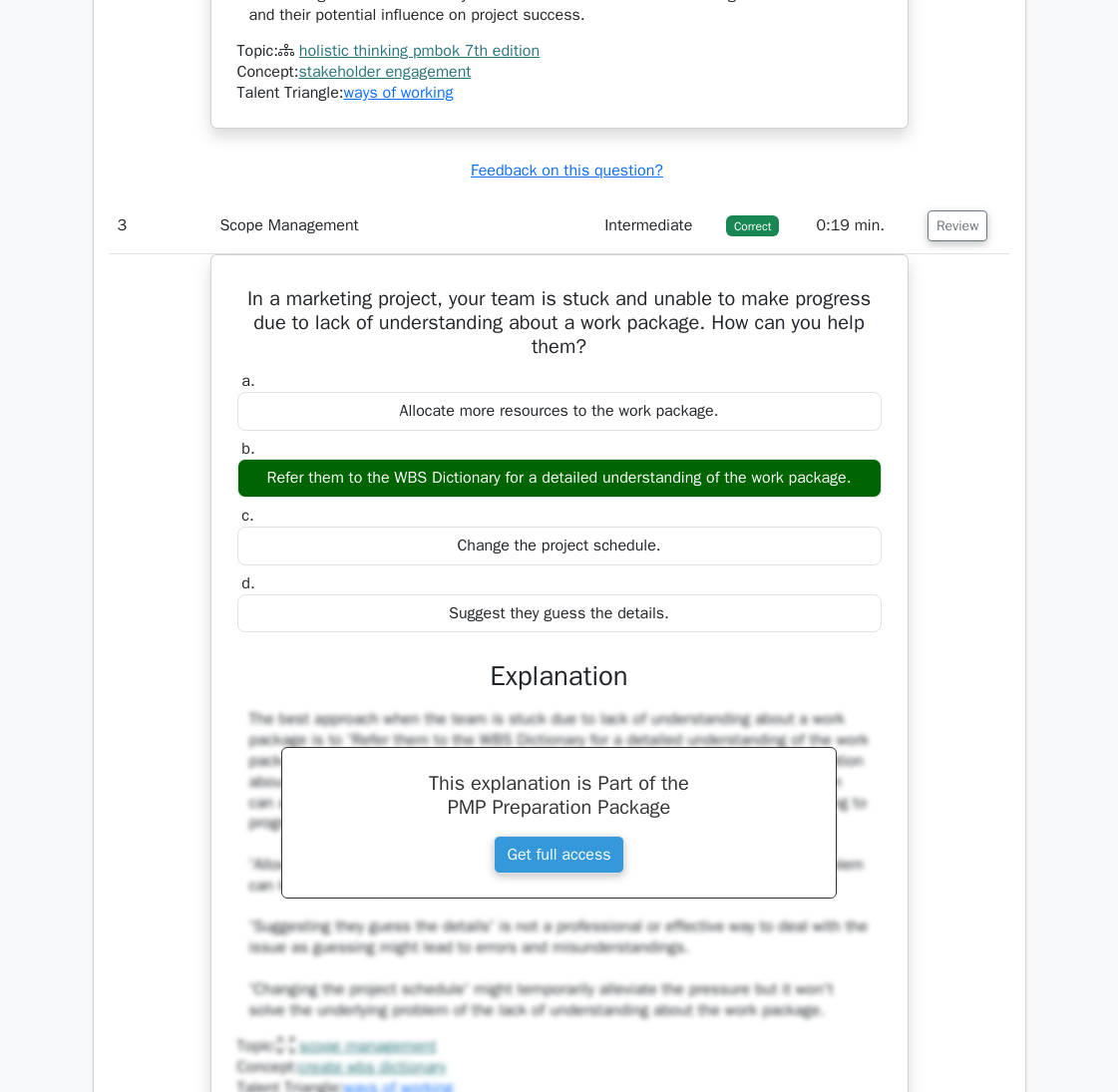 type 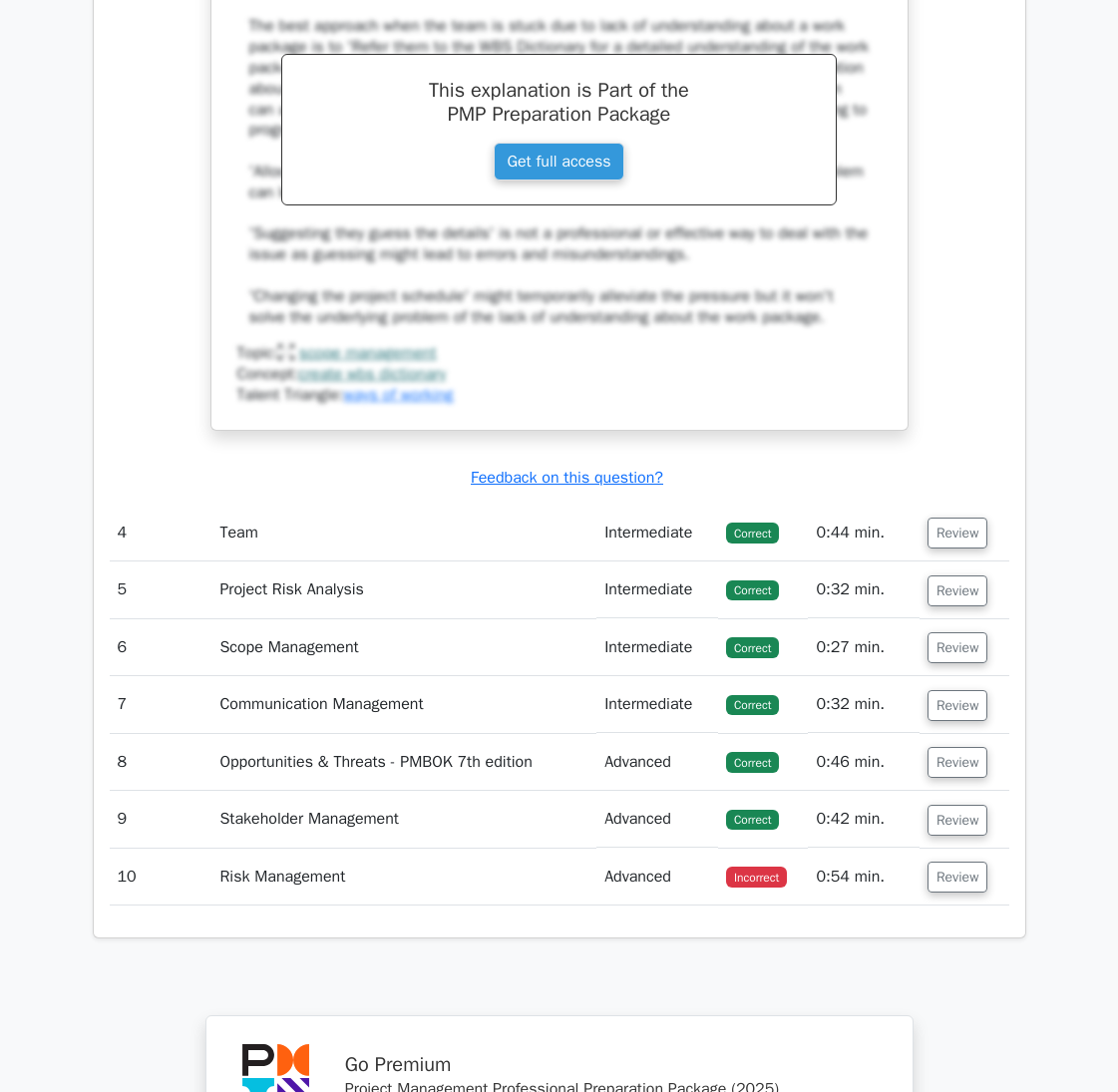 scroll, scrollTop: 3749, scrollLeft: 0, axis: vertical 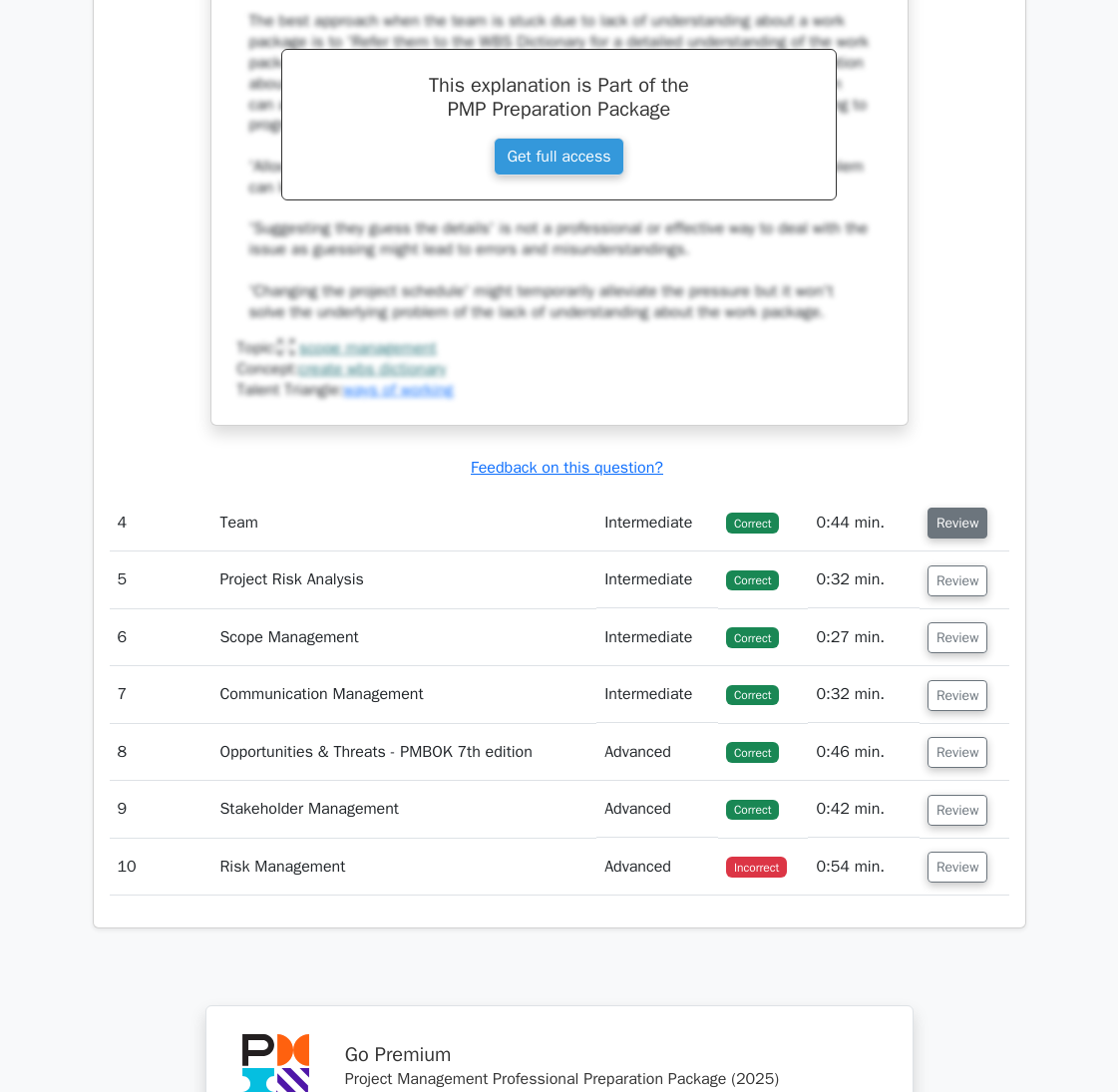 click on "Review" at bounding box center [957, 523] 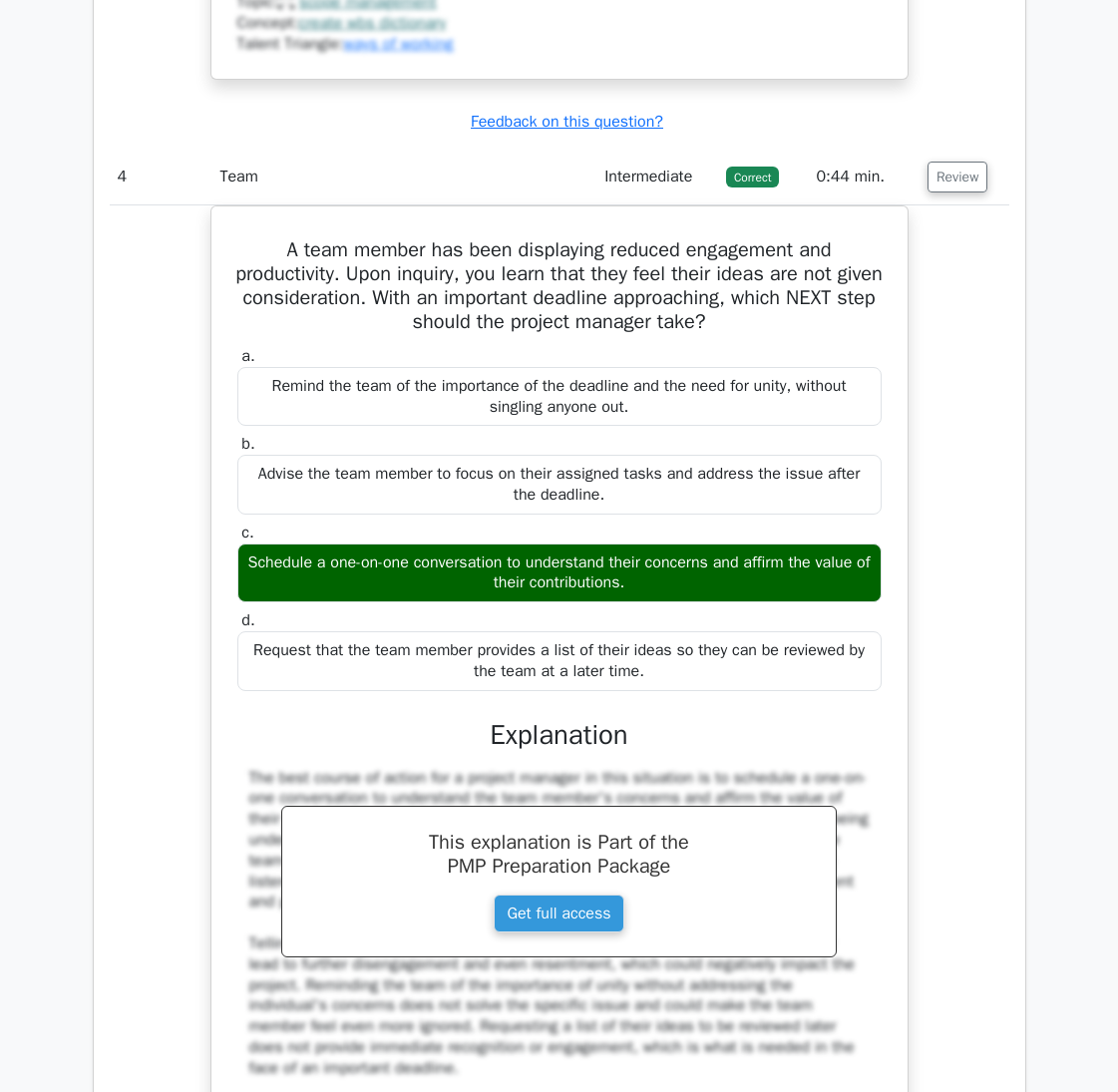 scroll, scrollTop: 4048, scrollLeft: 0, axis: vertical 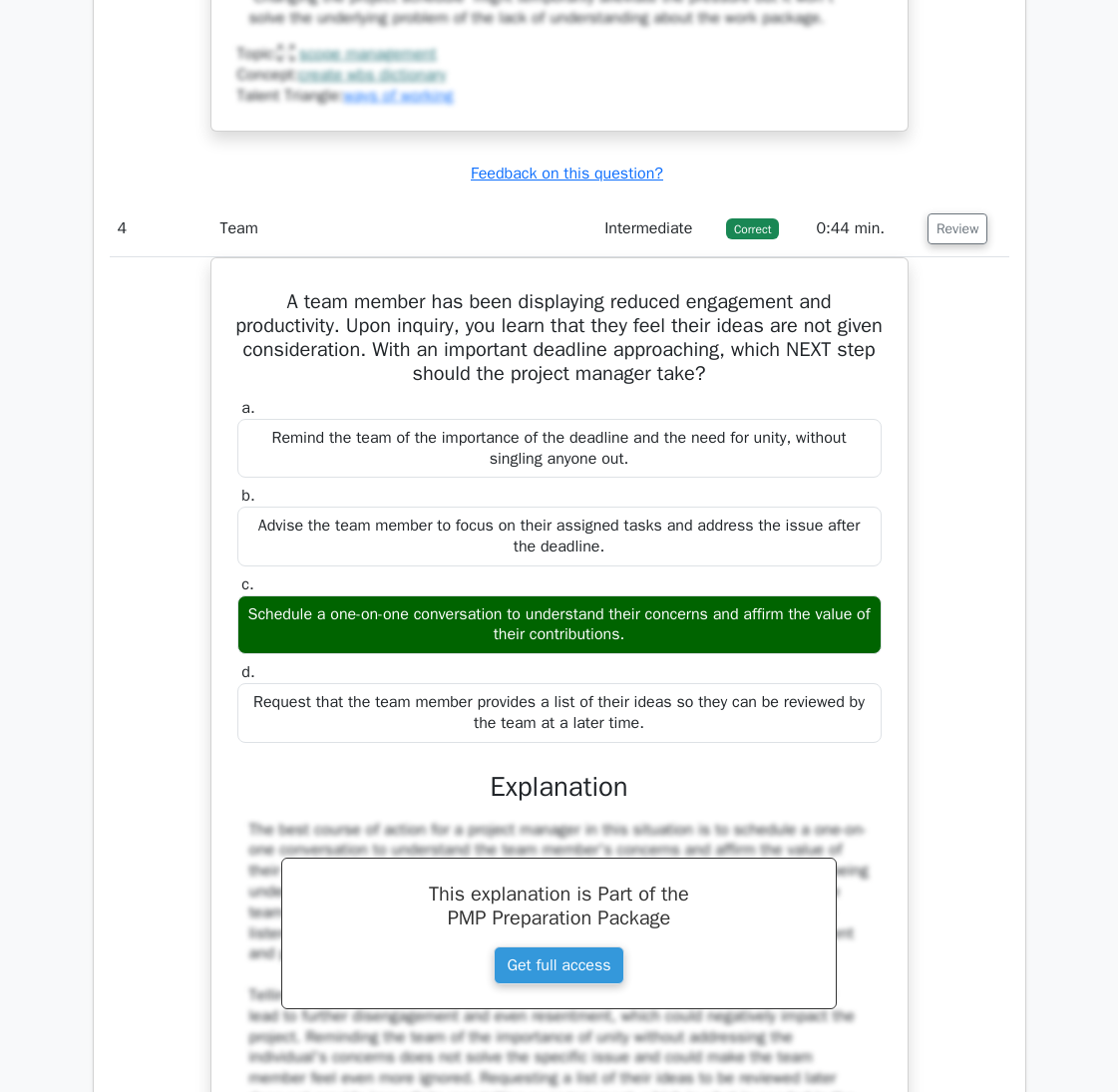 type 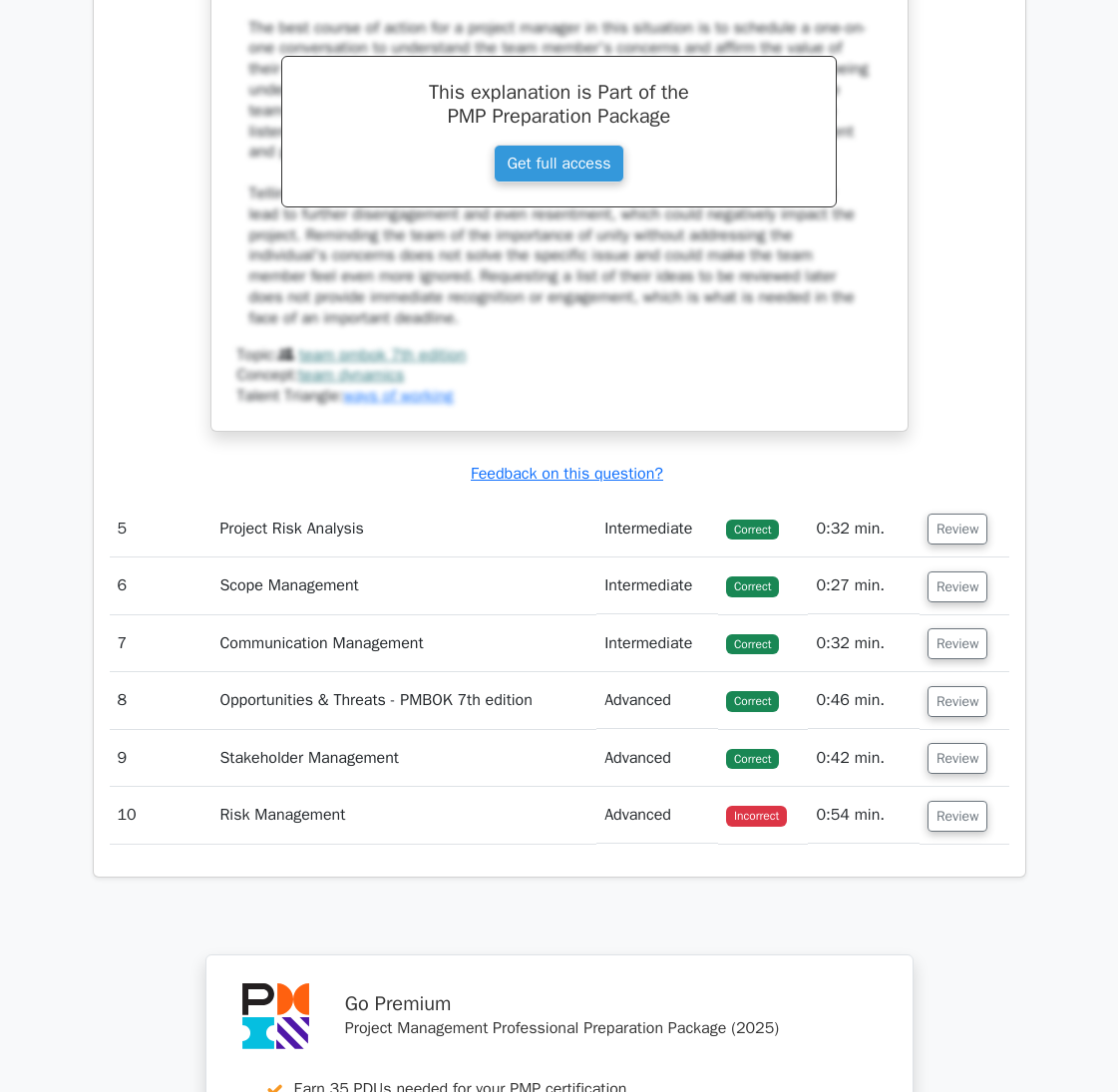 scroll, scrollTop: 4846, scrollLeft: 0, axis: vertical 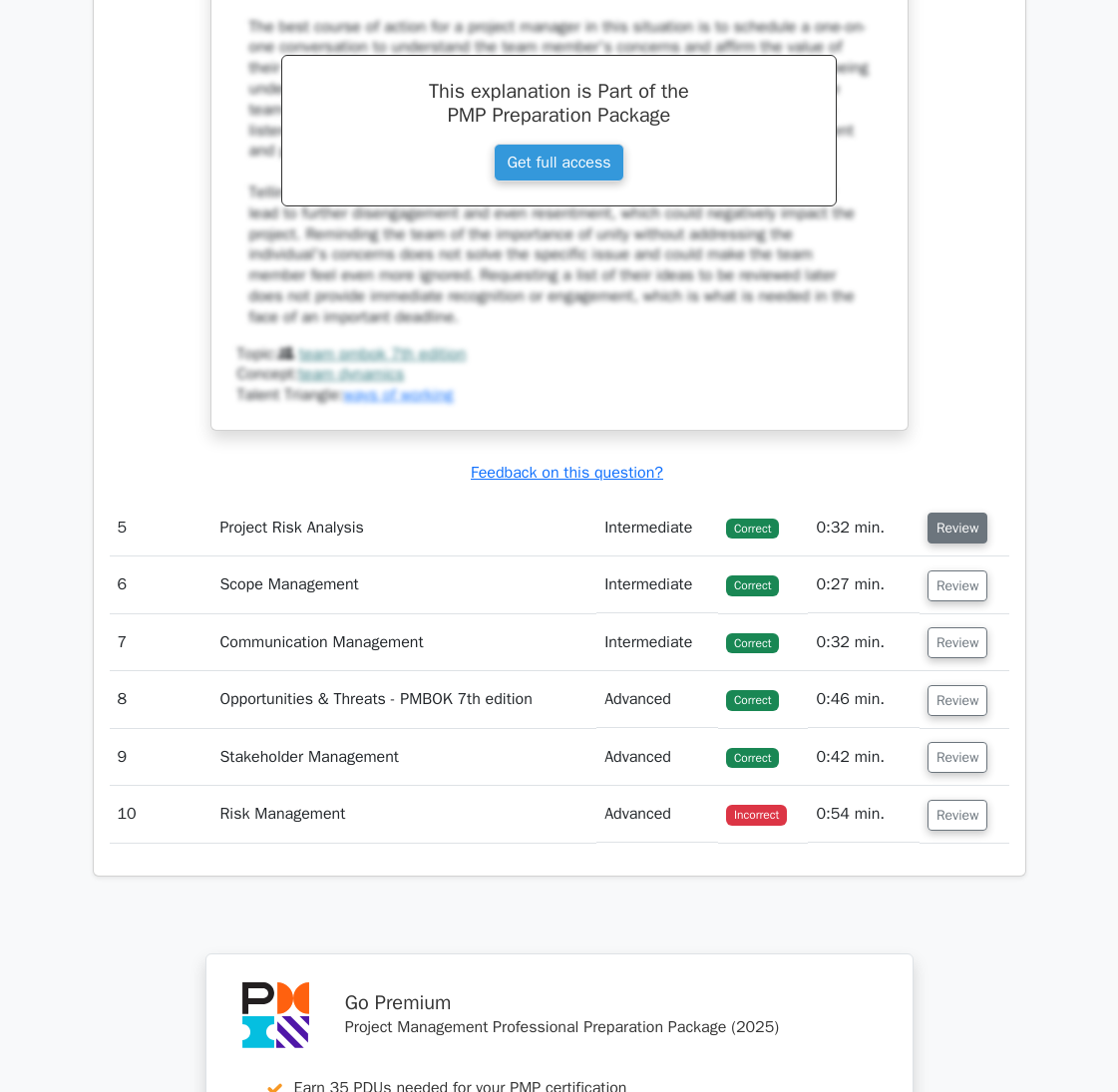 click on "Review" at bounding box center (957, 528) 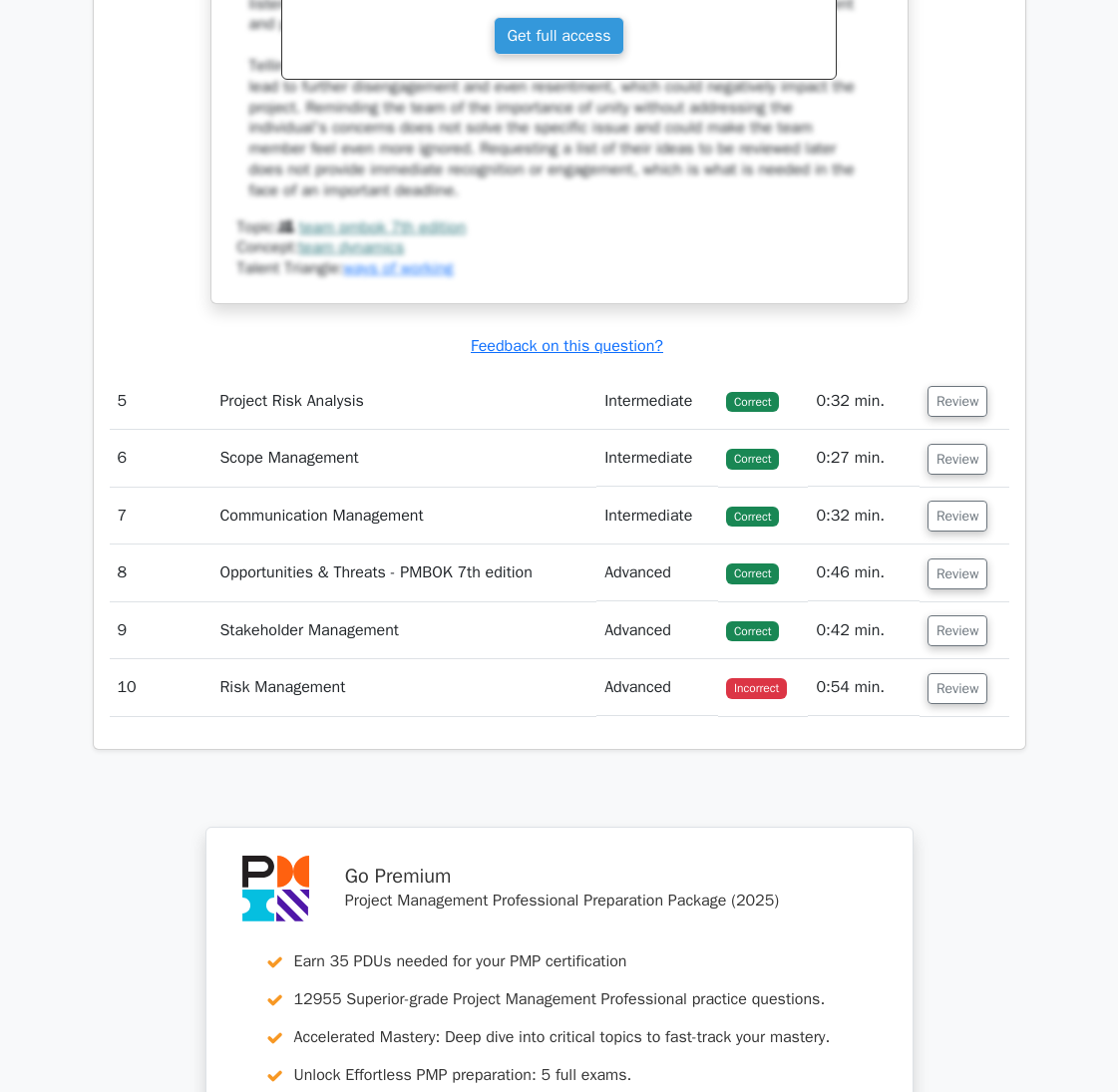 scroll, scrollTop: 5045, scrollLeft: 0, axis: vertical 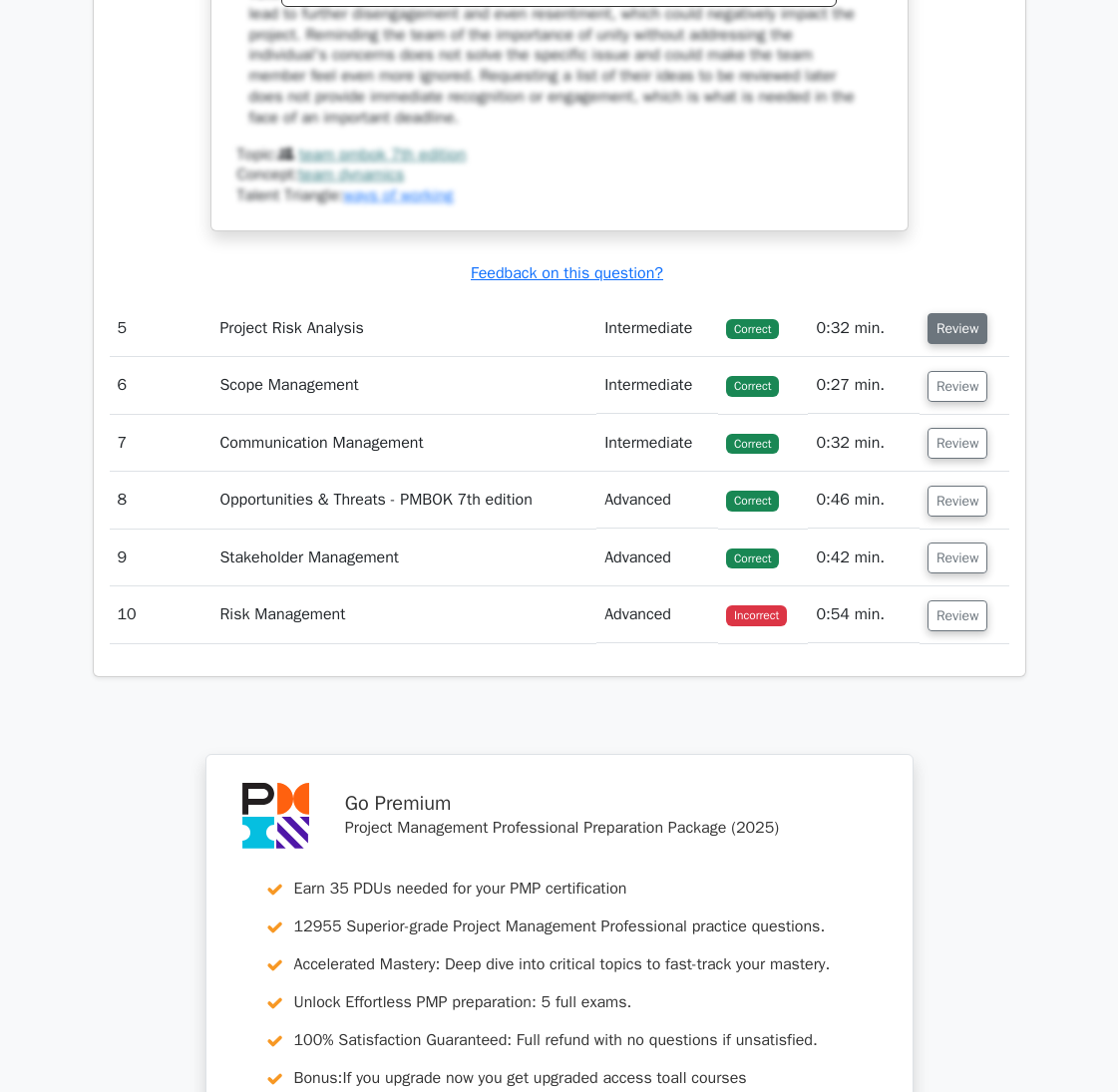 click on "Review" at bounding box center (957, 328) 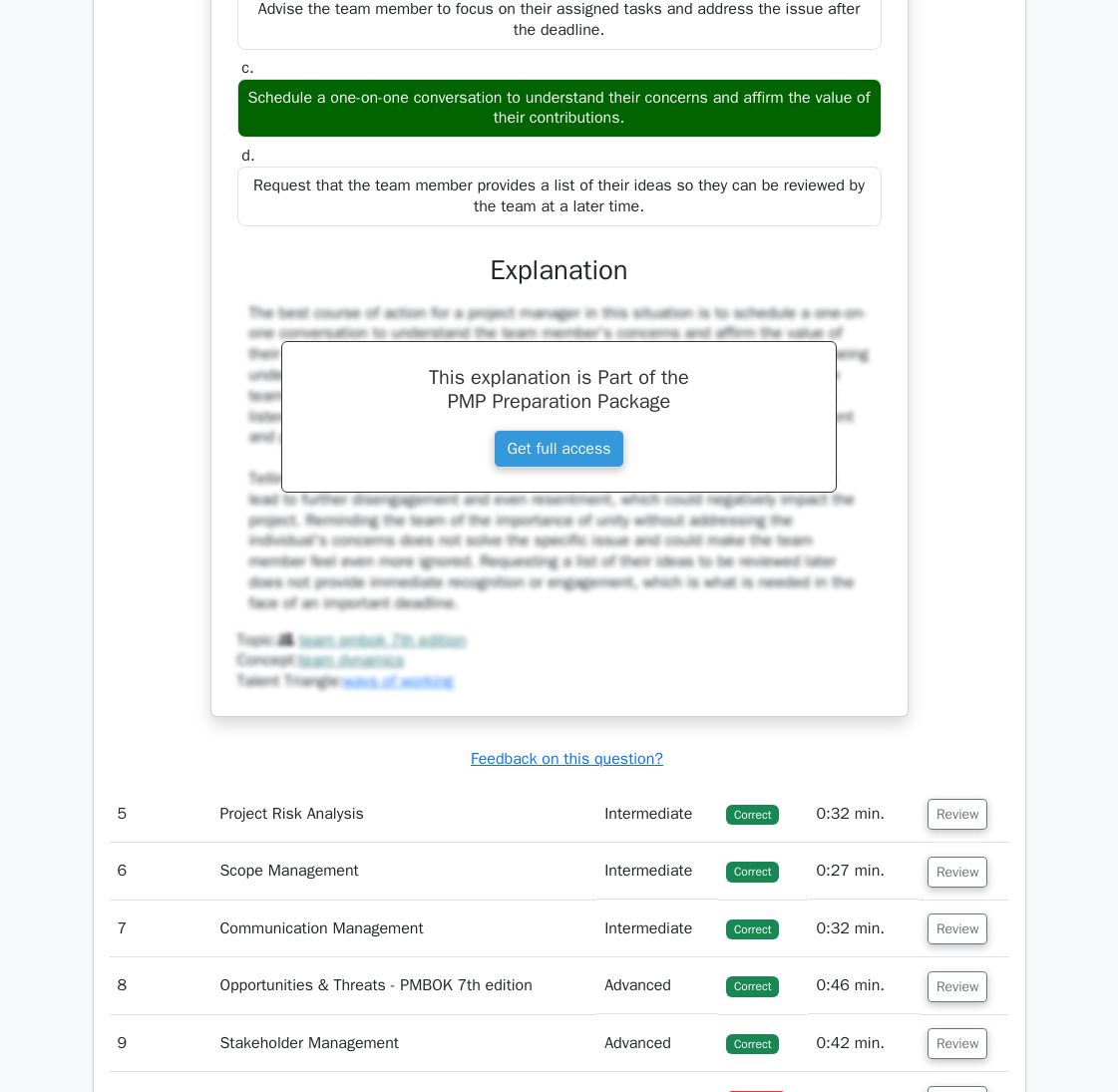scroll, scrollTop: 4846, scrollLeft: 0, axis: vertical 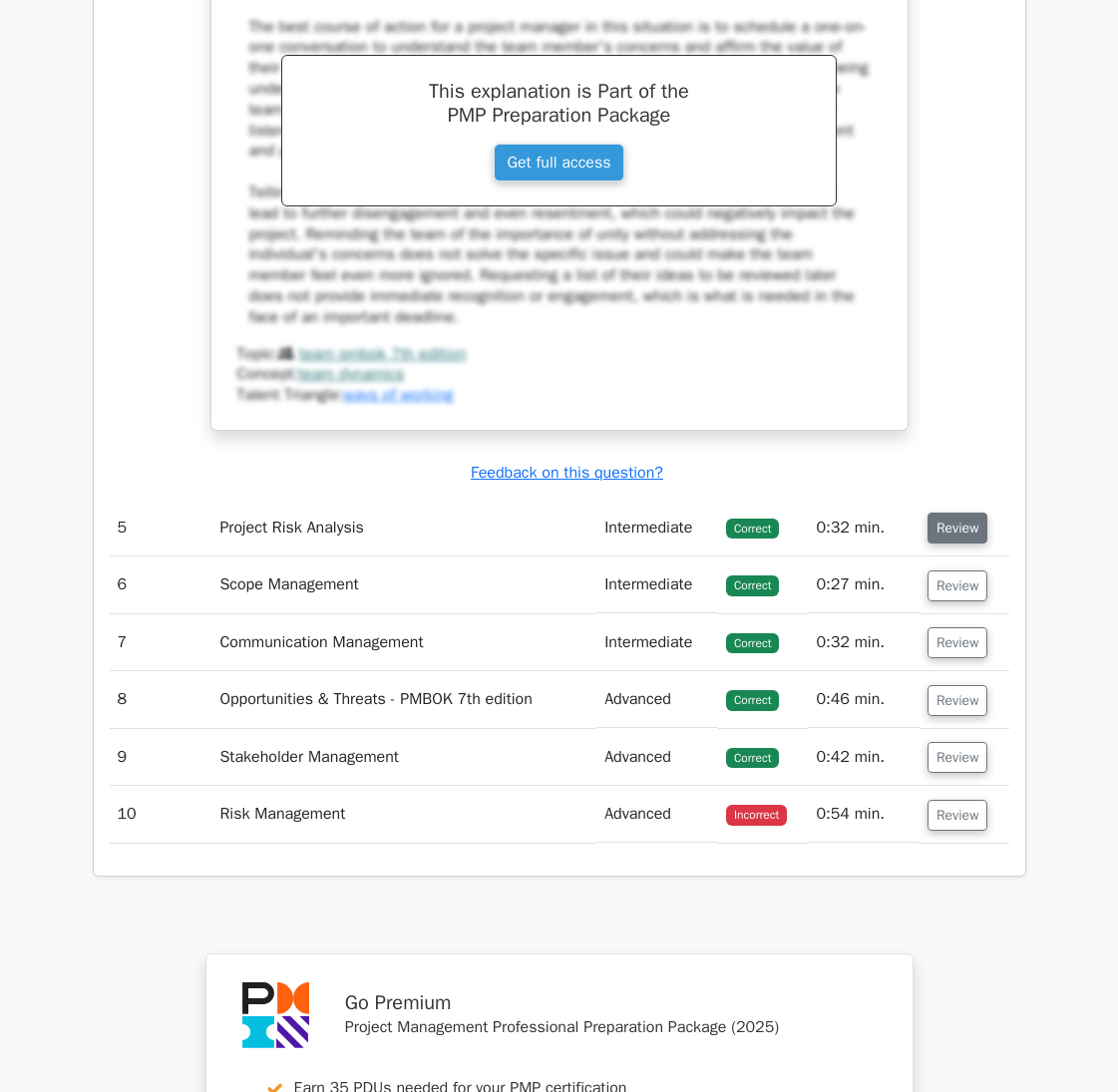 click on "Review" at bounding box center [964, 528] 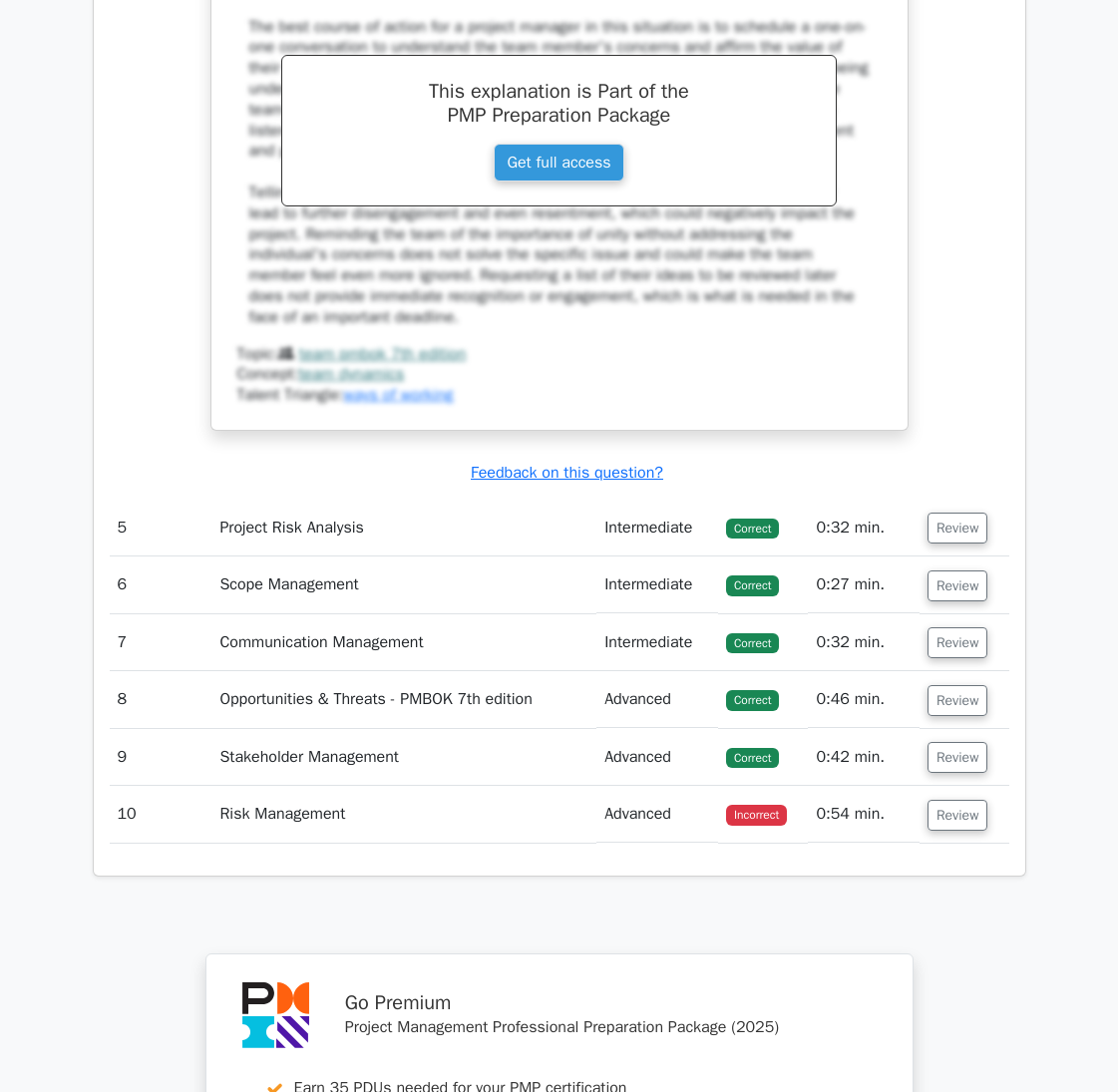 click on "5" at bounding box center [161, 528] 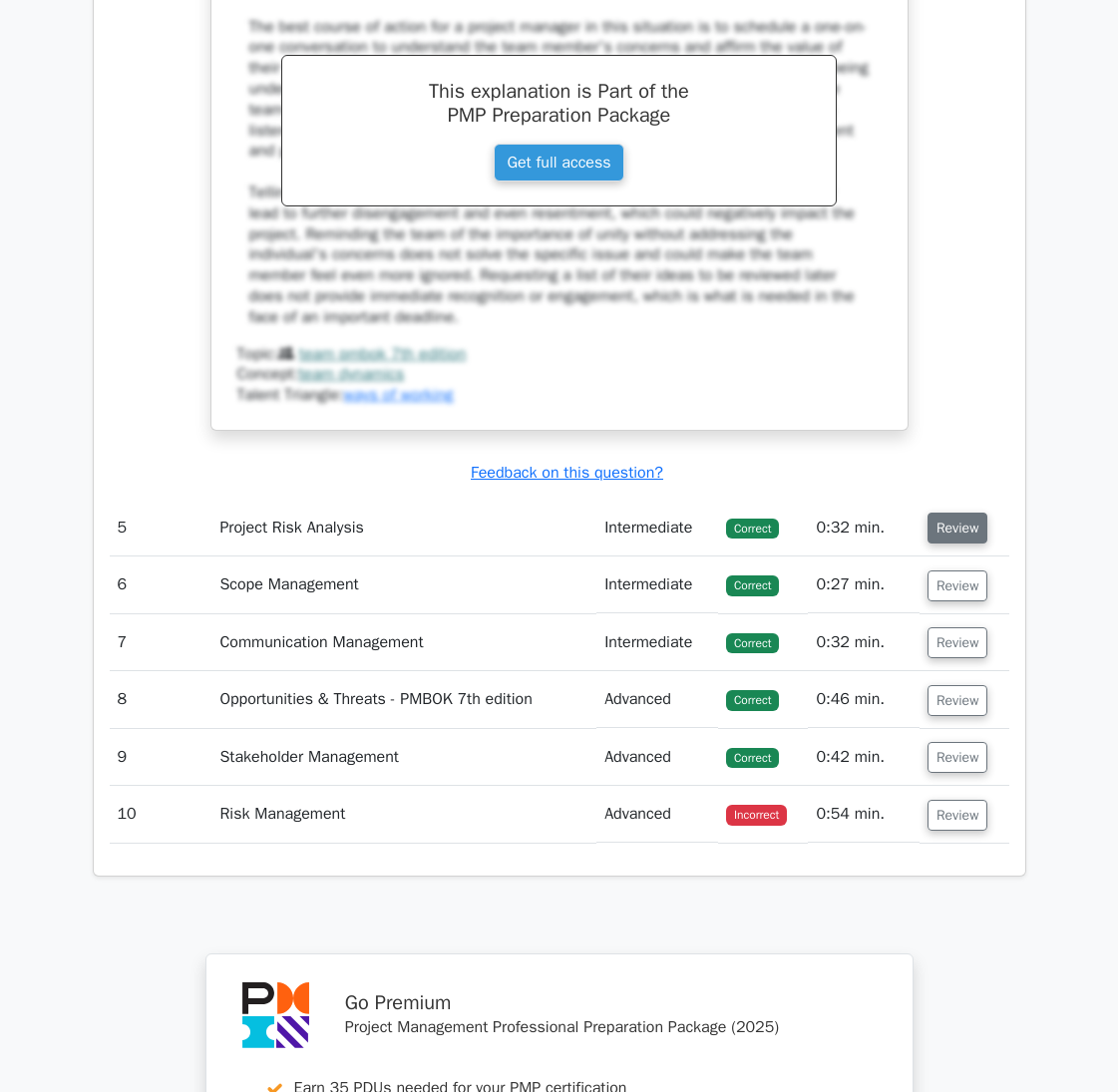 click on "Review" at bounding box center (957, 528) 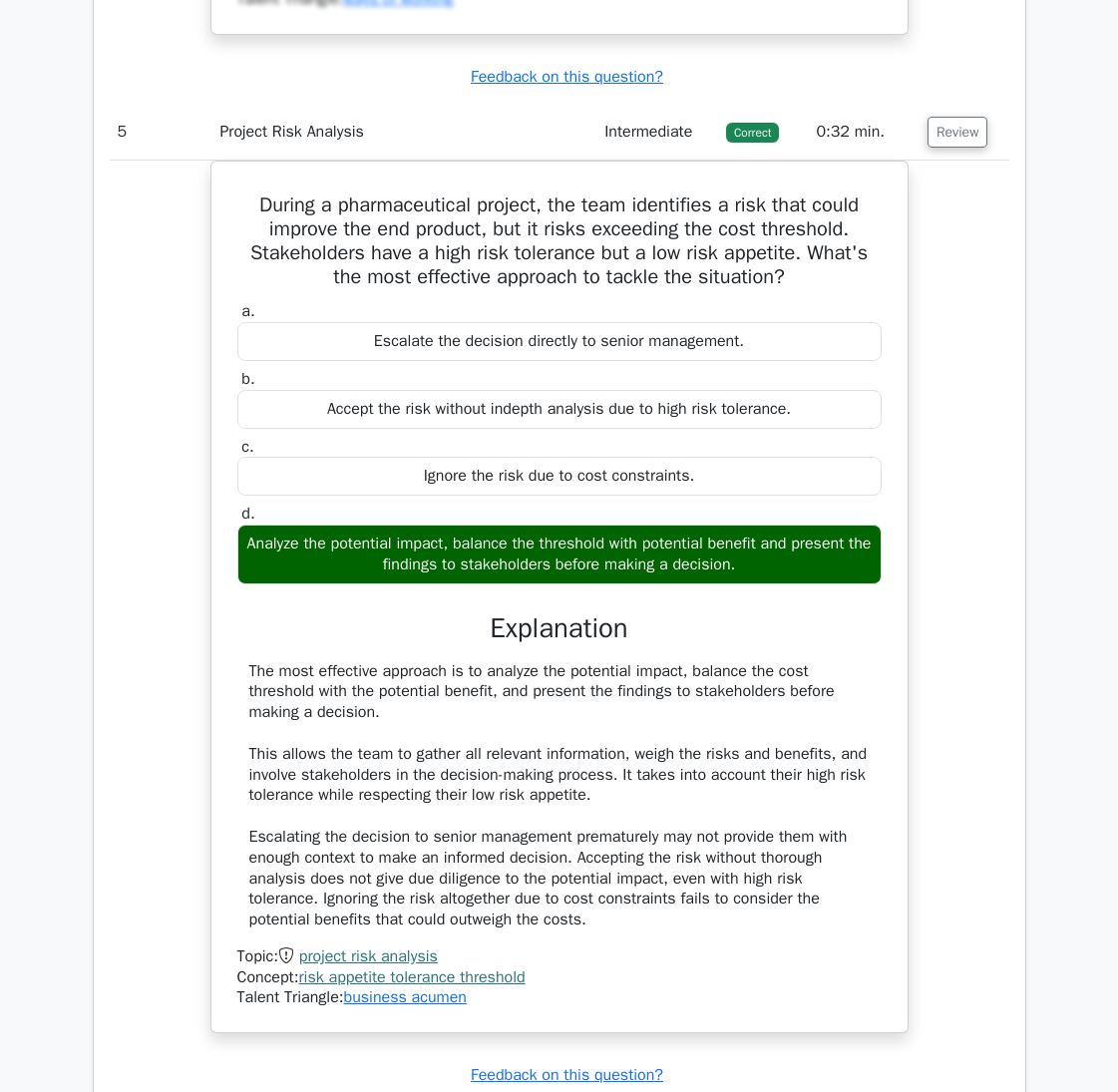 scroll, scrollTop: 5344, scrollLeft: 0, axis: vertical 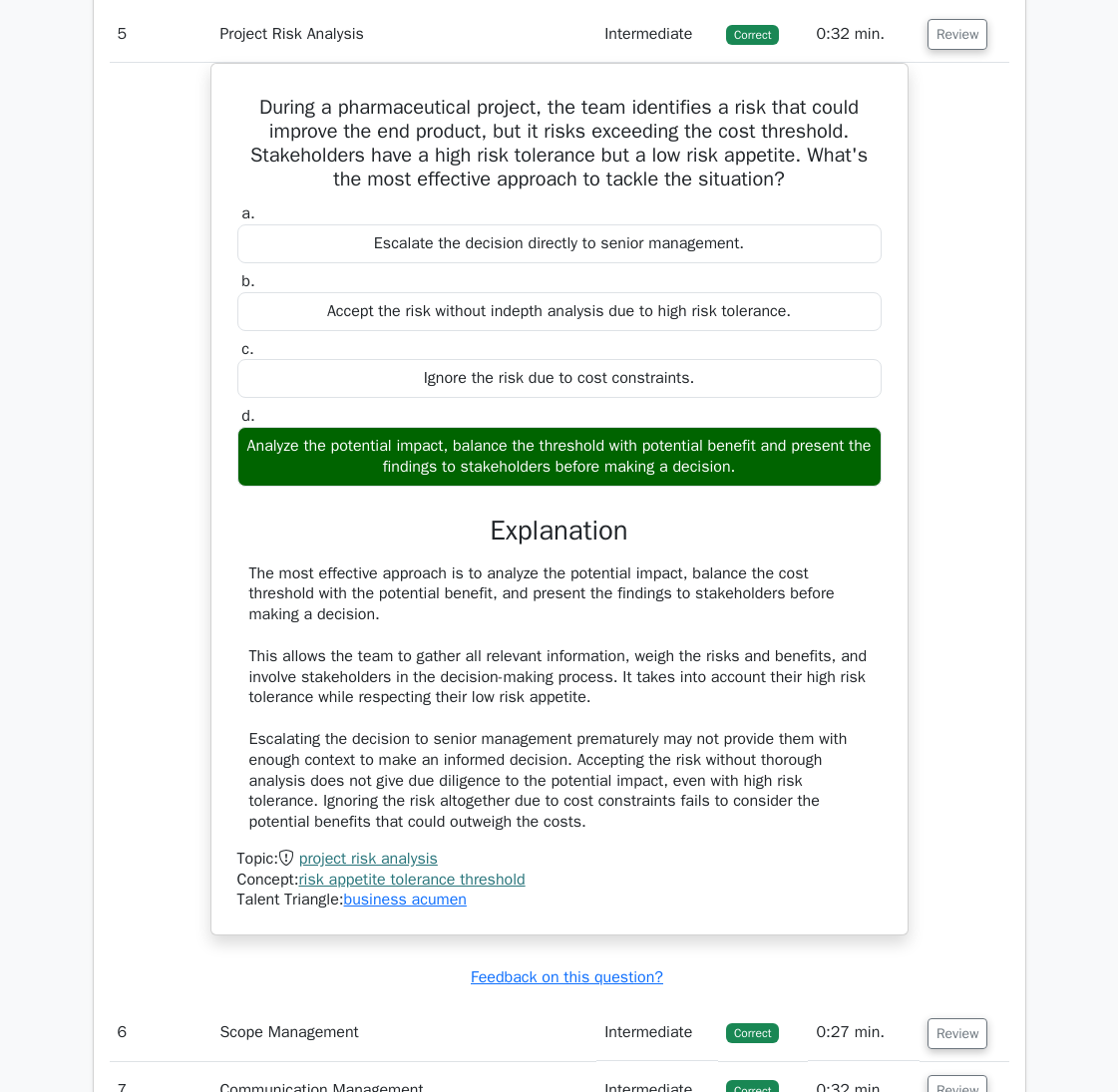 type 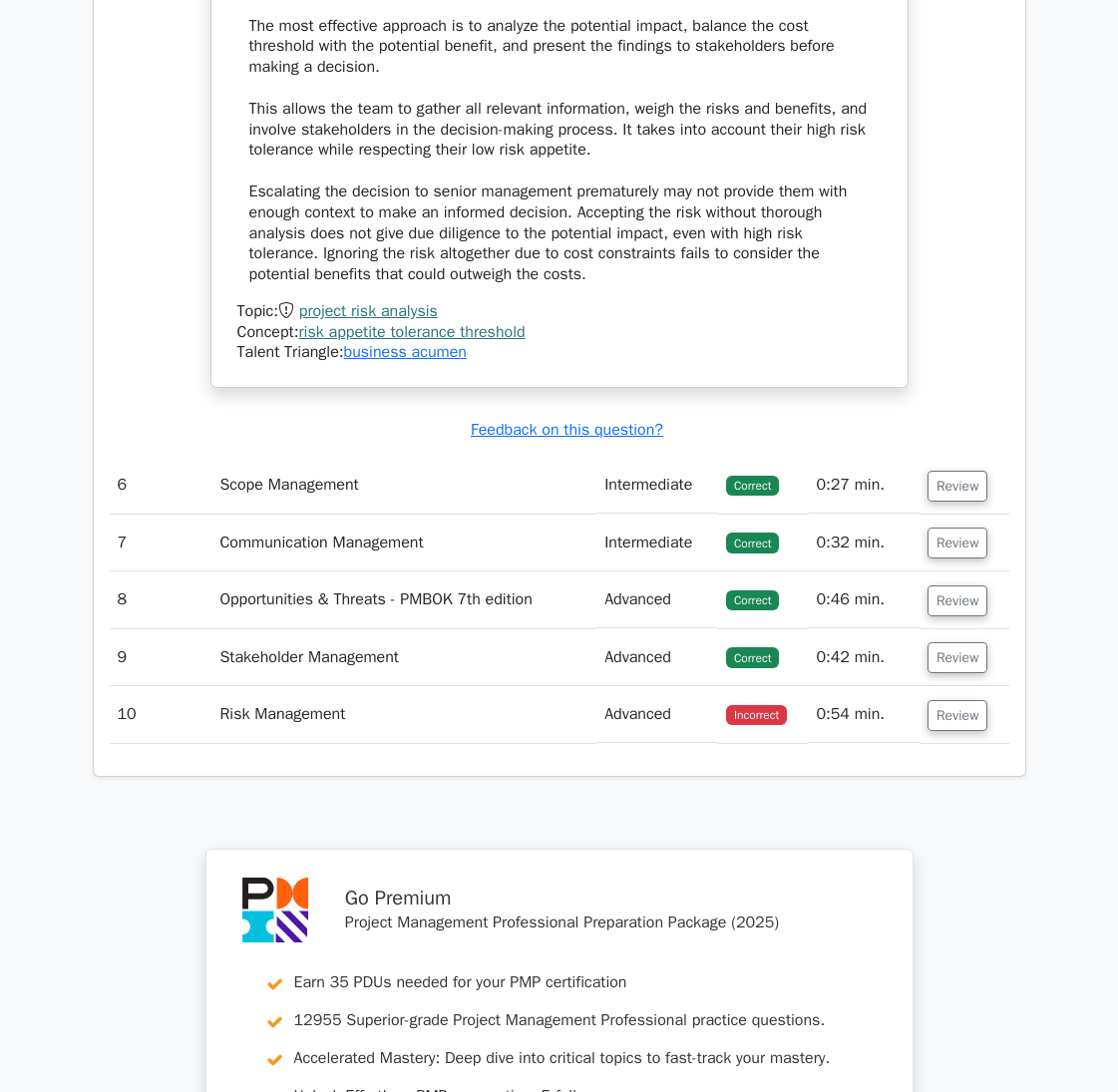 scroll, scrollTop: 6042, scrollLeft: 0, axis: vertical 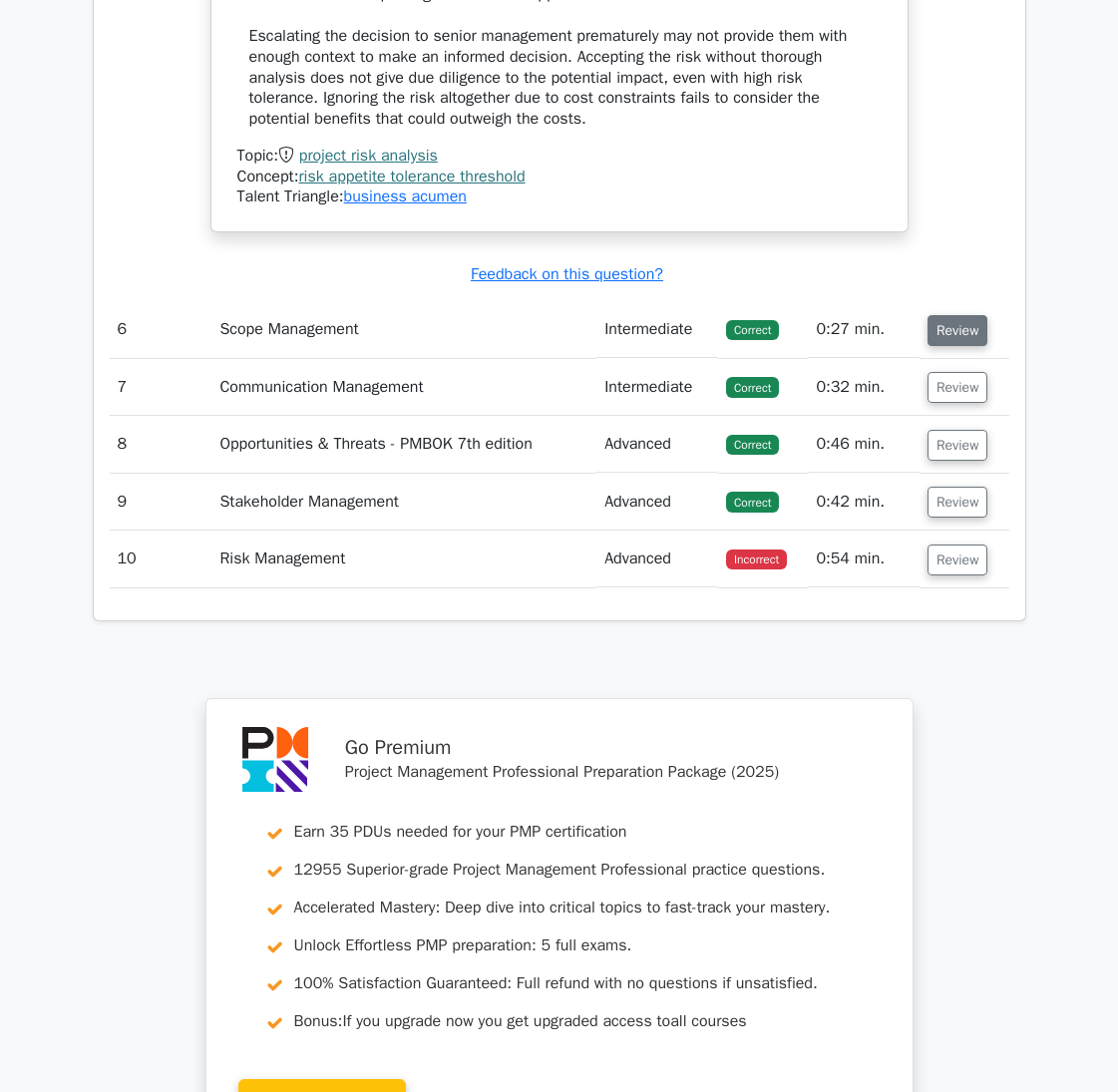 click on "Review" at bounding box center (957, 330) 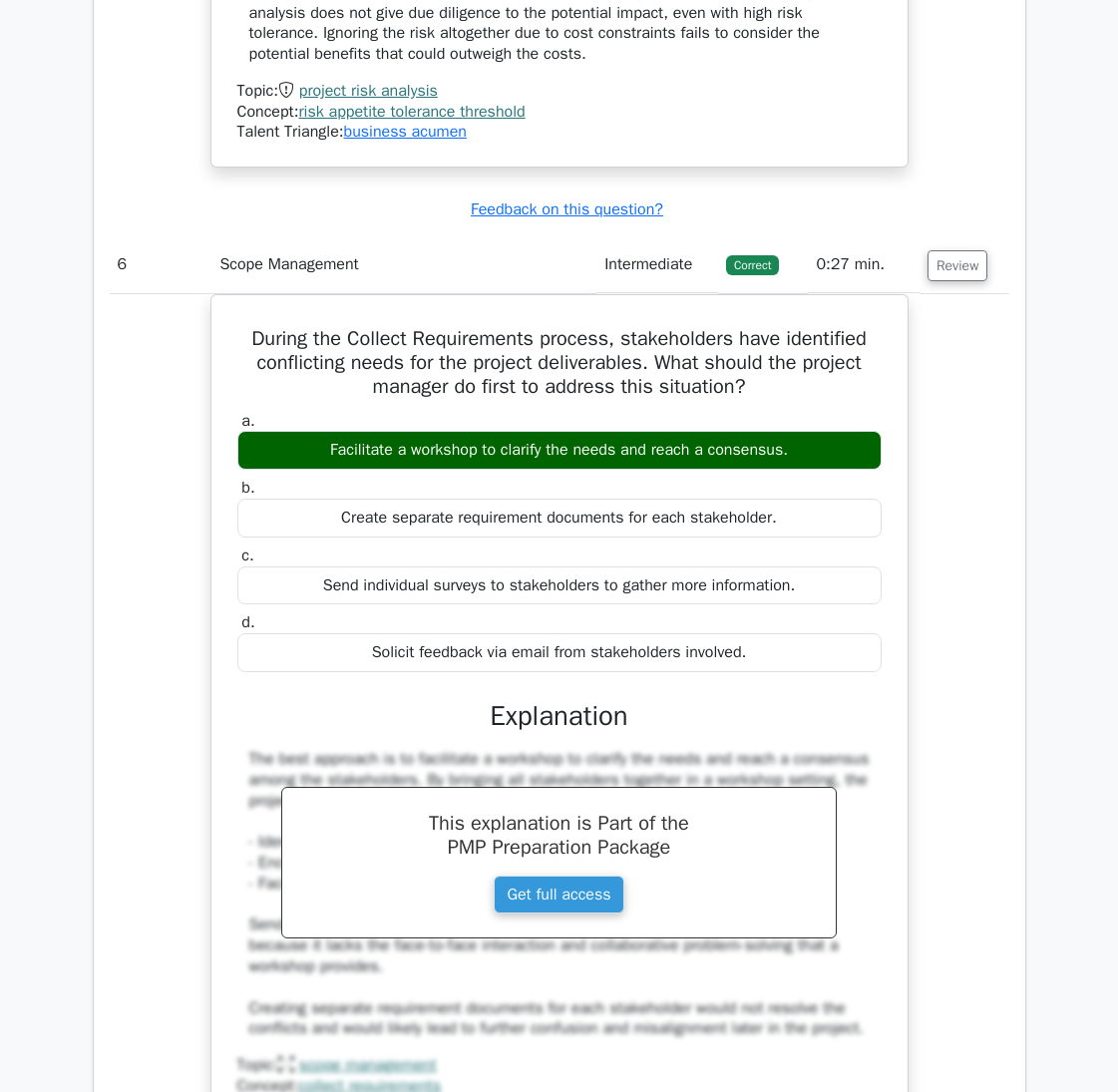 scroll, scrollTop: 6142, scrollLeft: 0, axis: vertical 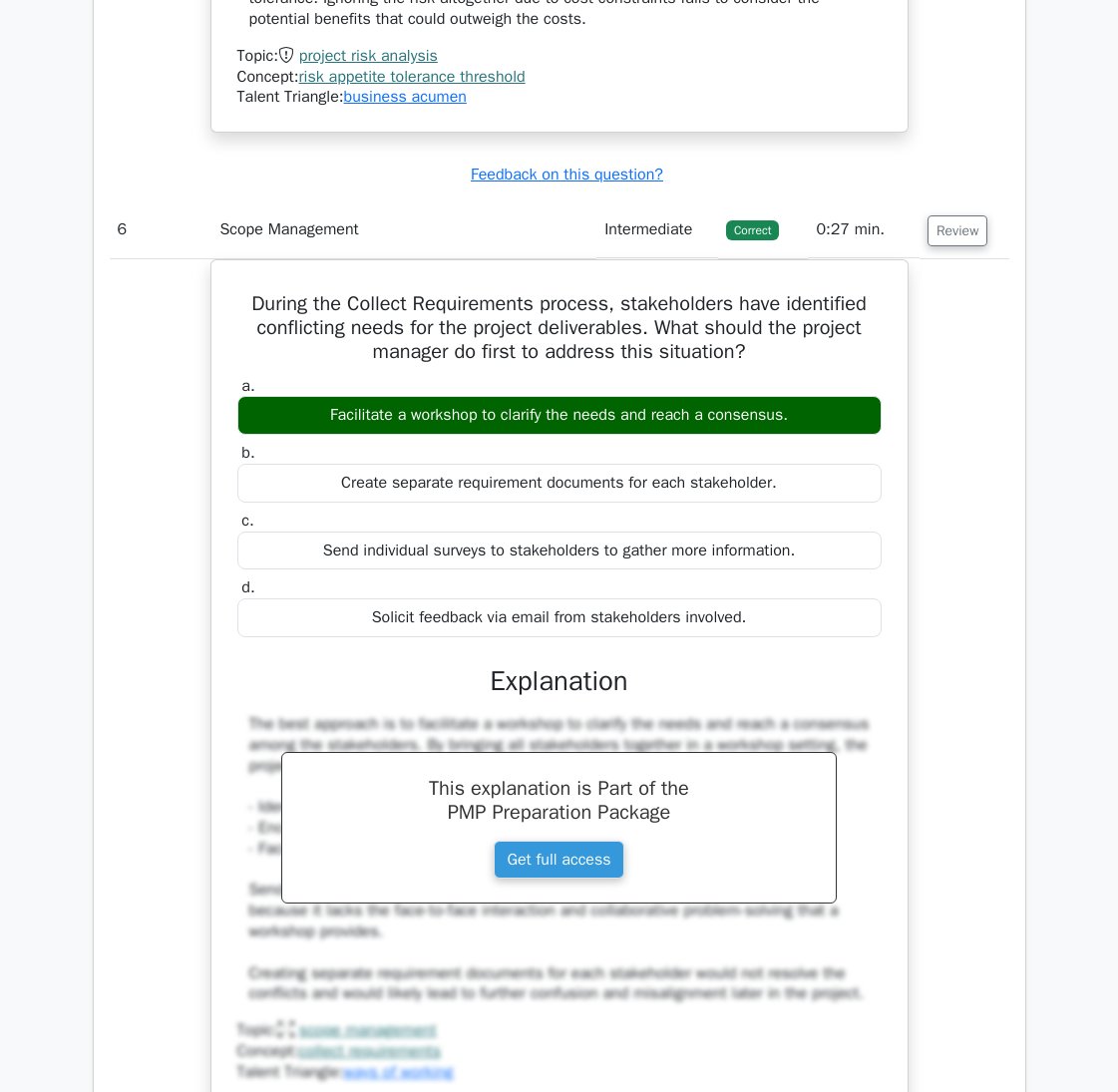 type 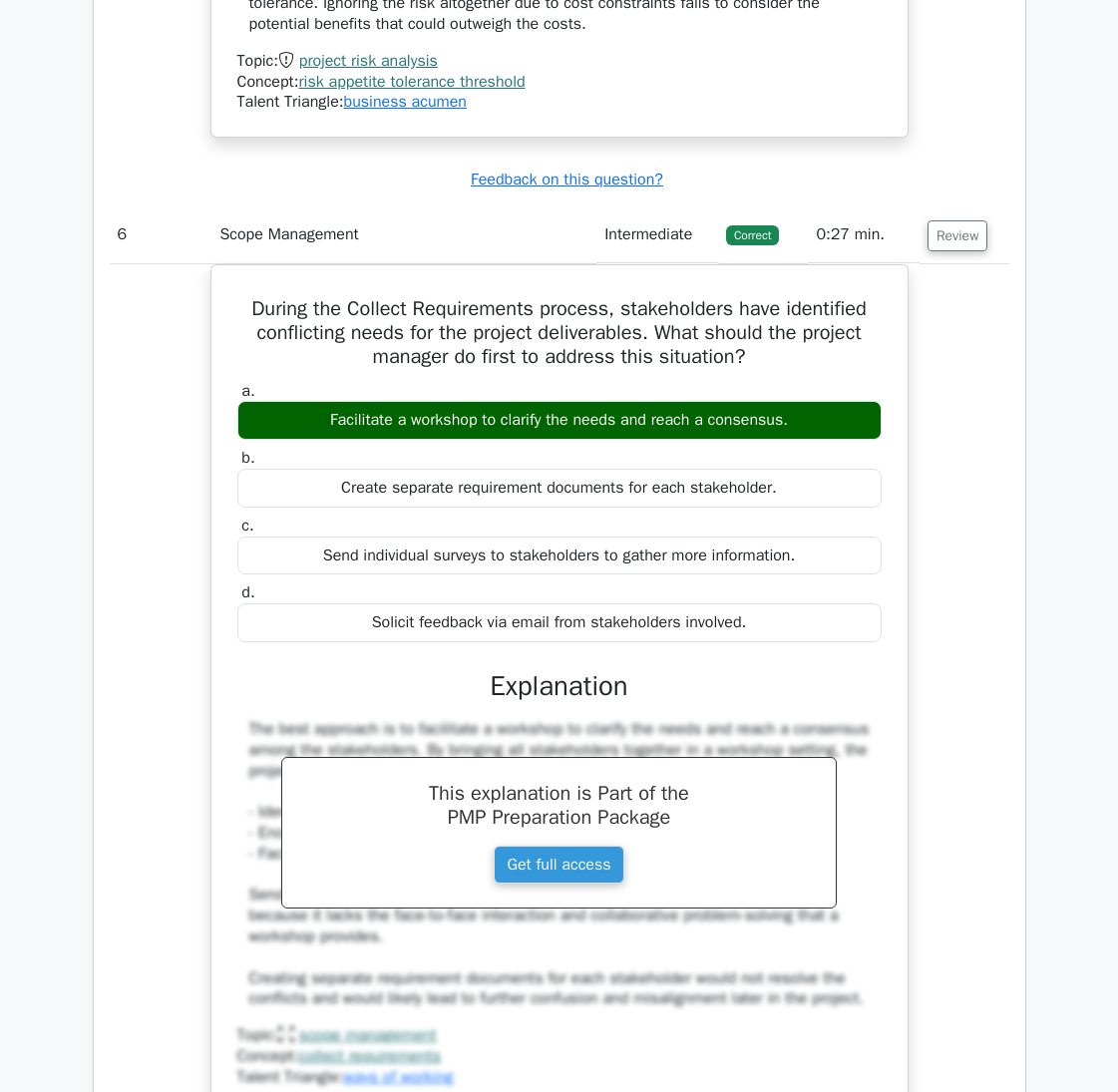 click on "Go Premium
Project Management Professional Preparation Package (2025)
Earn 35 PDUs needed for your PMP certification
12955 Superior-grade  Project Management Professional practice questions.
Accelerated Mastery: Deep dive into critical topics to fast-track your mastery.
Unlock Effortless PMP preparation: 5 full exams.
100% Satisfaction Guaranteed: Full refund with no questions if unsatisfied.
Bonus: all courses" at bounding box center [559, -1977] 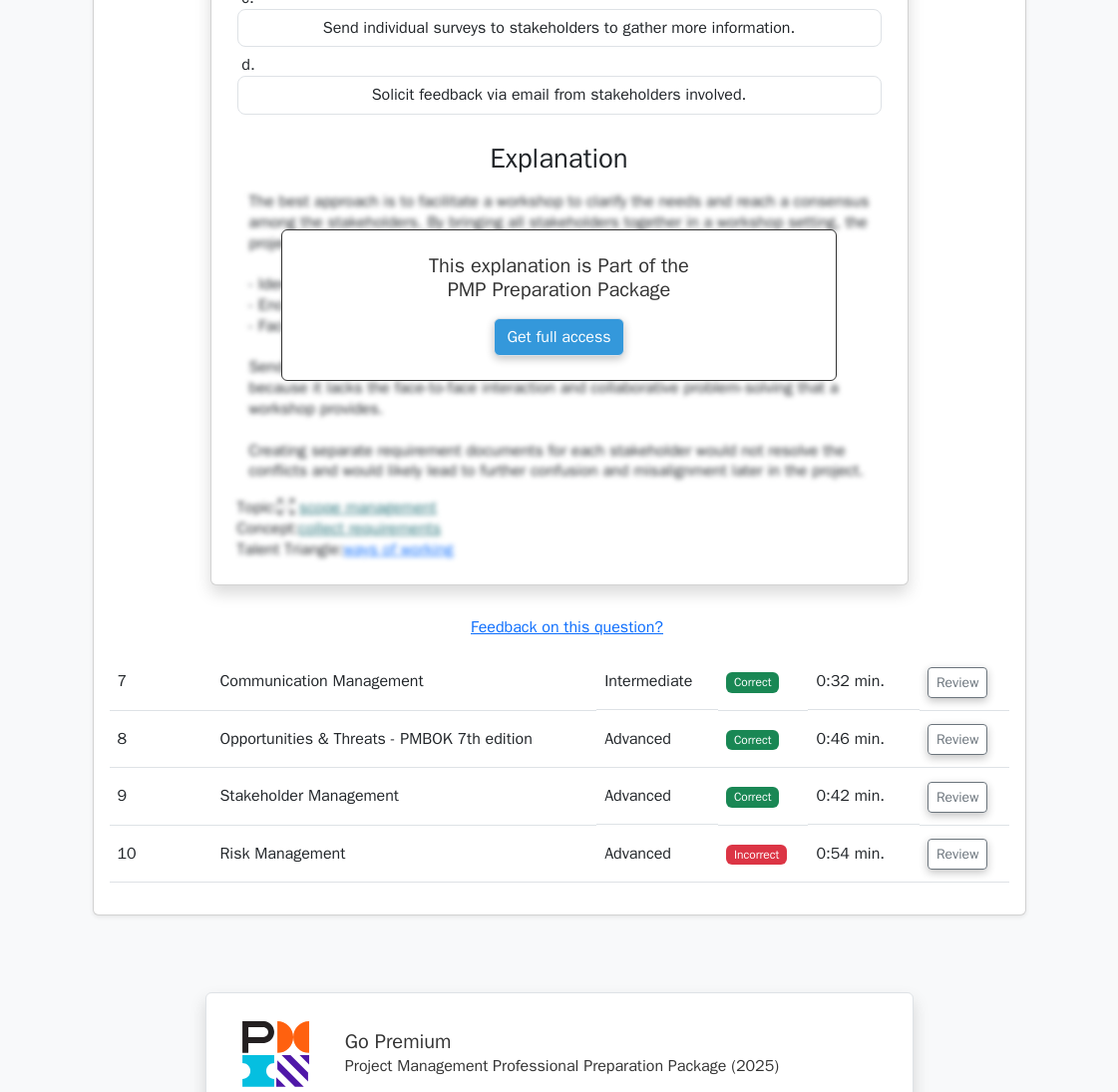 scroll, scrollTop: 6840, scrollLeft: 0, axis: vertical 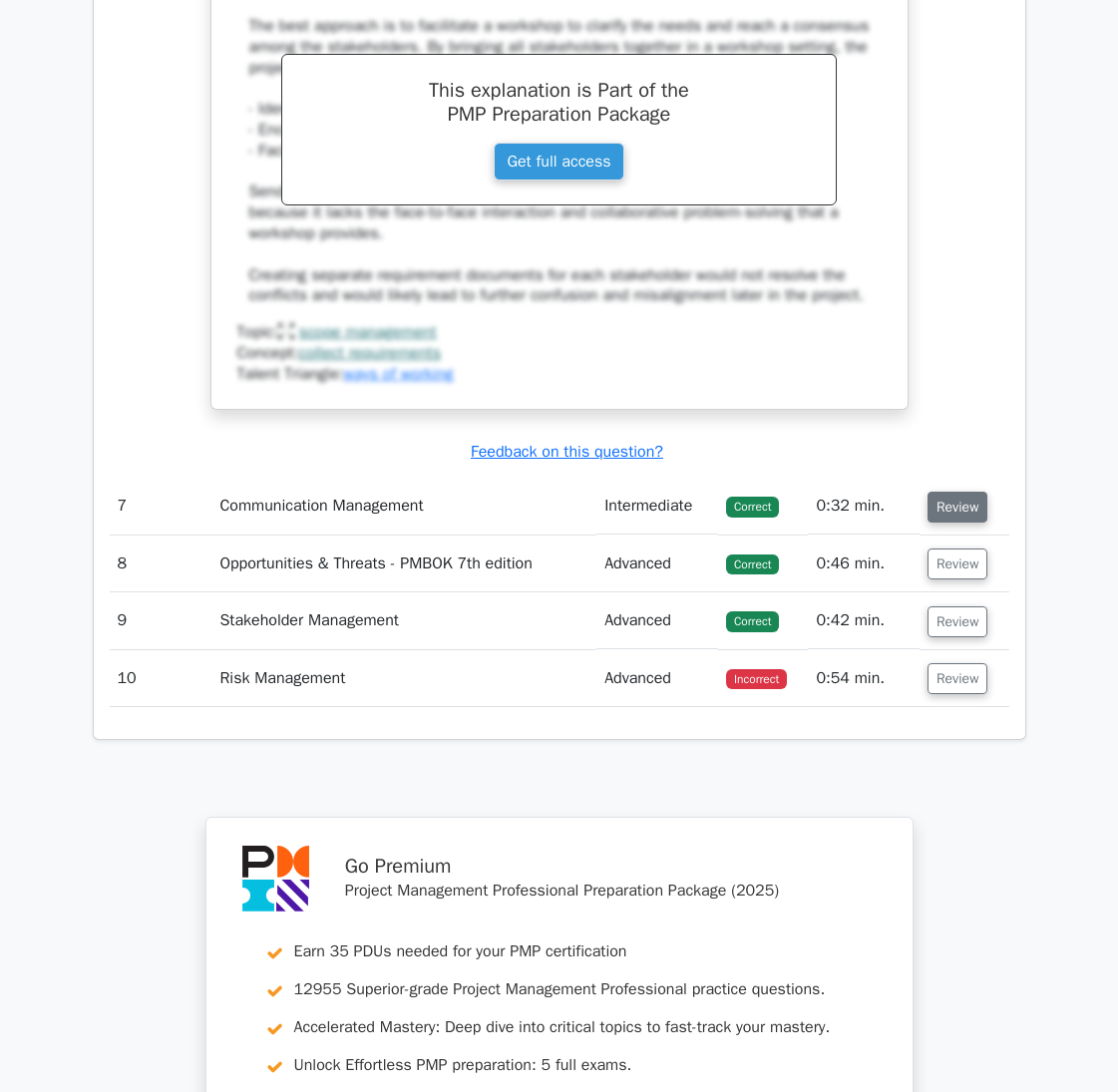 click on "Review" at bounding box center (957, 507) 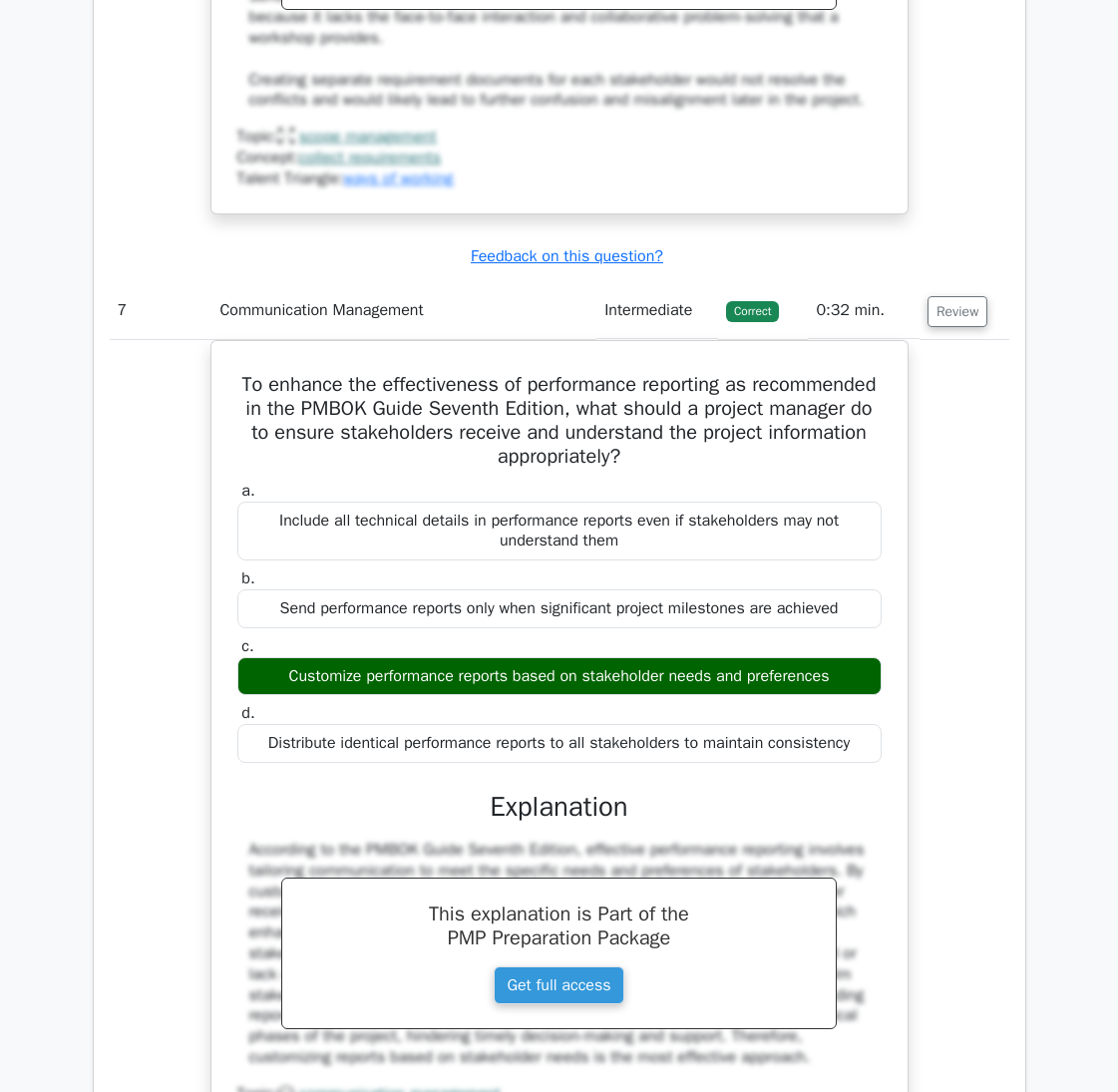 scroll, scrollTop: 7040, scrollLeft: 0, axis: vertical 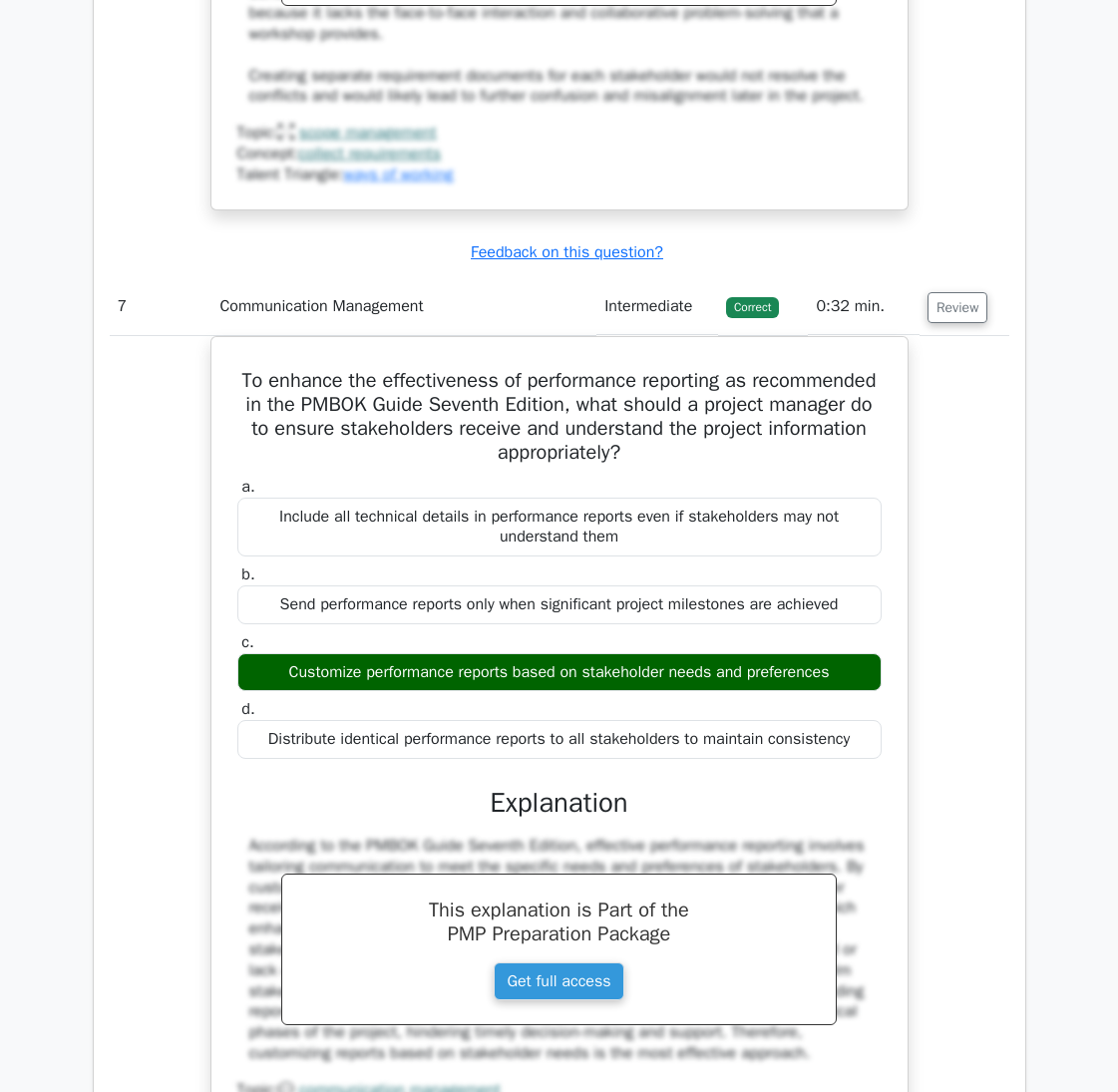 type 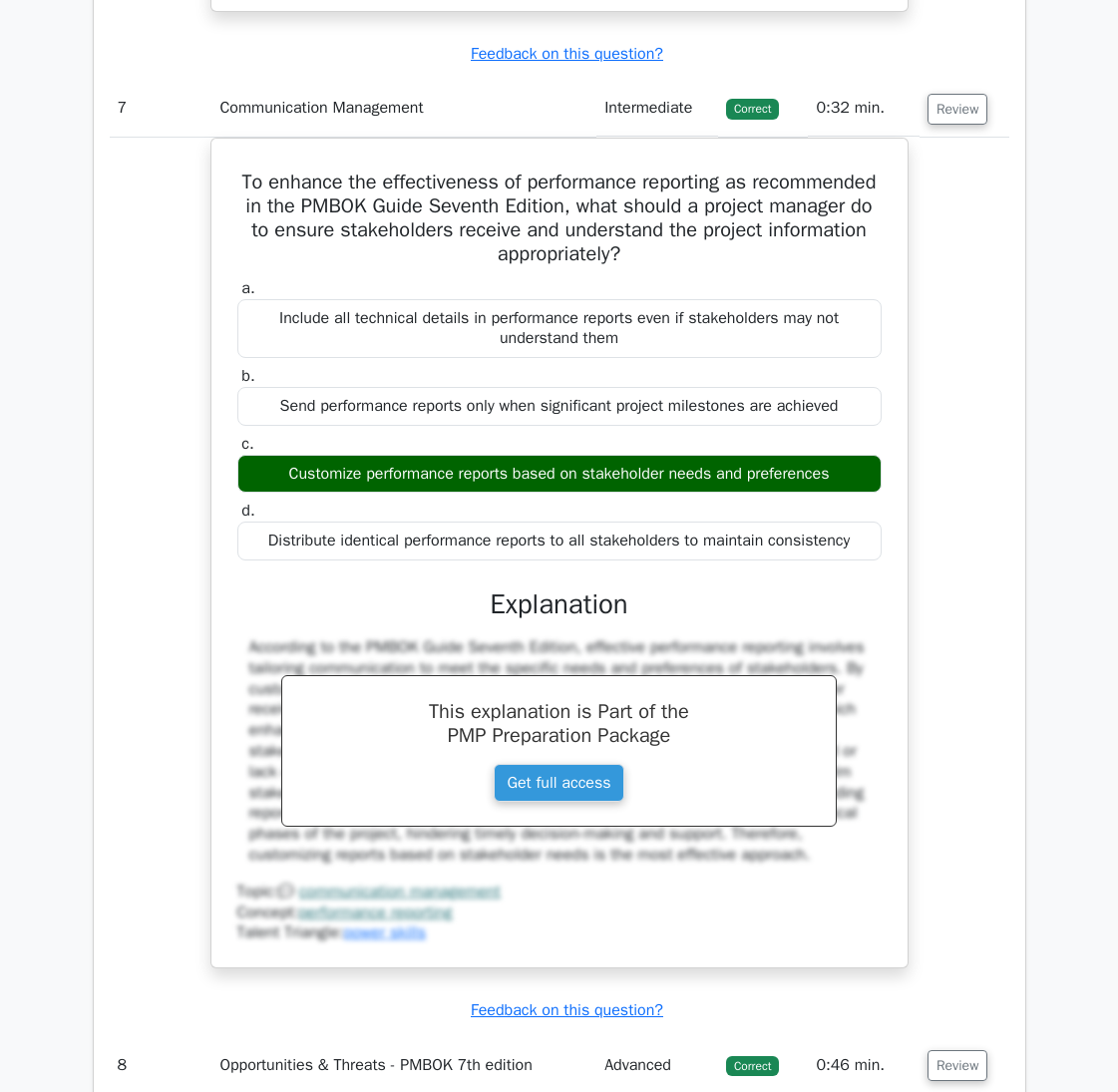 scroll, scrollTop: 7239, scrollLeft: 0, axis: vertical 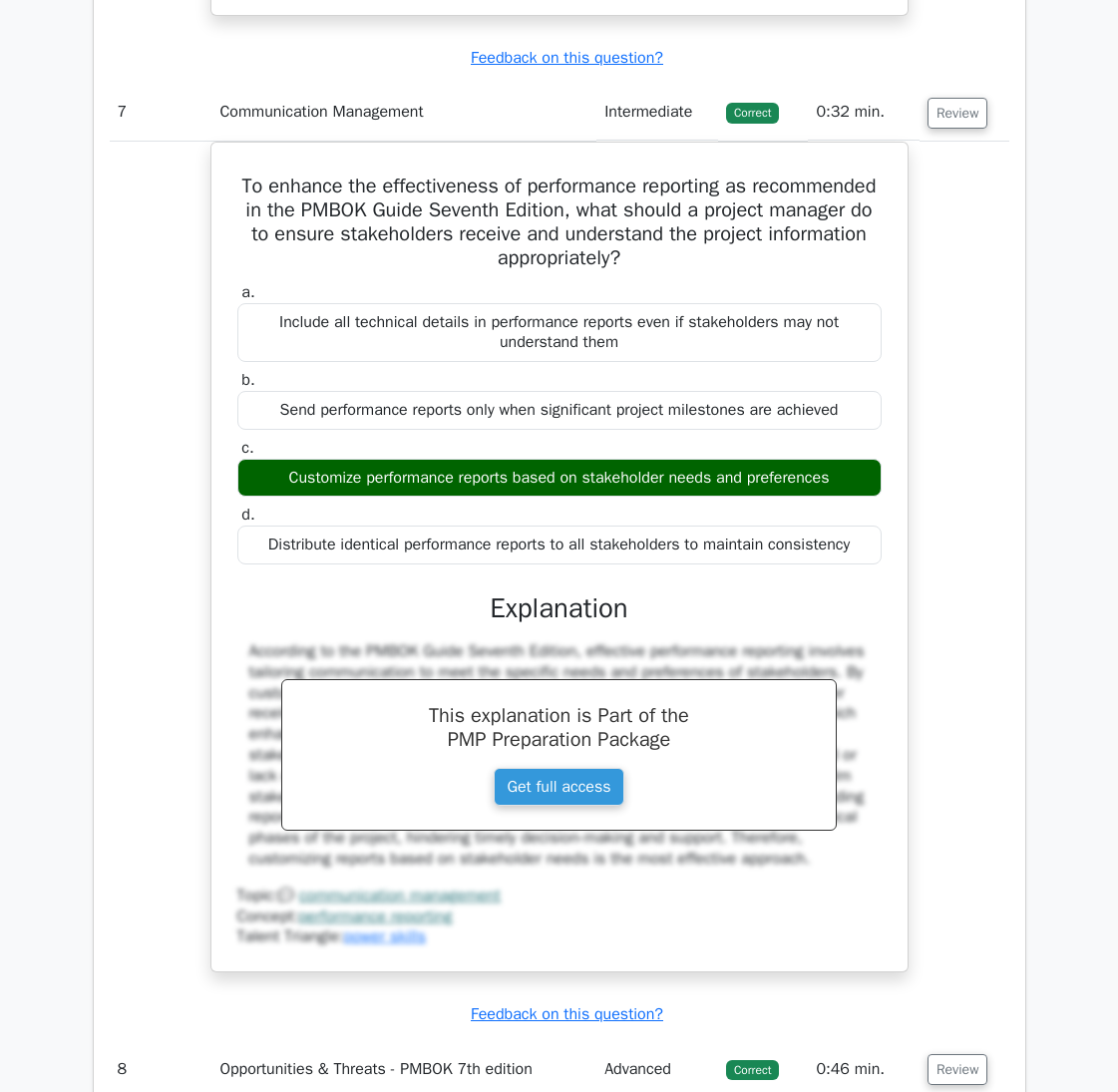 click on "Go Premium
Project Management Professional Preparation Package (2025)
Earn 35 PDUs needed for your PMP certification
12955 Superior-grade  Project Management Professional practice questions.
Accelerated Mastery: Deep dive into critical topics to fast-track your mastery.
Unlock Effortless PMP preparation: 5 full exams.
100% Satisfaction Guaranteed: Full refund with no questions if unsatisfied.
Bonus: all courses" at bounding box center (559, -2624) 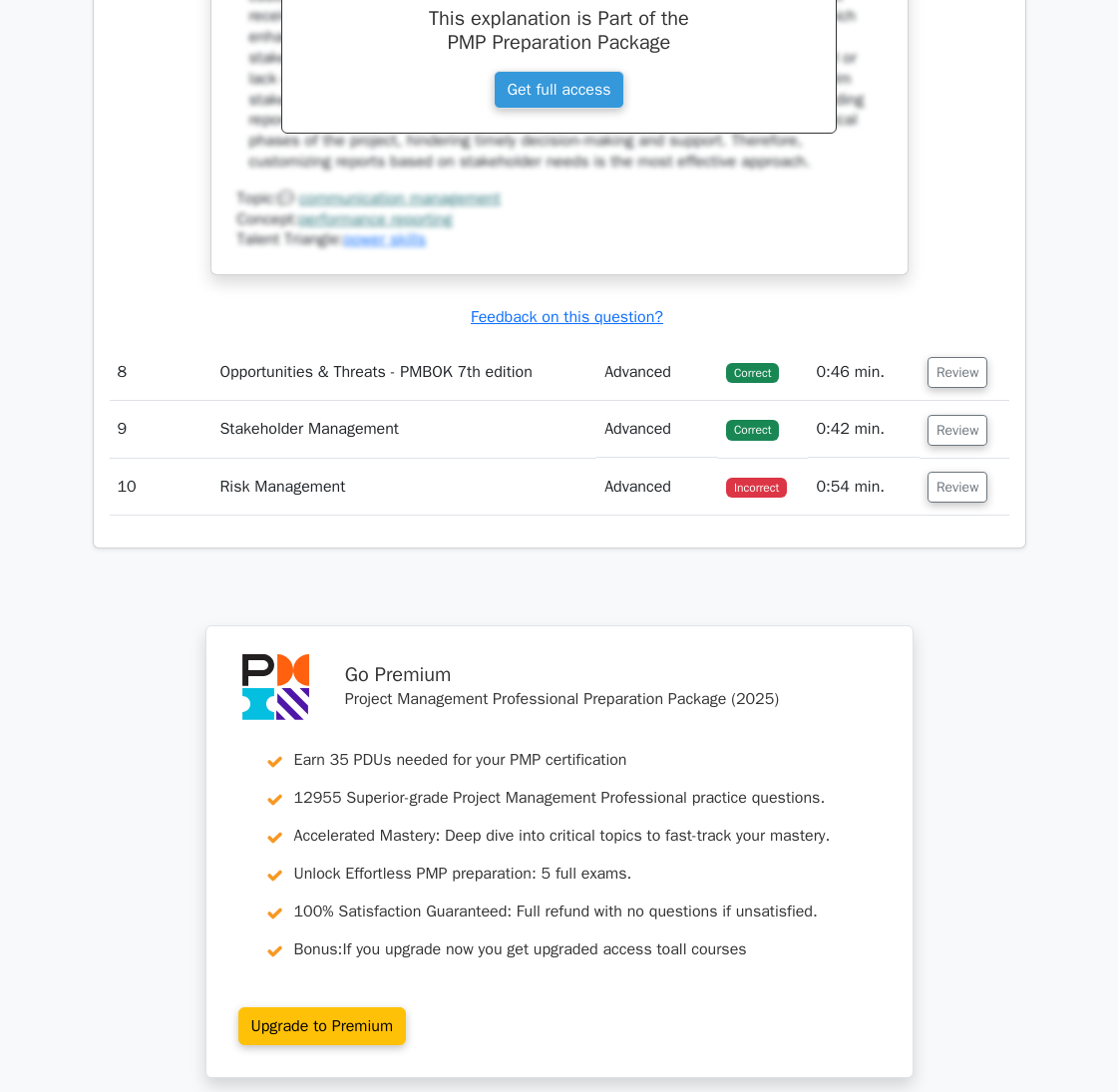 scroll, scrollTop: 7937, scrollLeft: 0, axis: vertical 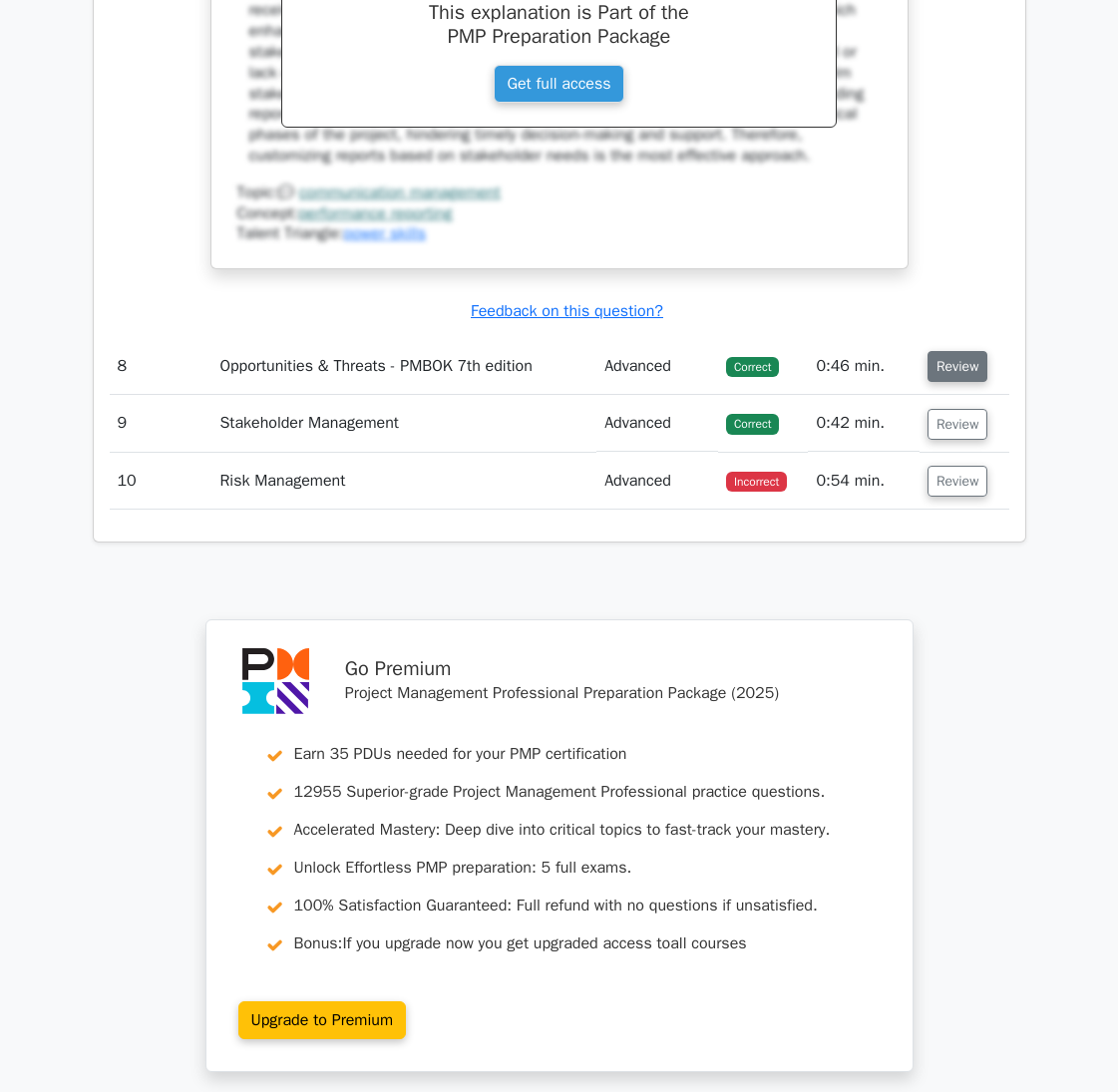 click on "Review" at bounding box center [957, 366] 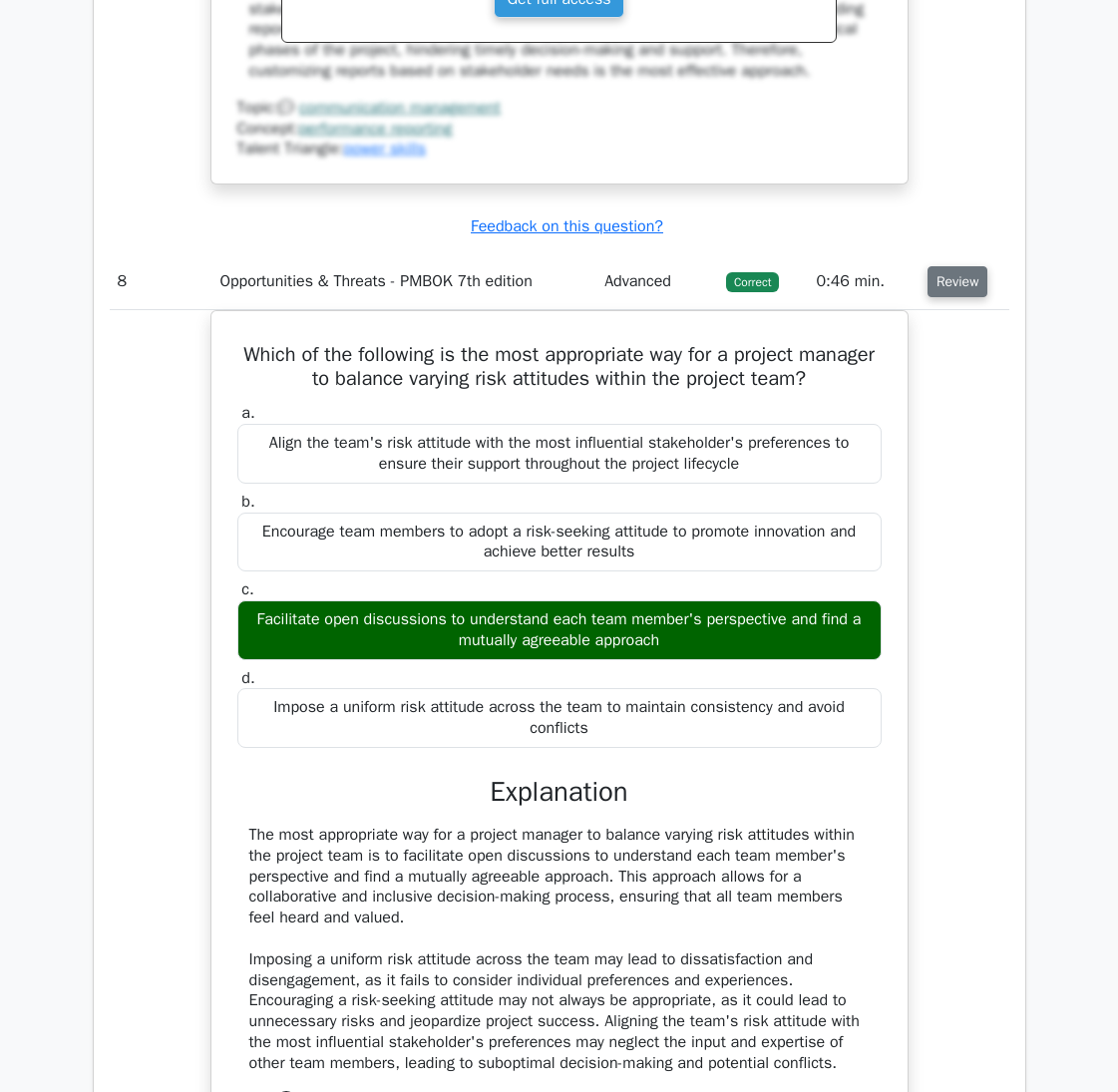 scroll, scrollTop: 8137, scrollLeft: 0, axis: vertical 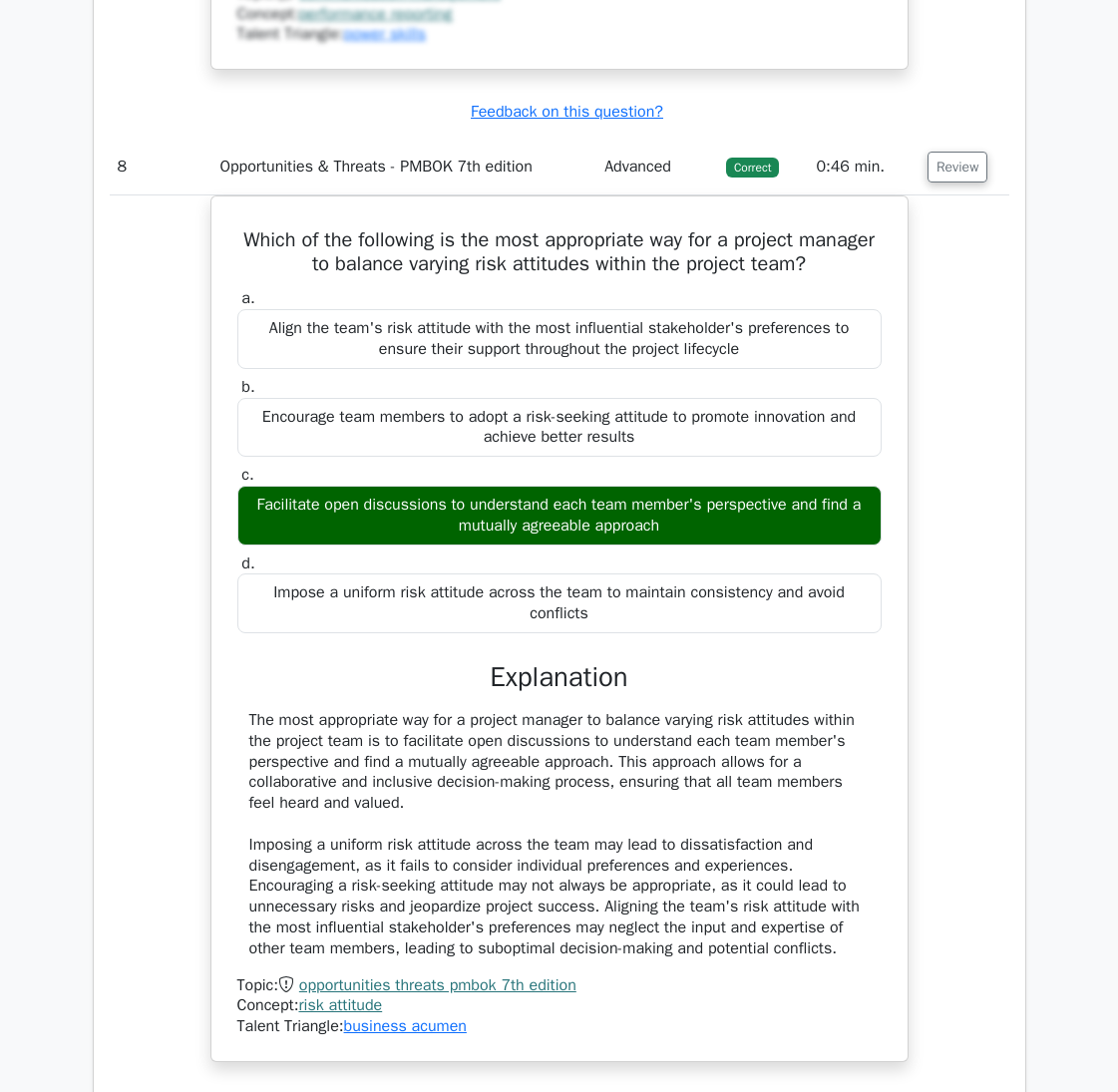type 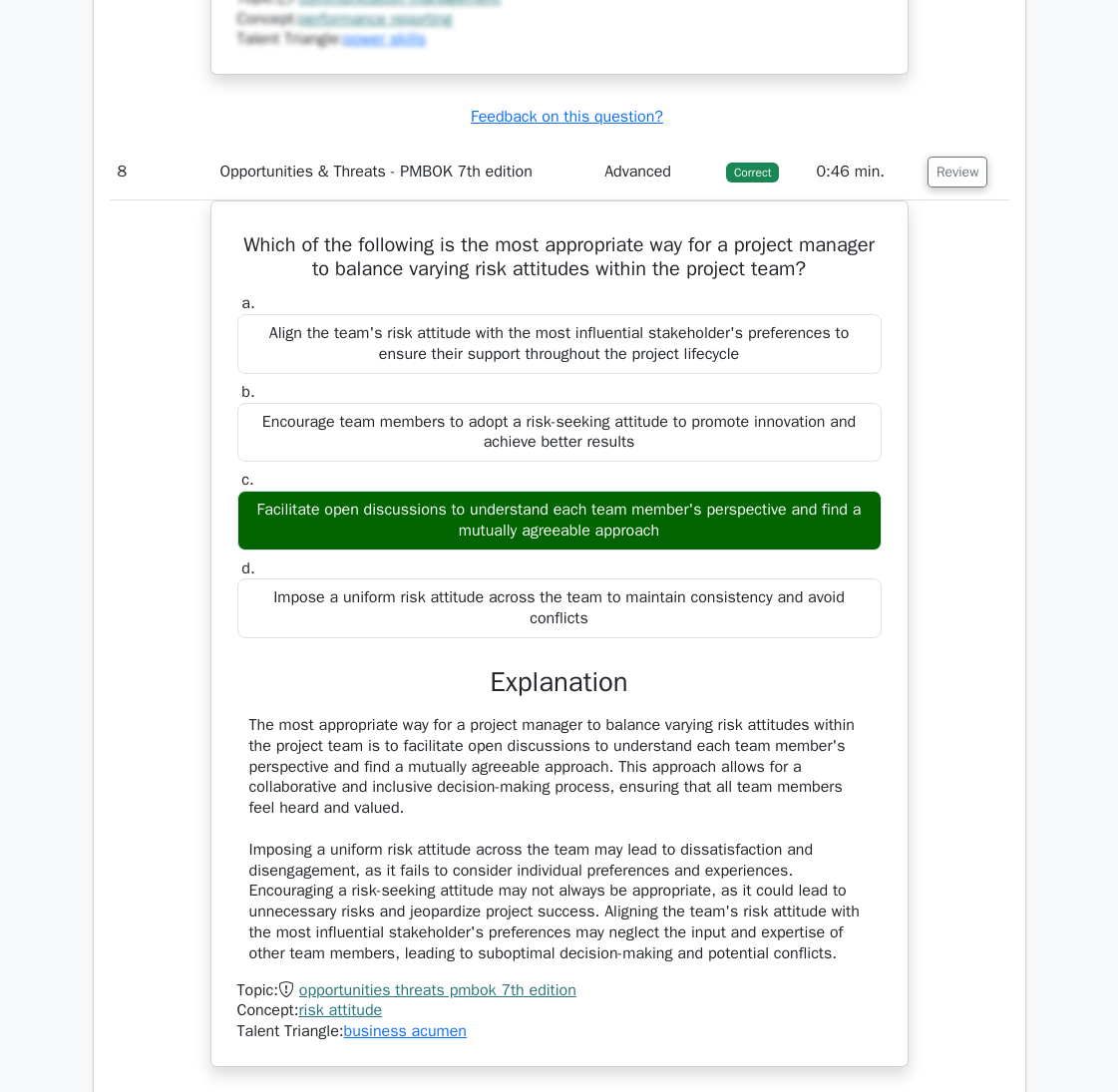 click on "Go Premium
Project Management Professional Preparation Package (2025)
Earn 35 PDUs needed for your PMP certification
12955 Superior-grade  Project Management Professional practice questions.
Accelerated Mastery: Deep dive into critical topics to fast-track your mastery.
Unlock Effortless PMP preparation: 5 full exams.
100% Satisfaction Guaranteed: Full refund with no questions if unsatisfied.
Bonus: all courses" at bounding box center [559, -3055] 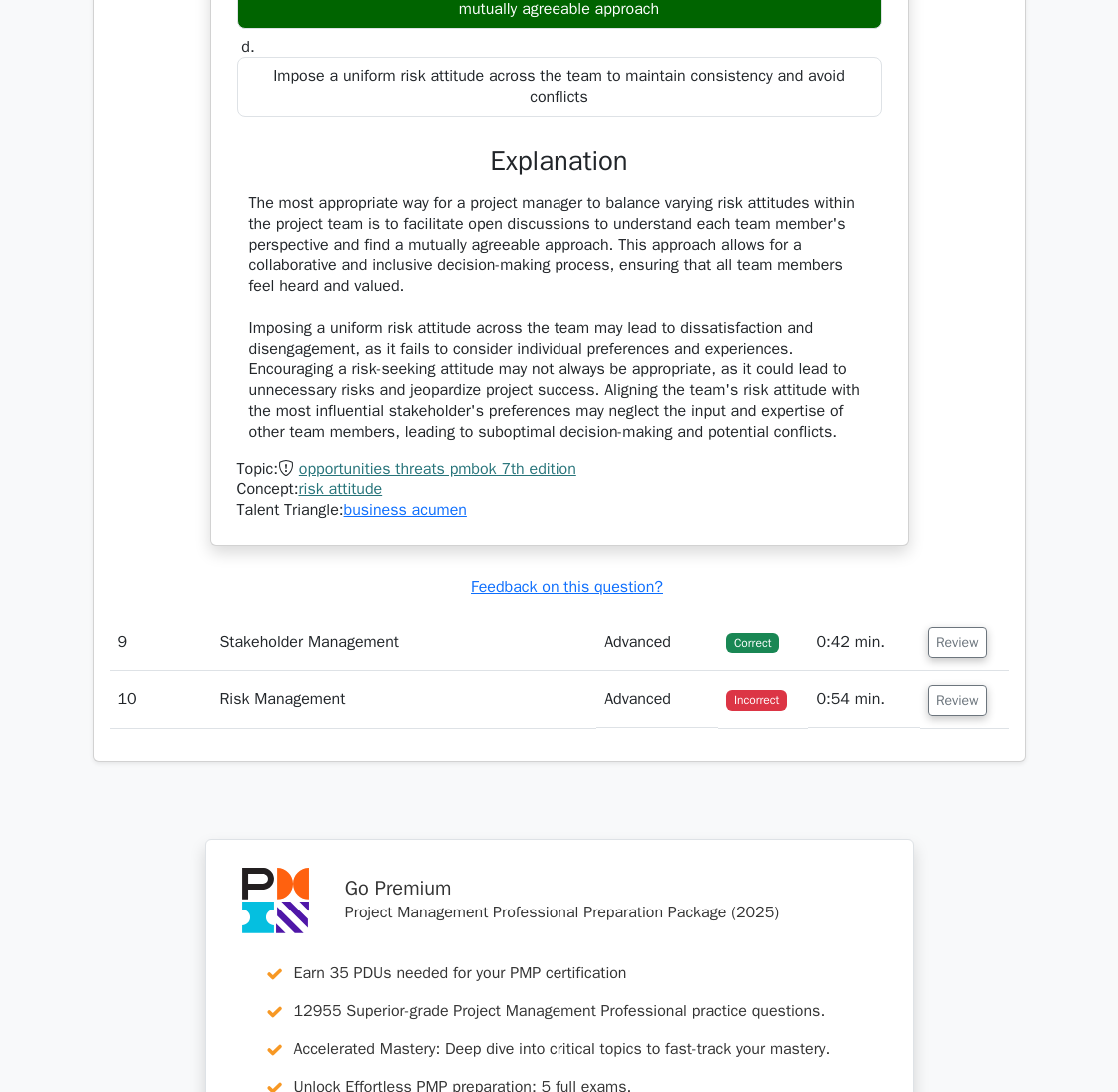 scroll, scrollTop: 8835, scrollLeft: 0, axis: vertical 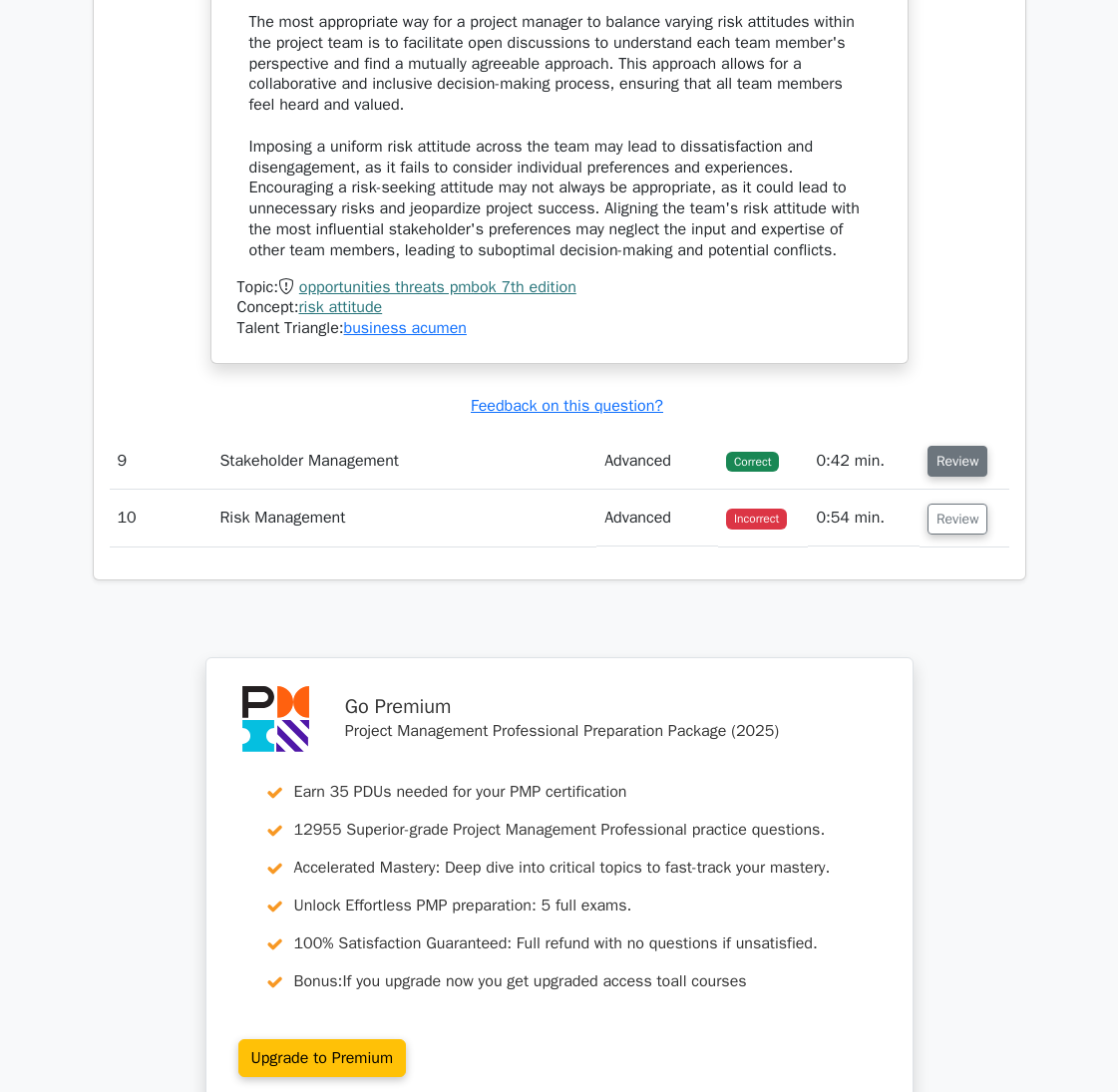 click on "Review" at bounding box center [957, 461] 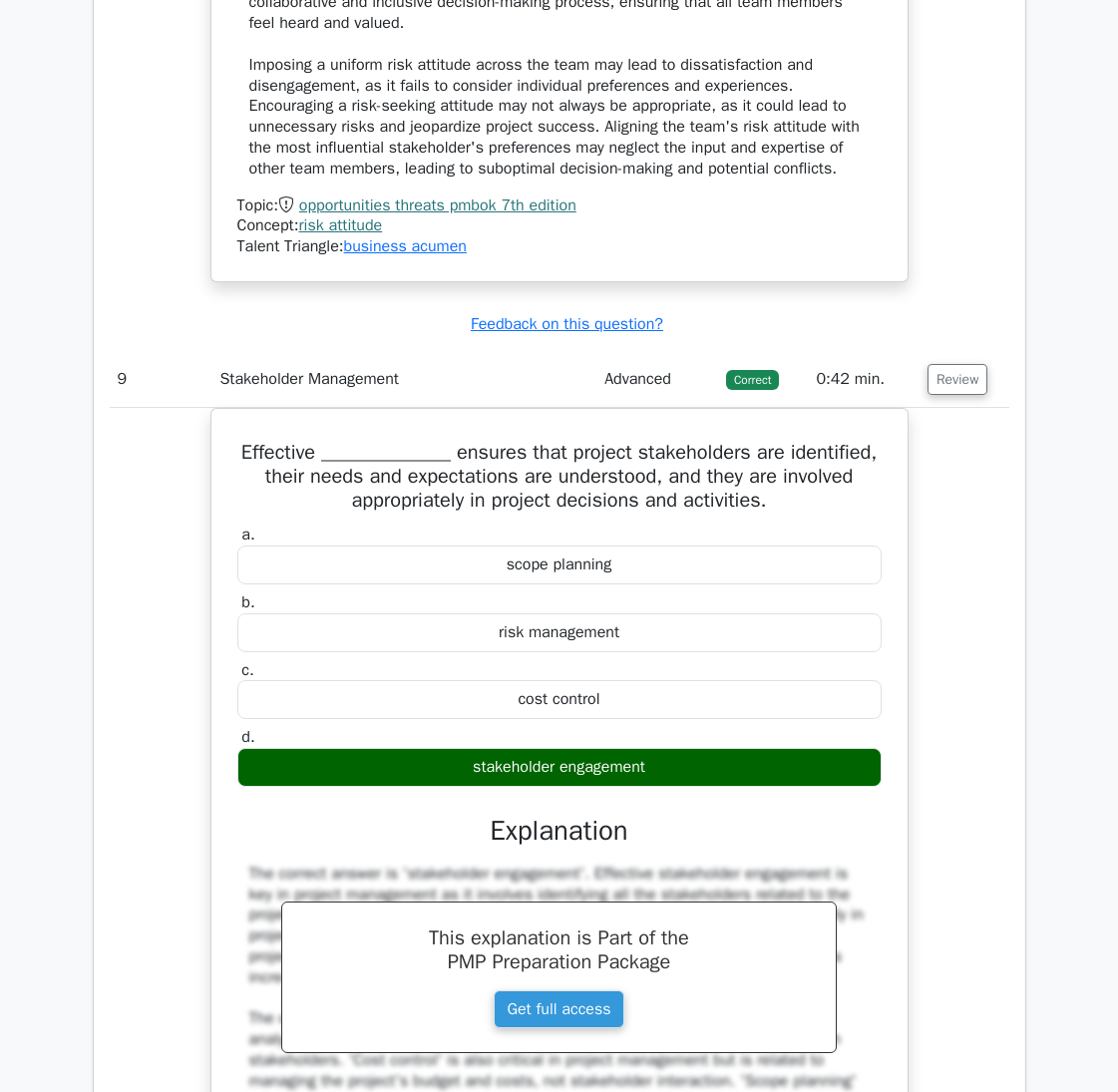 scroll, scrollTop: 9034, scrollLeft: 0, axis: vertical 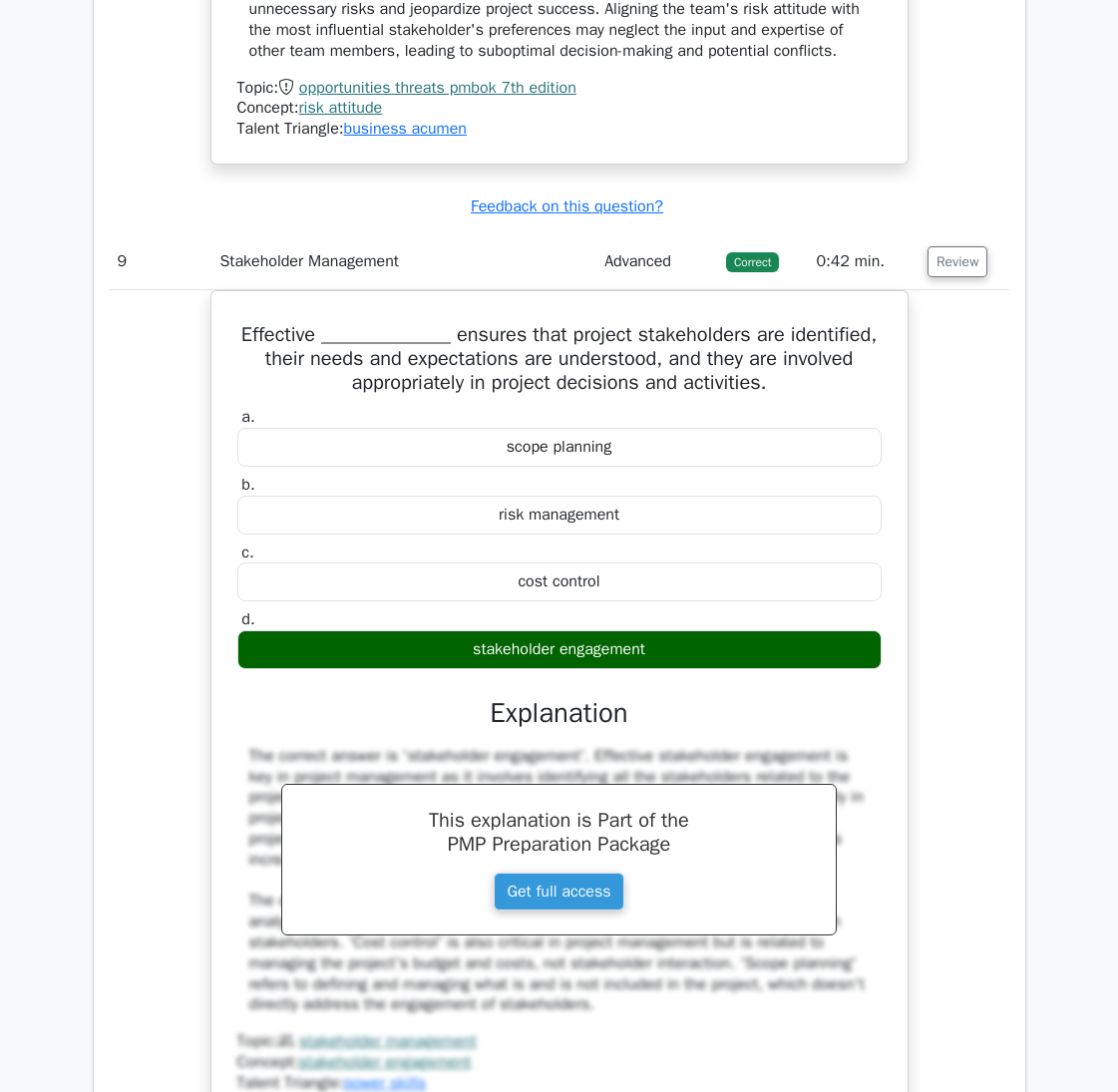 type 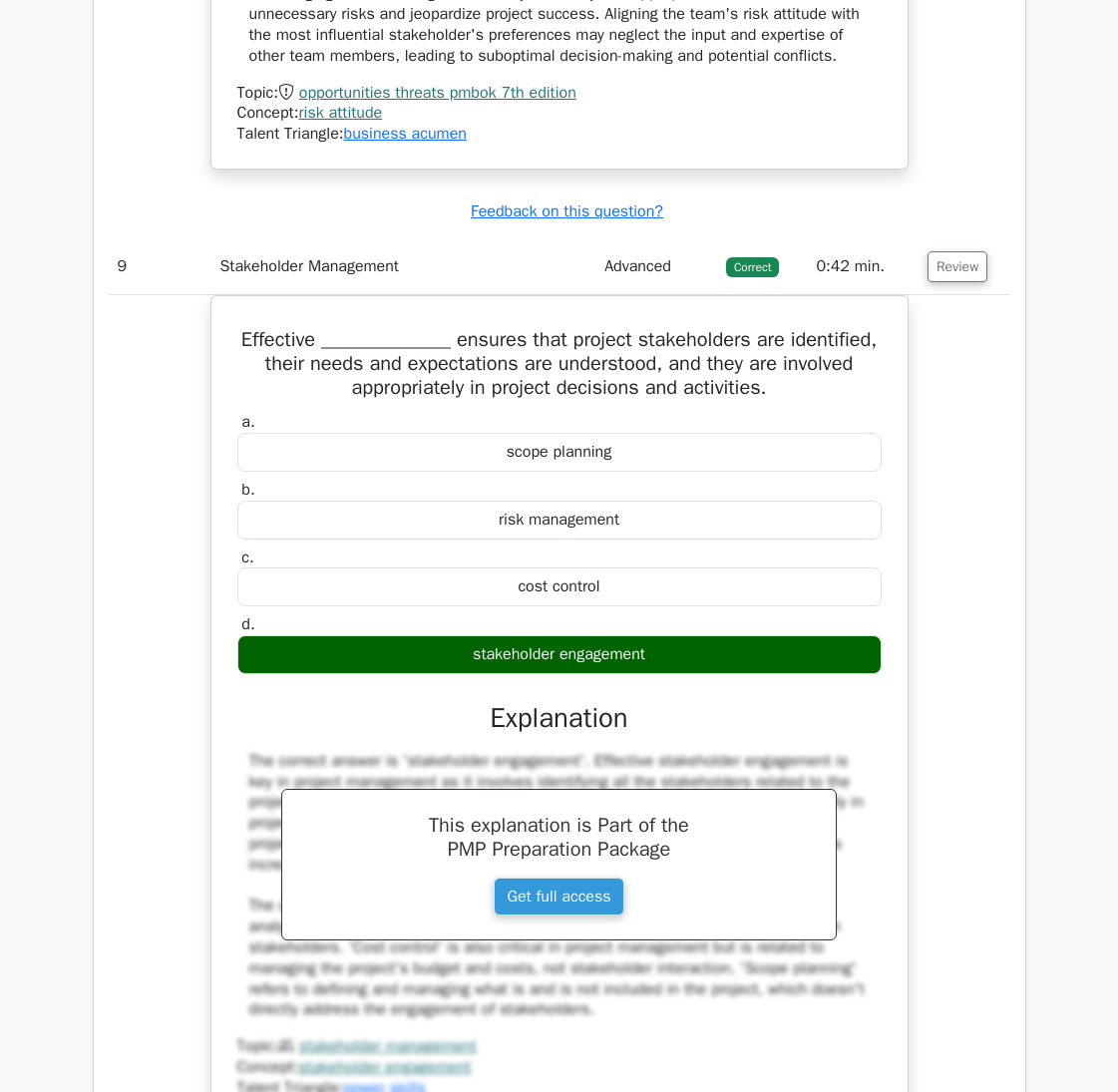 click on "Go Premium
Project Management Professional Preparation Package (2025)
Earn 35 PDUs needed for your PMP certification
12955 Superior-grade  Project Management Professional practice questions.
Accelerated Mastery: Deep dive into critical topics to fast-track your mastery.
Unlock Effortless PMP preparation: 5 full exams.
100% Satisfaction Guaranteed: Full refund with no questions if unsatisfied.
Bonus: all courses" at bounding box center [559, -3503] 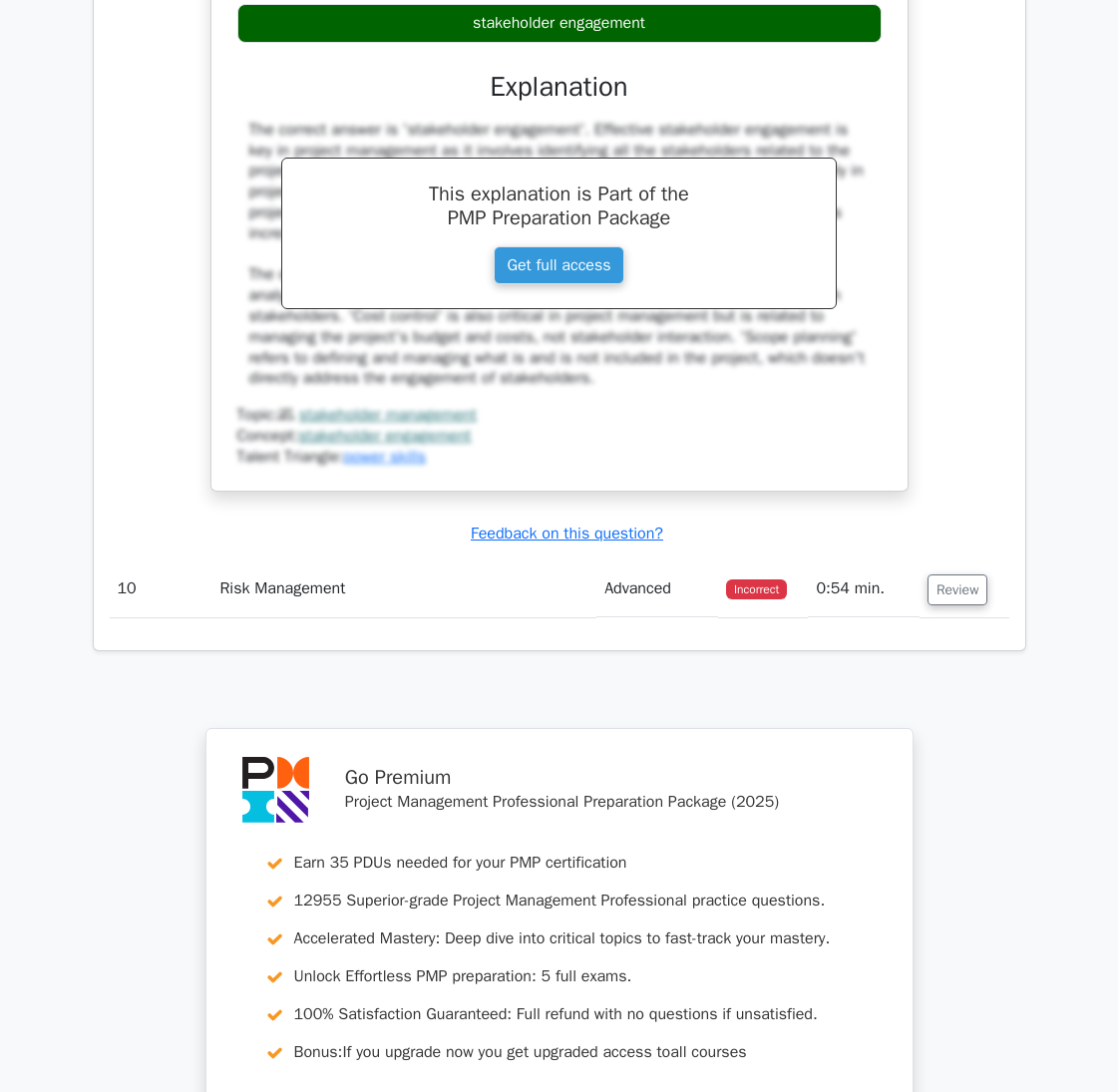 scroll, scrollTop: 9533, scrollLeft: 0, axis: vertical 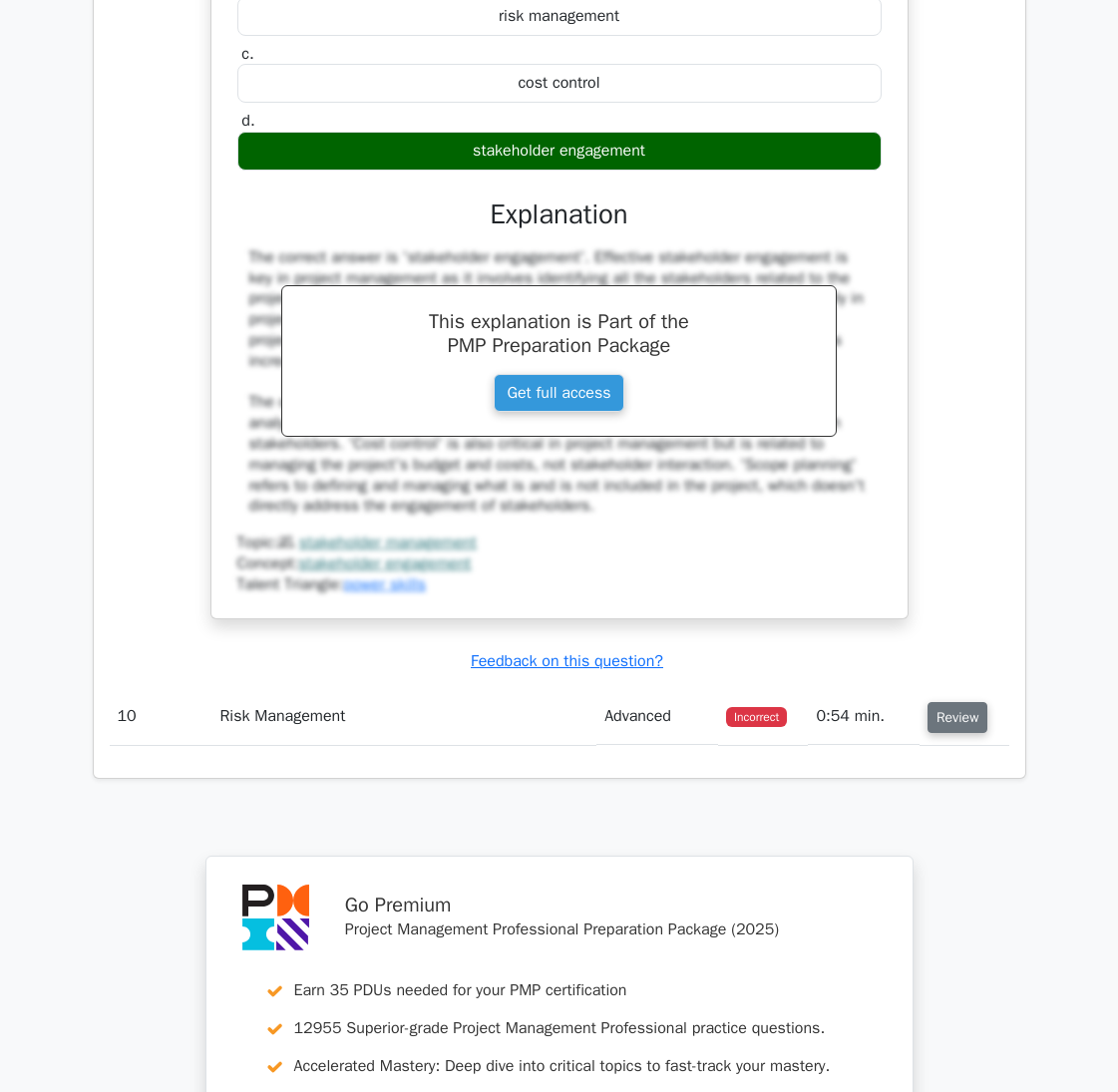 click on "Review" at bounding box center (957, 717) 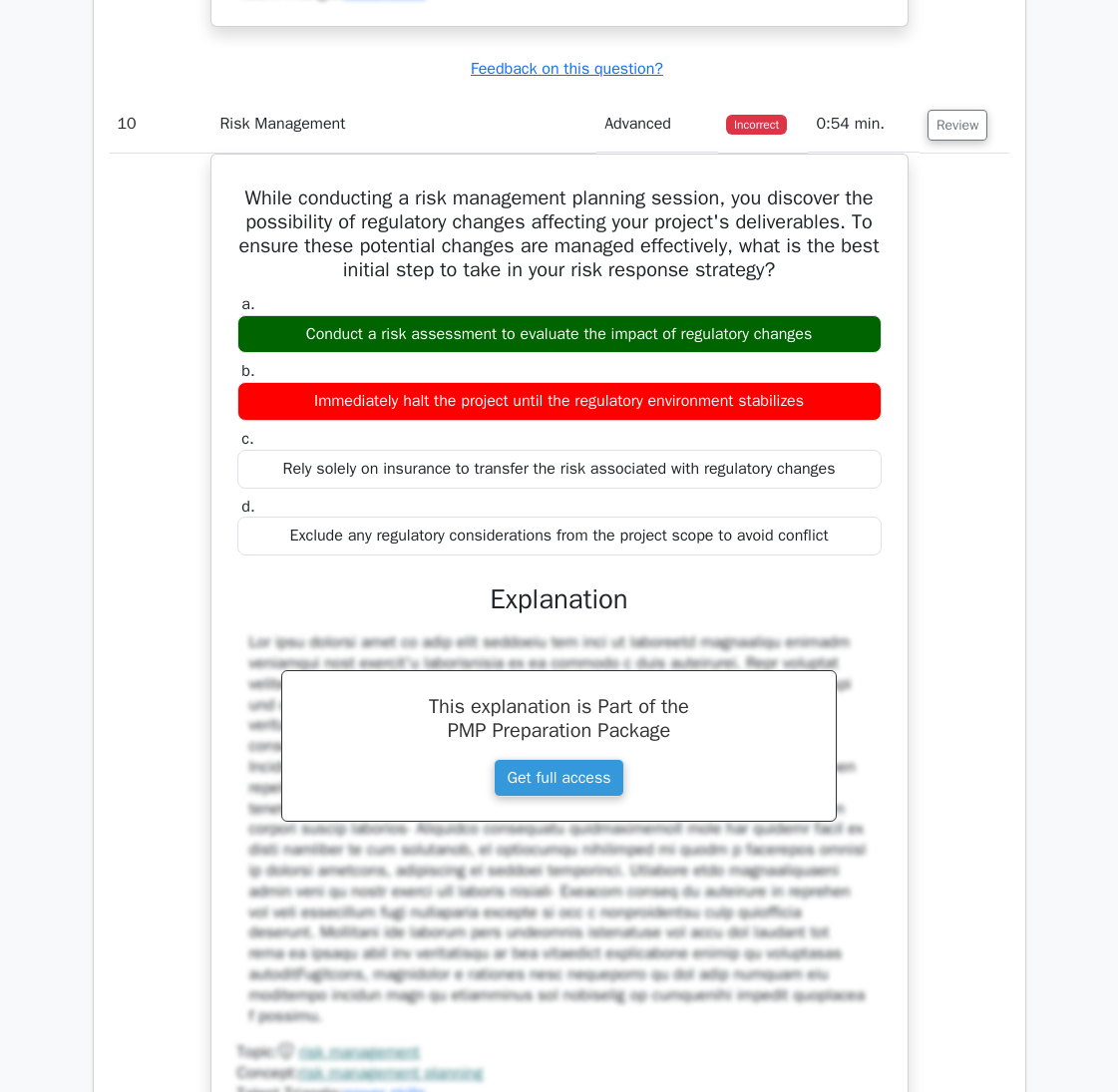 scroll, scrollTop: 10131, scrollLeft: 0, axis: vertical 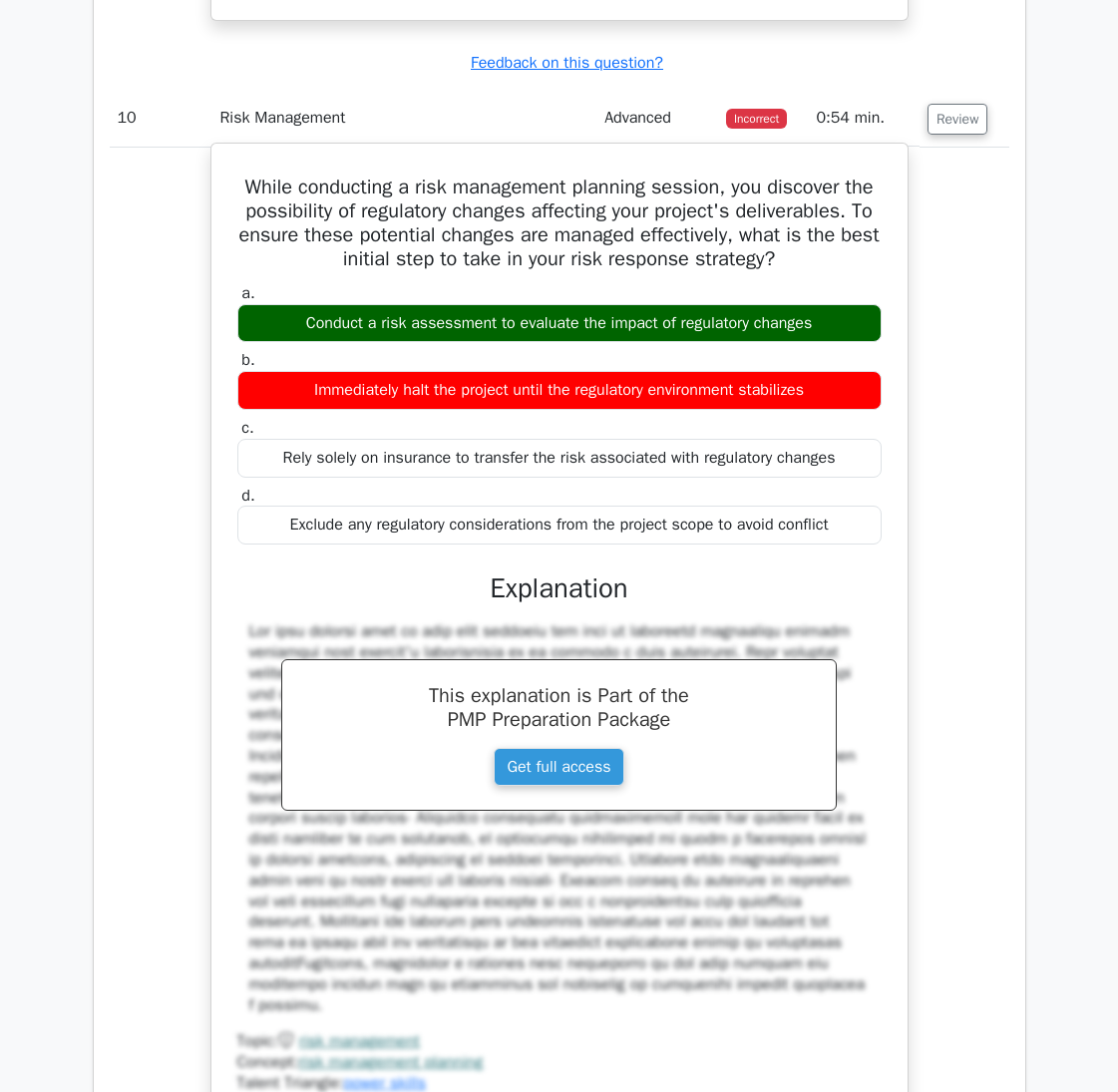 type 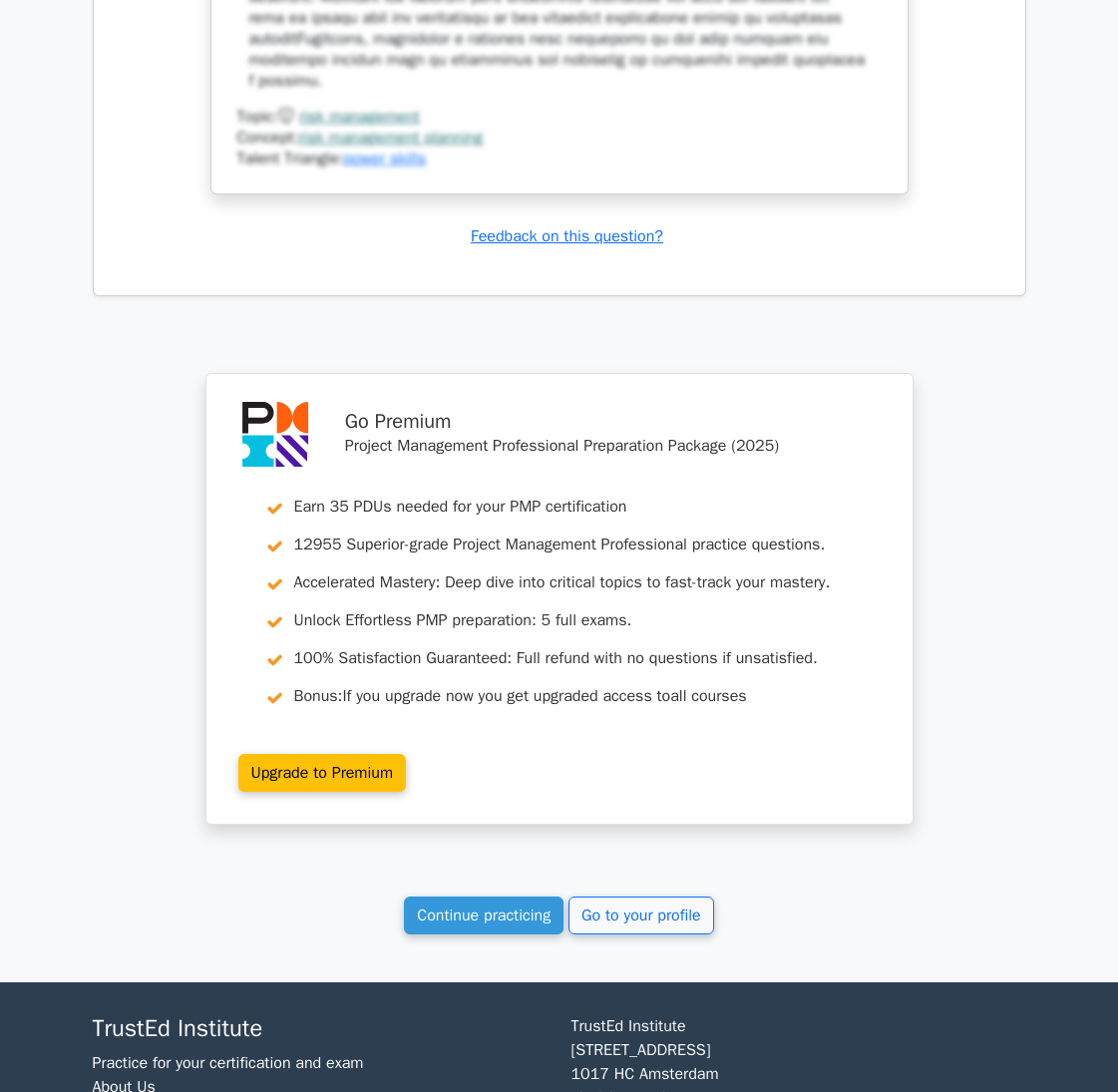 scroll, scrollTop: 11249, scrollLeft: 0, axis: vertical 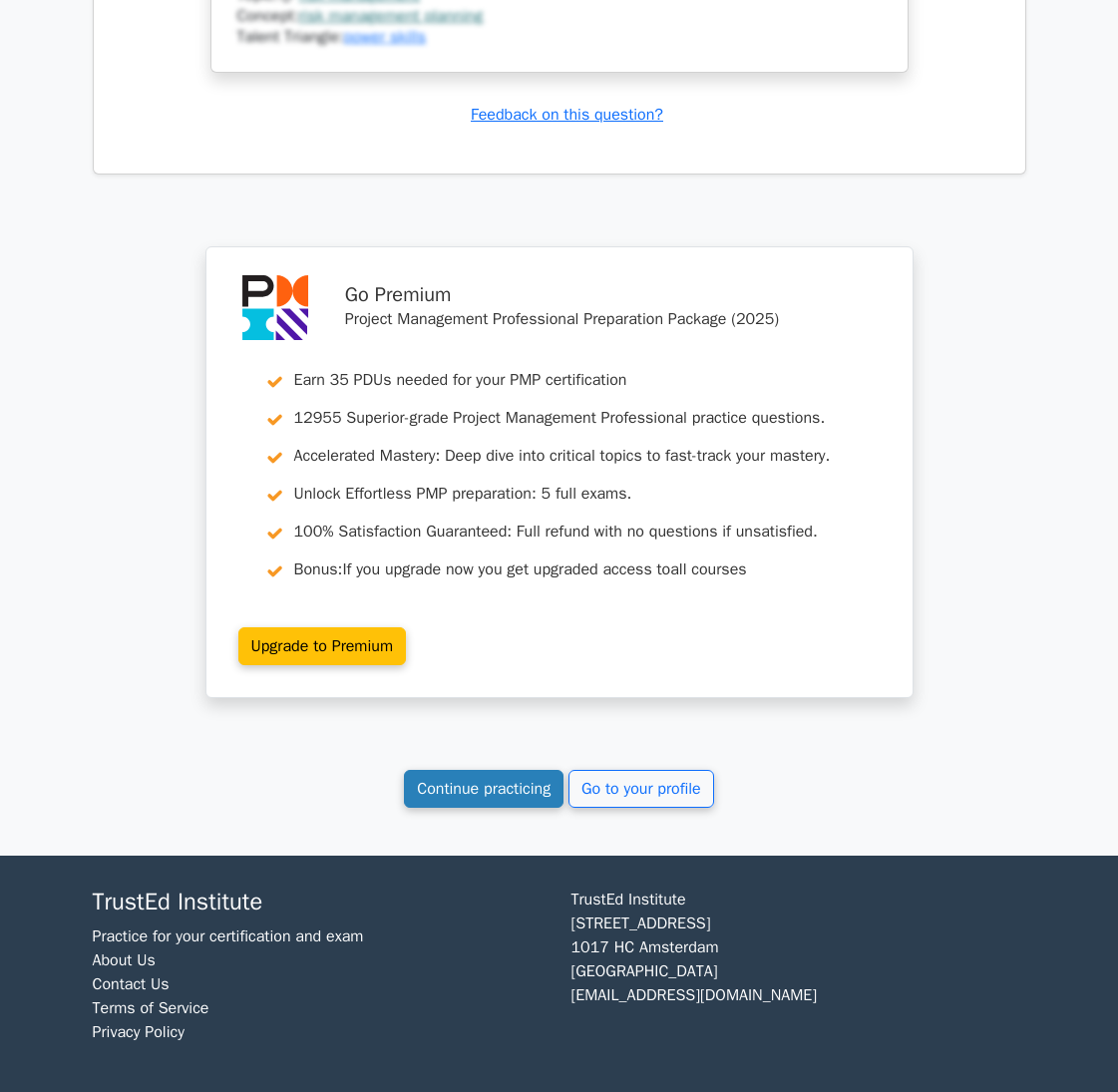 click on "Continue practicing" at bounding box center [484, 789] 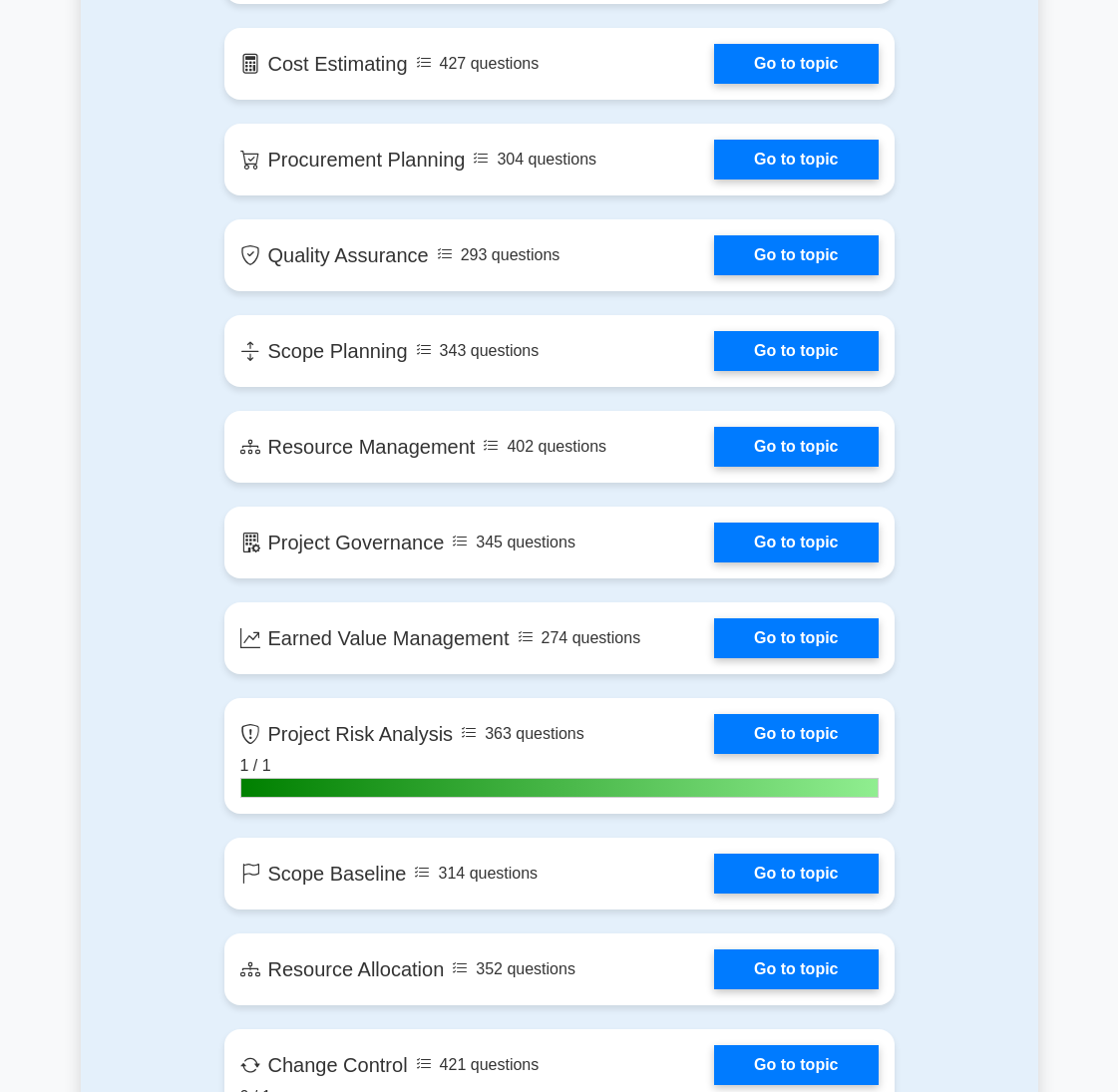 scroll, scrollTop: 3391, scrollLeft: 0, axis: vertical 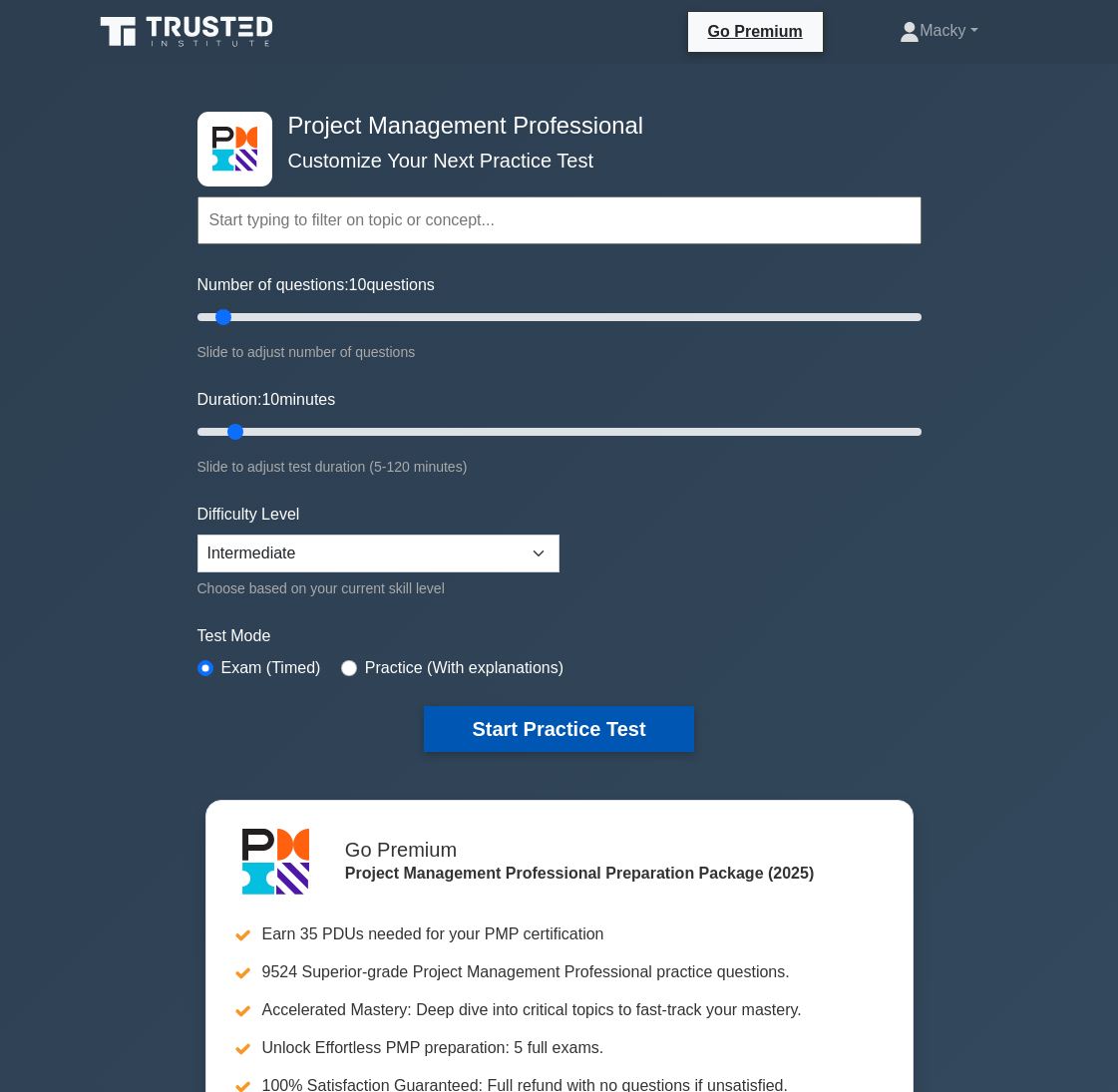 click on "Start Practice Test" at bounding box center (559, 729) 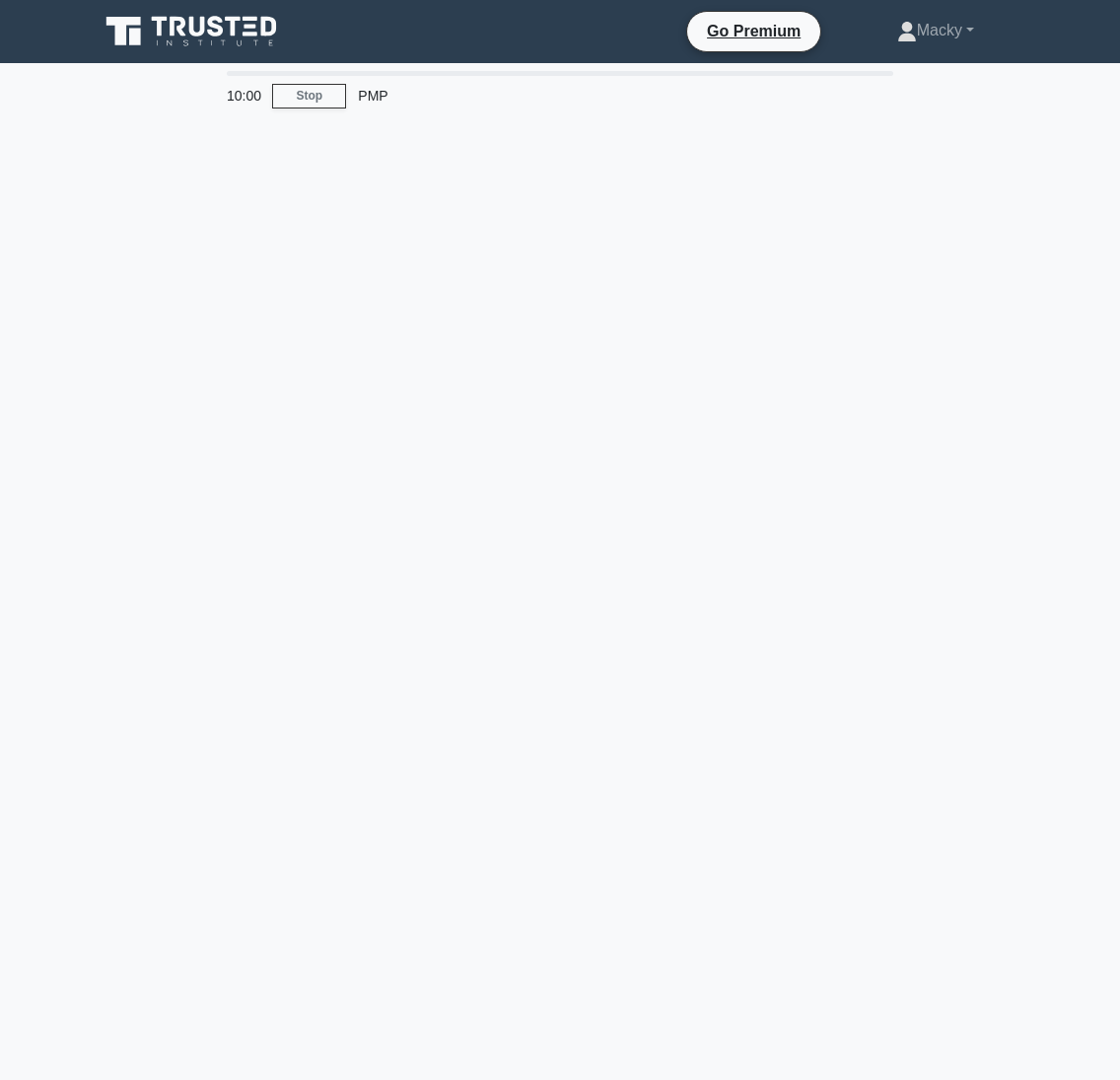 scroll, scrollTop: 0, scrollLeft: 0, axis: both 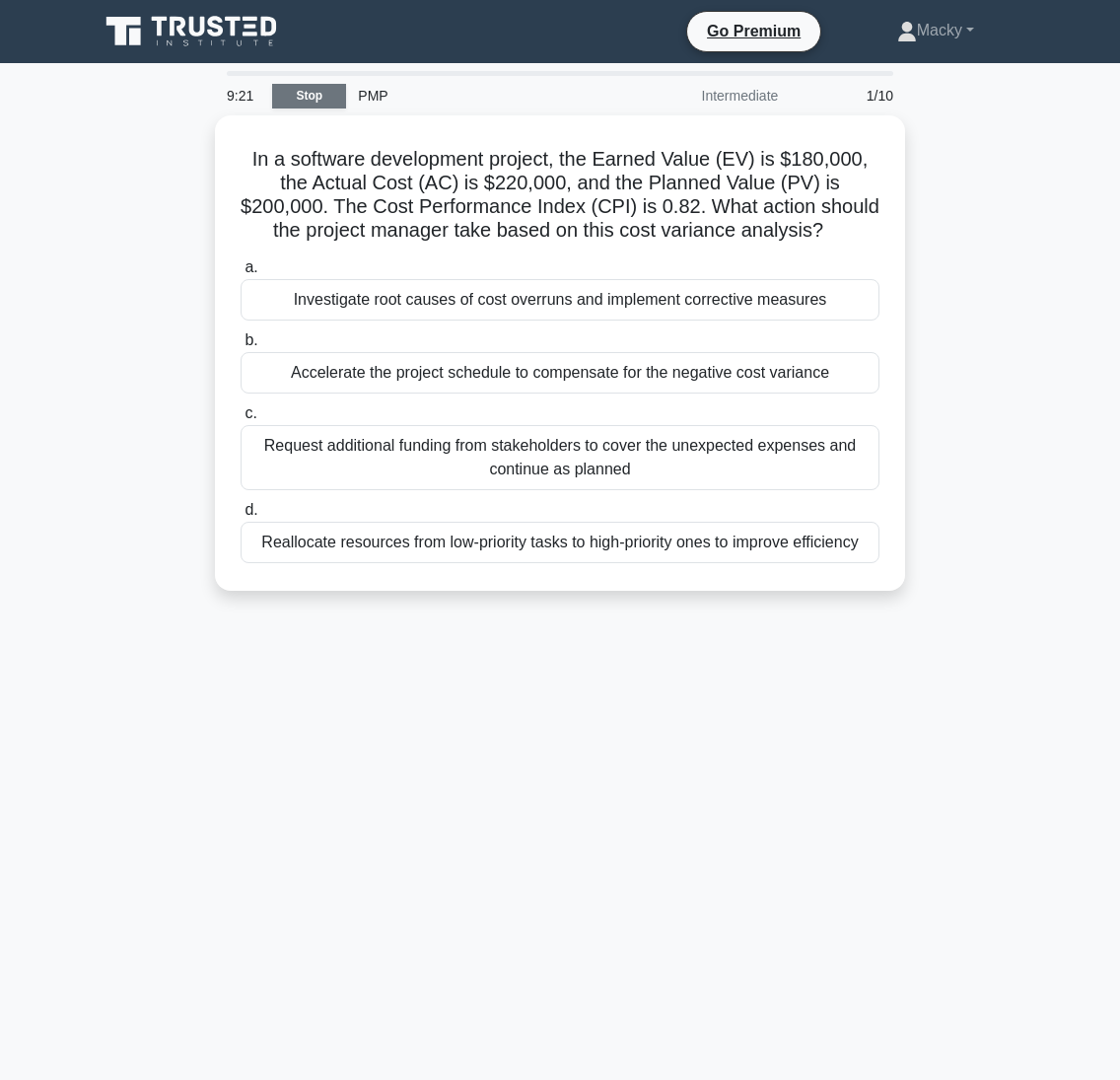 click on "Stop" at bounding box center (309, 96) 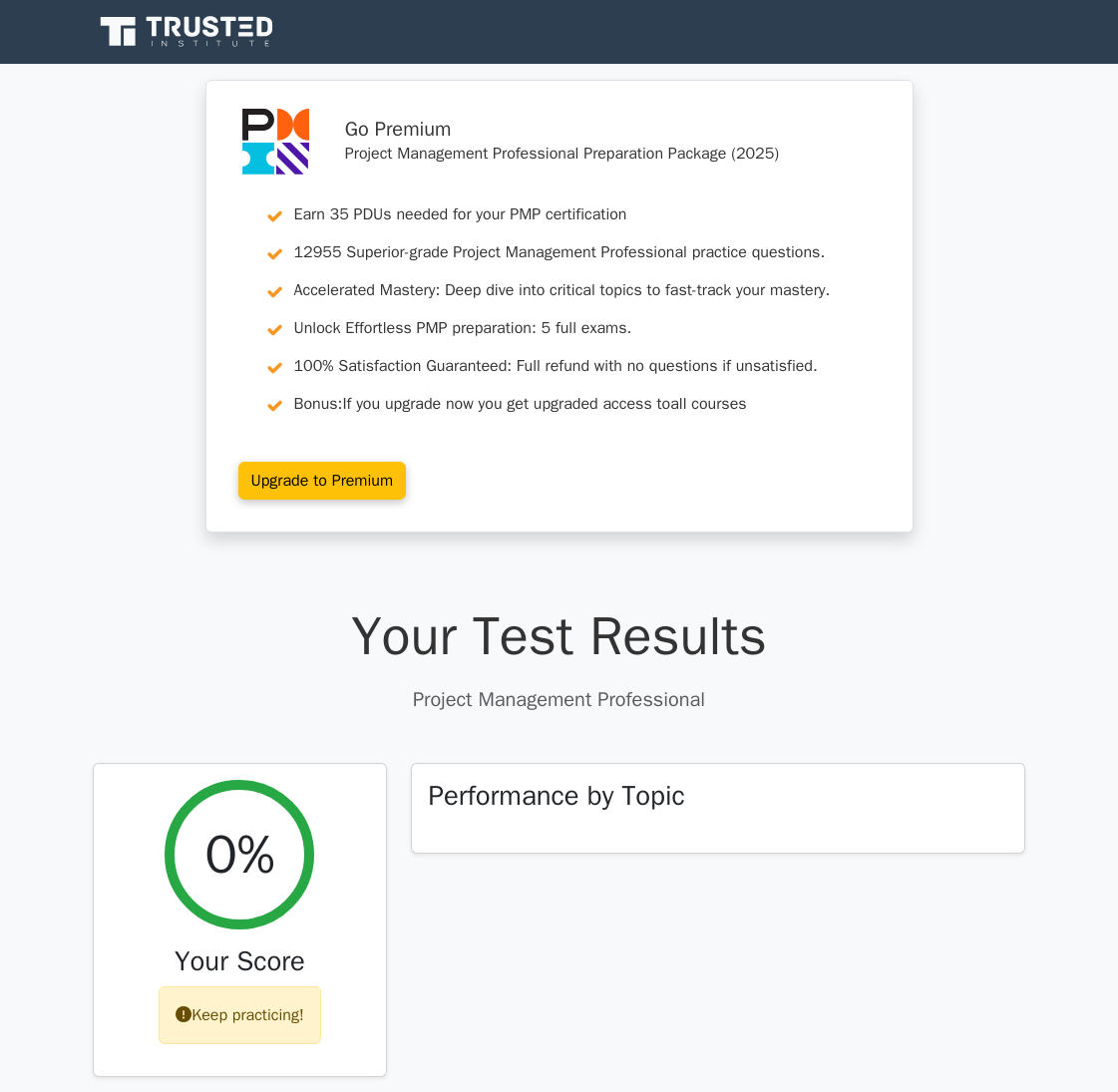 scroll, scrollTop: 0, scrollLeft: 0, axis: both 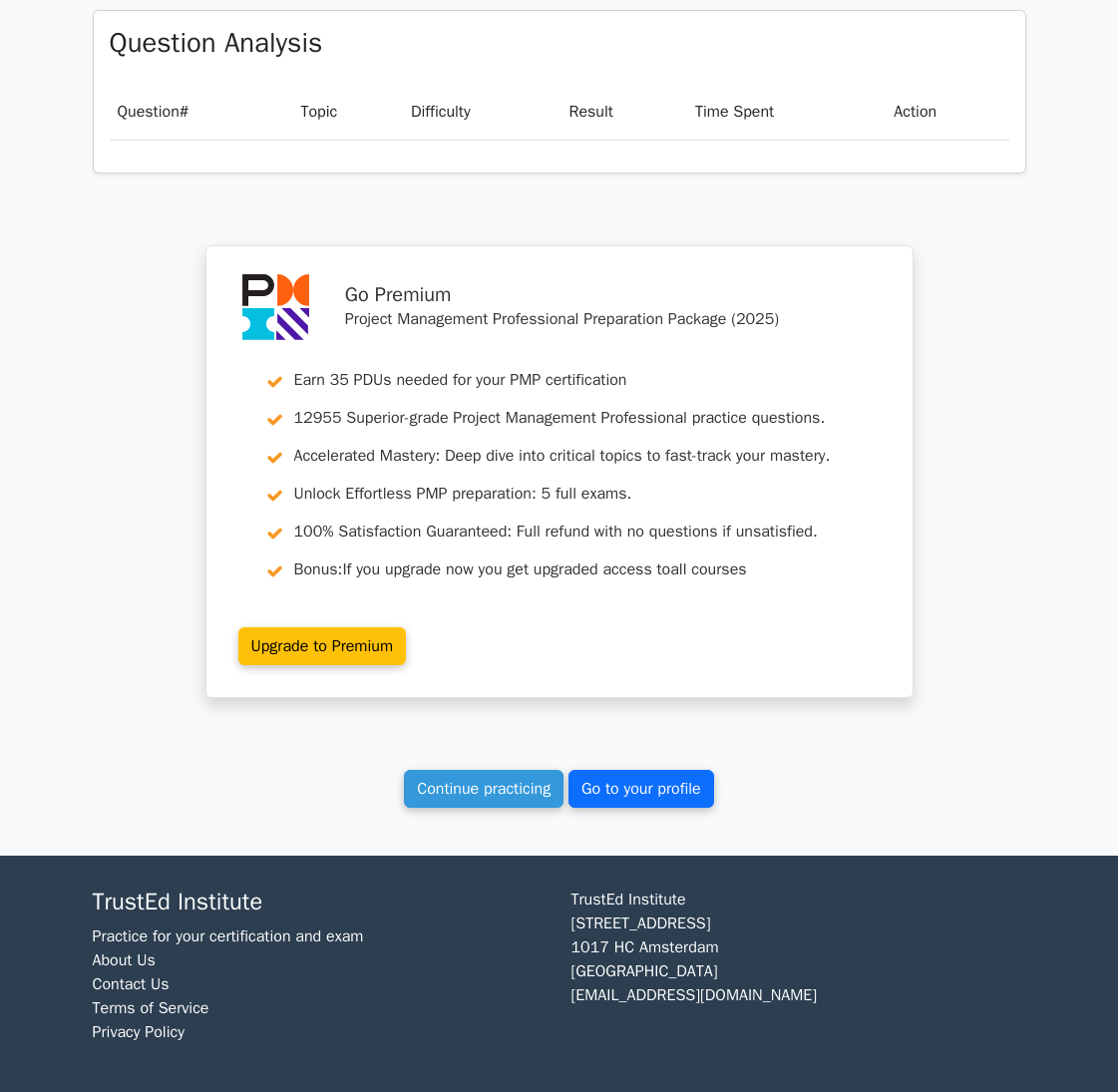 click on "Go to your profile" at bounding box center (641, 789) 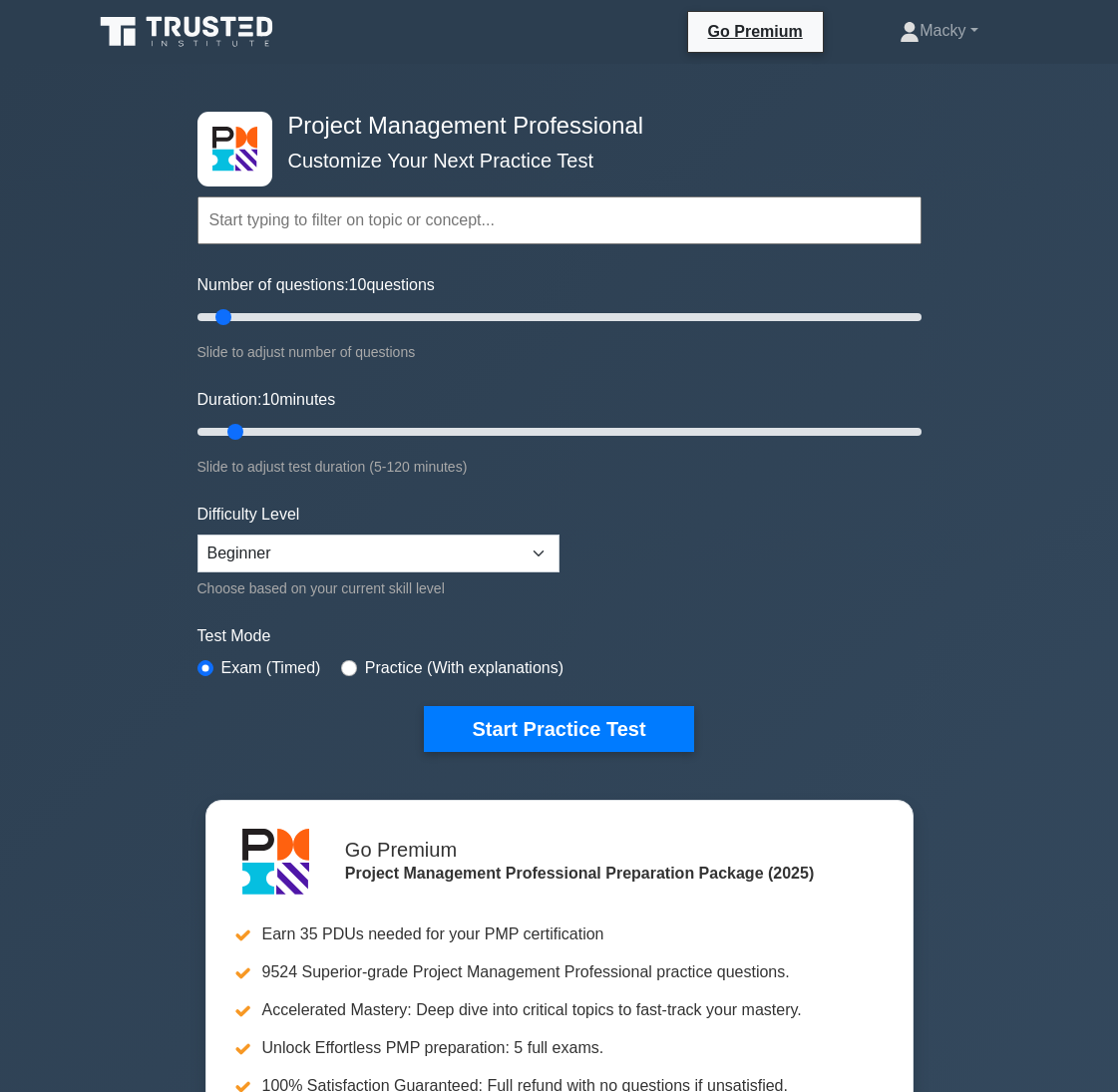 scroll, scrollTop: 0, scrollLeft: 0, axis: both 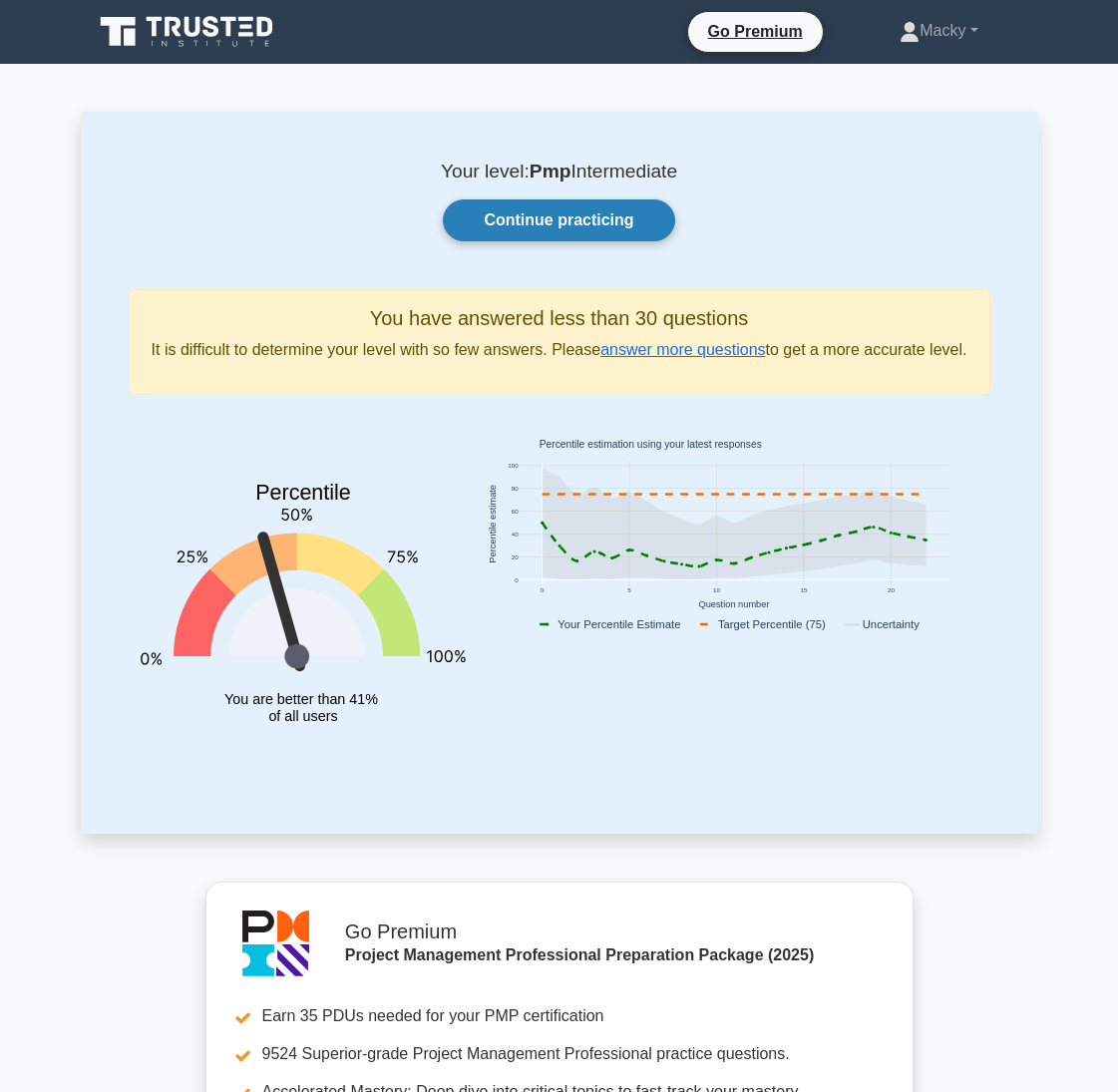 click on "Continue practicing" at bounding box center (559, 220) 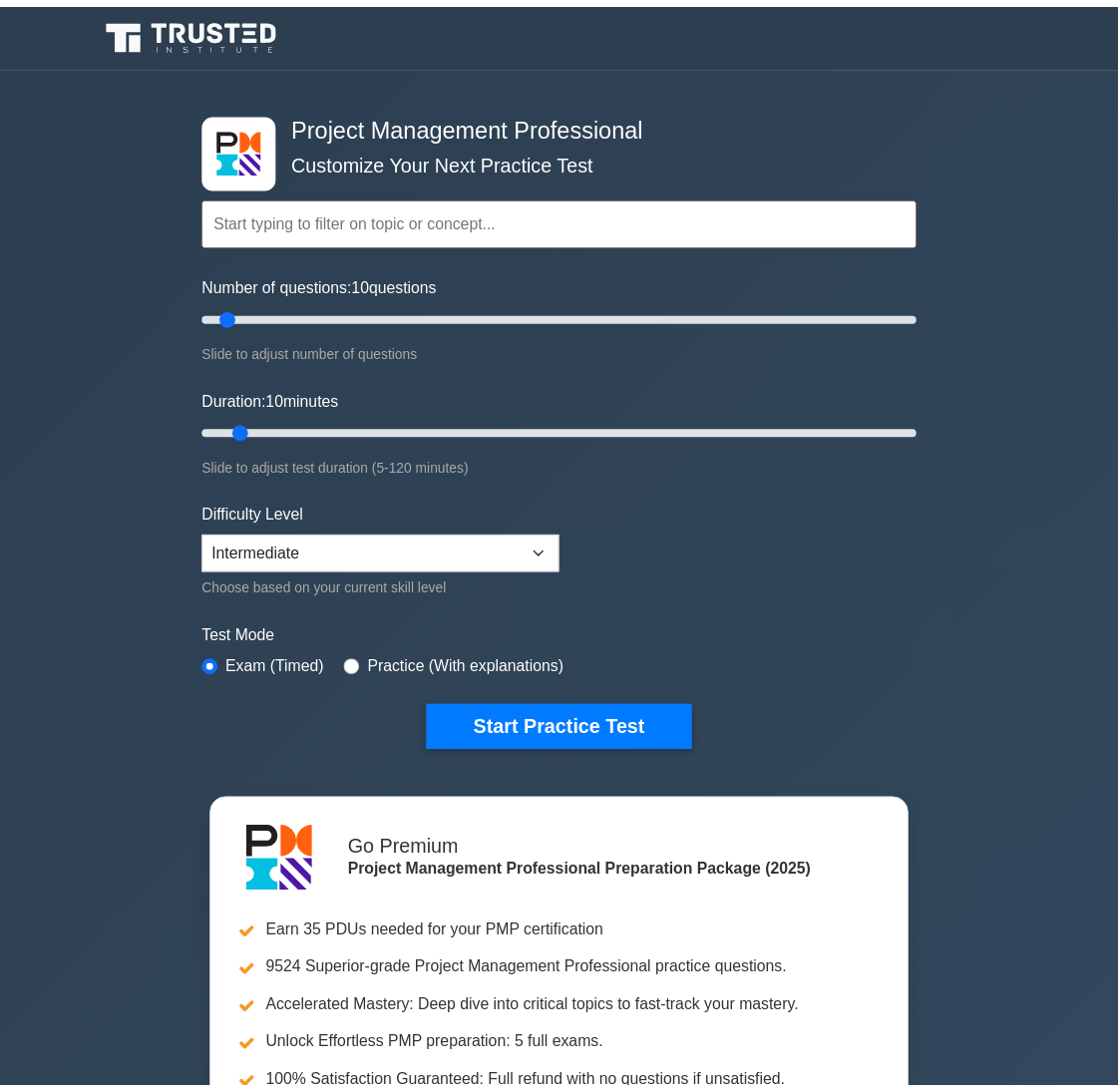 scroll, scrollTop: 0, scrollLeft: 0, axis: both 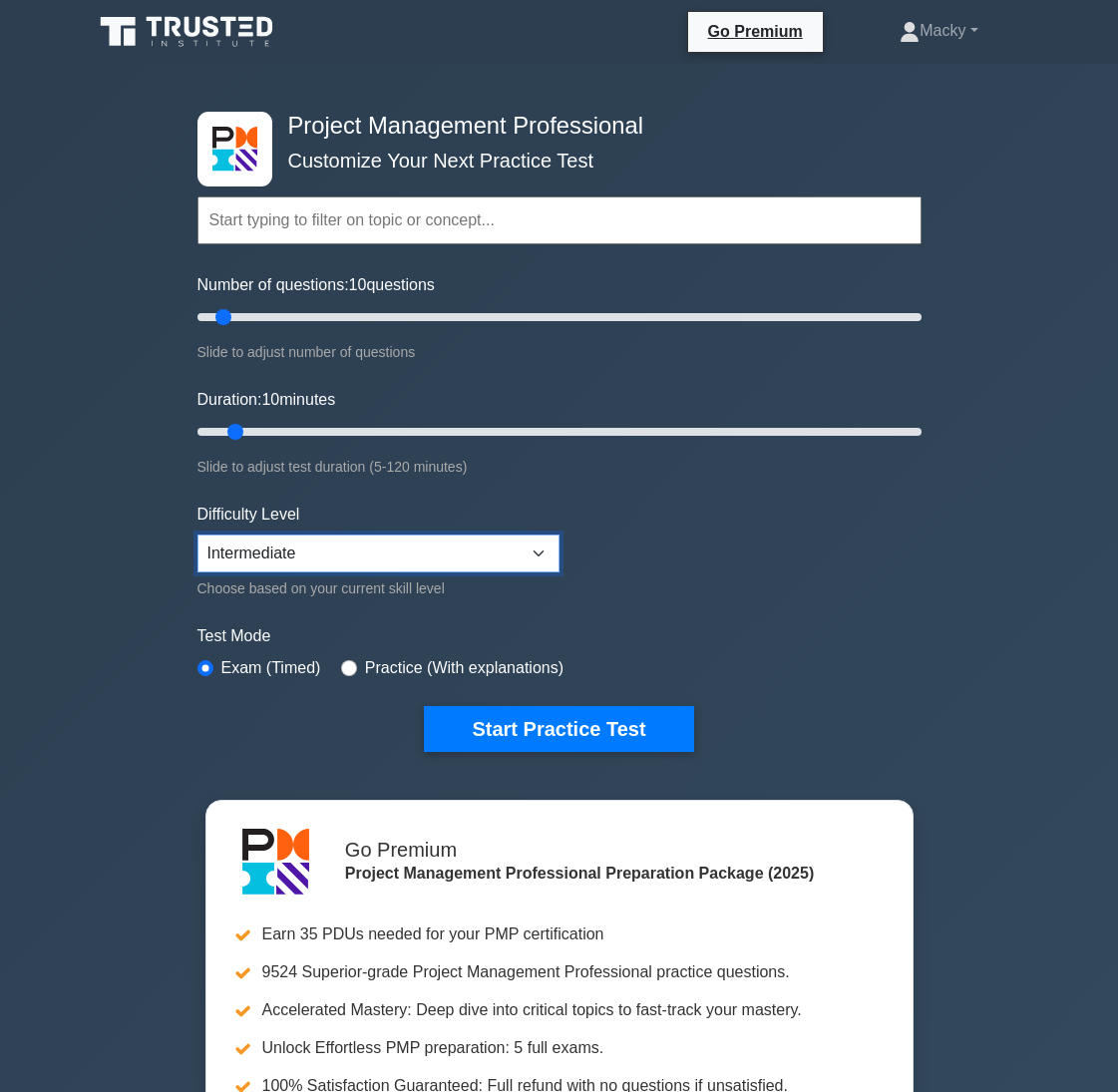 click on "Beginner
Intermediate
Expert" at bounding box center (378, 553) 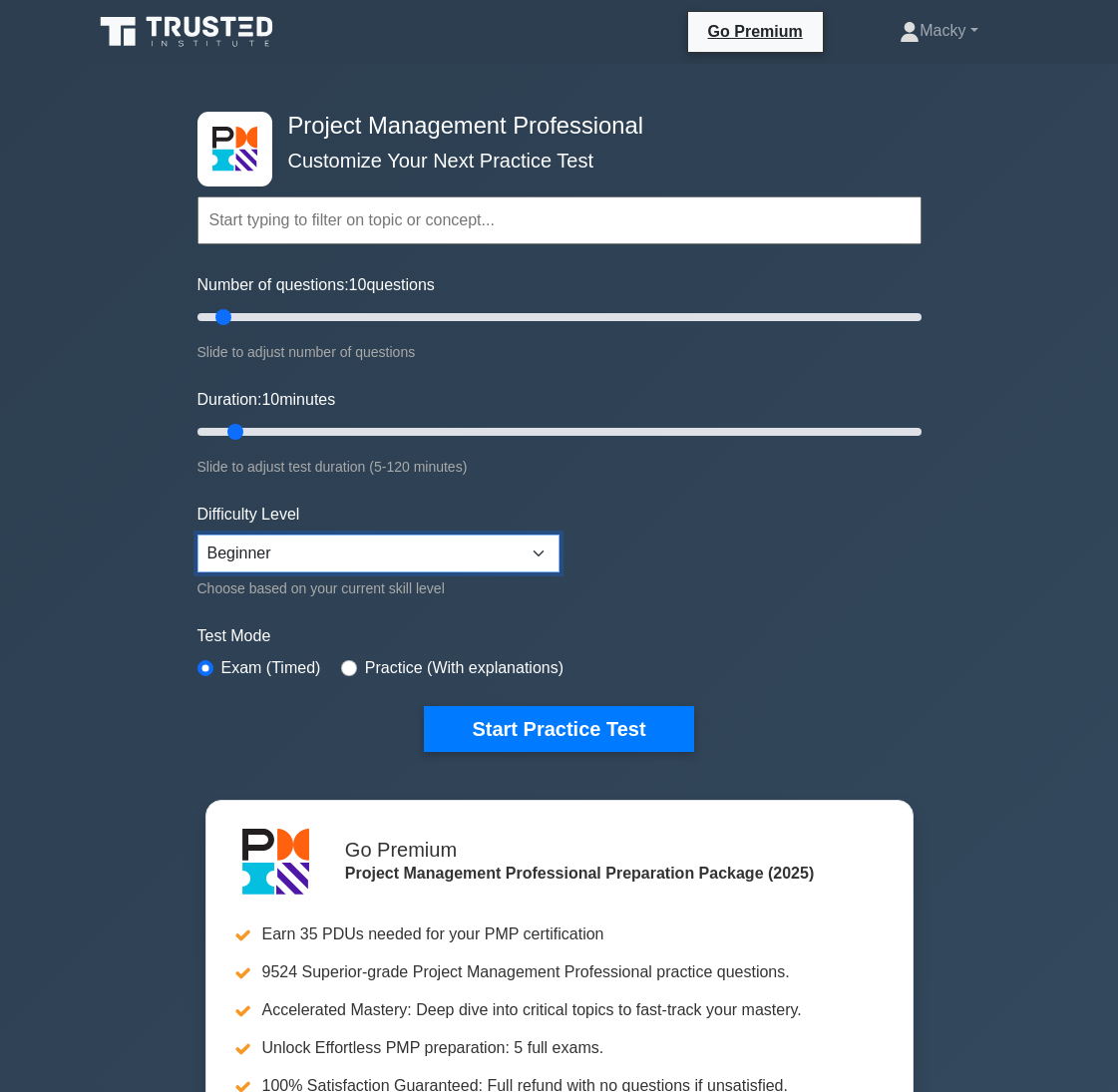 click on "Beginner
Intermediate
Expert" at bounding box center (378, 553) 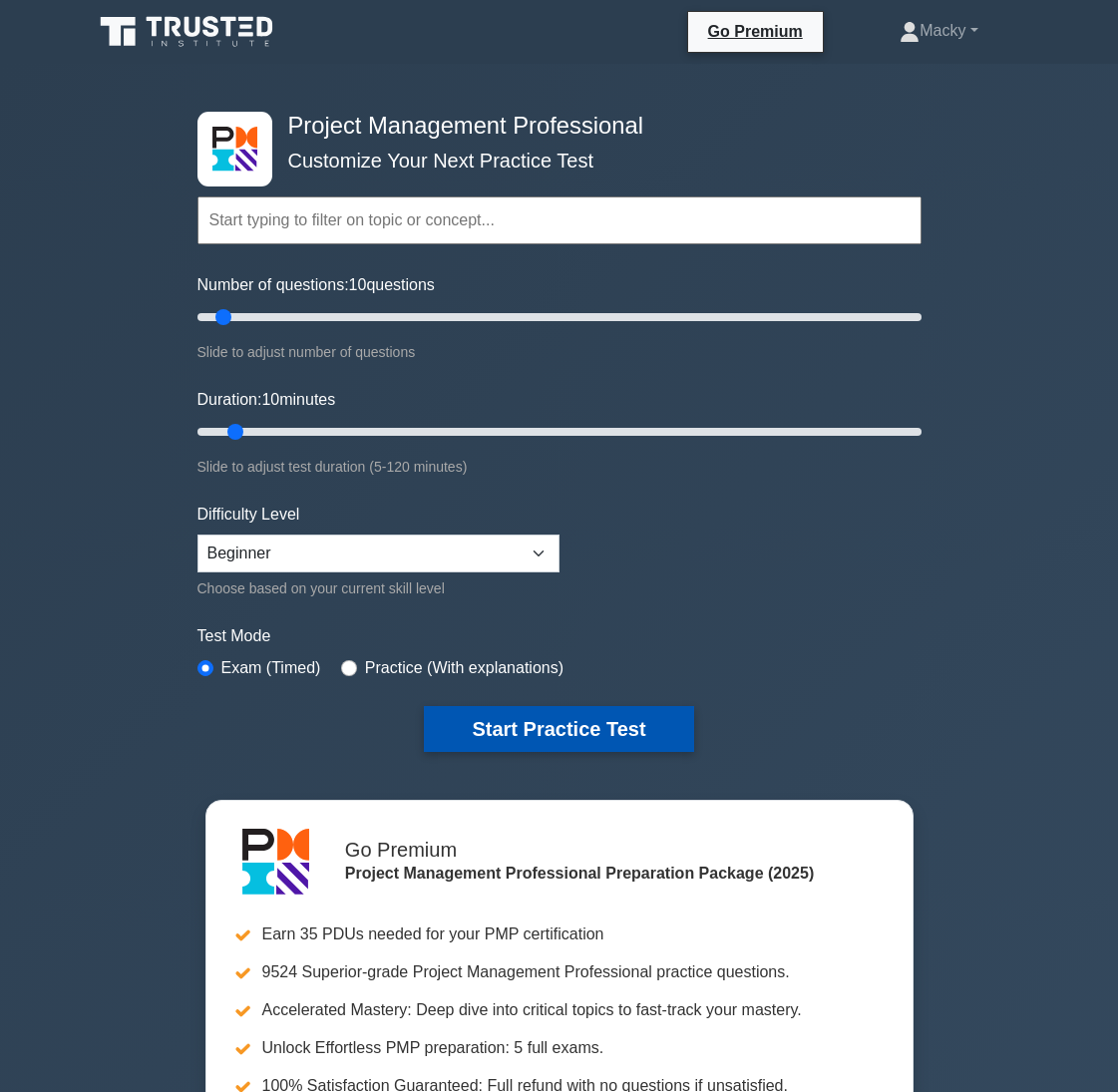click on "Start Practice Test" at bounding box center (559, 729) 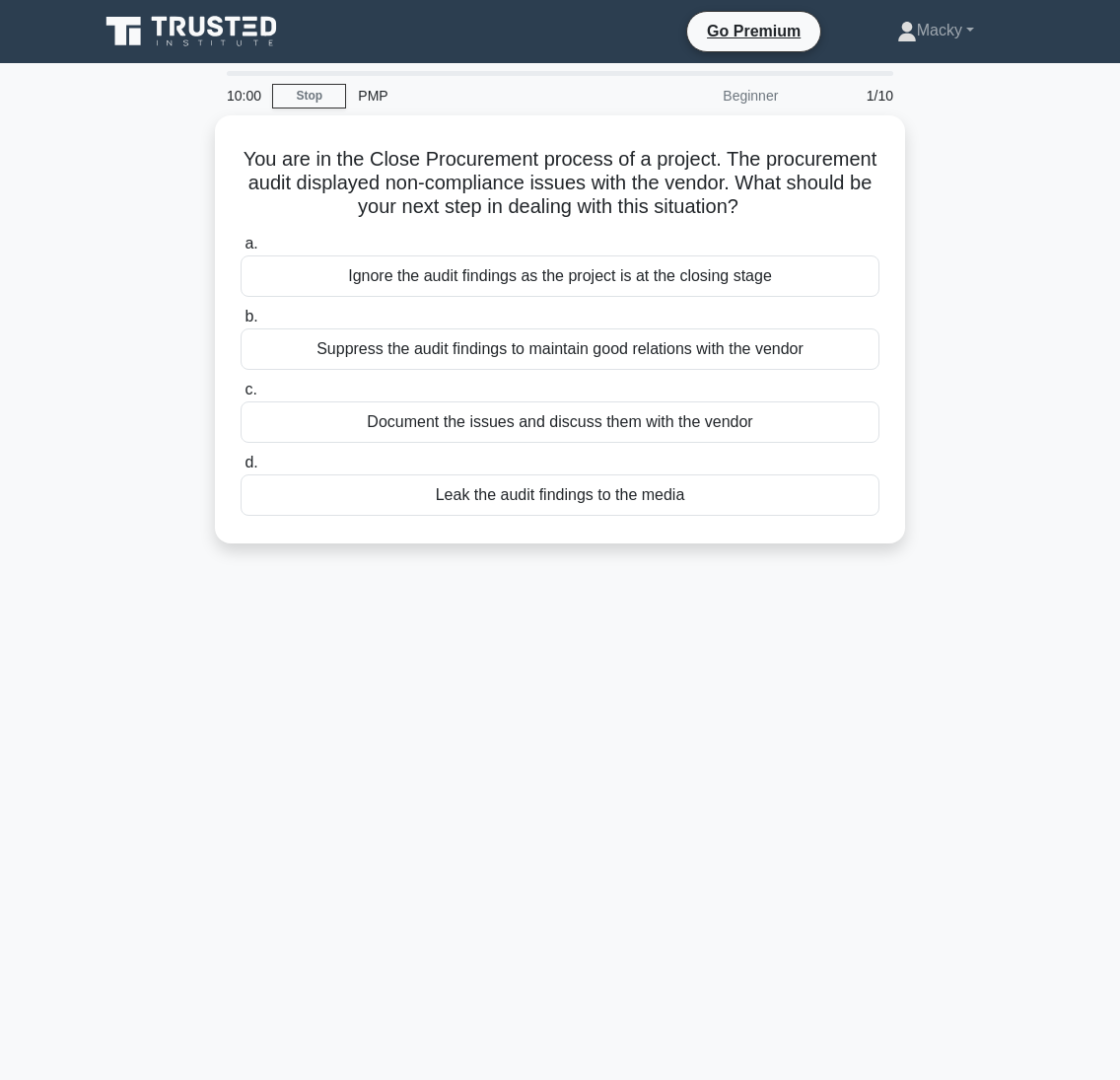 scroll, scrollTop: 0, scrollLeft: 0, axis: both 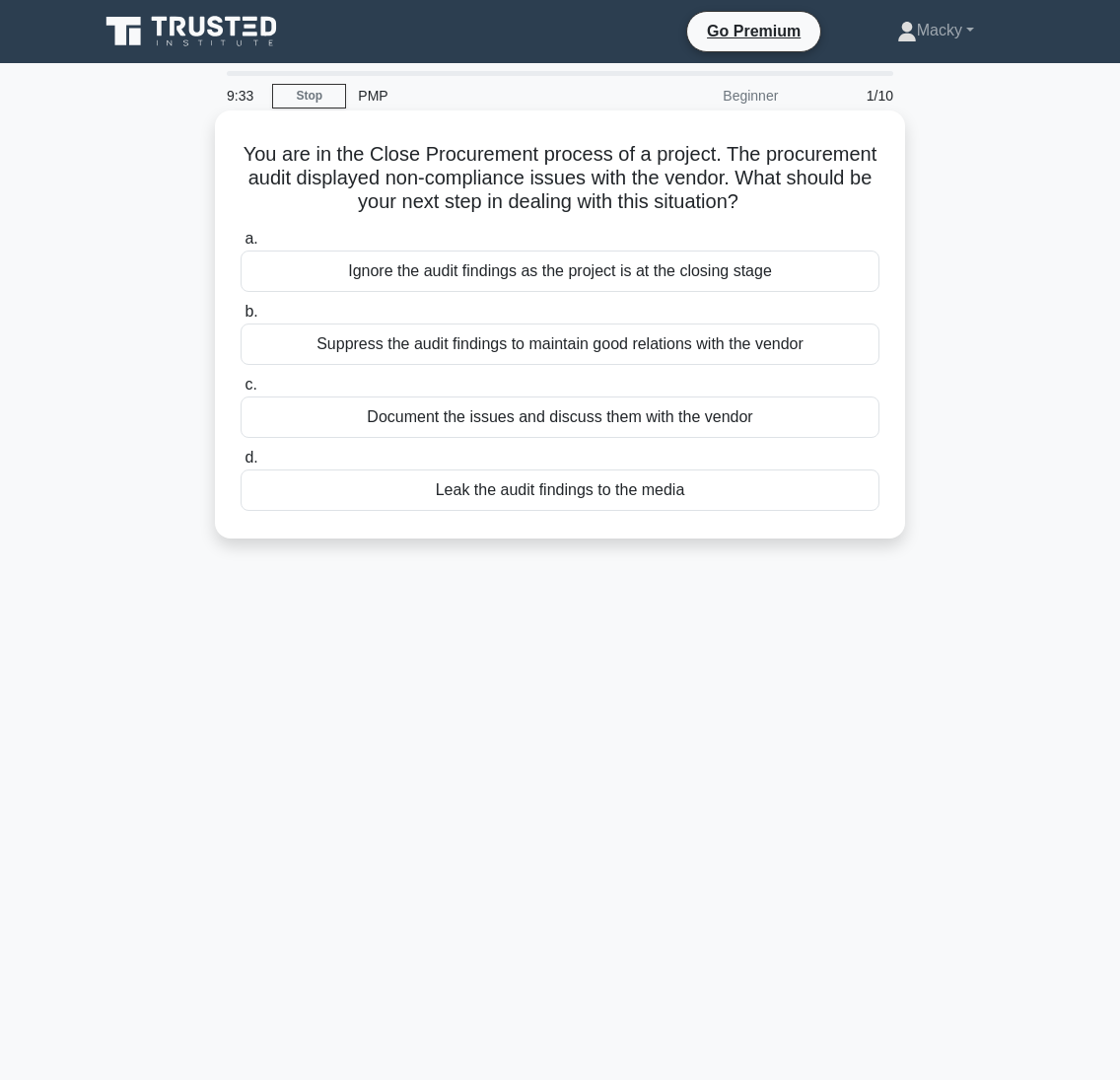 click on "Document the issues and discuss them with the vendor" at bounding box center [560, 417] 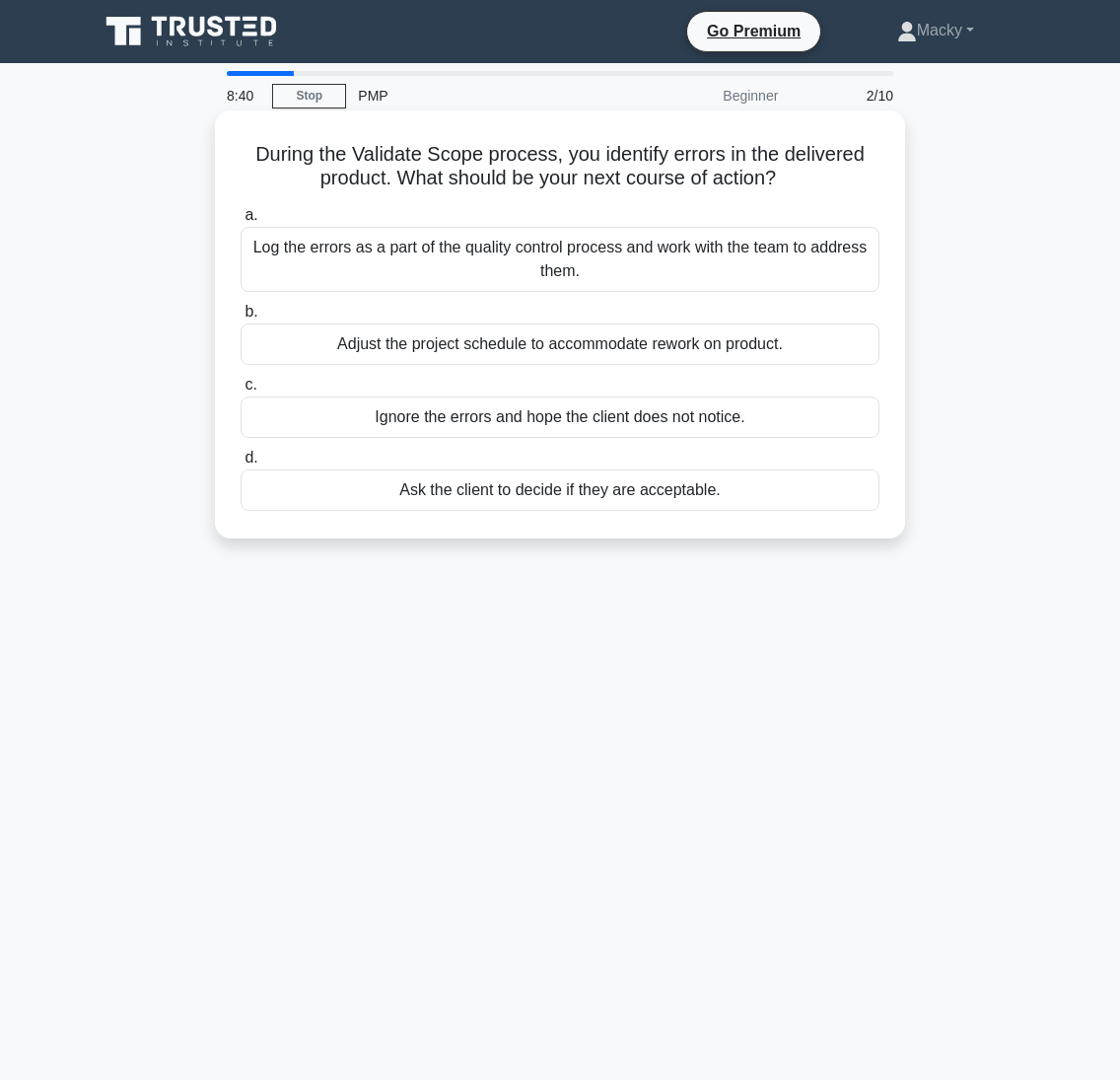 click on "Log the errors as a part of the quality control process and work with the team to address them." at bounding box center (560, 259) 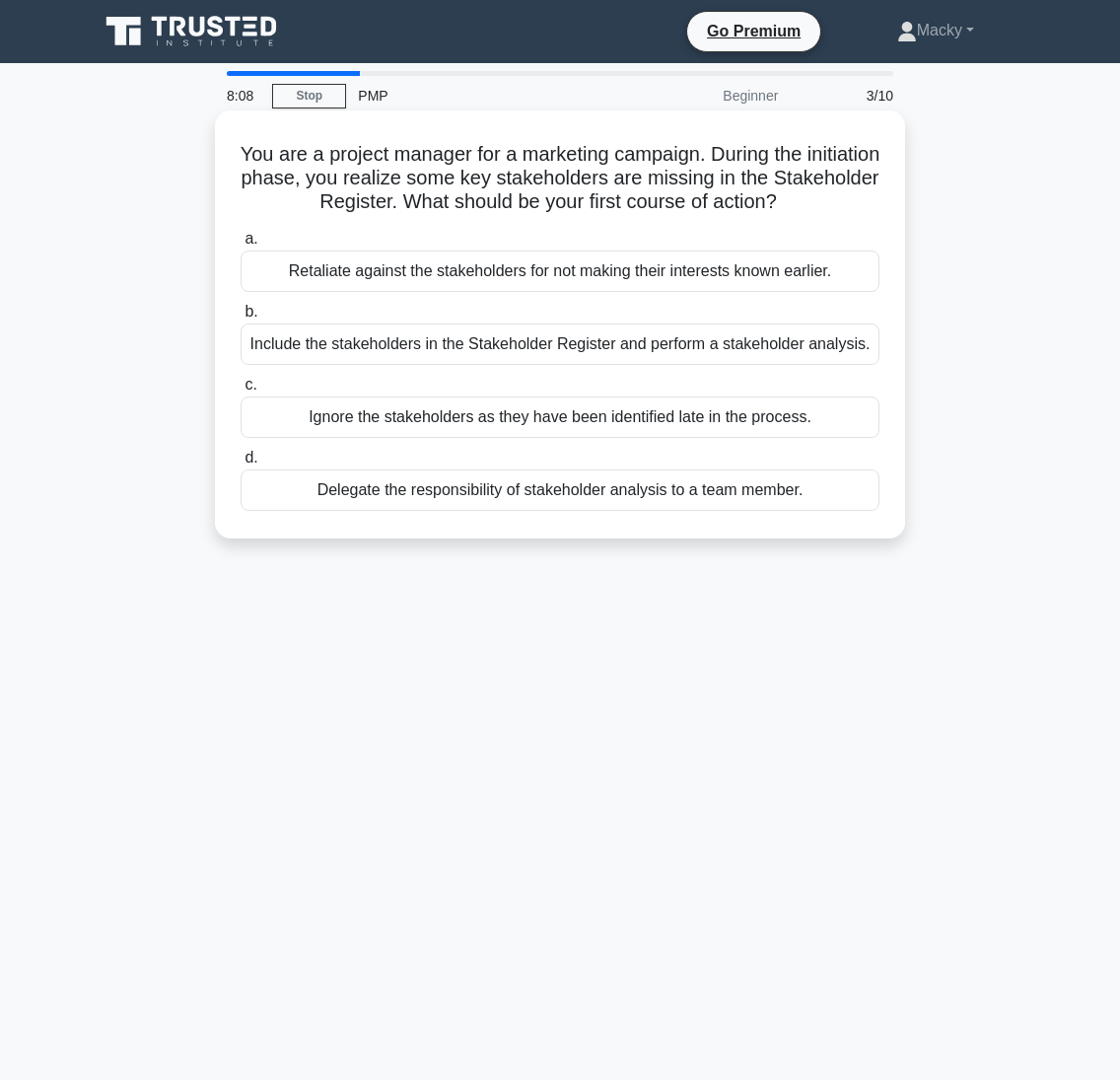 click on "Include the stakeholders in the Stakeholder Register and perform a stakeholder analysis." at bounding box center [560, 344] 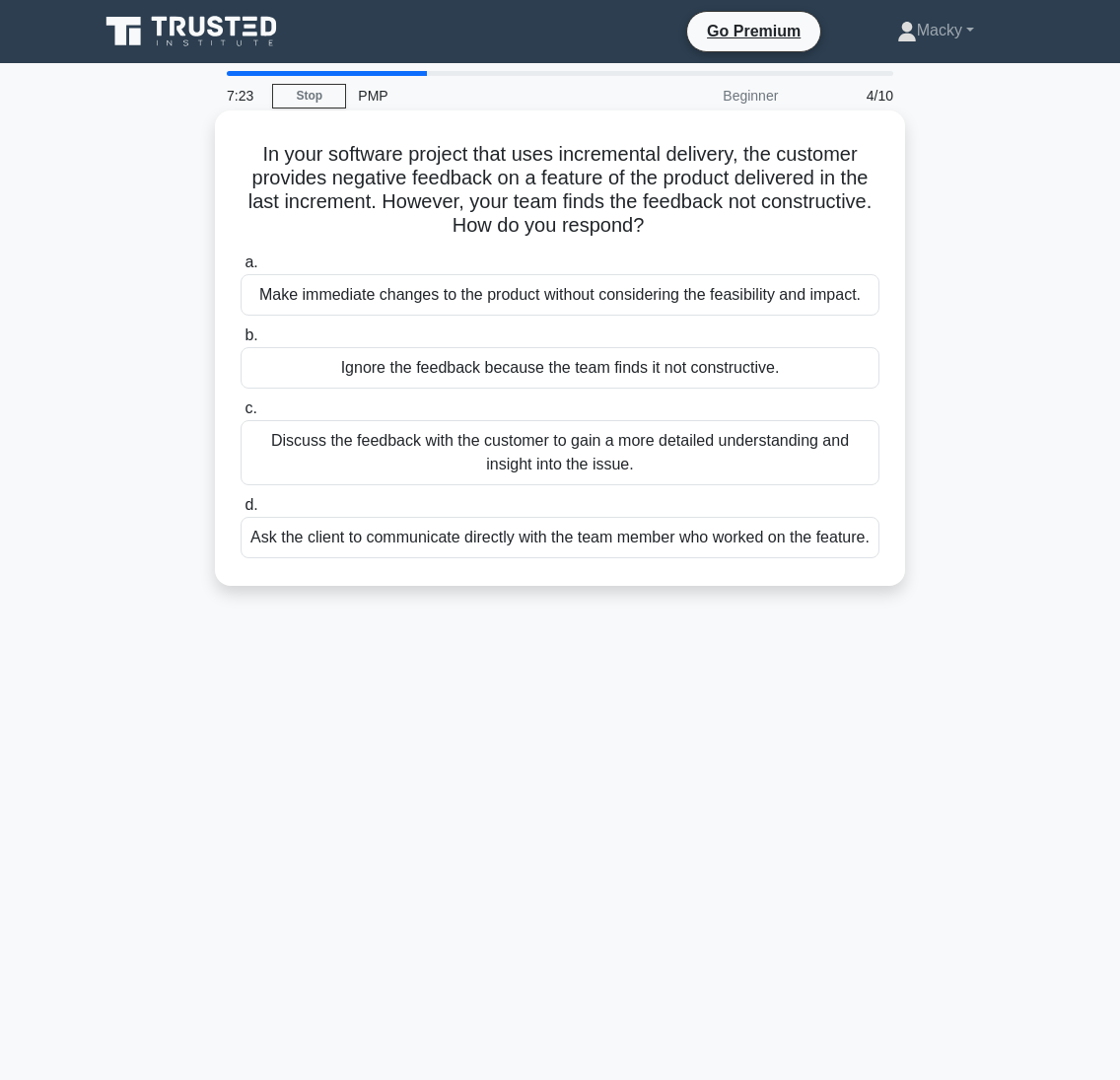 click on "Discuss the feedback with the customer to gain a more detailed understanding and insight into the issue." at bounding box center (560, 453) 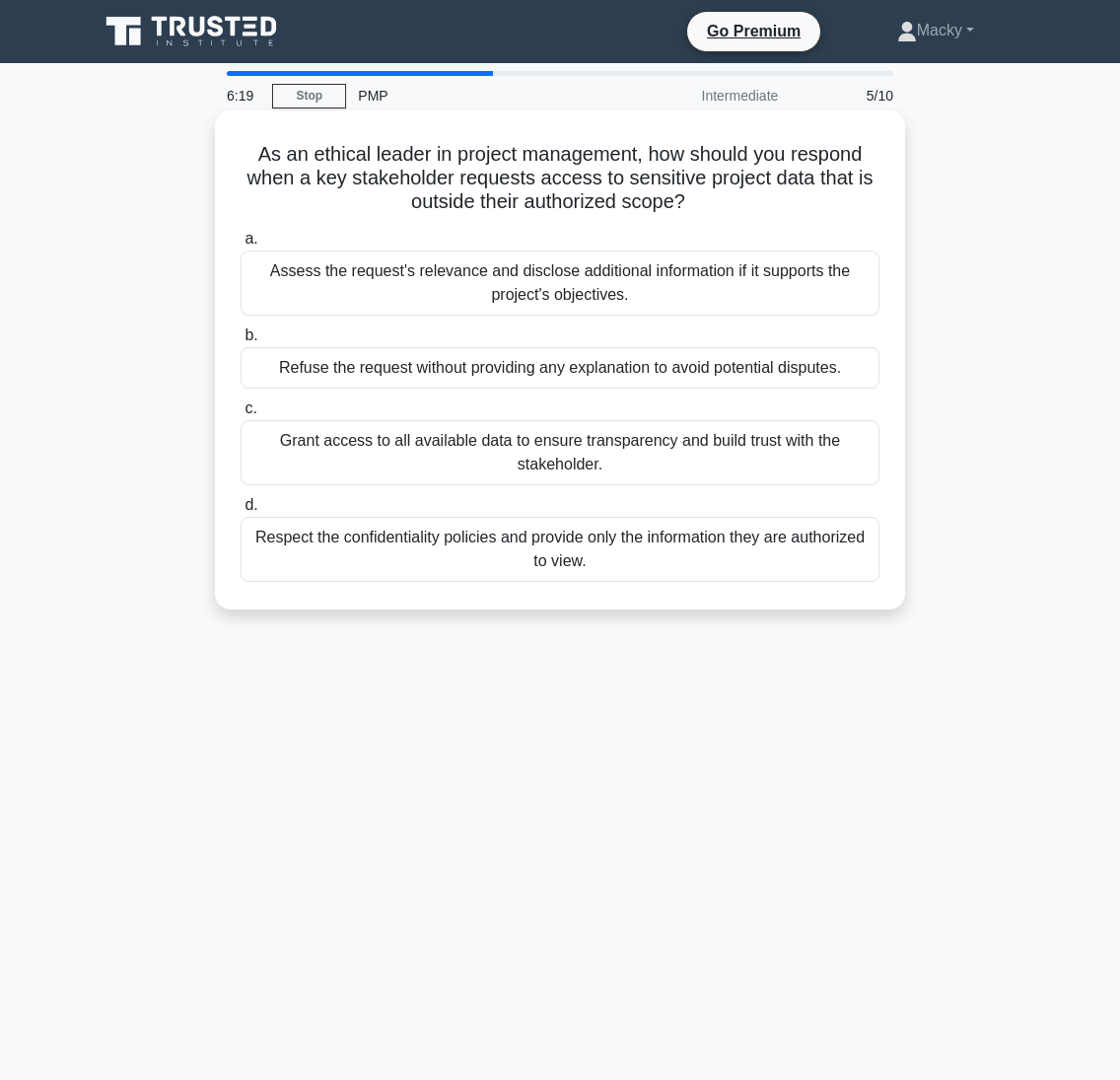 click on "Respect the confidentiality policies and provide only the information they are authorized to view." at bounding box center (560, 549) 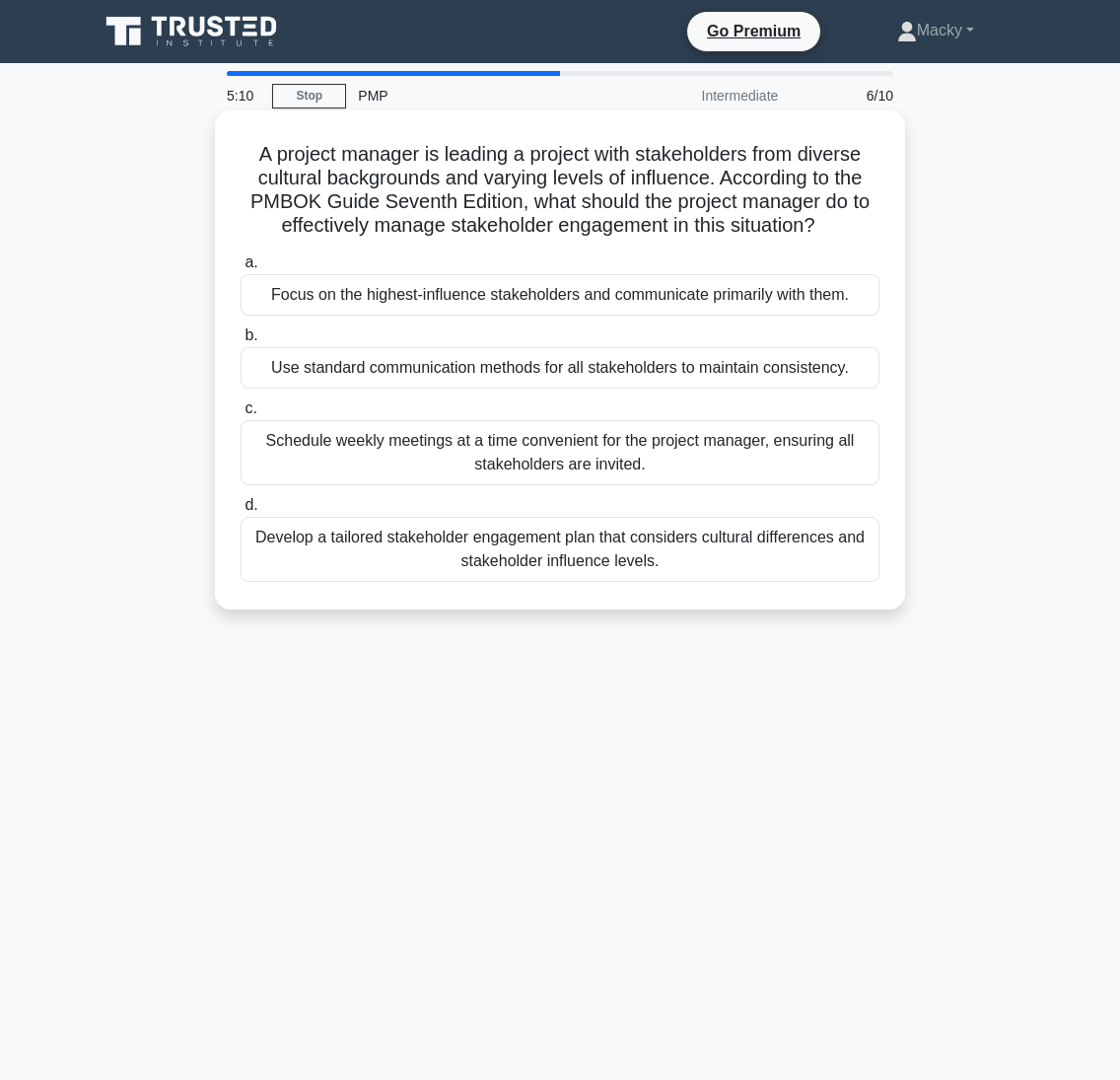 click on "Develop a tailored stakeholder engagement plan that considers cultural differences and stakeholder influence levels." at bounding box center (560, 549) 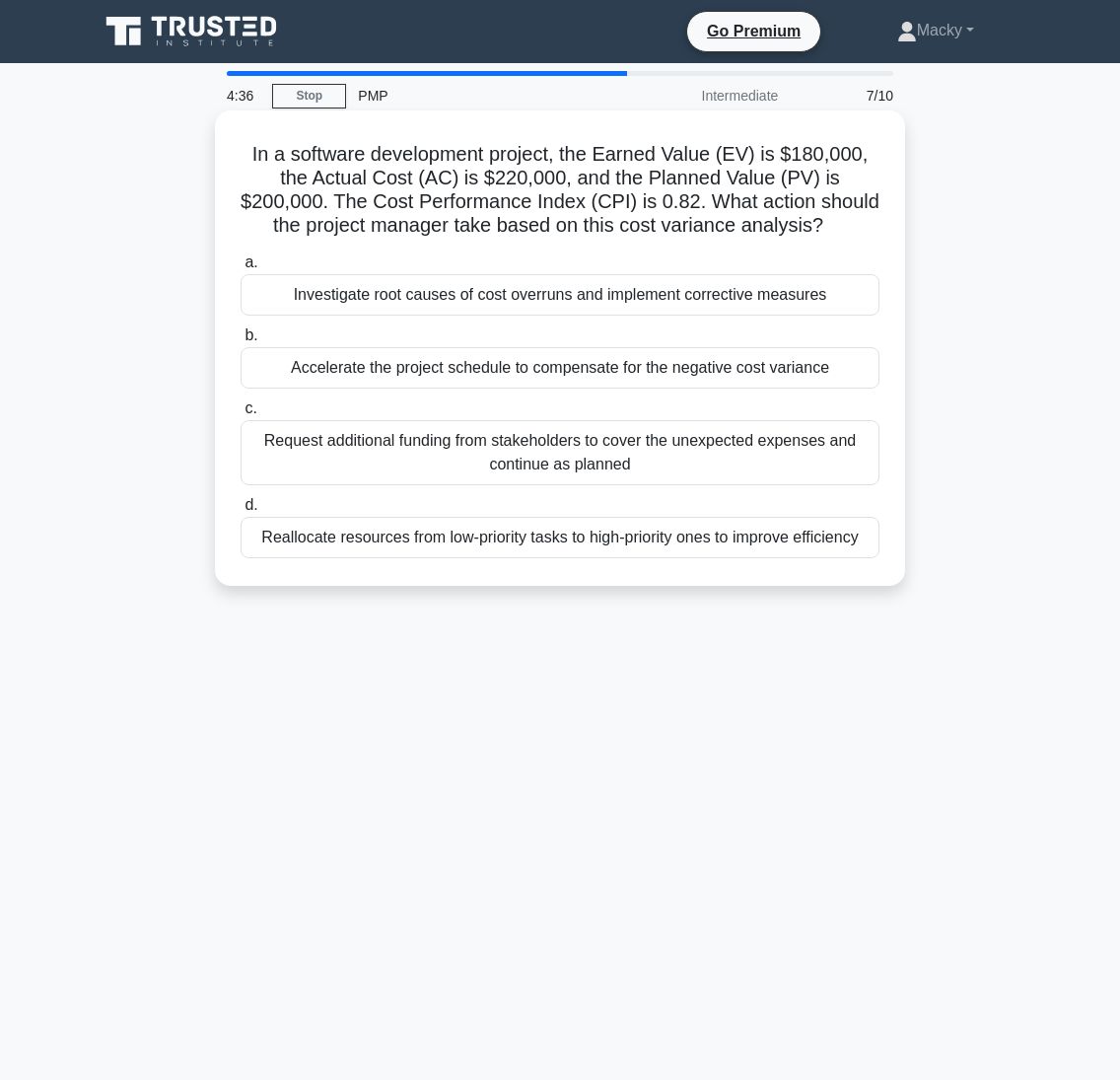 click on "Investigate root causes of cost overruns and implement corrective measures" at bounding box center [560, 295] 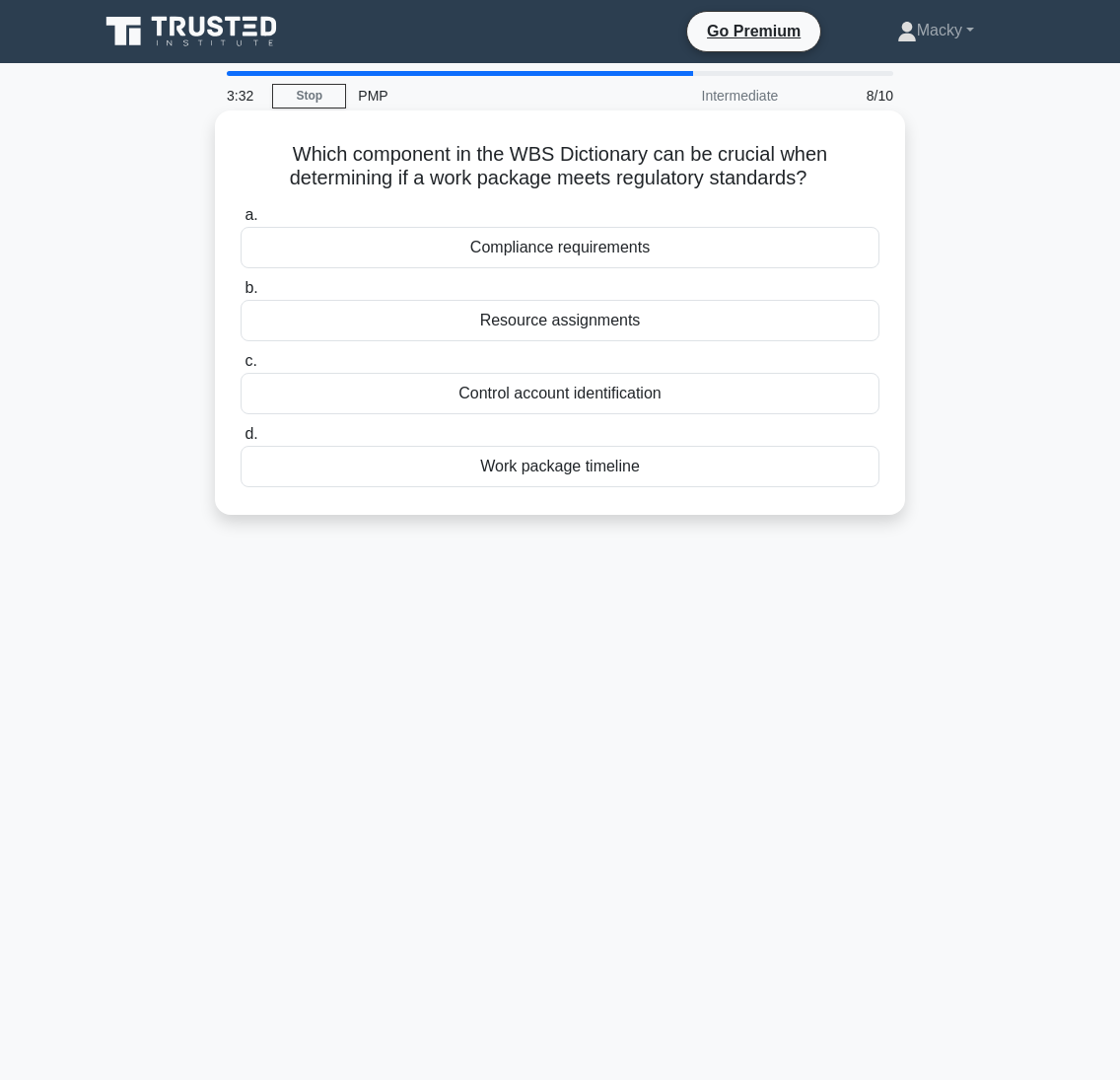 click on "Compliance requirements" at bounding box center (560, 248) 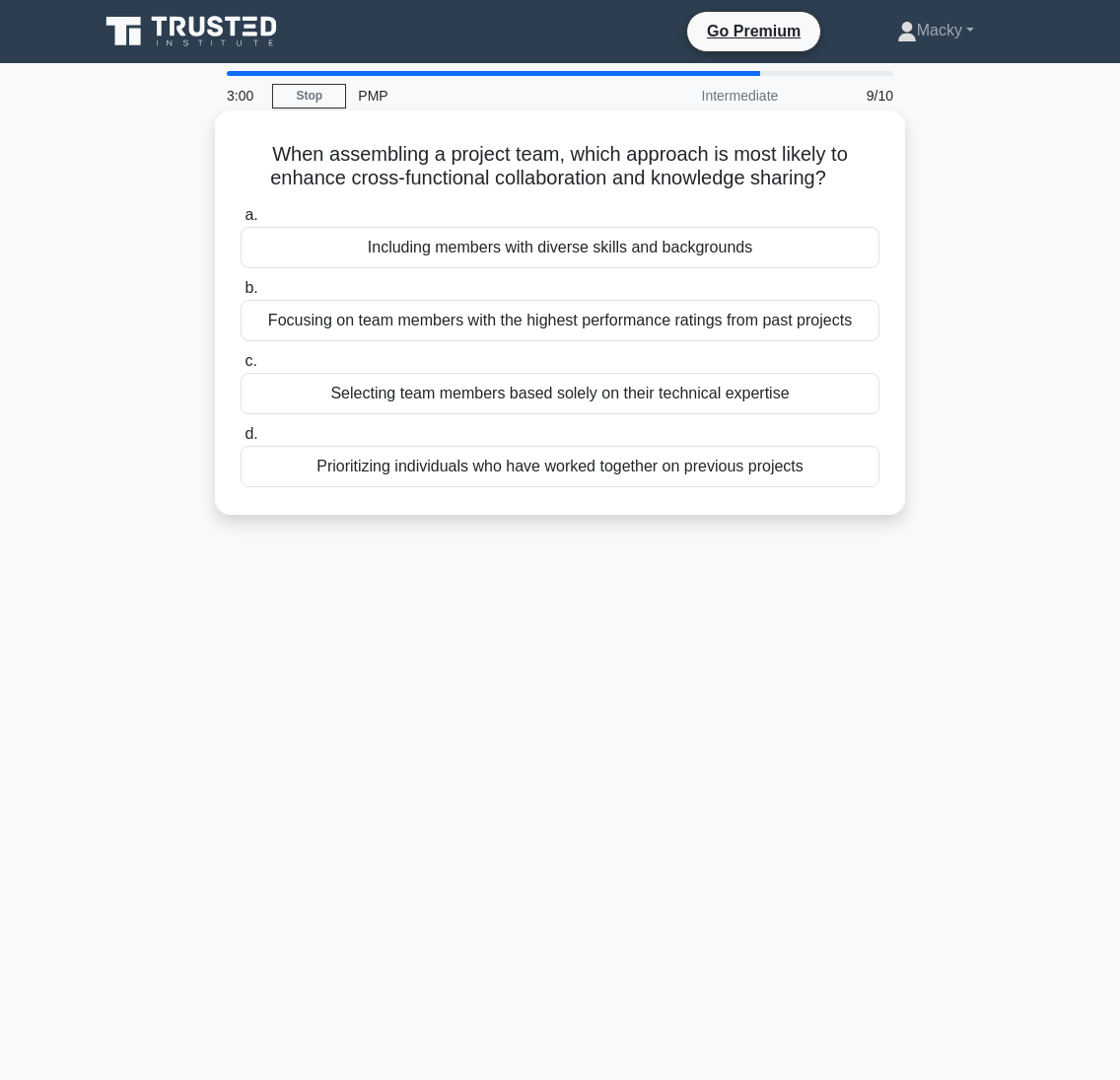 click on "Including members with diverse skills and backgrounds" at bounding box center (560, 248) 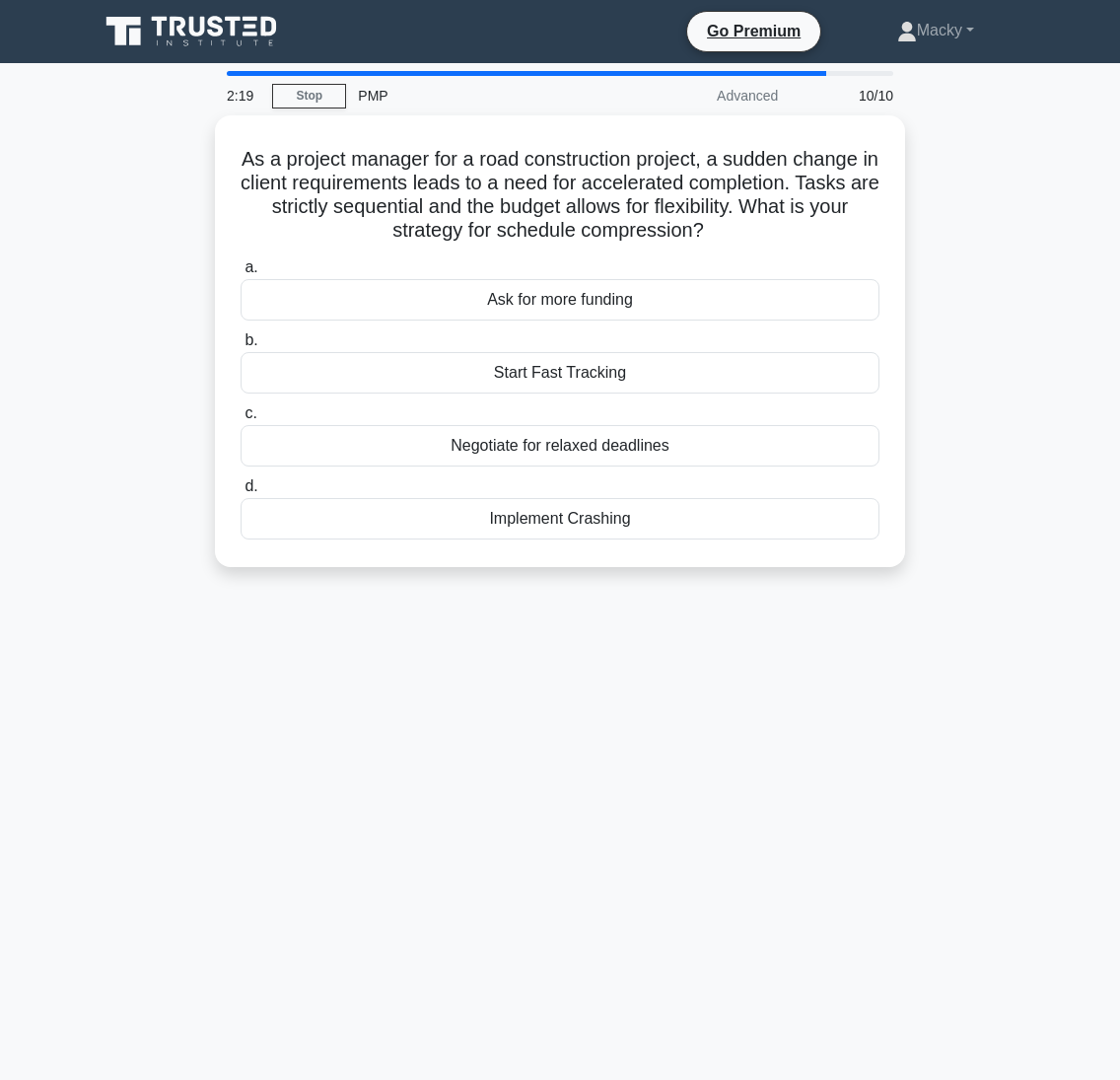 click on "2:19
Stop
PMP
Advanced
10/10
As a project manager for a road construction project, a sudden change in client requirements leads to a need for accelerated completion. Tasks are strictly sequential and the budget allows for flexibility. What is your strategy for schedule compression?
.spinner_0XTQ{transform-origin:center;animation:spinner_y6GP .75s linear infinite}@keyframes spinner_y6GP{100%{transform:rotate(360deg)}}
a.
b." at bounding box center (560, 564) 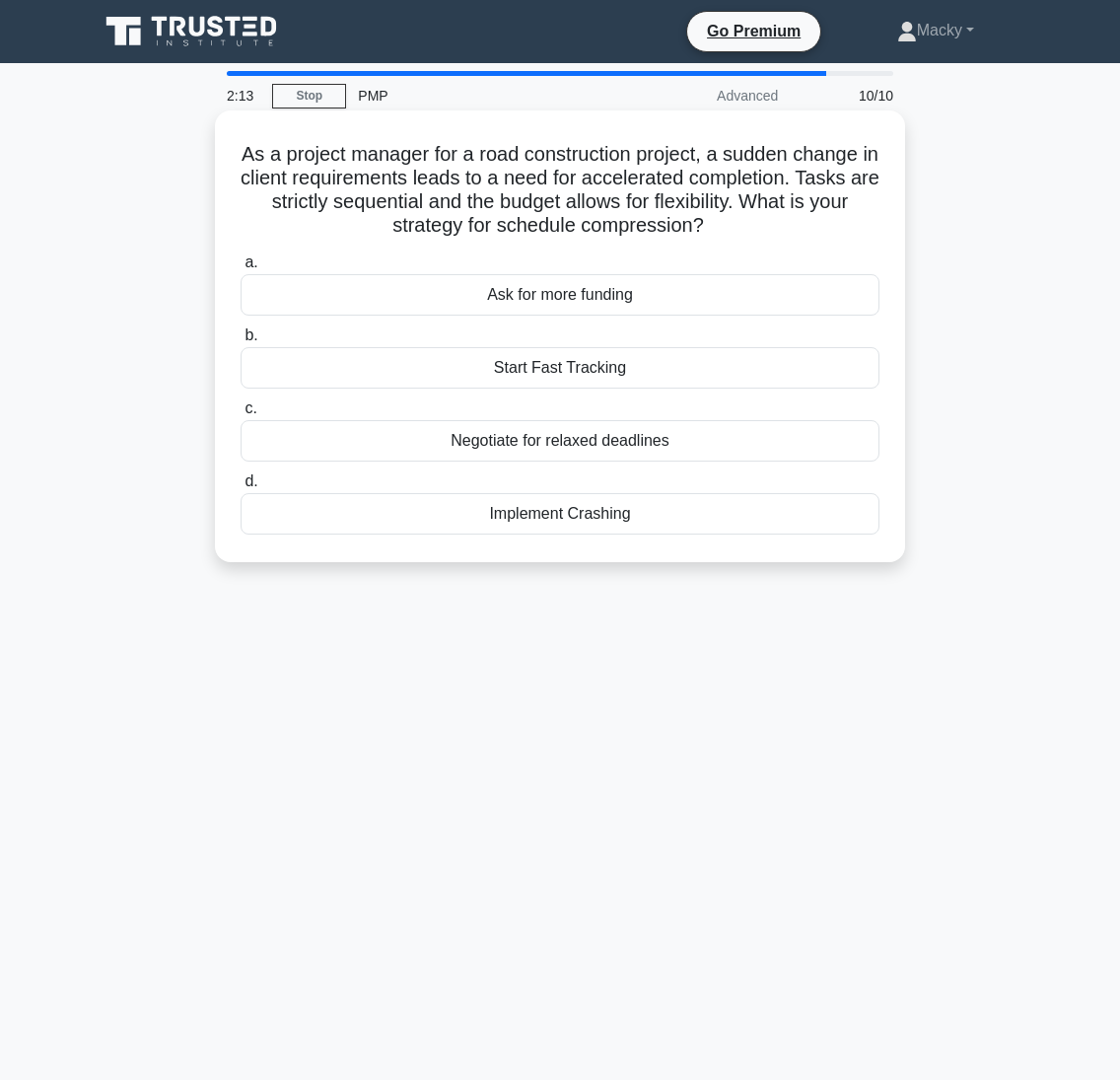 click on "Negotiate for relaxed deadlines" at bounding box center (560, 441) 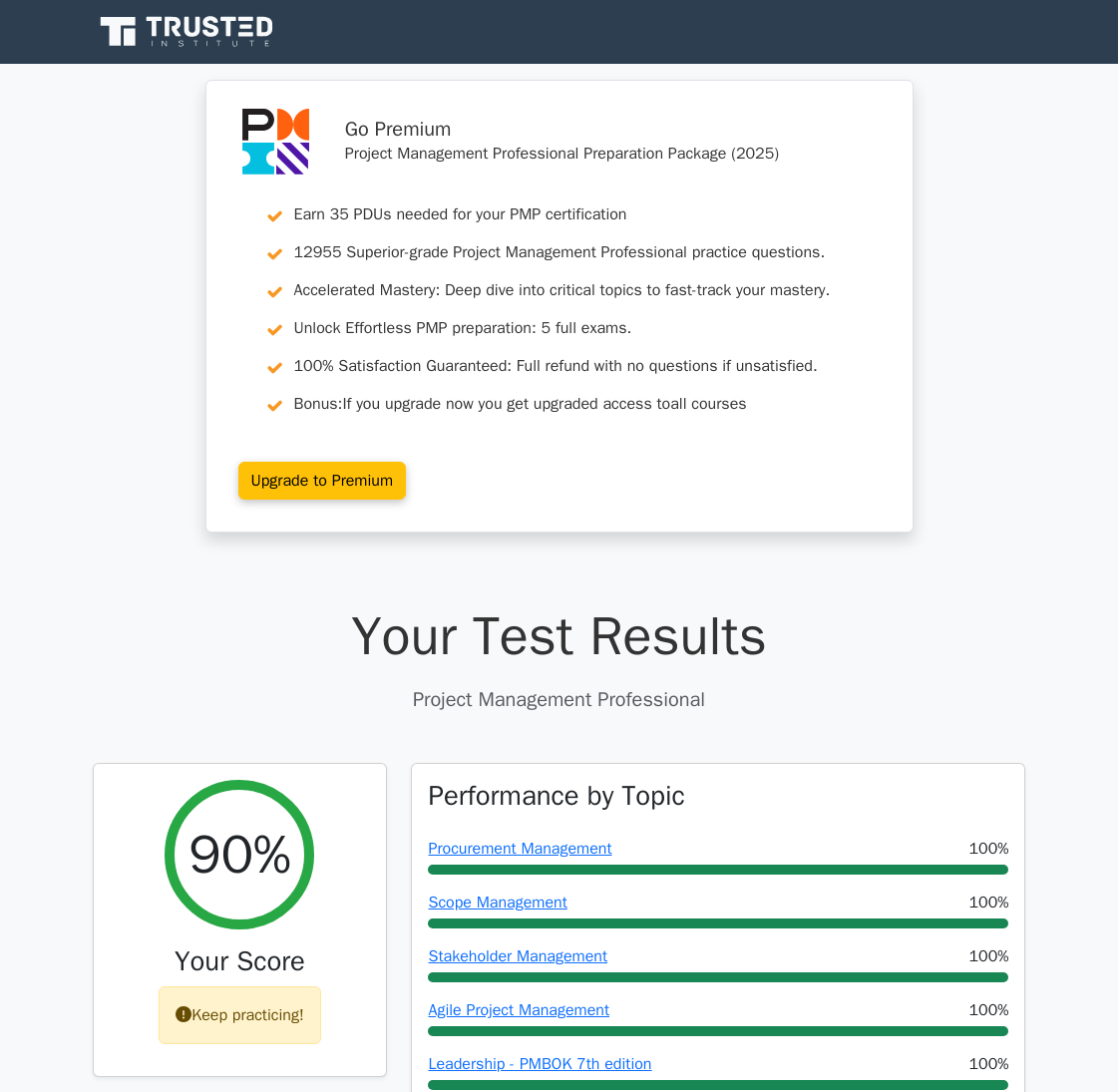 scroll, scrollTop: 0, scrollLeft: 0, axis: both 